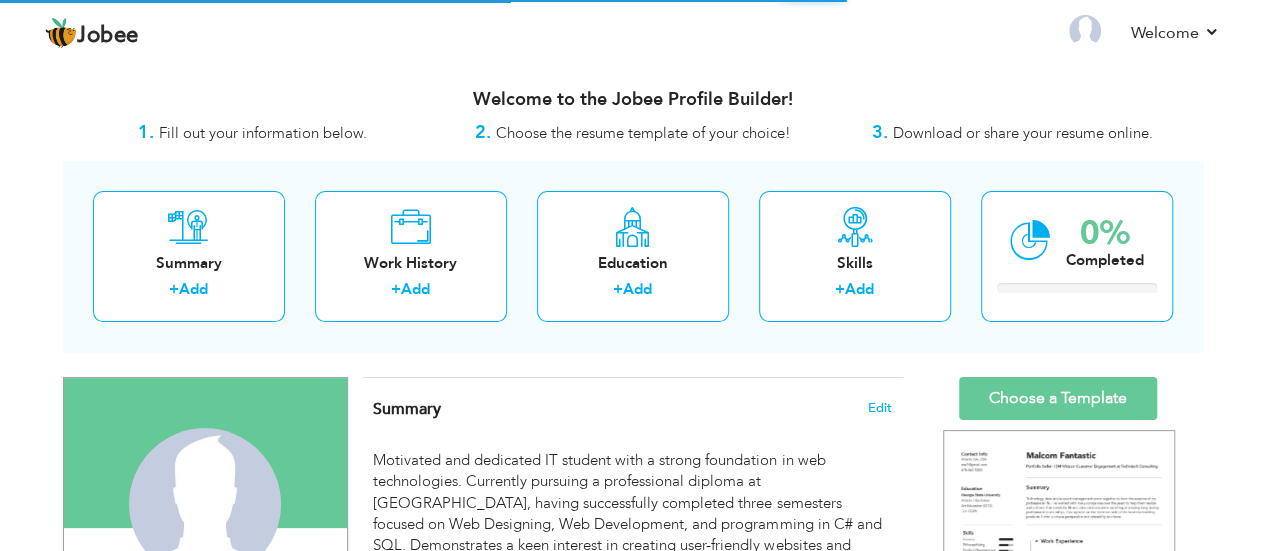 scroll, scrollTop: 0, scrollLeft: 0, axis: both 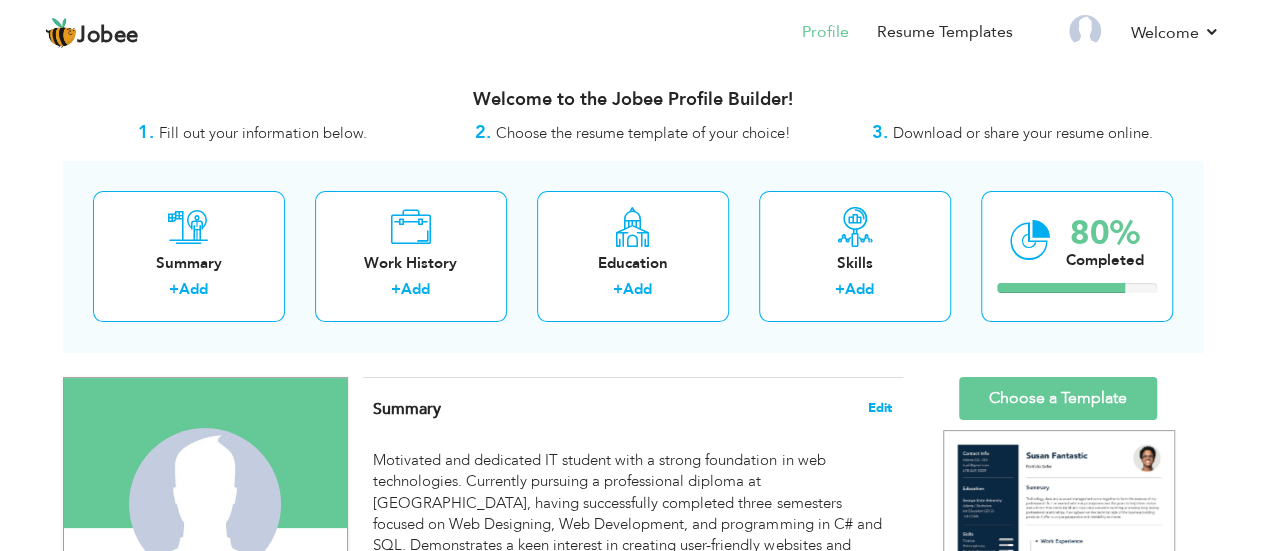 click on "Edit" at bounding box center [880, 408] 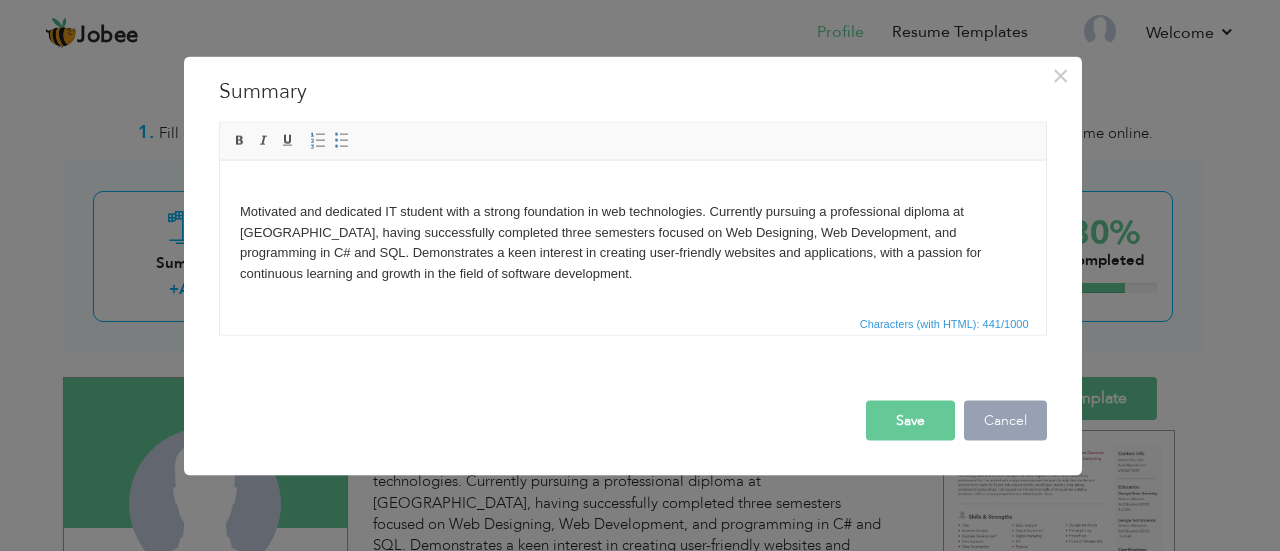 click on "Cancel" at bounding box center [1005, 420] 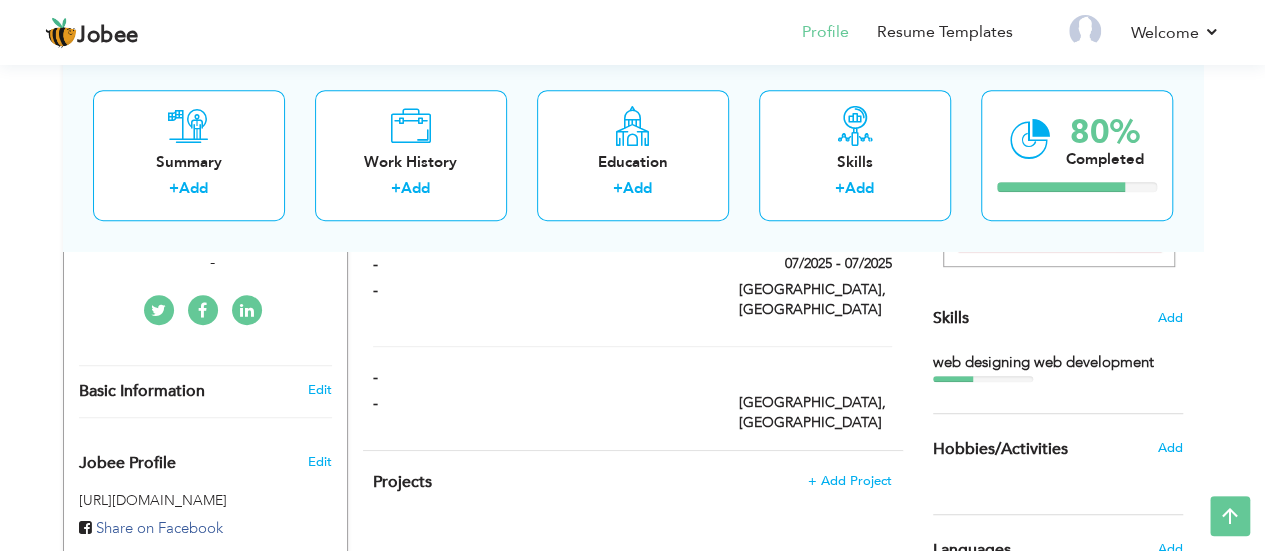 scroll, scrollTop: 0, scrollLeft: 0, axis: both 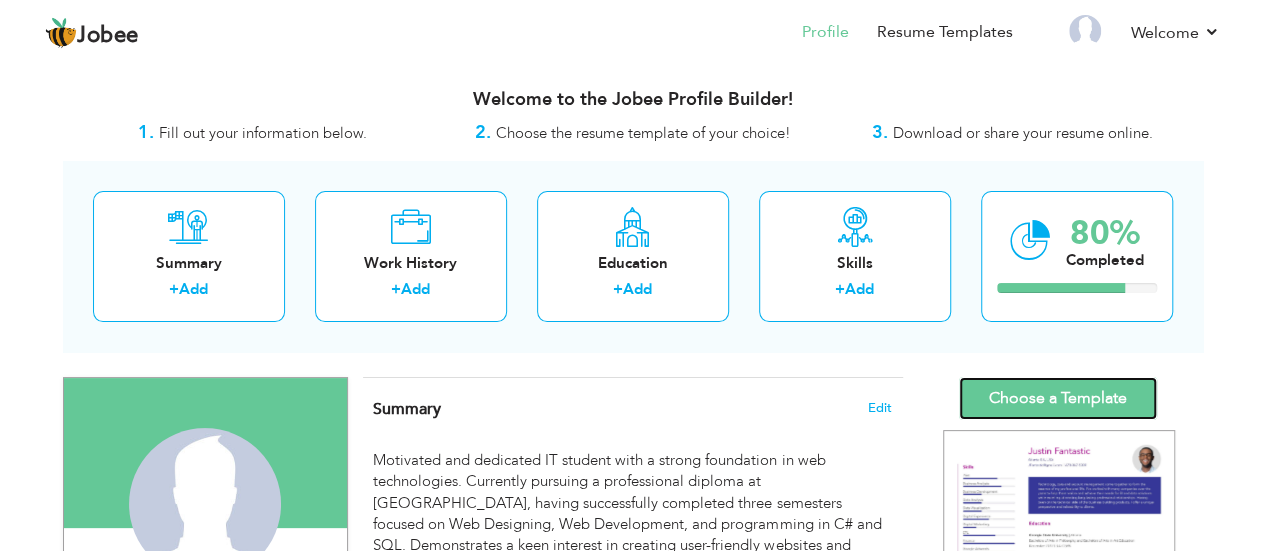 click on "Choose a Template" at bounding box center (1058, 398) 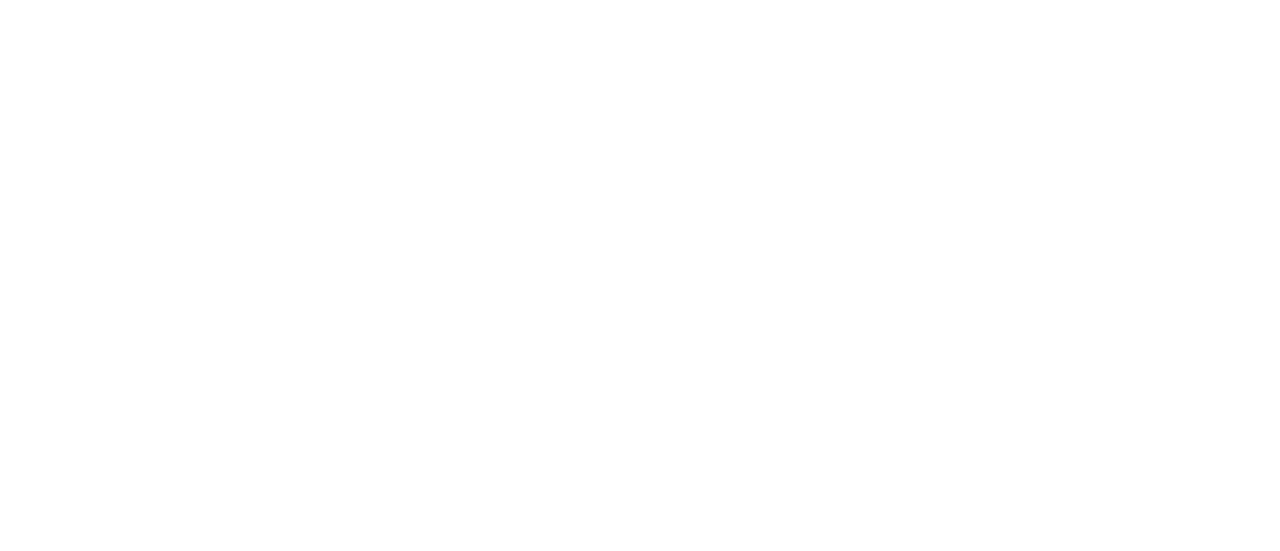 scroll, scrollTop: 0, scrollLeft: 0, axis: both 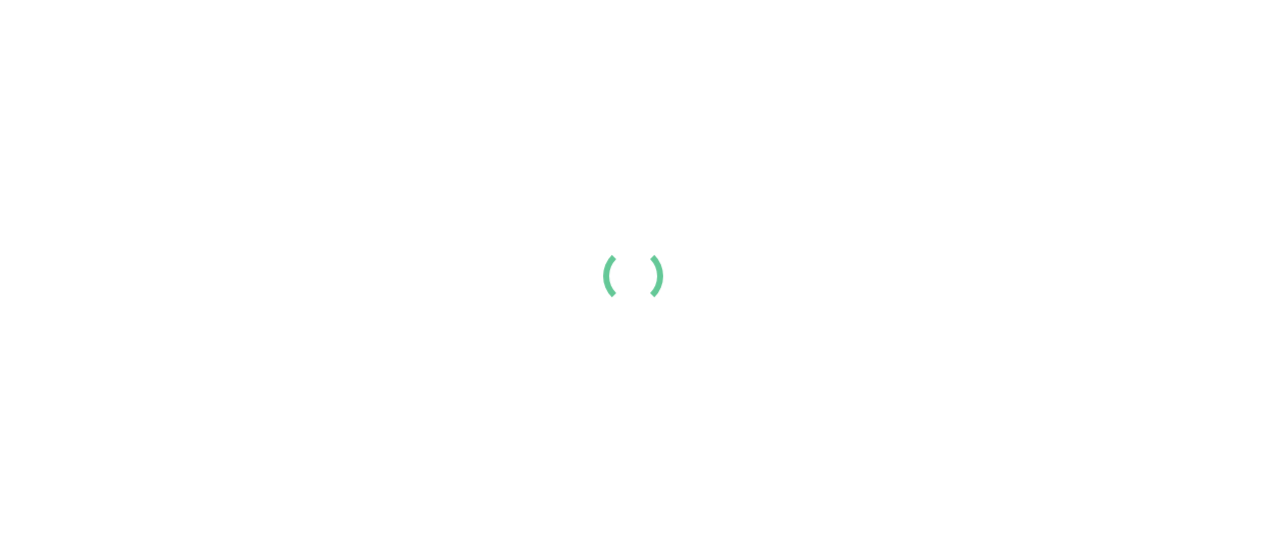 click at bounding box center [632, 275] 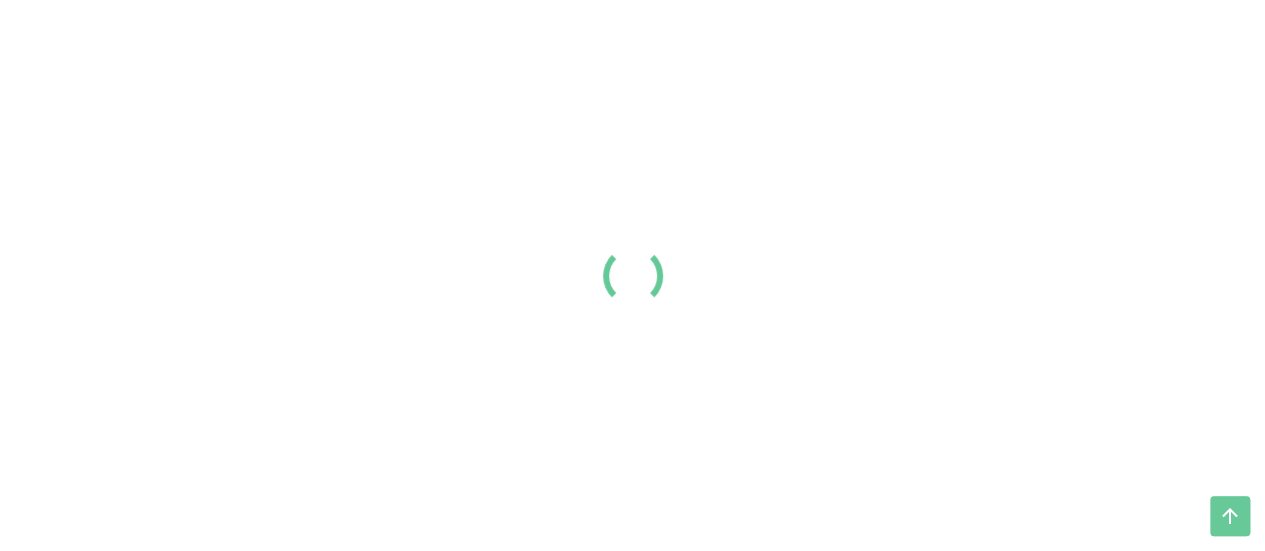 scroll, scrollTop: 0, scrollLeft: 0, axis: both 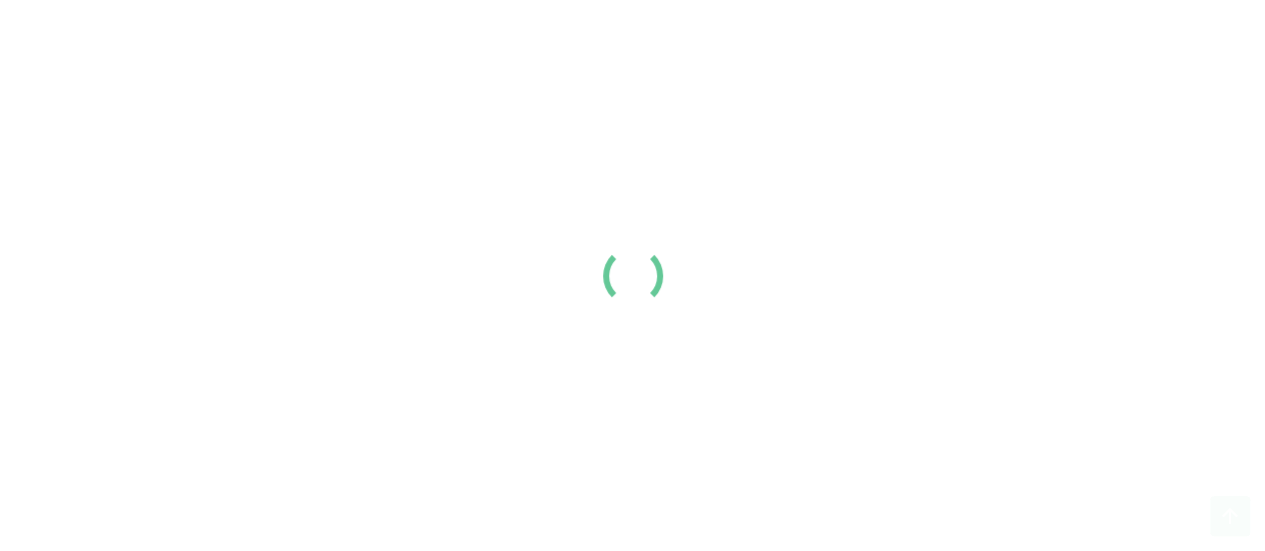 click at bounding box center (632, 275) 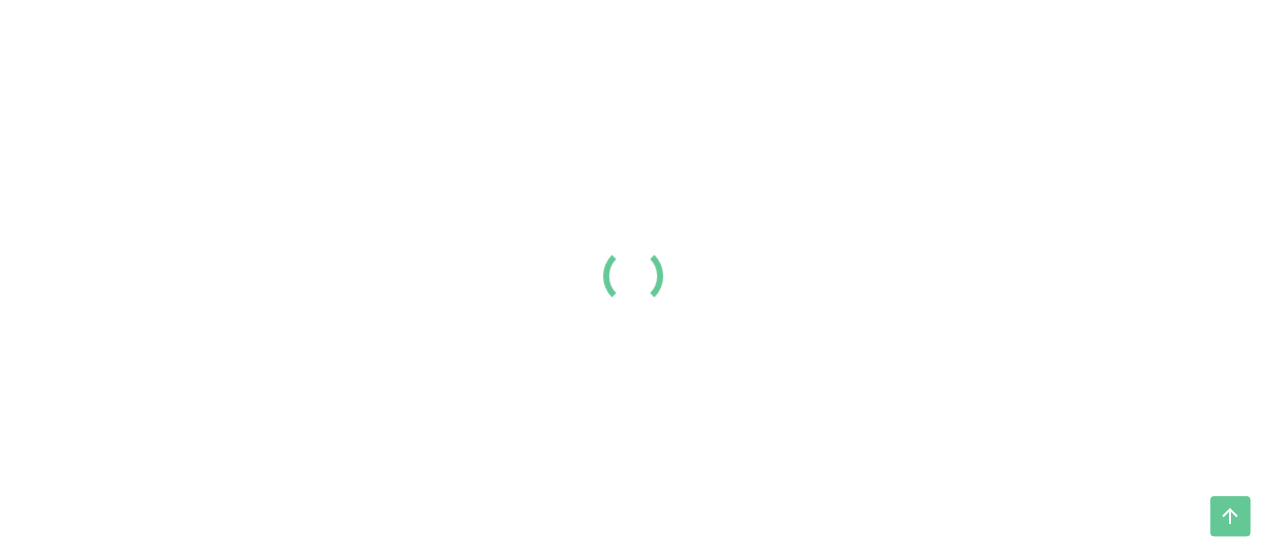 scroll, scrollTop: 127, scrollLeft: 0, axis: vertical 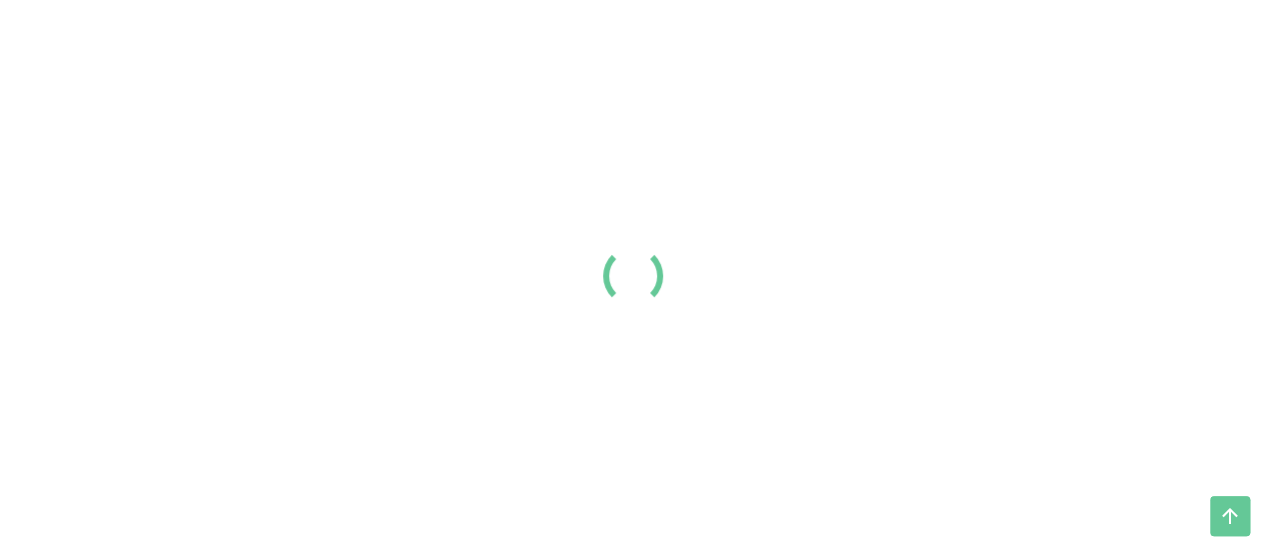 click at bounding box center [1230, 516] 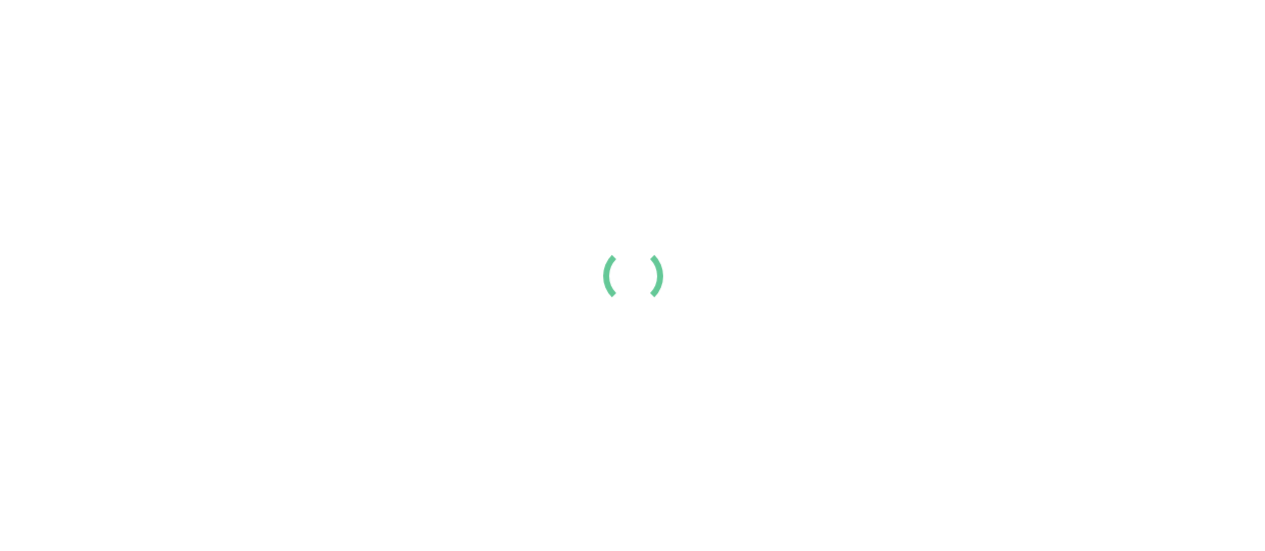 scroll, scrollTop: 0, scrollLeft: 0, axis: both 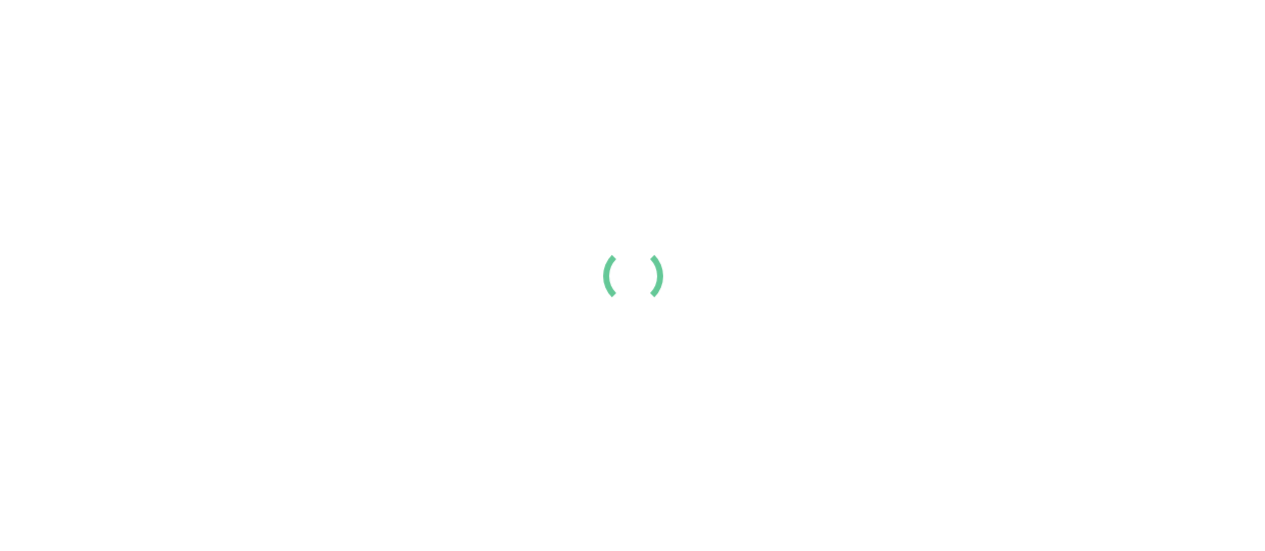 click at bounding box center (632, 275) 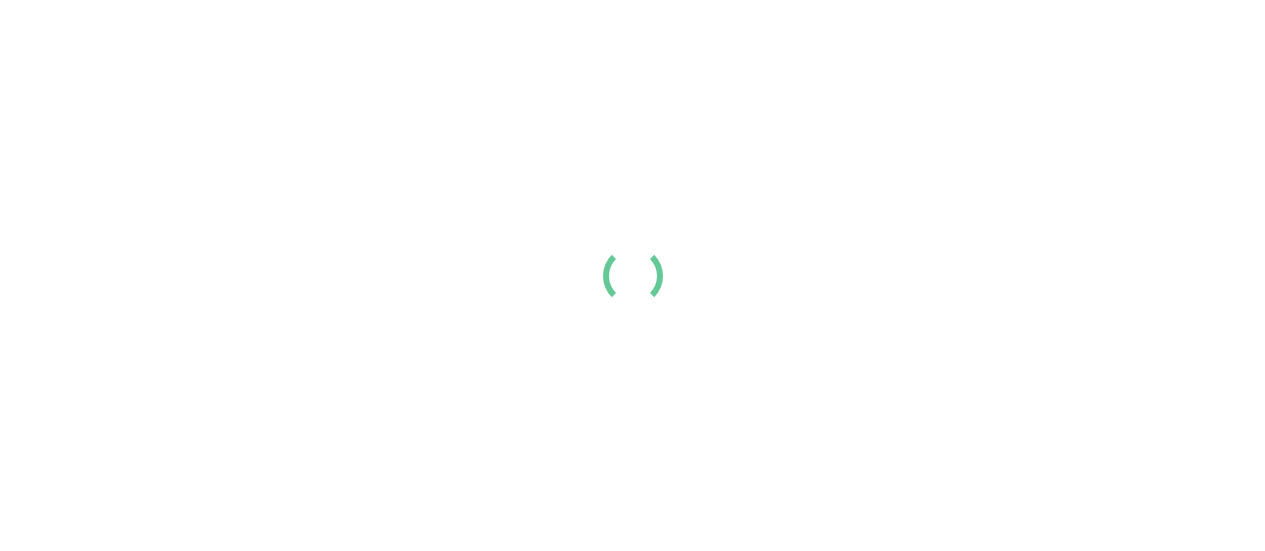 scroll, scrollTop: 0, scrollLeft: 0, axis: both 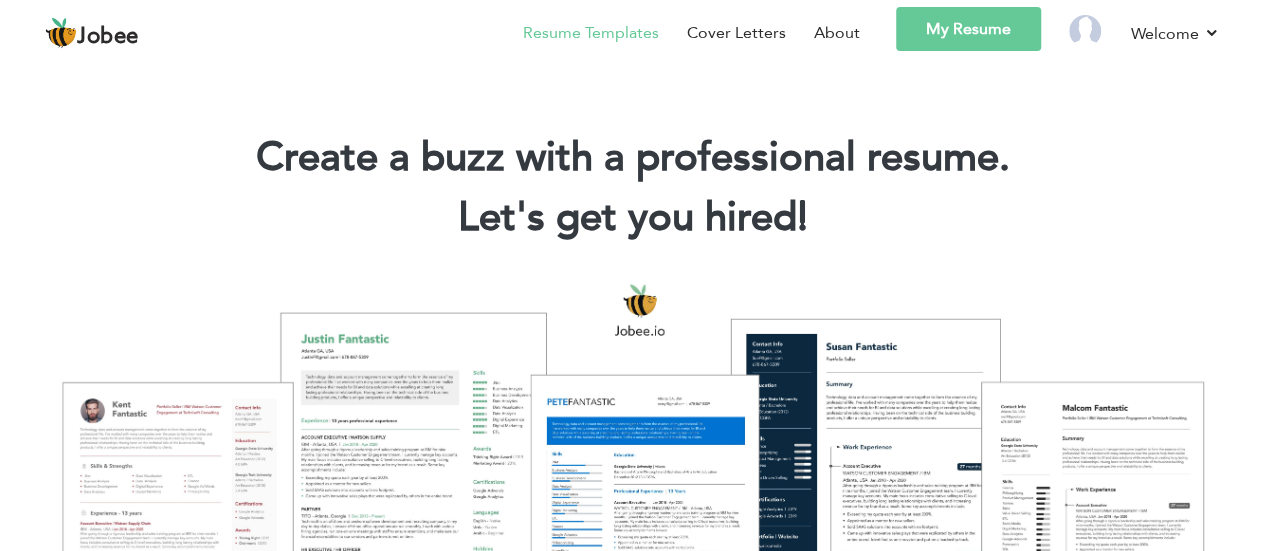 click on "Resume Templates" at bounding box center (591, 33) 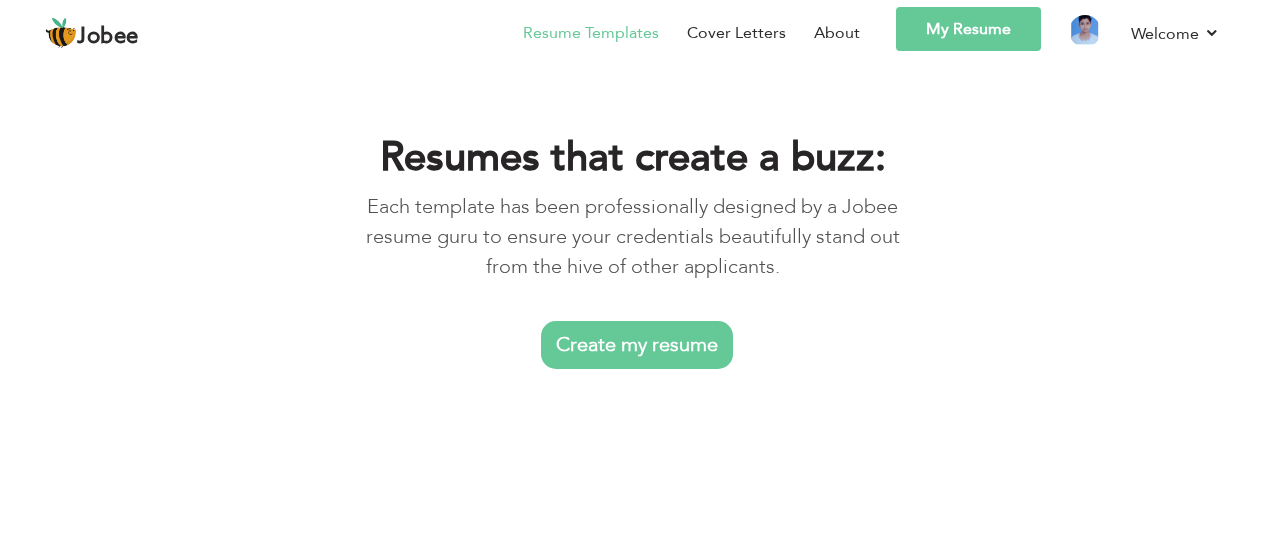 scroll, scrollTop: 0, scrollLeft: 0, axis: both 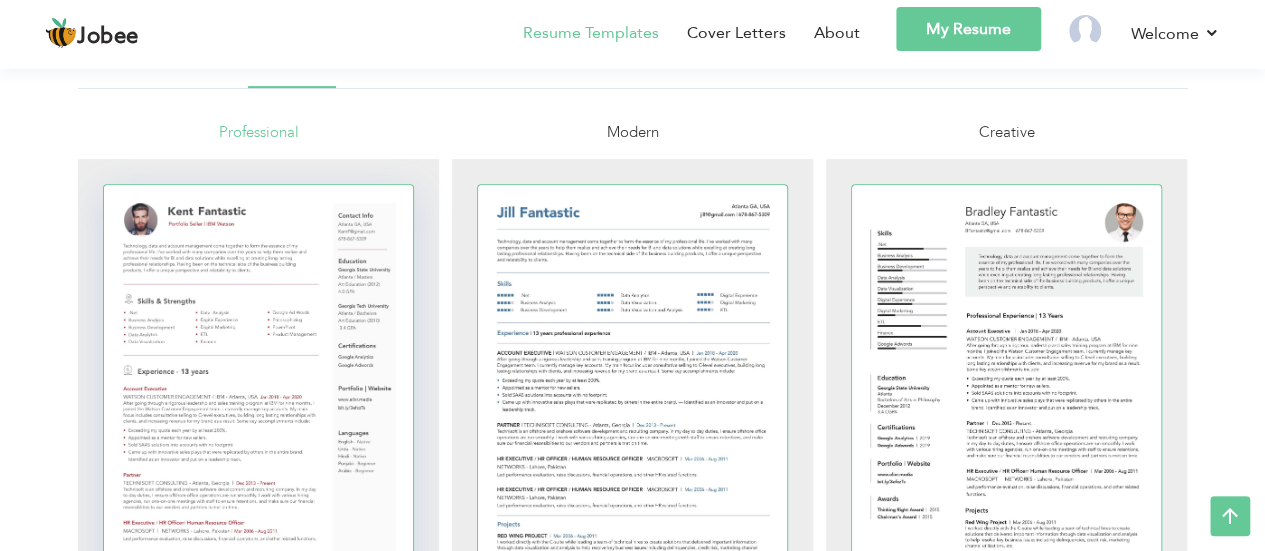 click at bounding box center [259, 385] 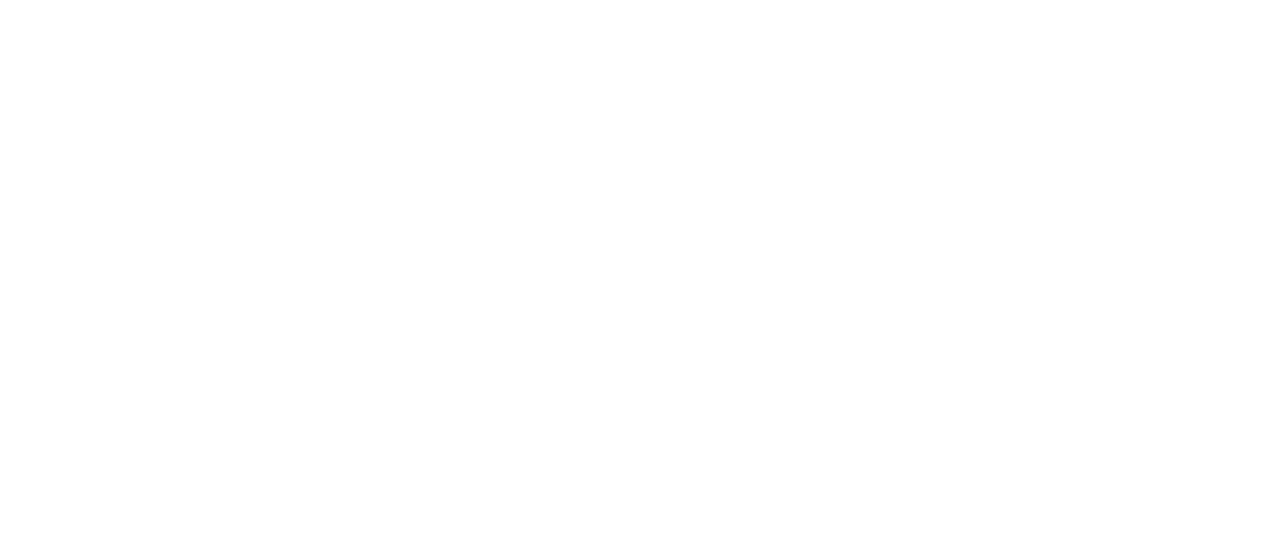 scroll, scrollTop: 0, scrollLeft: 0, axis: both 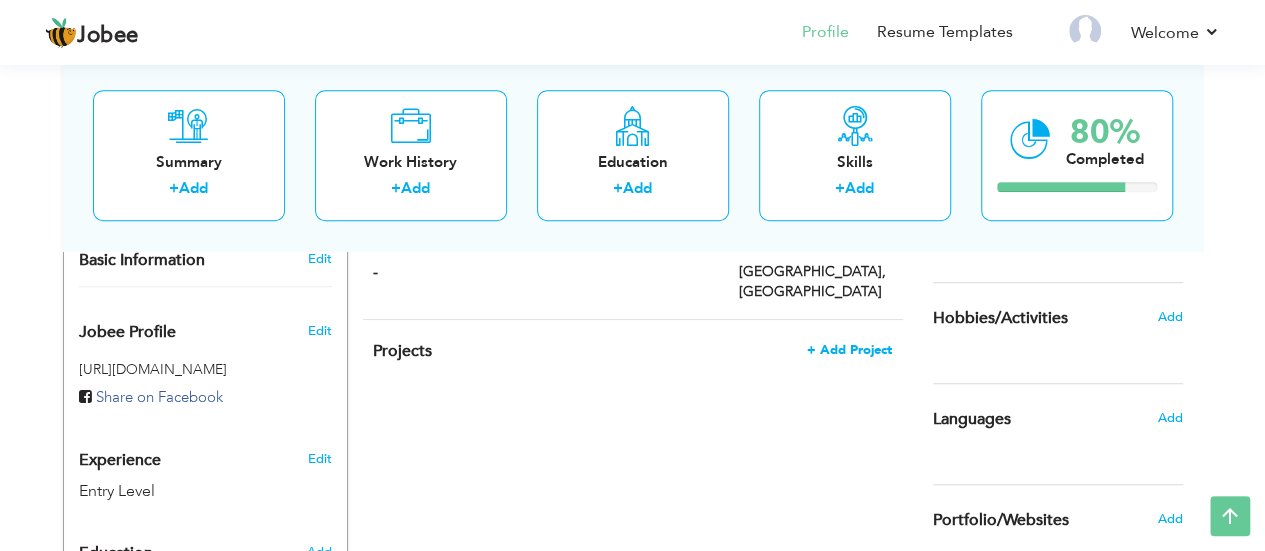 click on "+ Add Project" at bounding box center (849, 350) 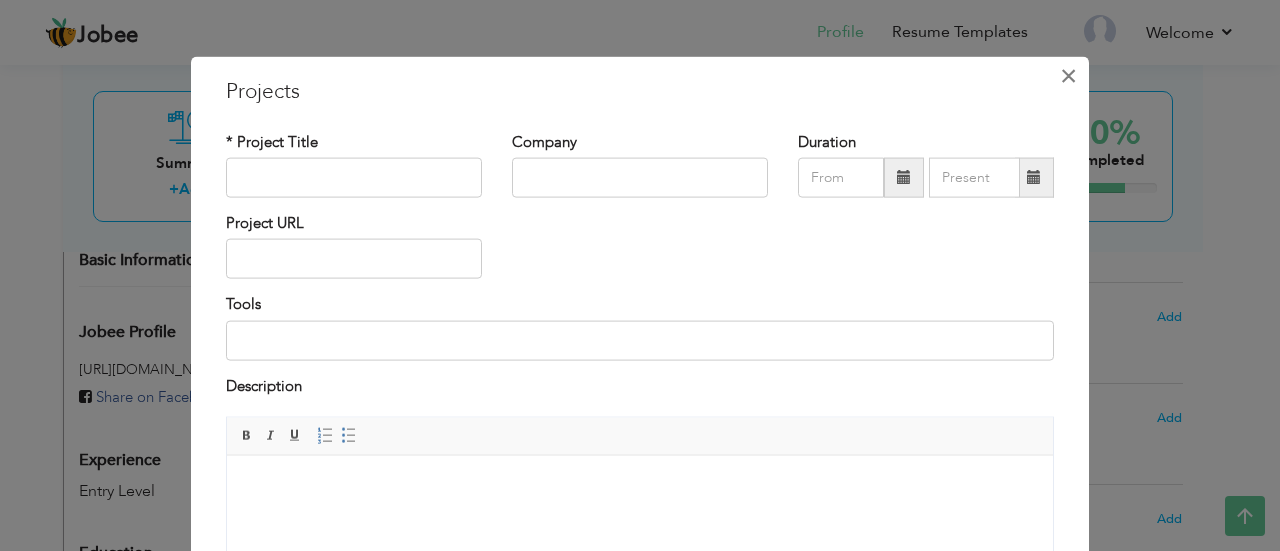 click on "×" at bounding box center (1068, 75) 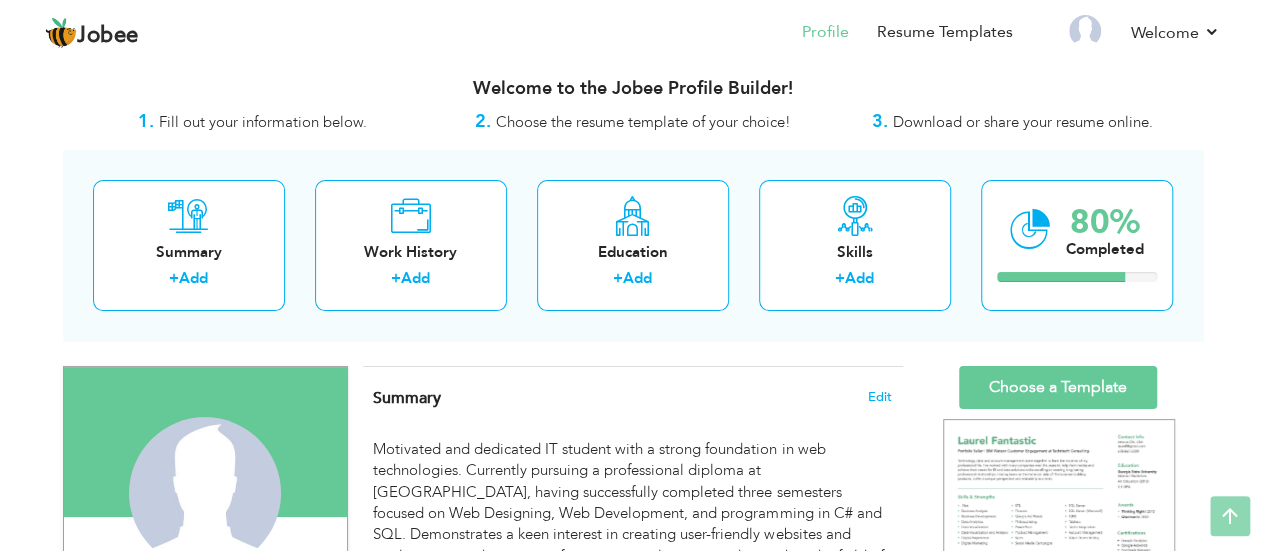 scroll, scrollTop: 0, scrollLeft: 0, axis: both 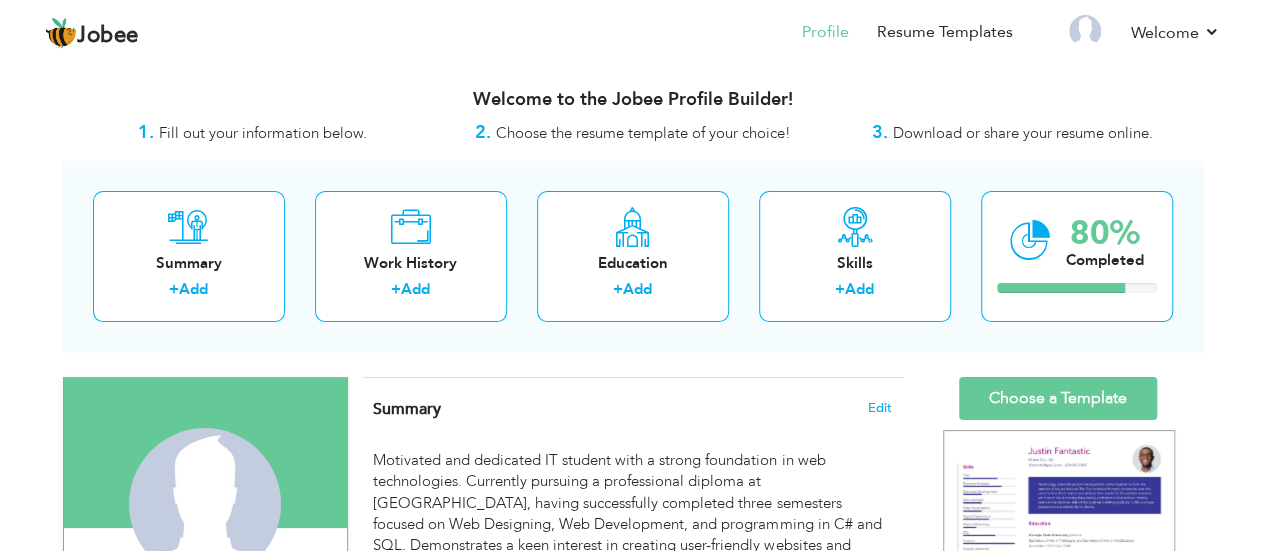click on "Change
Remove
Ahbar shah
Karachi ,  Sindhi Pakistan
. - ×  Upload Photo ×" at bounding box center [633, 906] 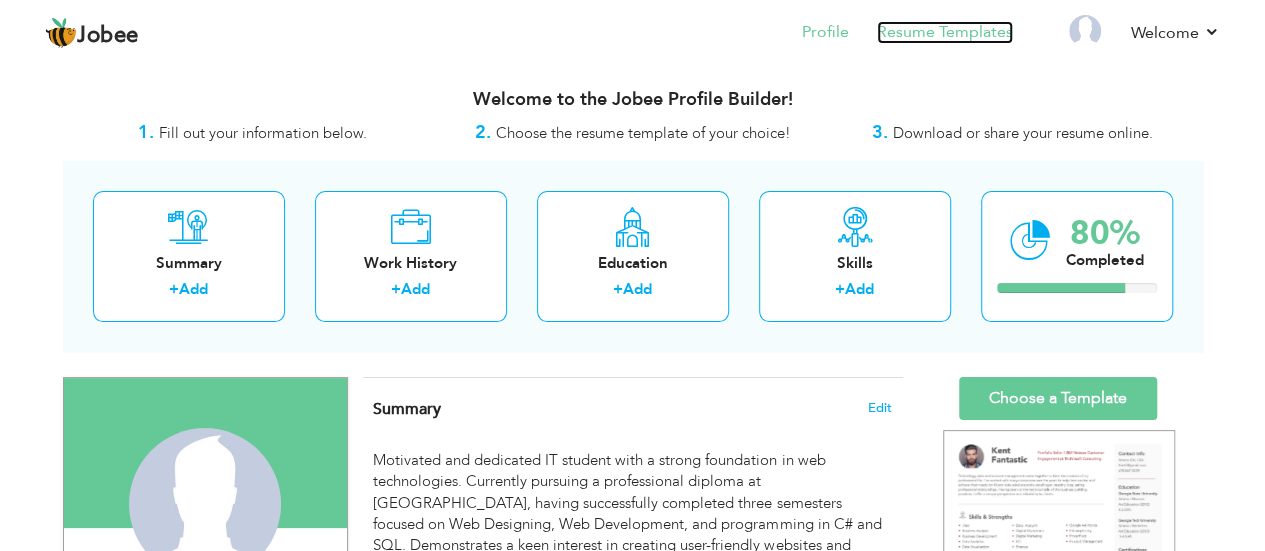 click on "Resume Templates" at bounding box center (945, 32) 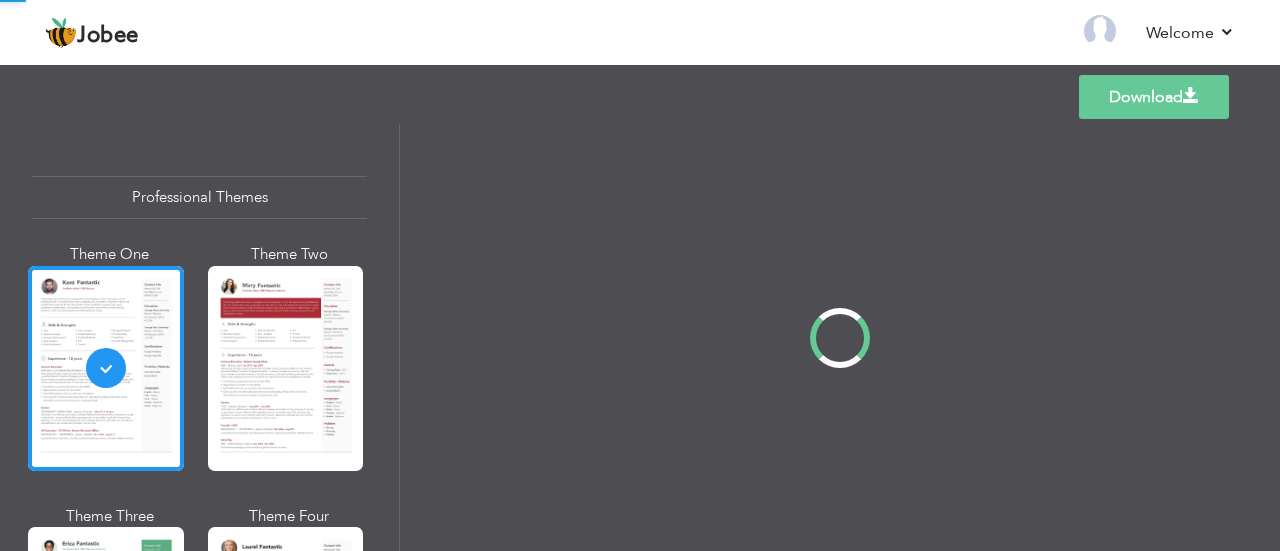 scroll, scrollTop: 0, scrollLeft: 0, axis: both 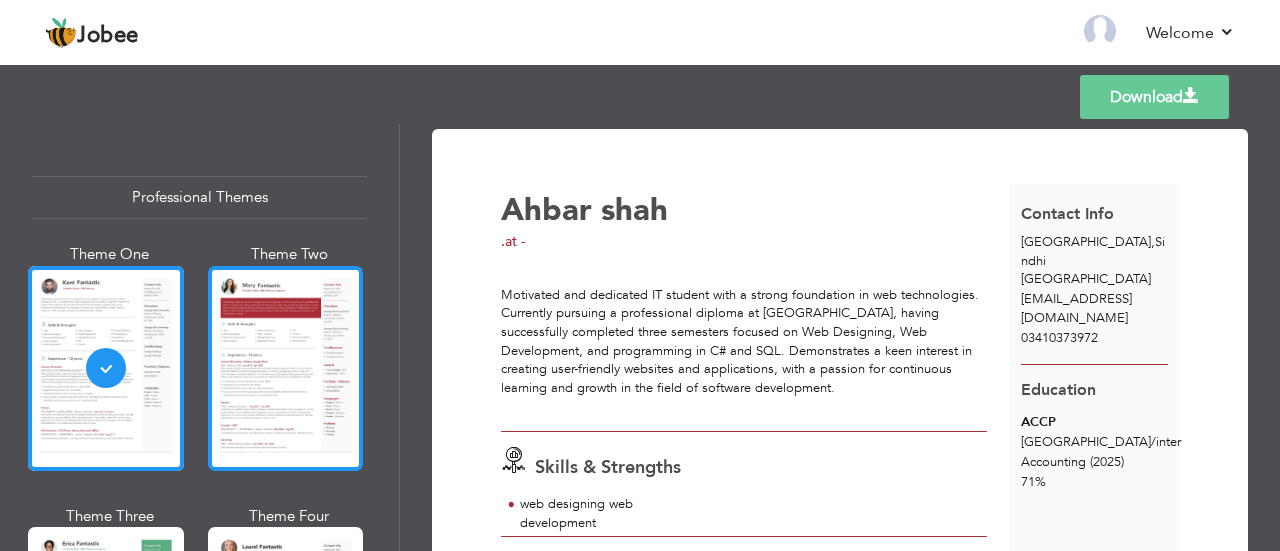 click at bounding box center [286, 368] 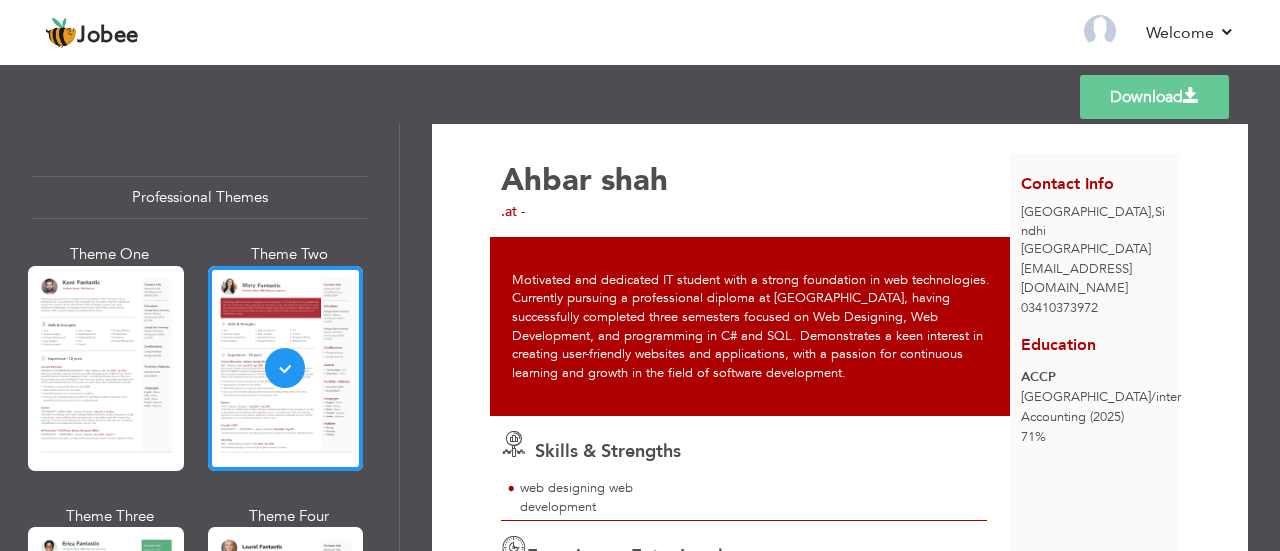 scroll, scrollTop: 256, scrollLeft: 0, axis: vertical 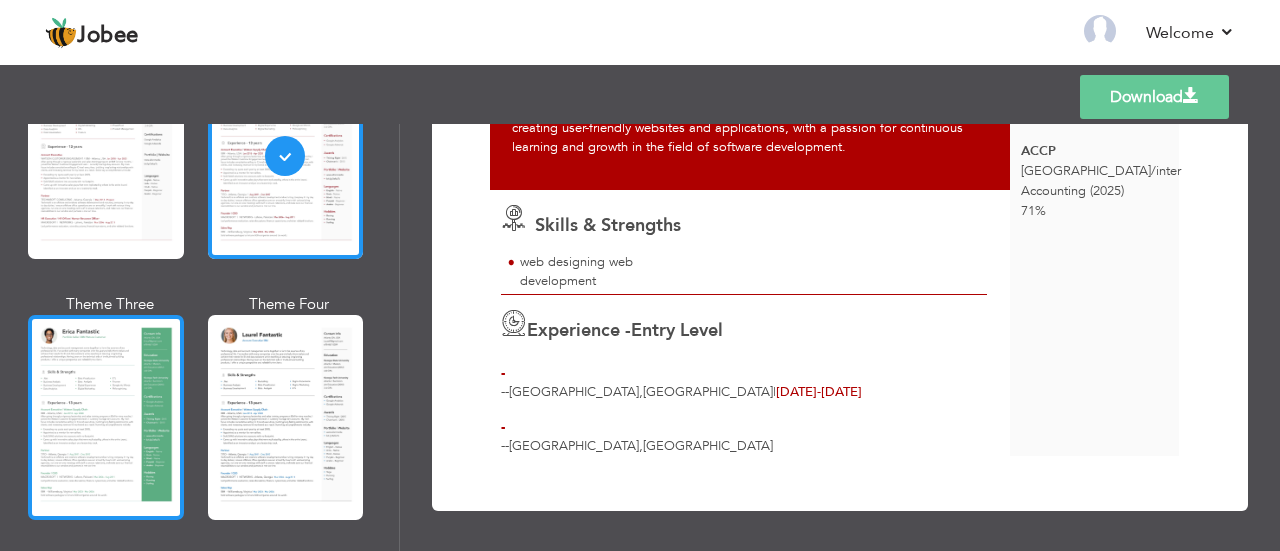 click at bounding box center (106, 417) 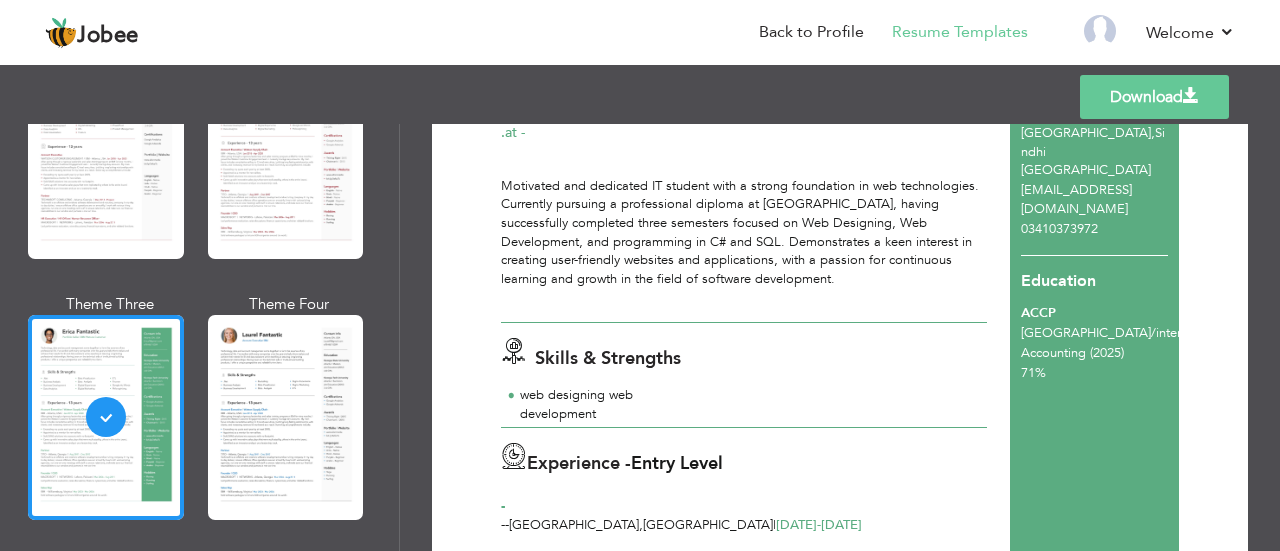 scroll, scrollTop: 111, scrollLeft: 0, axis: vertical 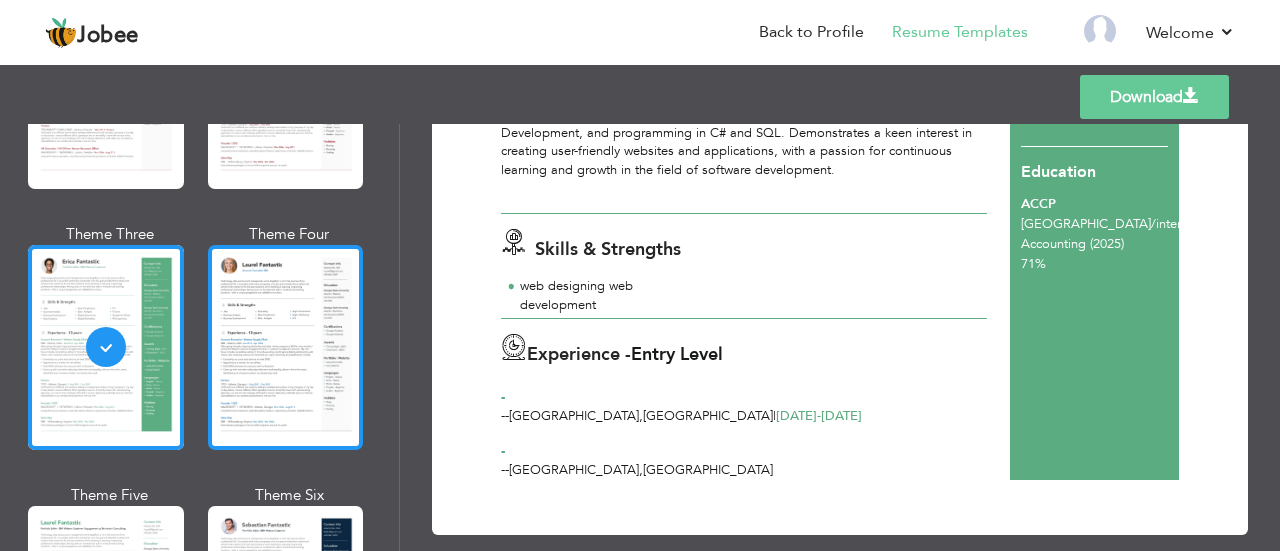 click at bounding box center (286, 347) 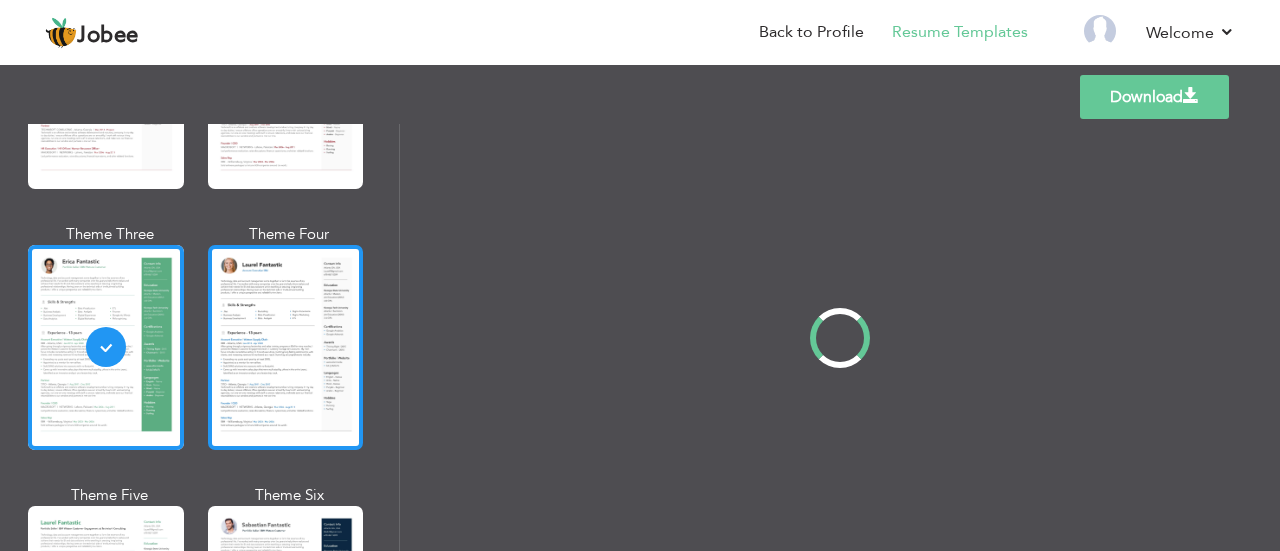 scroll, scrollTop: 0, scrollLeft: 0, axis: both 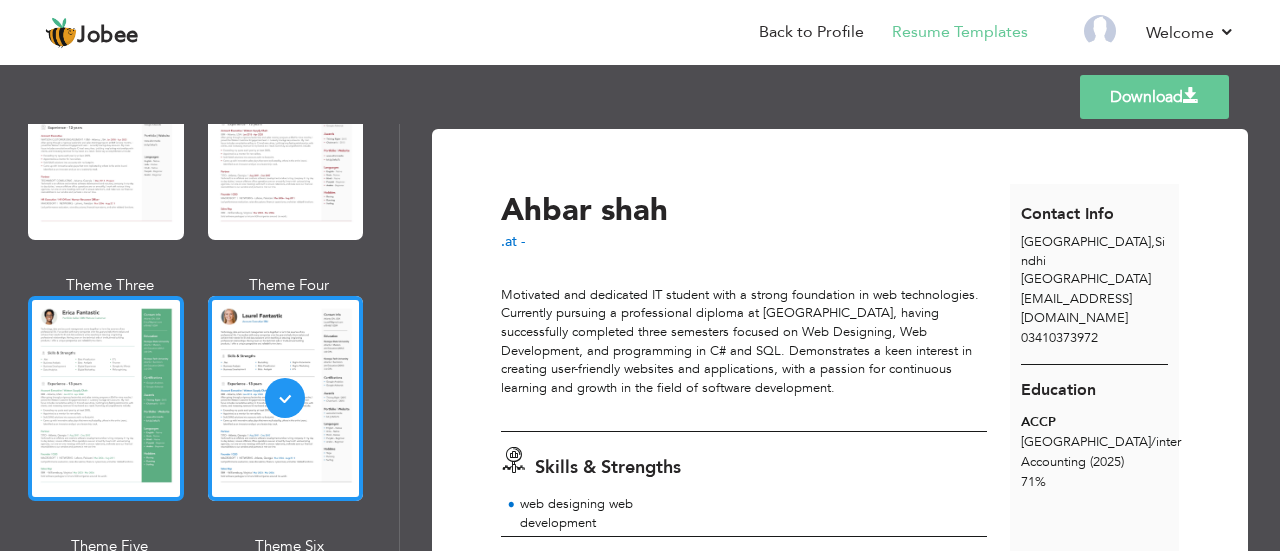 click at bounding box center [106, 398] 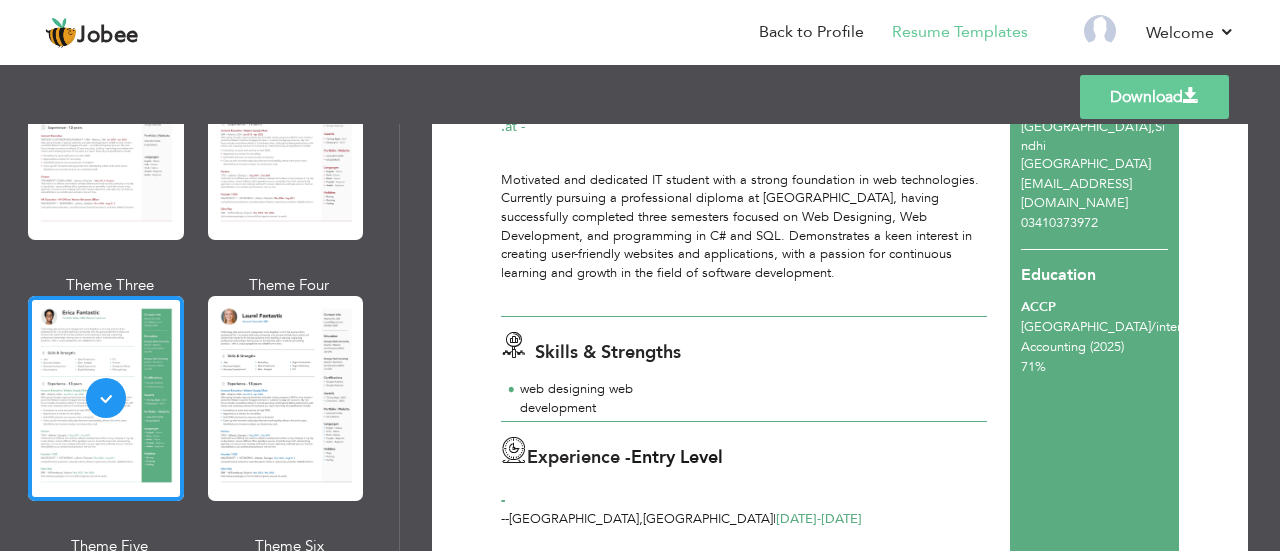 scroll, scrollTop: 116, scrollLeft: 0, axis: vertical 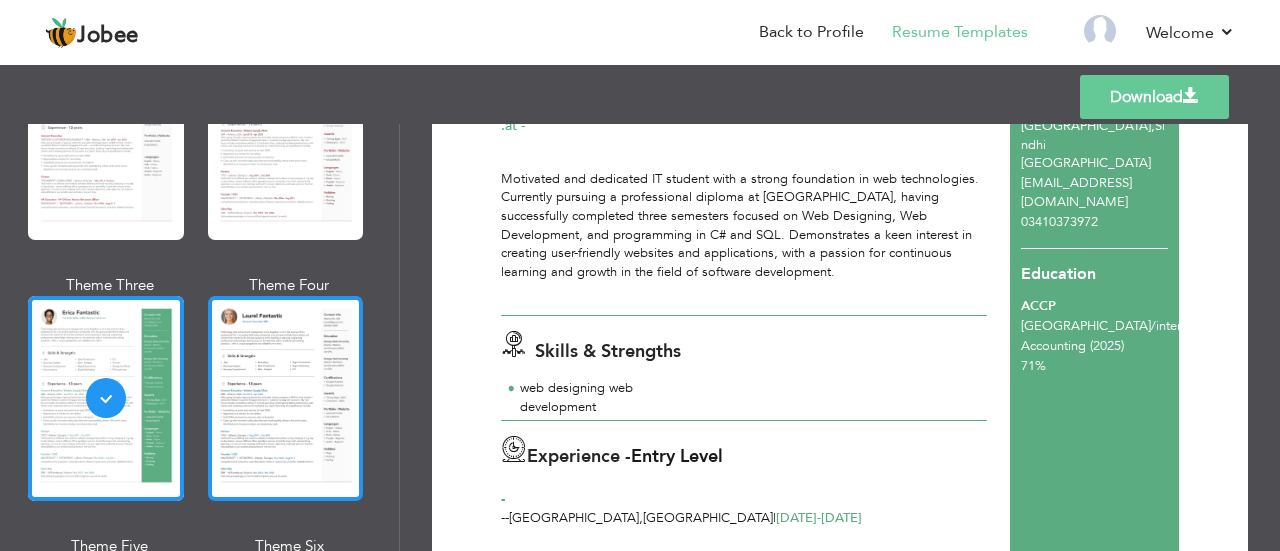 click at bounding box center (286, 398) 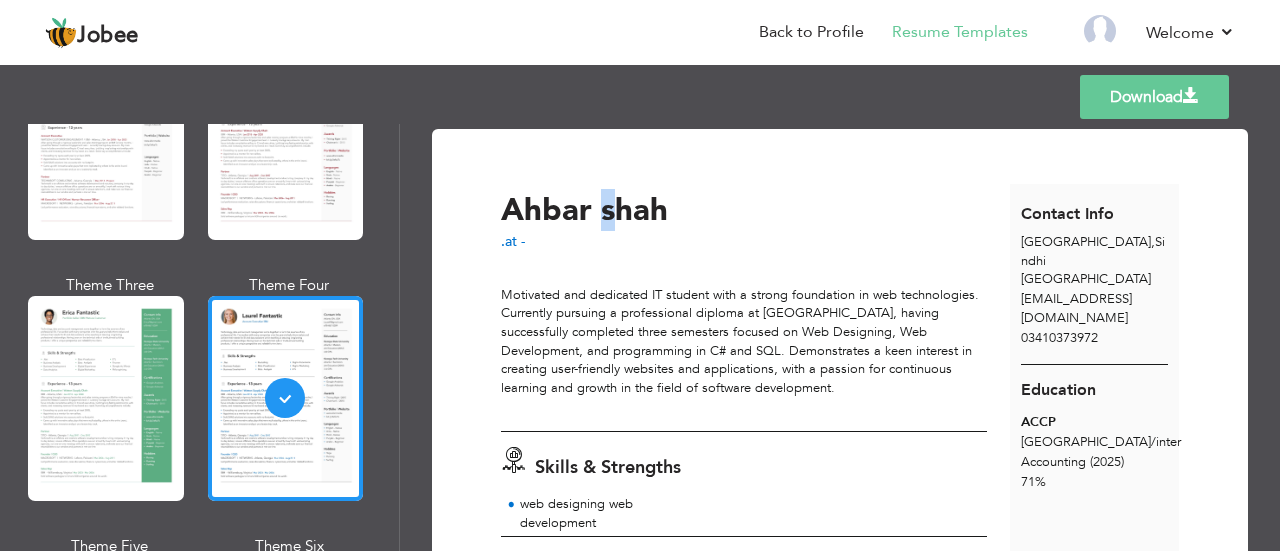 drag, startPoint x: 613, startPoint y: 216, endPoint x: 598, endPoint y: 212, distance: 15.524175 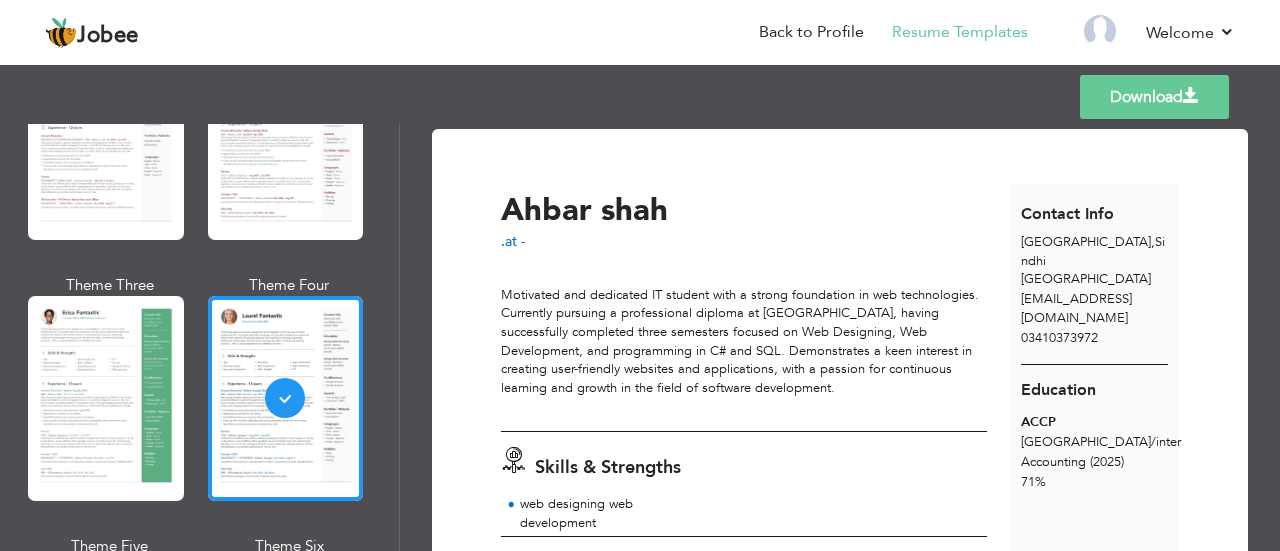 click on "Ahbar   shah
.  at -
Skills & Strengths
- - ," at bounding box center [755, 441] 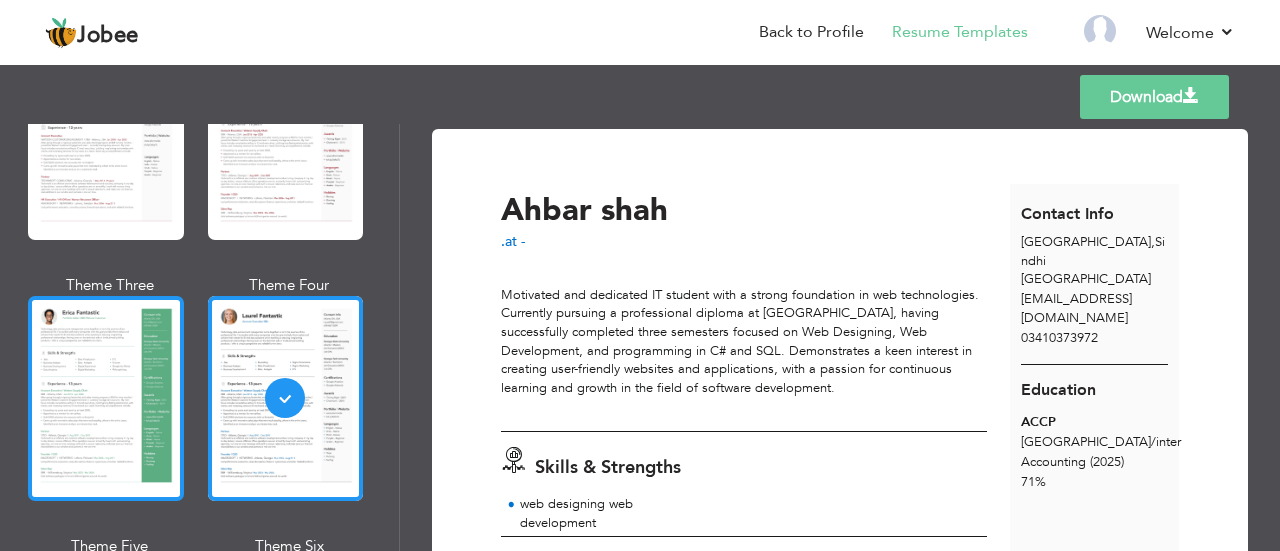 click at bounding box center [106, 398] 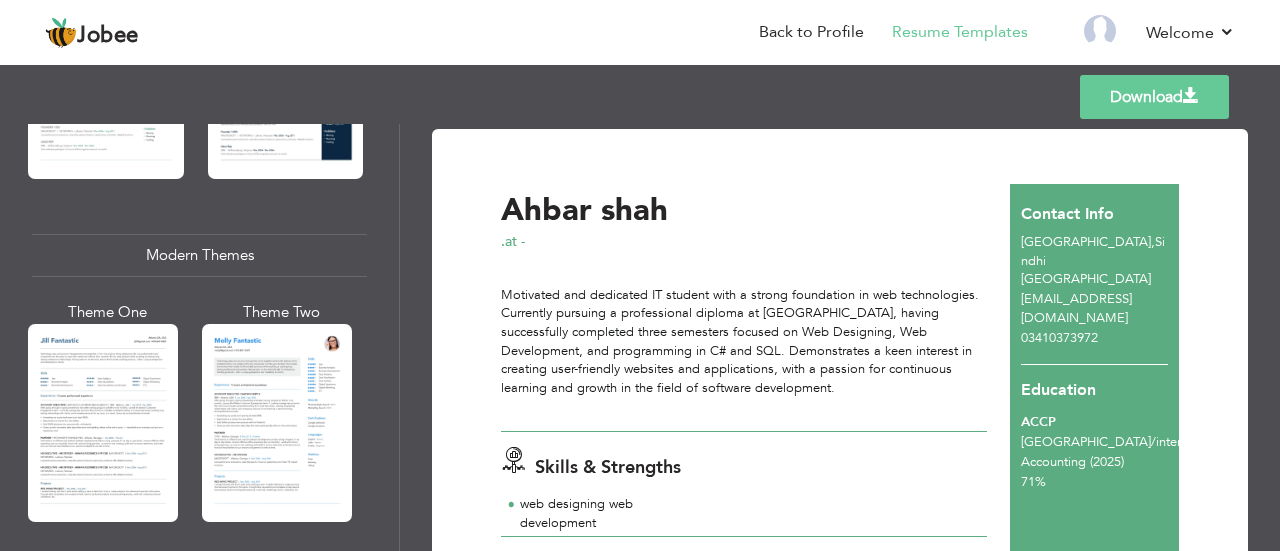 scroll, scrollTop: 852, scrollLeft: 0, axis: vertical 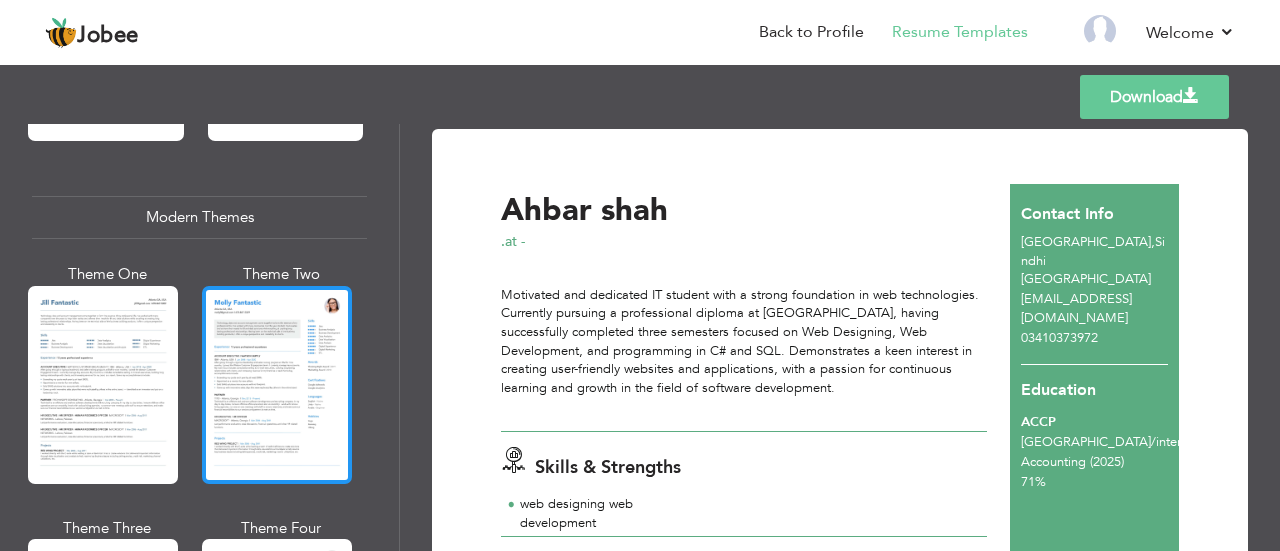 click at bounding box center [277, 385] 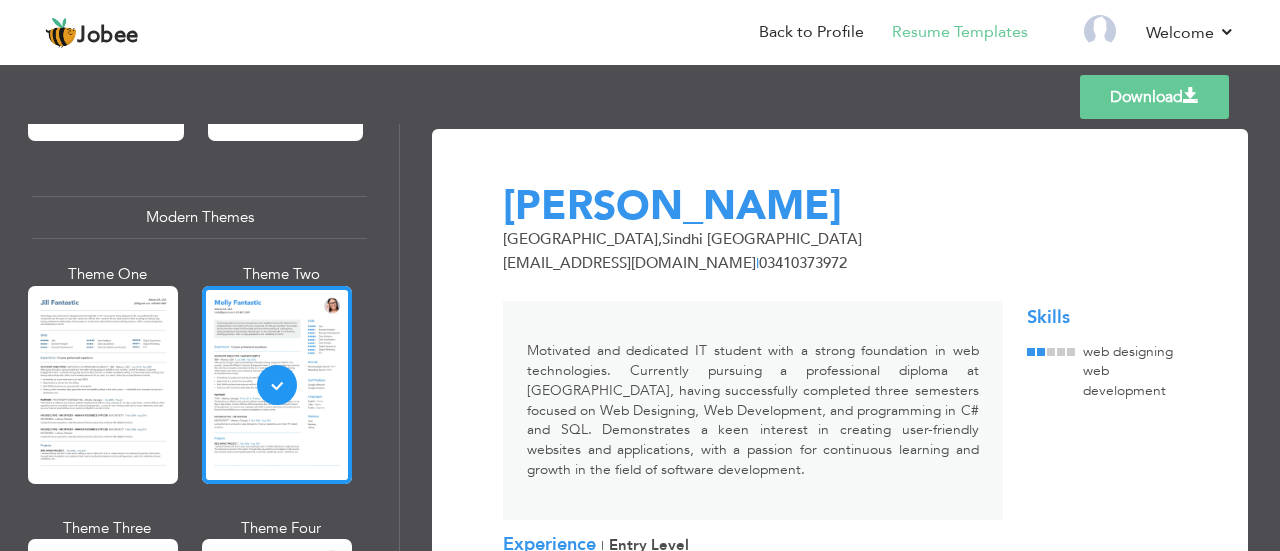 click on "Download" at bounding box center (1154, 97) 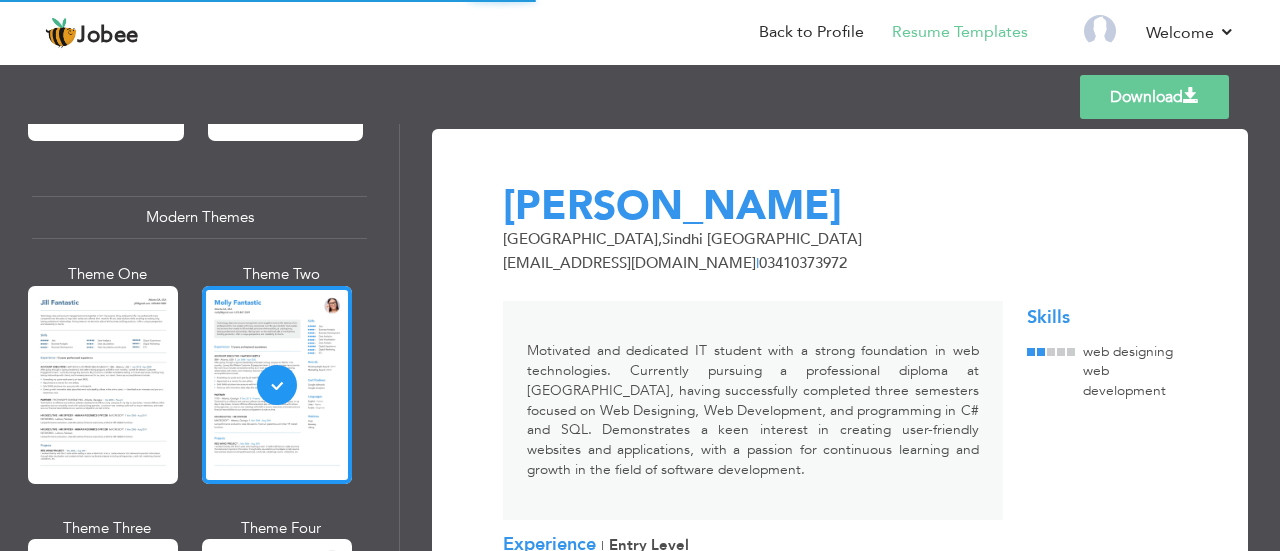 click on "Download" at bounding box center (1154, 97) 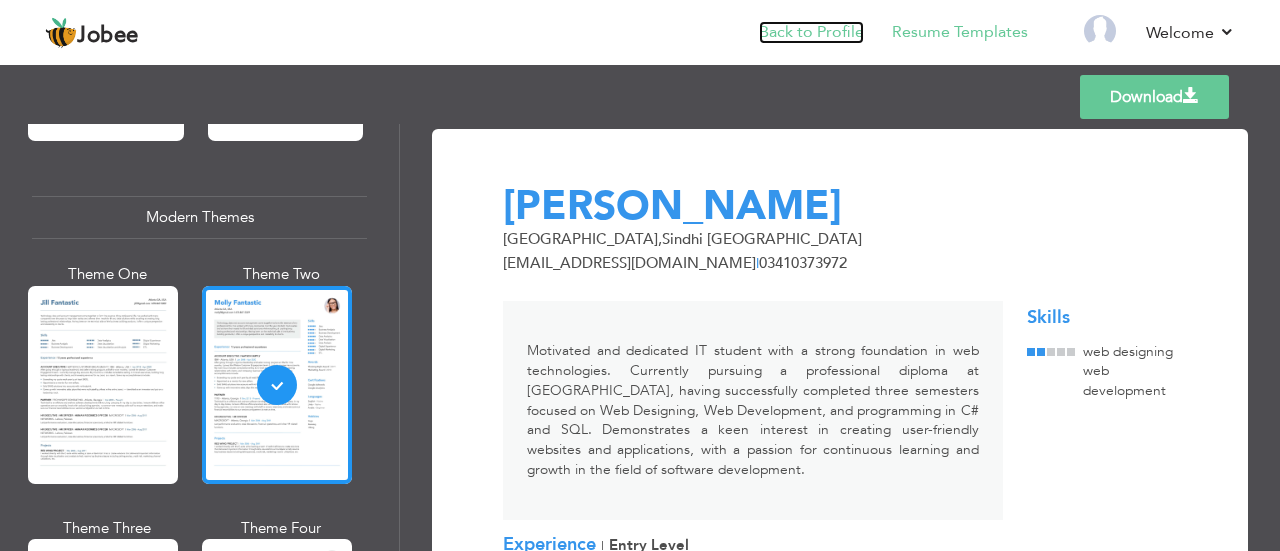 click on "Back to Profile" at bounding box center [811, 32] 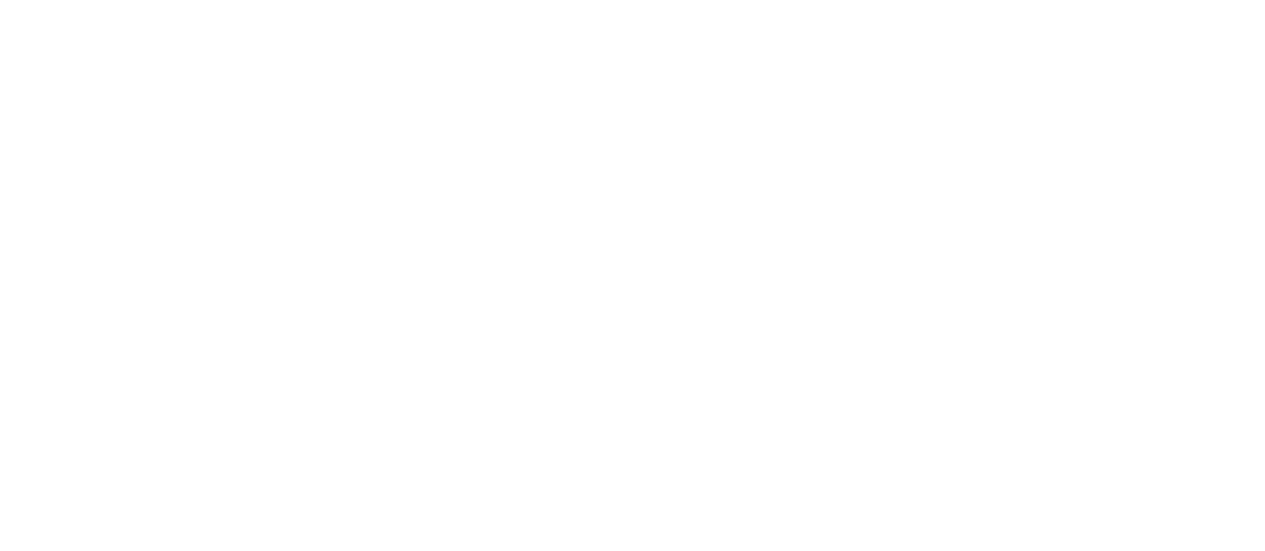 scroll, scrollTop: 0, scrollLeft: 0, axis: both 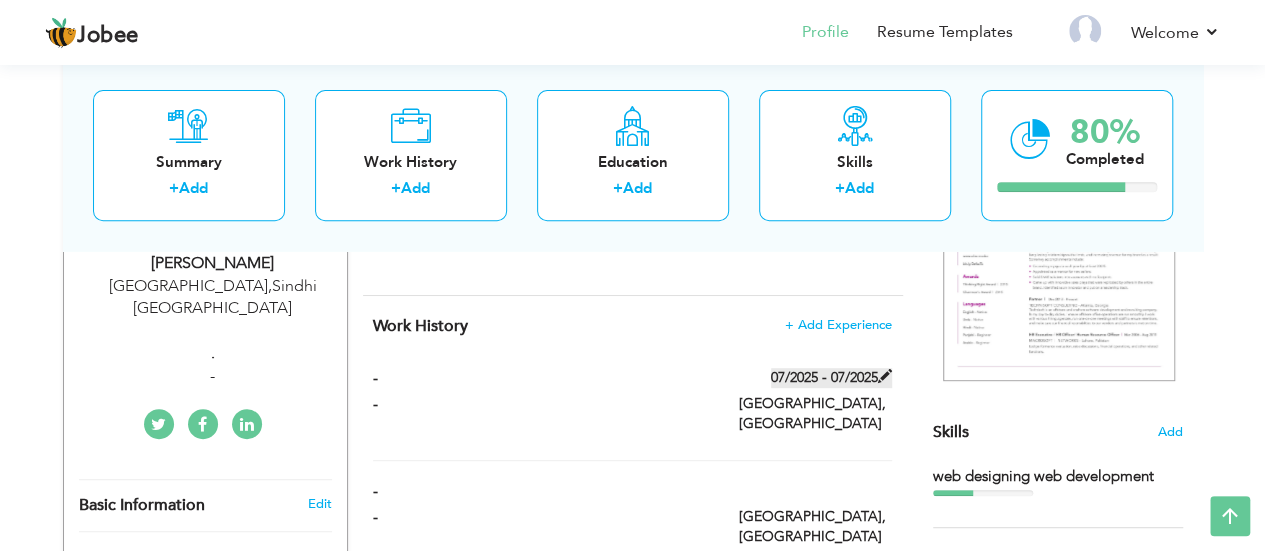 click at bounding box center (885, 376) 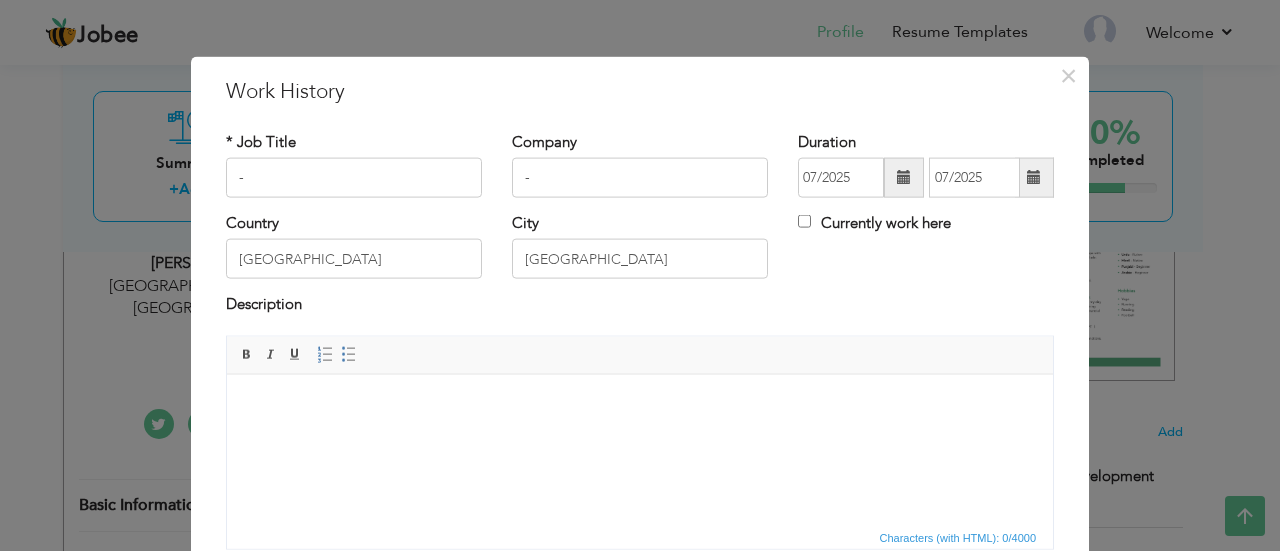 click at bounding box center [904, 178] 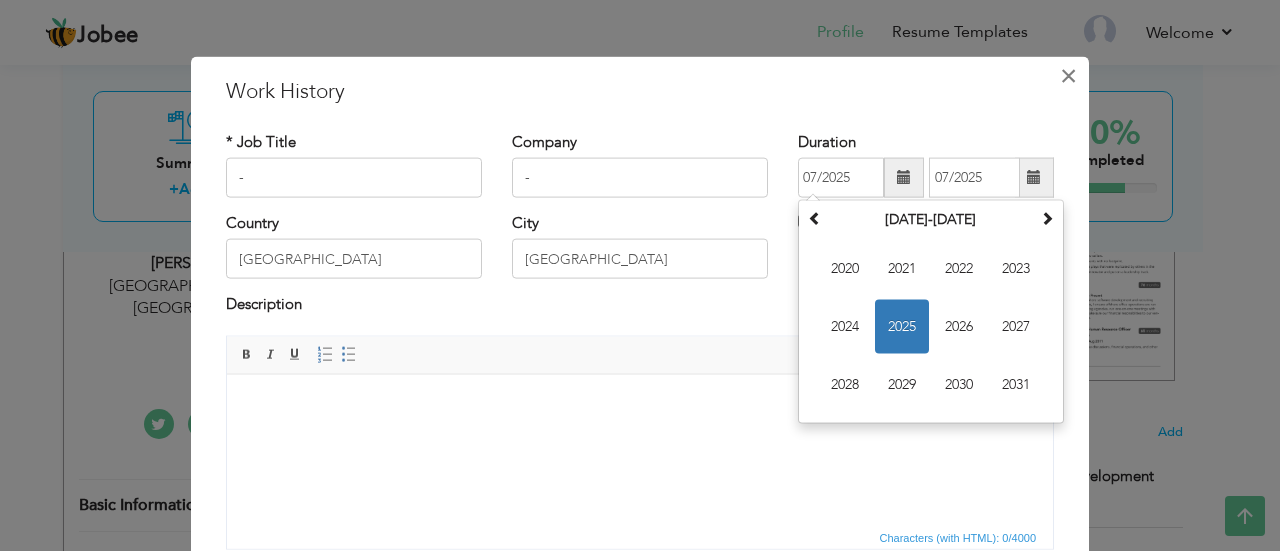 click on "×" at bounding box center (1068, 75) 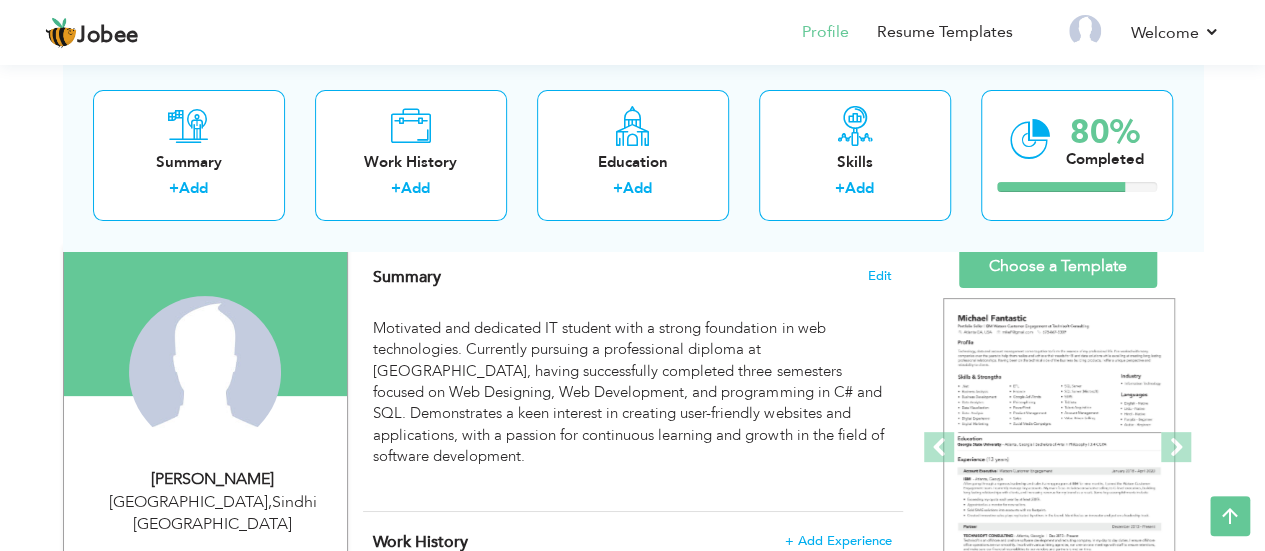 scroll, scrollTop: 120, scrollLeft: 0, axis: vertical 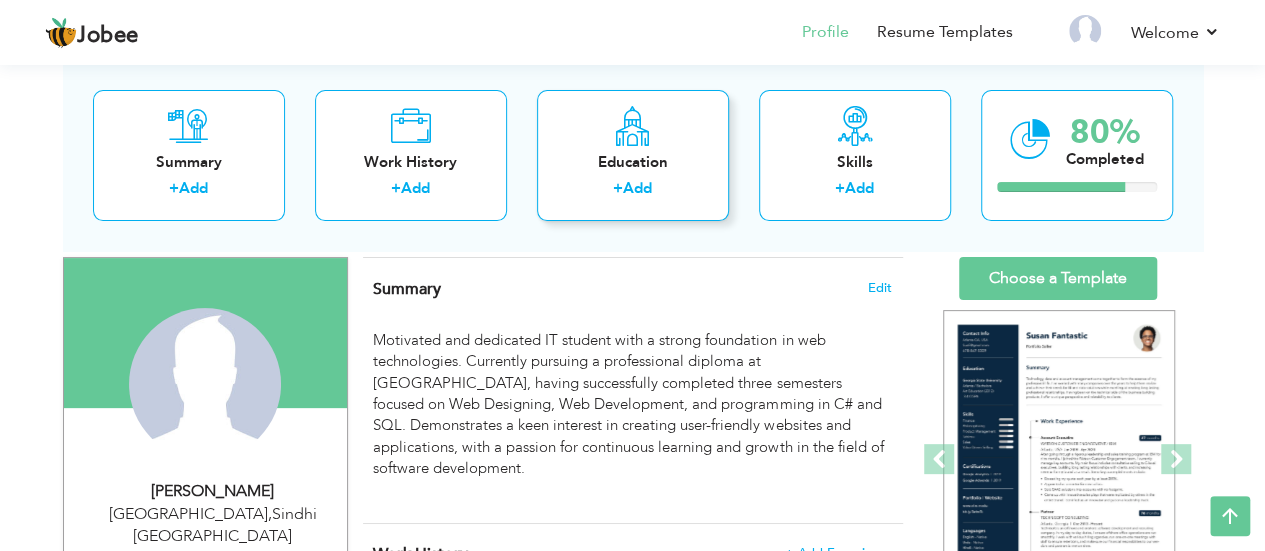click on "Education
+  Add" at bounding box center (633, 155) 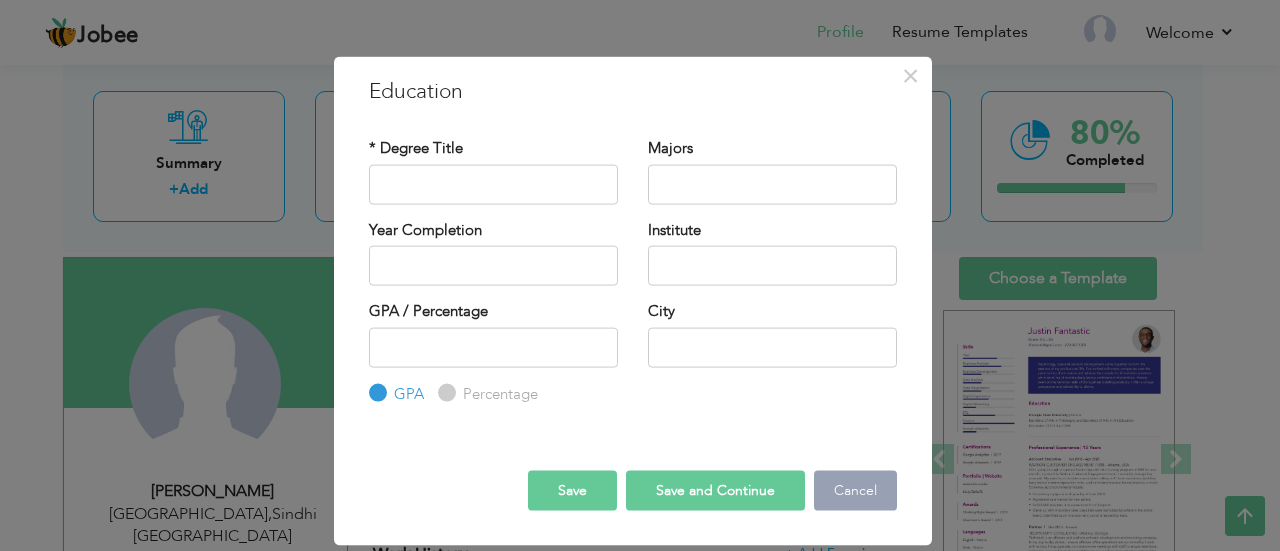 click on "Cancel" at bounding box center [855, 491] 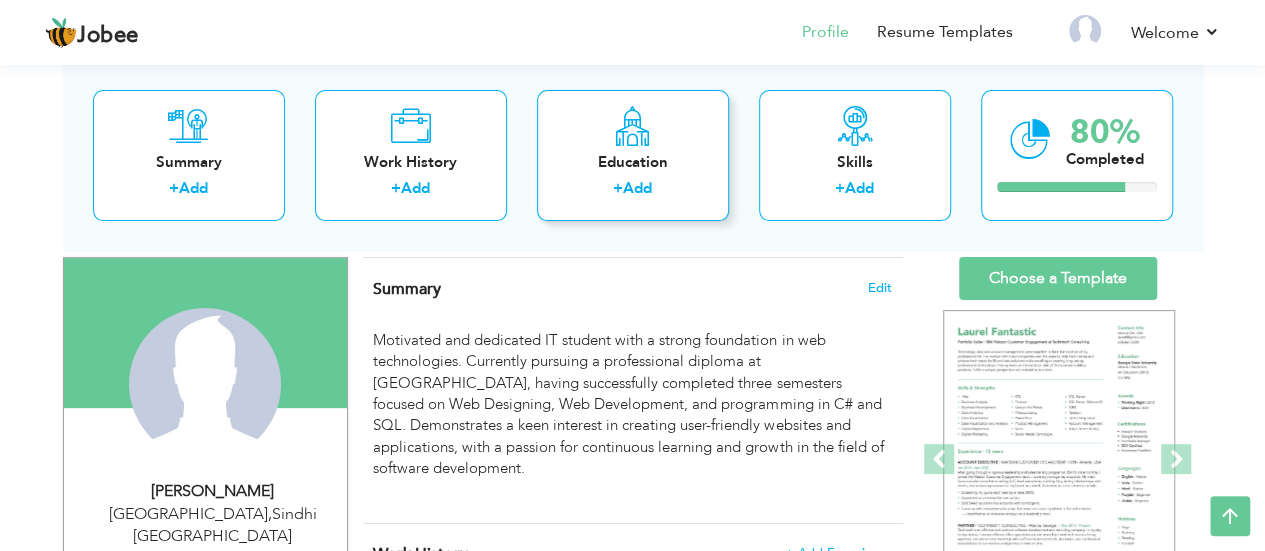 click on "Add" at bounding box center [637, 189] 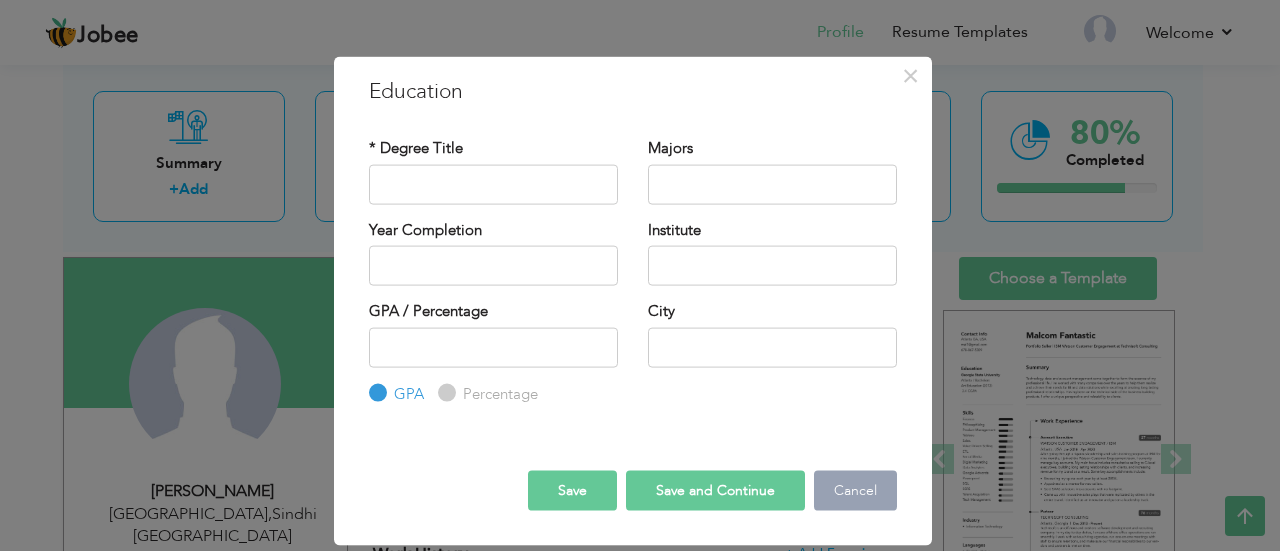 click on "Cancel" at bounding box center (855, 491) 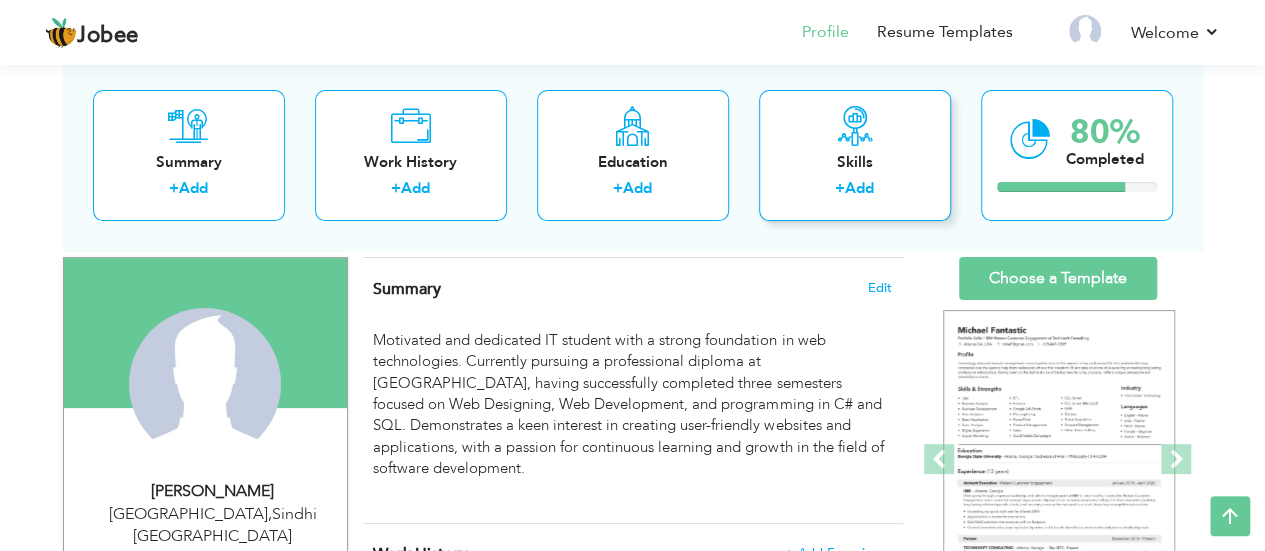 click on "Skills" at bounding box center [855, 162] 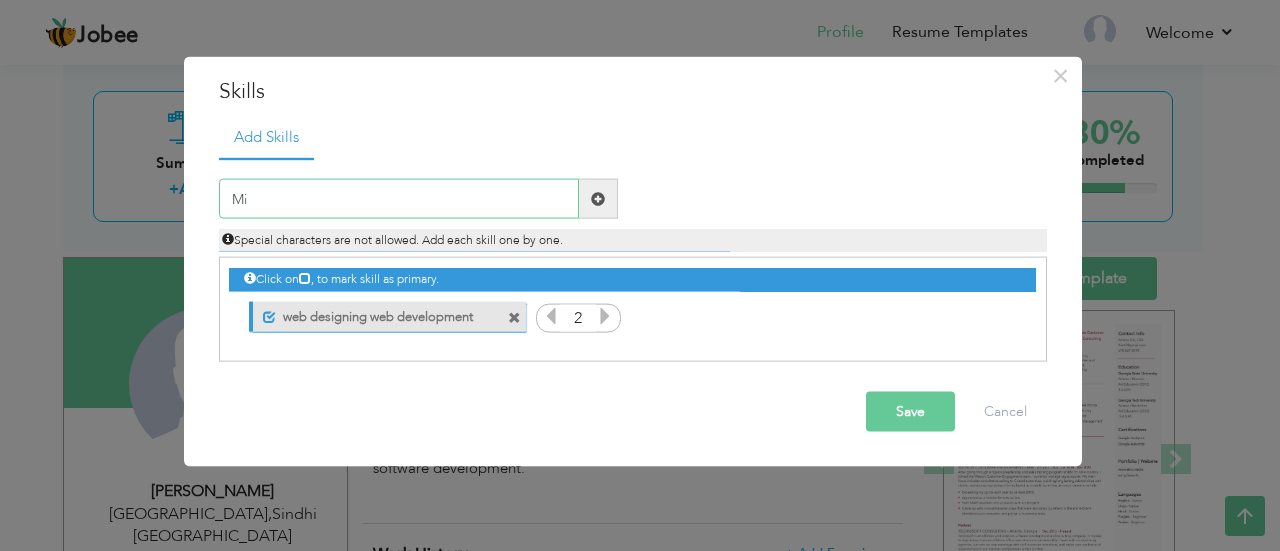 type on "M" 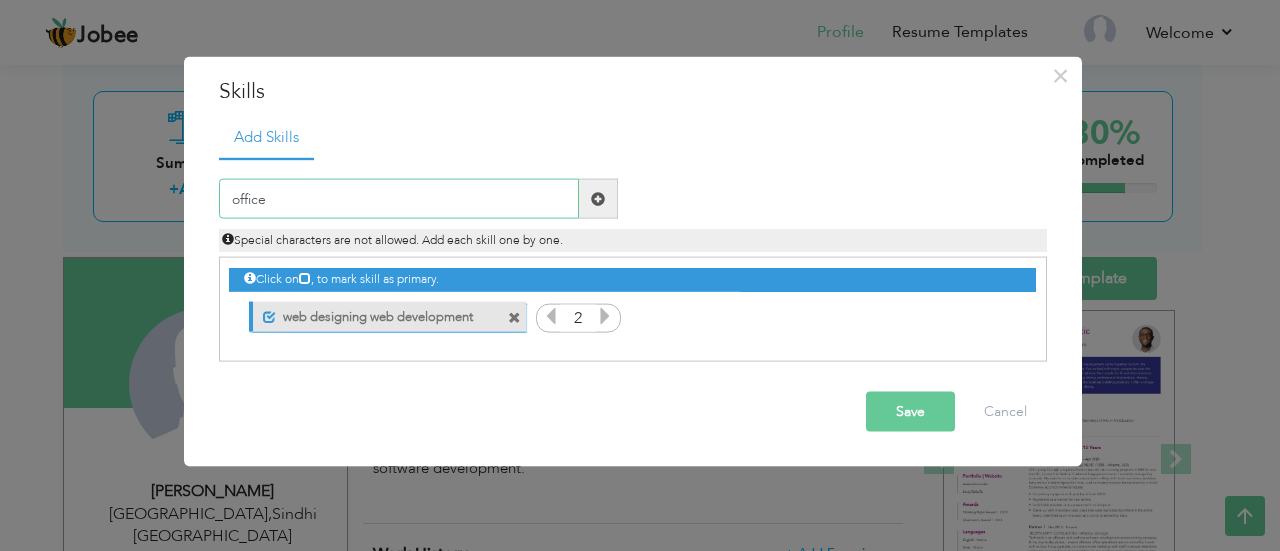 type on "office" 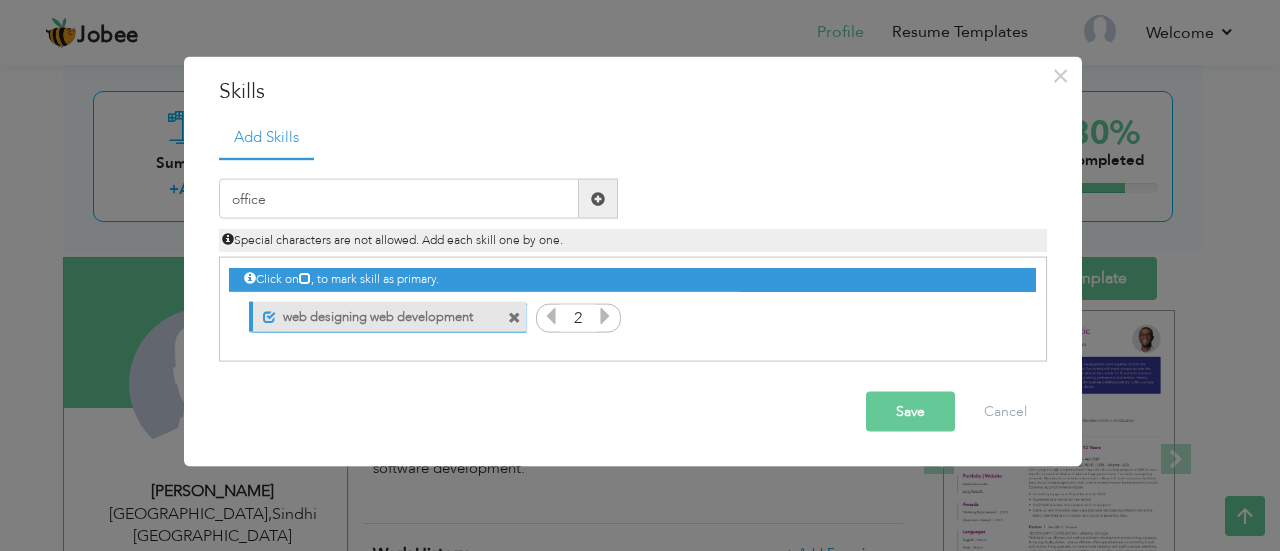 click at bounding box center [598, 198] 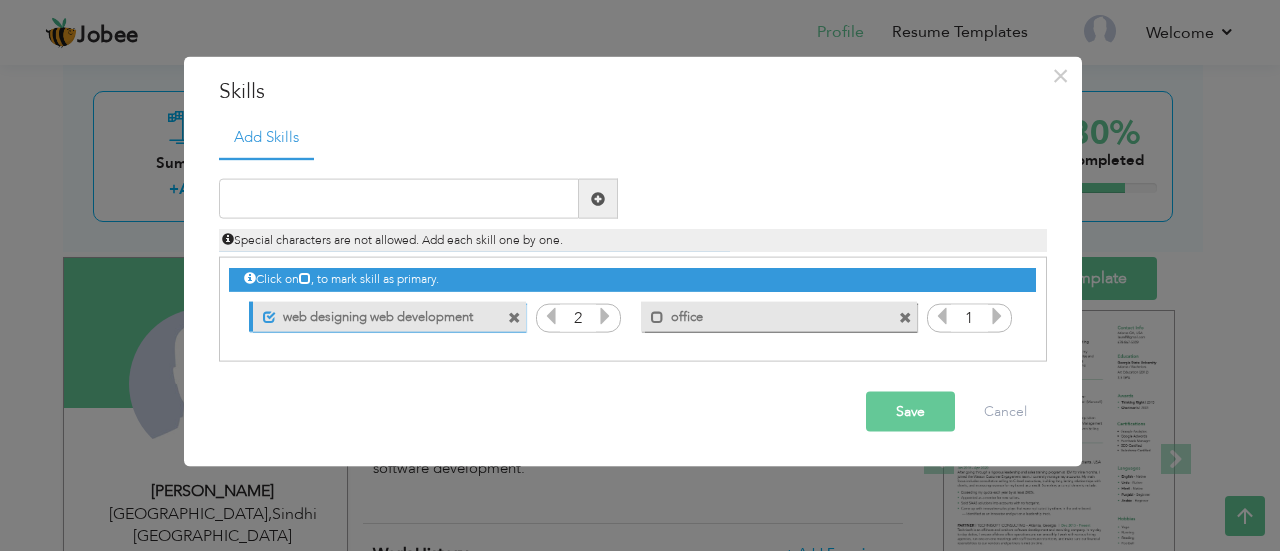click at bounding box center [905, 317] 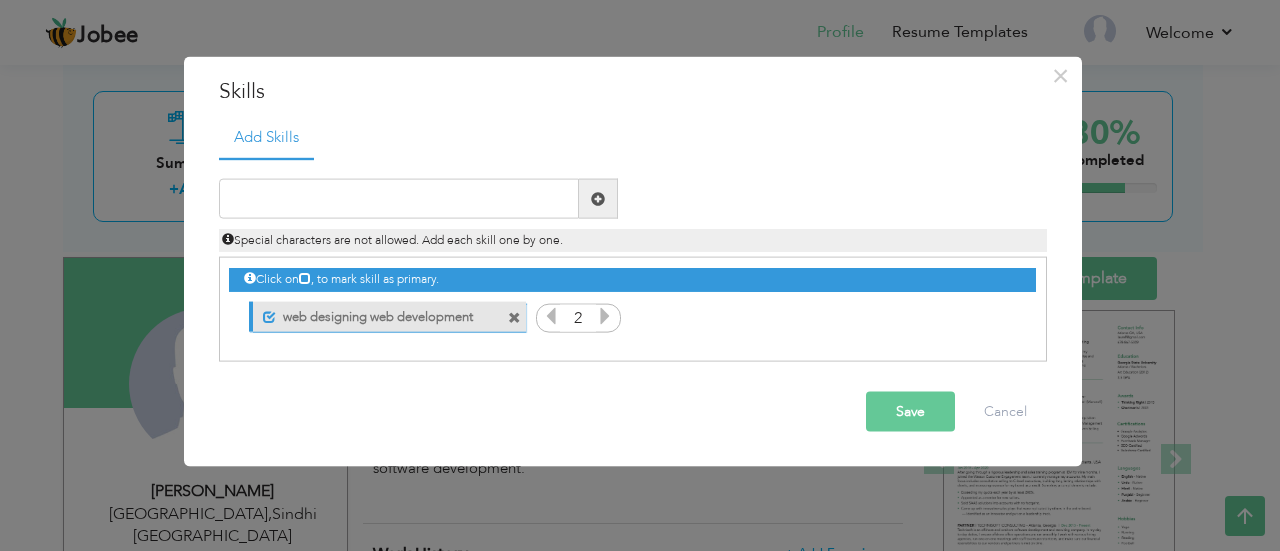 click at bounding box center [514, 317] 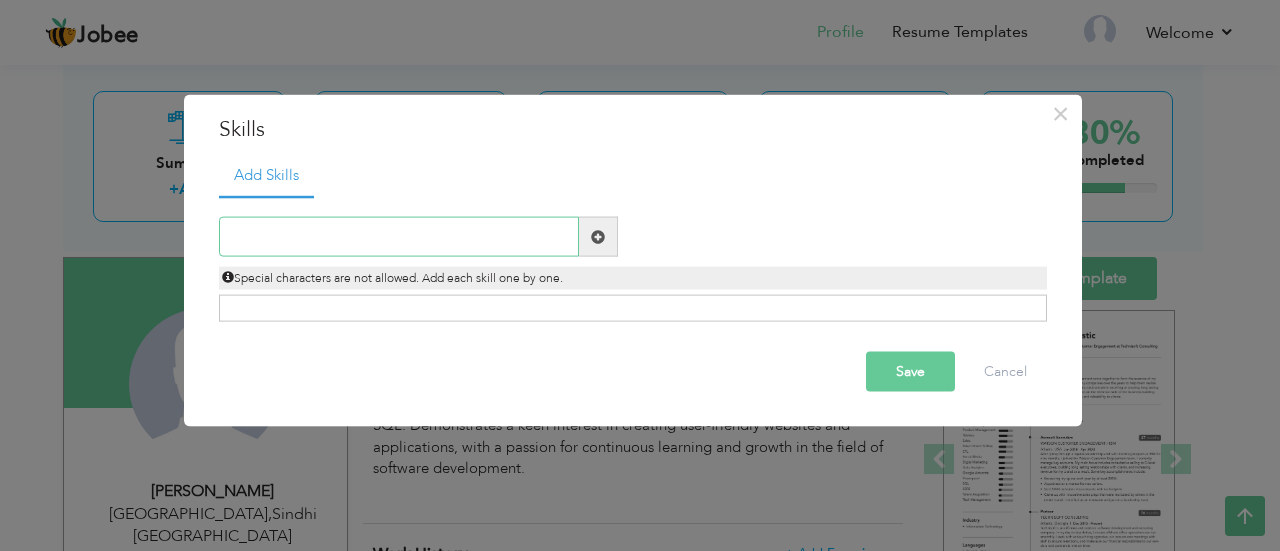 click at bounding box center (399, 237) 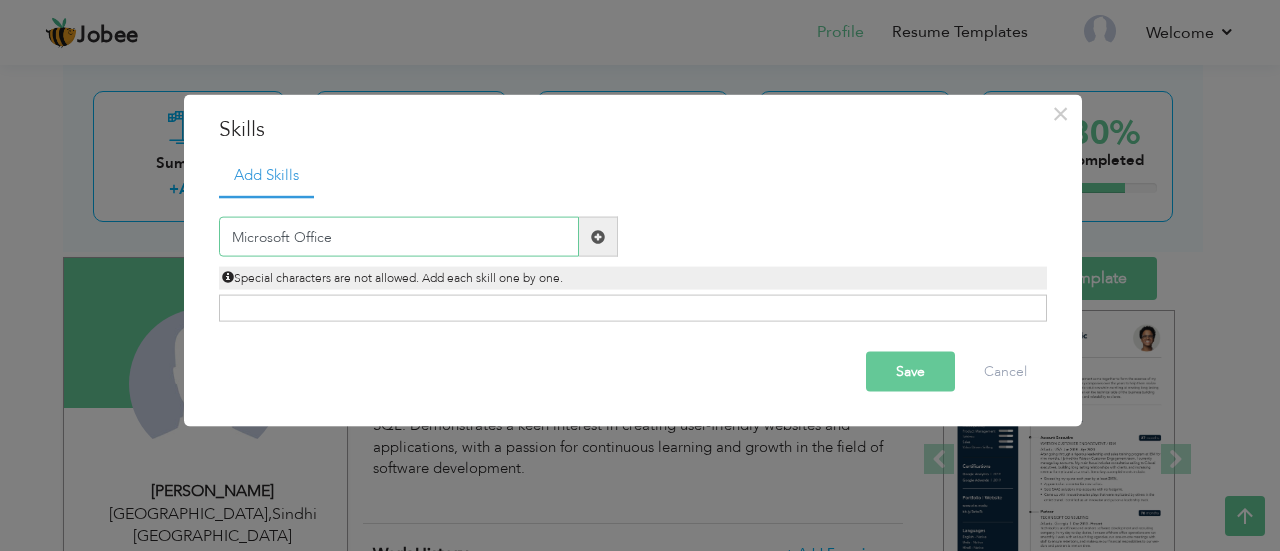 type on "Microsoft Office" 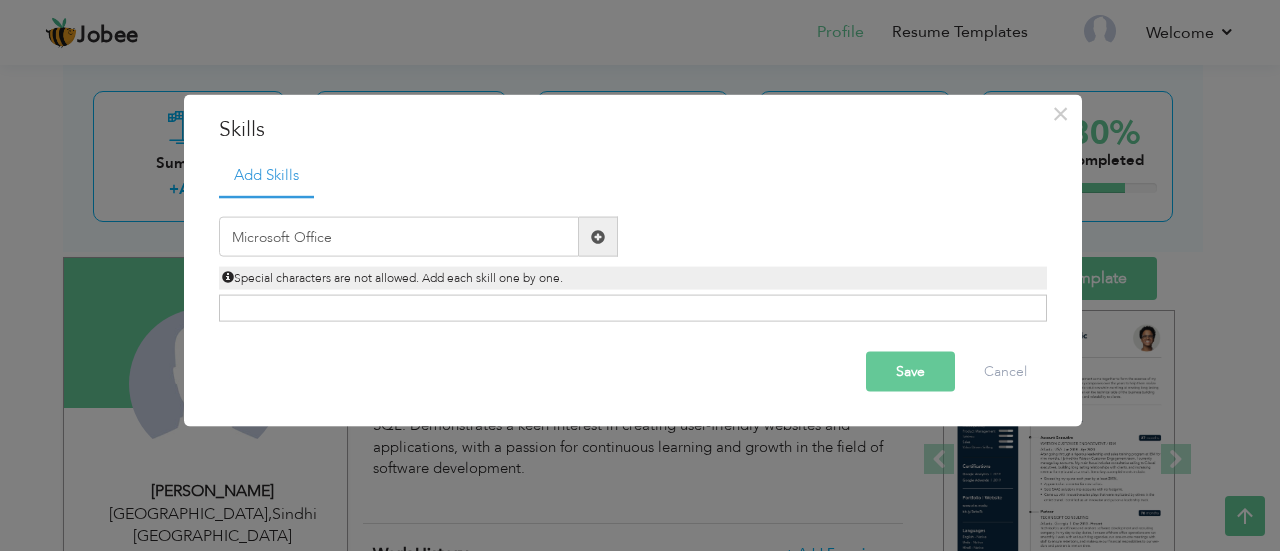 click at bounding box center (598, 236) 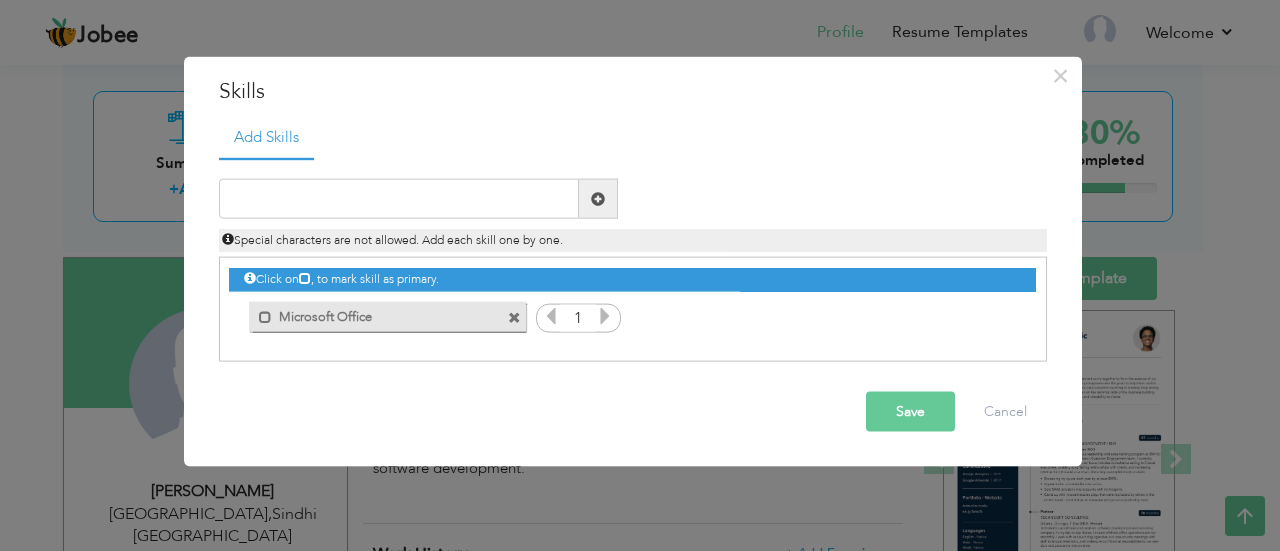 click at bounding box center [605, 316] 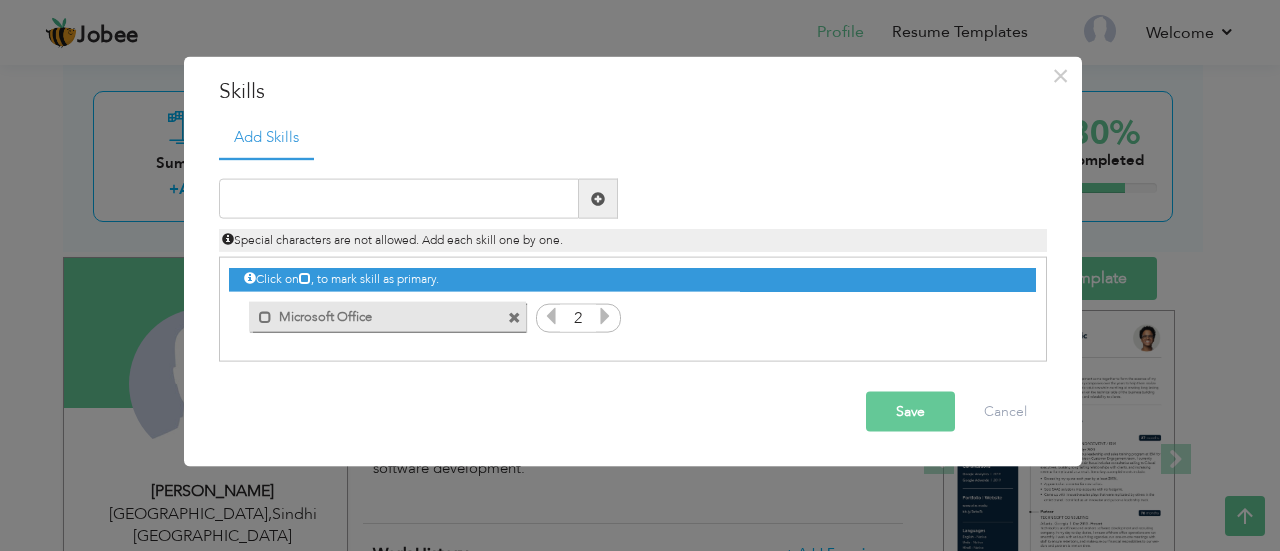 click at bounding box center [605, 316] 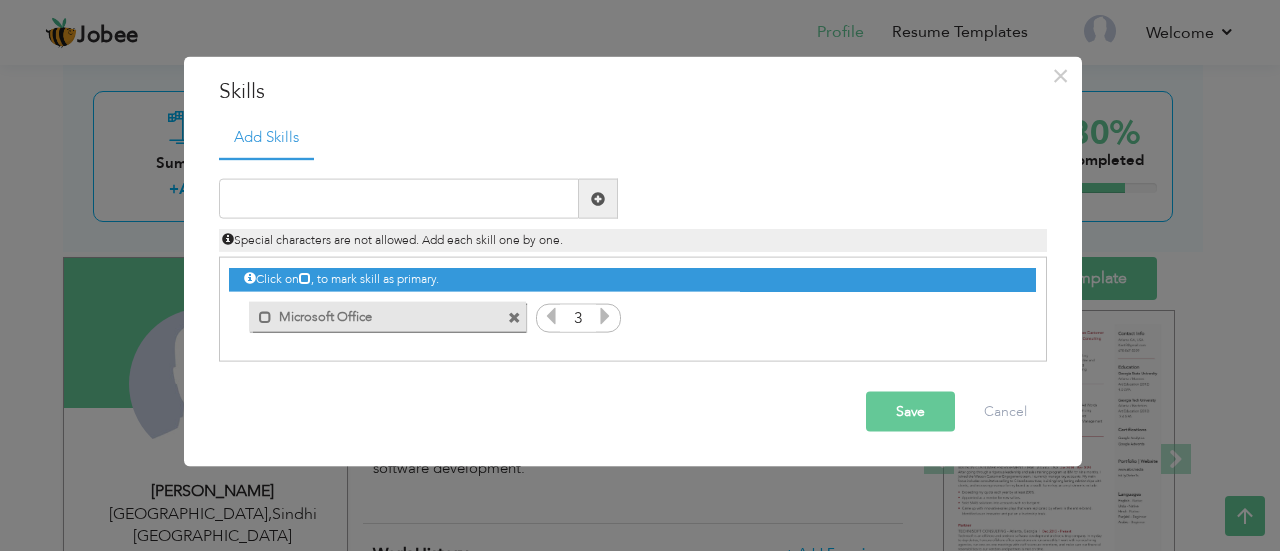 click at bounding box center [605, 316] 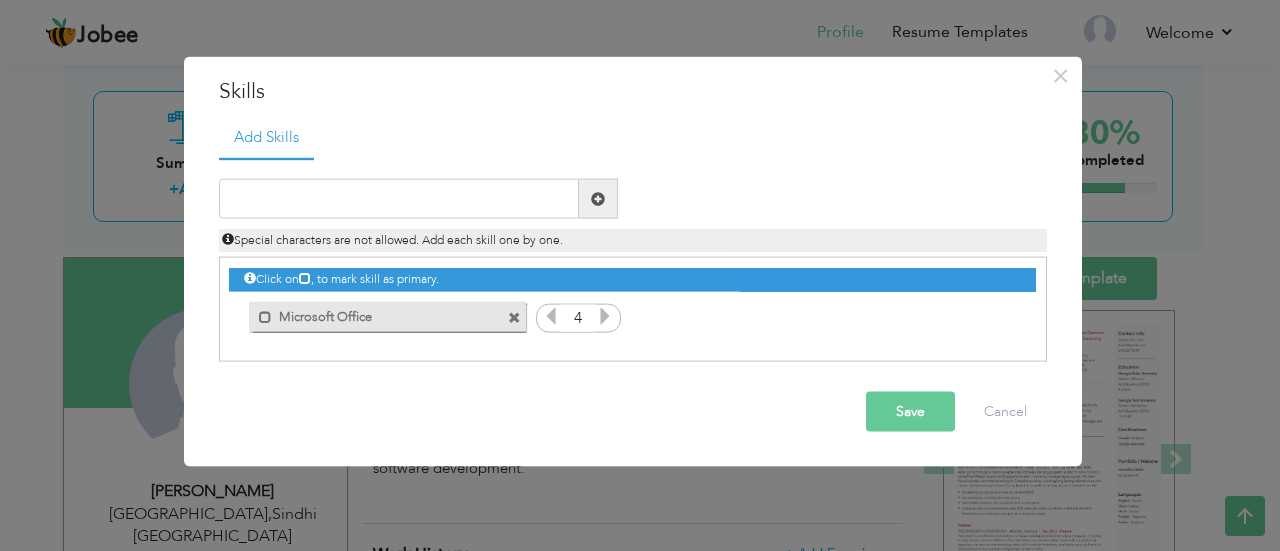 click at bounding box center [605, 316] 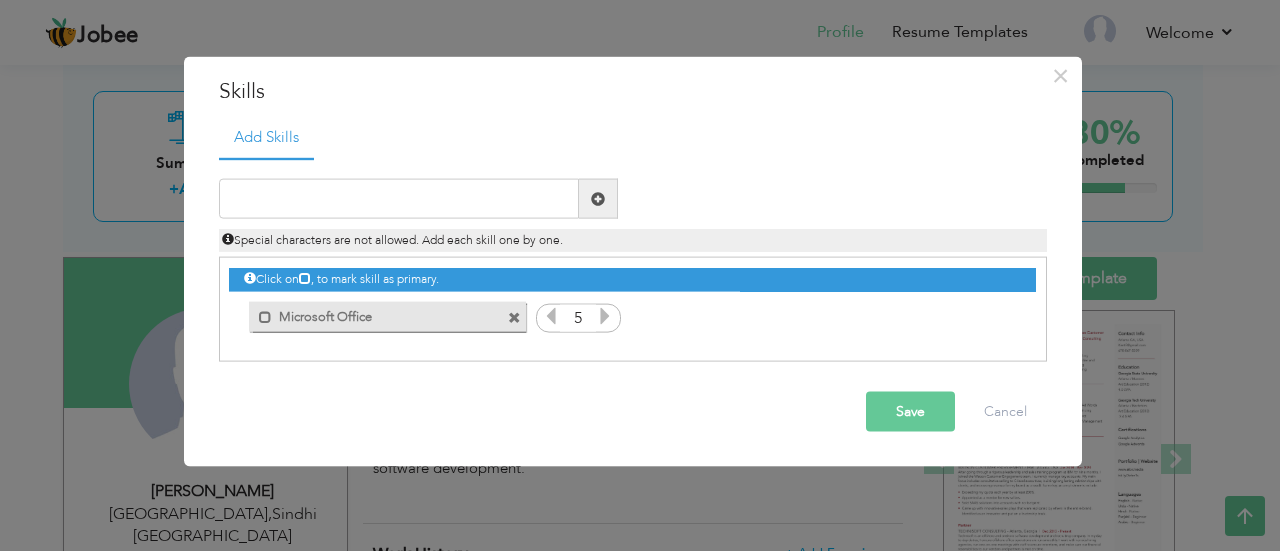 click at bounding box center (605, 316) 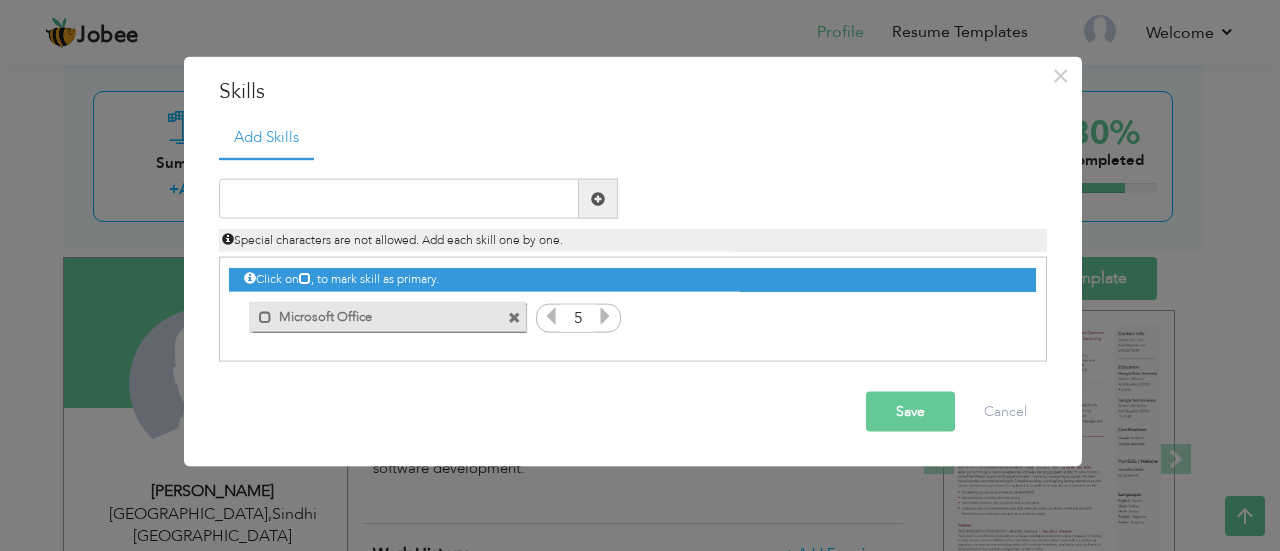 click at bounding box center (551, 316) 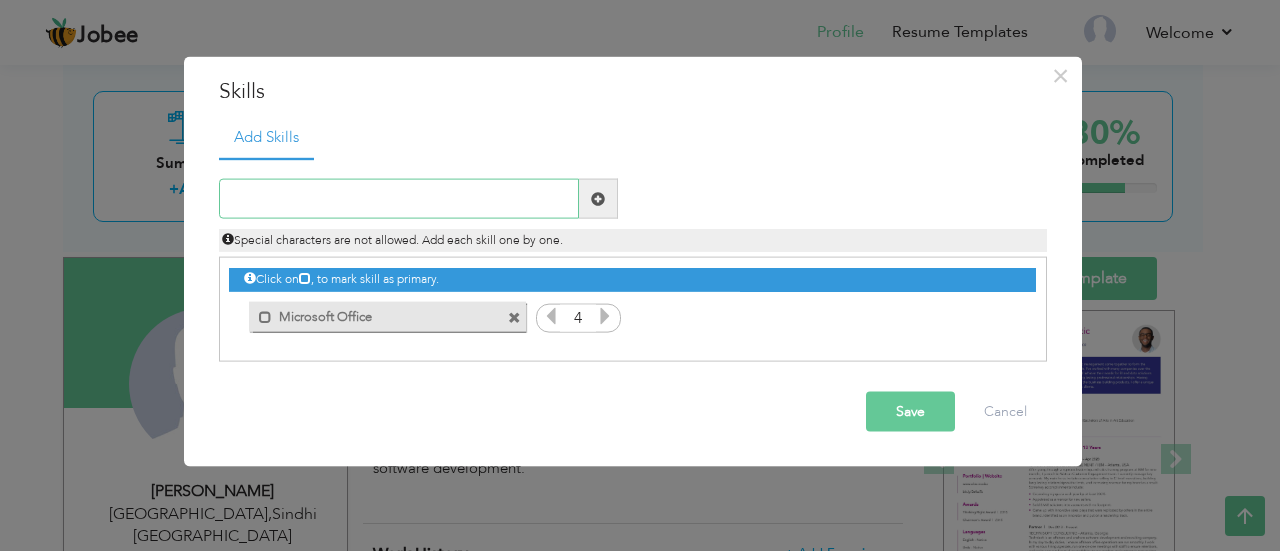 click at bounding box center (399, 199) 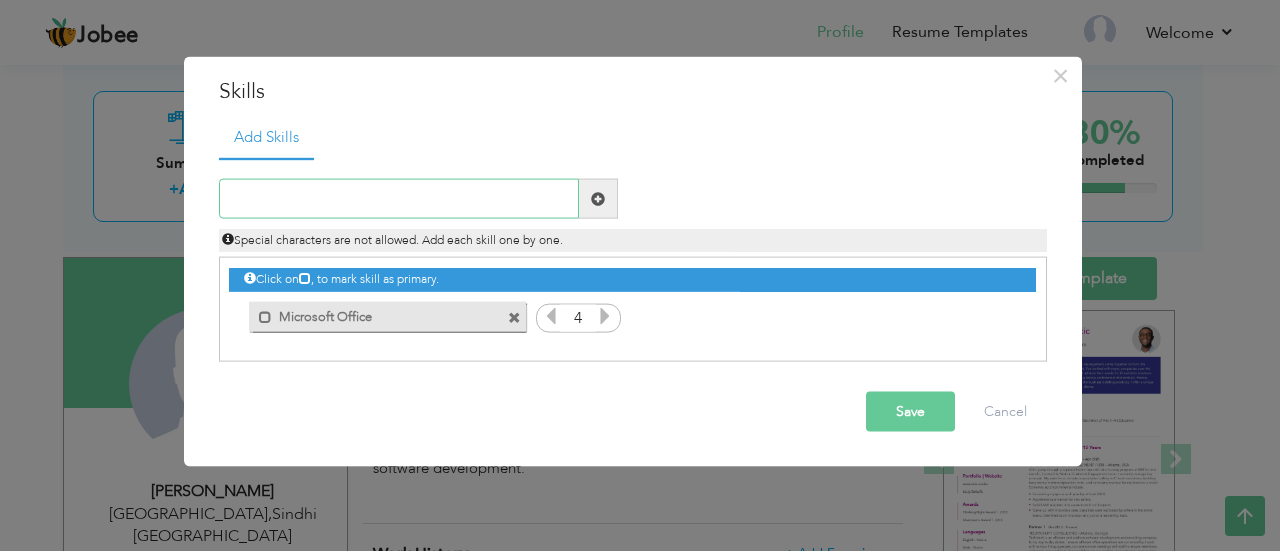 type on "W" 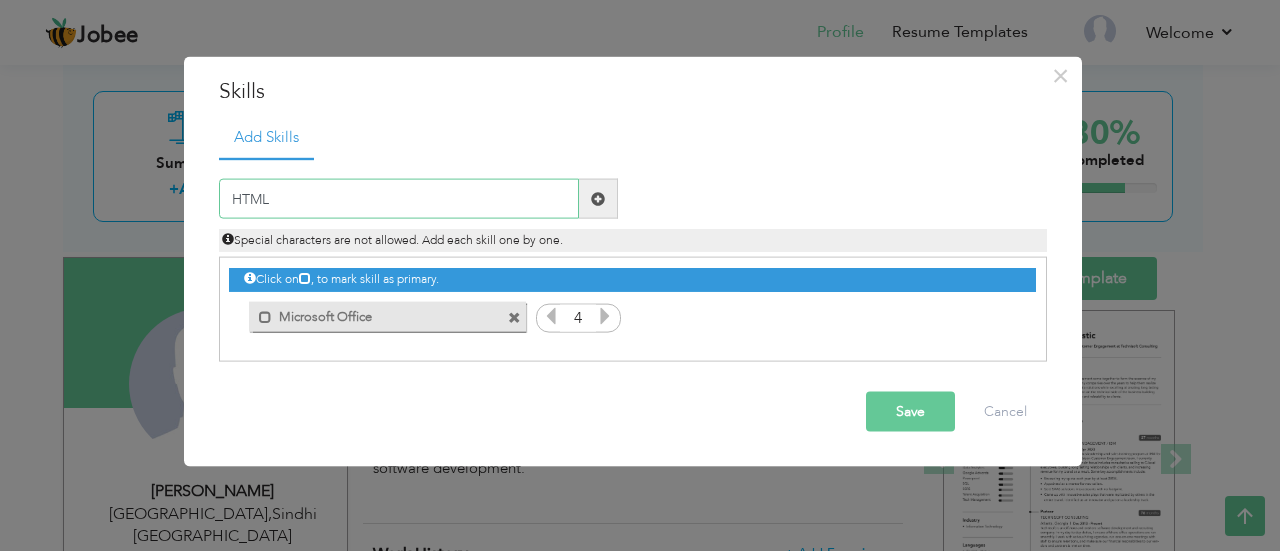 type on "HTML" 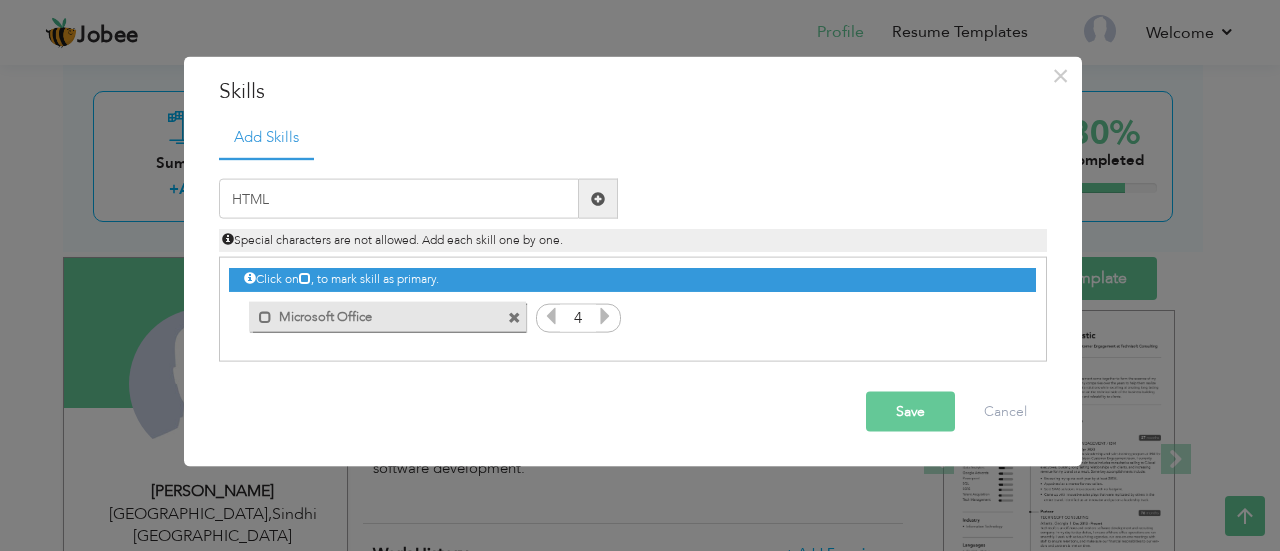 click at bounding box center (598, 199) 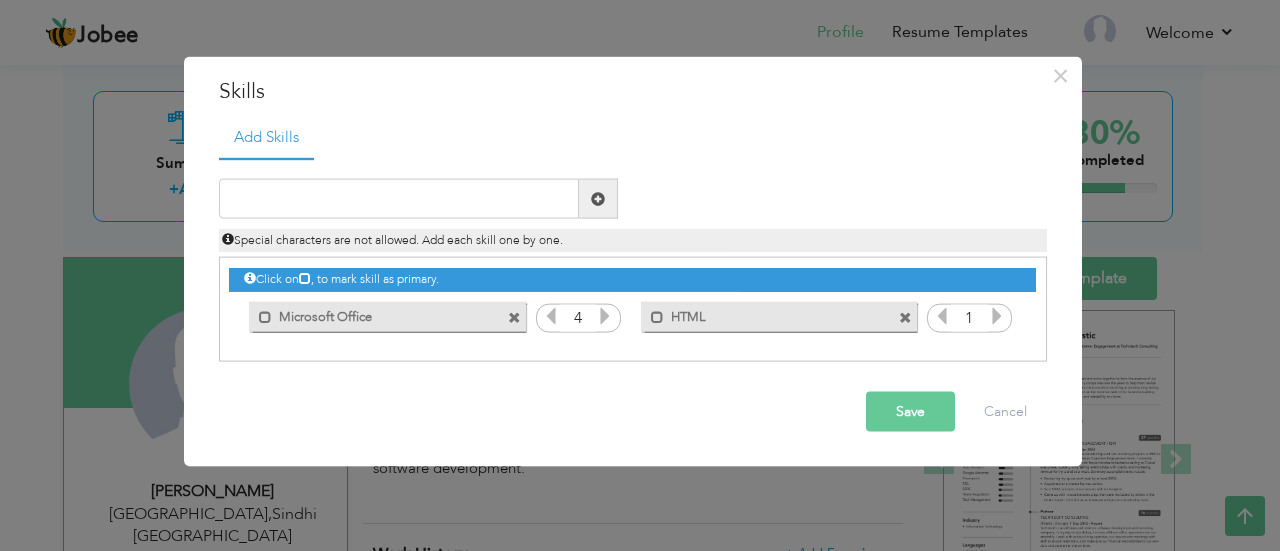 click at bounding box center (997, 316) 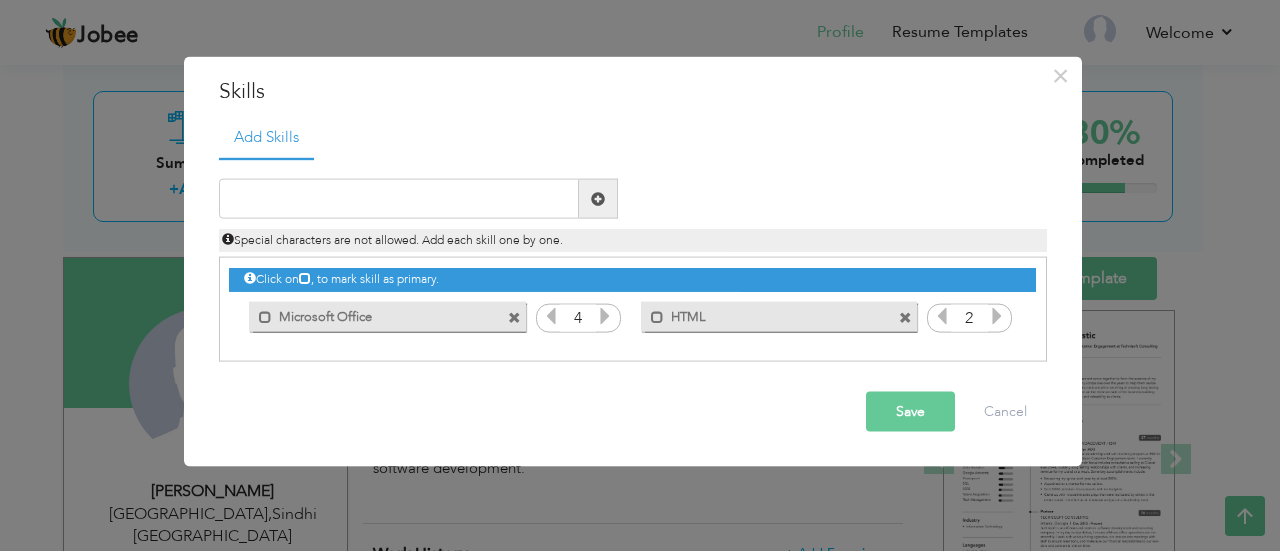 click at bounding box center (997, 316) 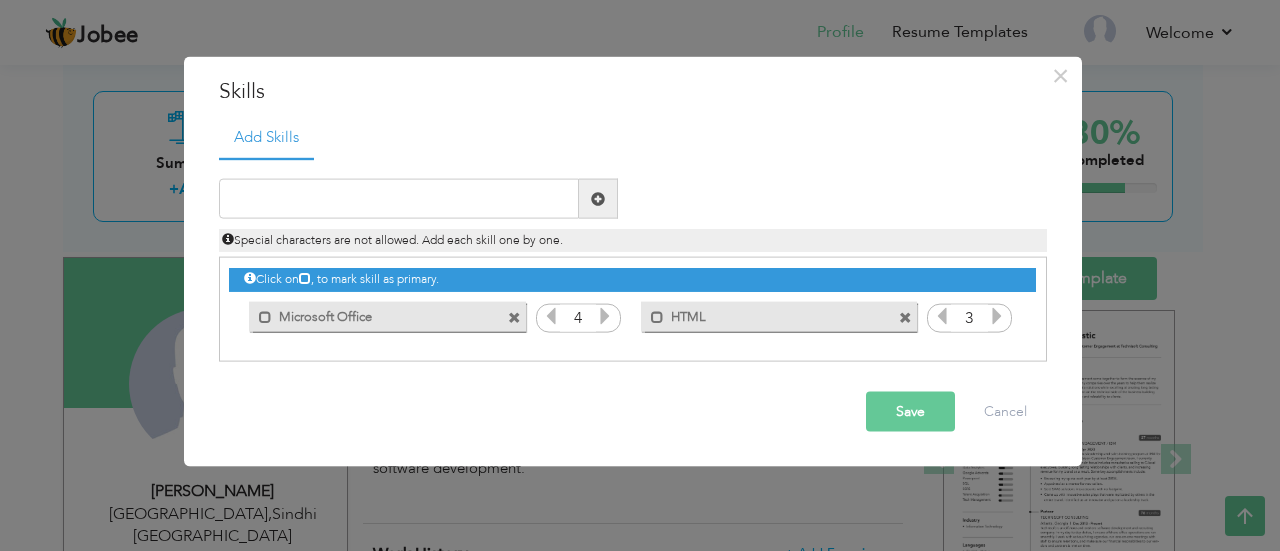 click at bounding box center (997, 316) 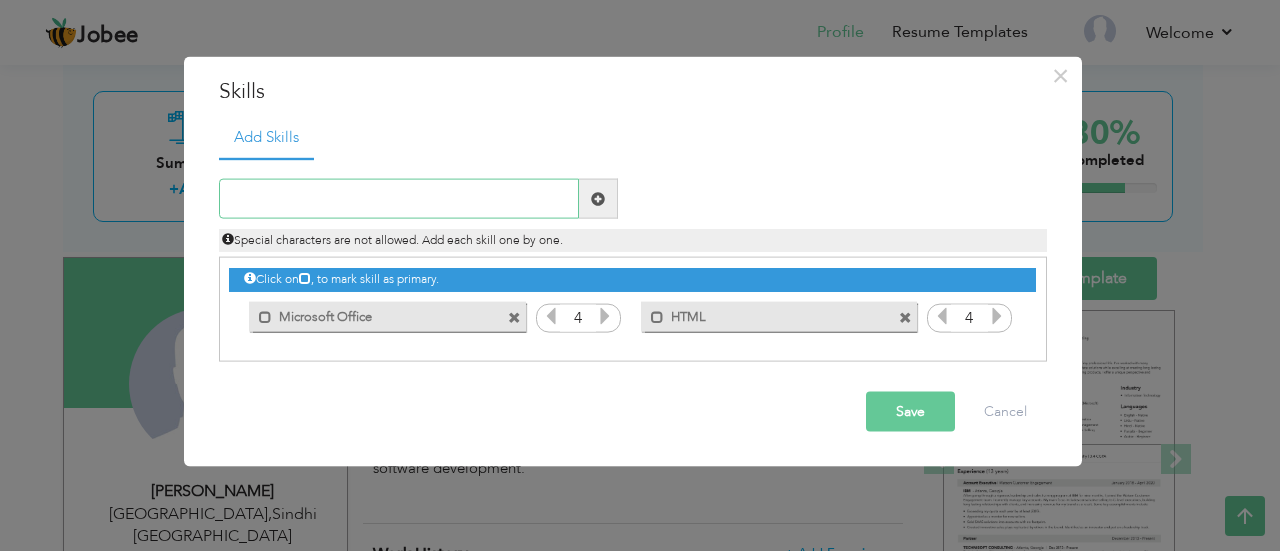 click at bounding box center (399, 199) 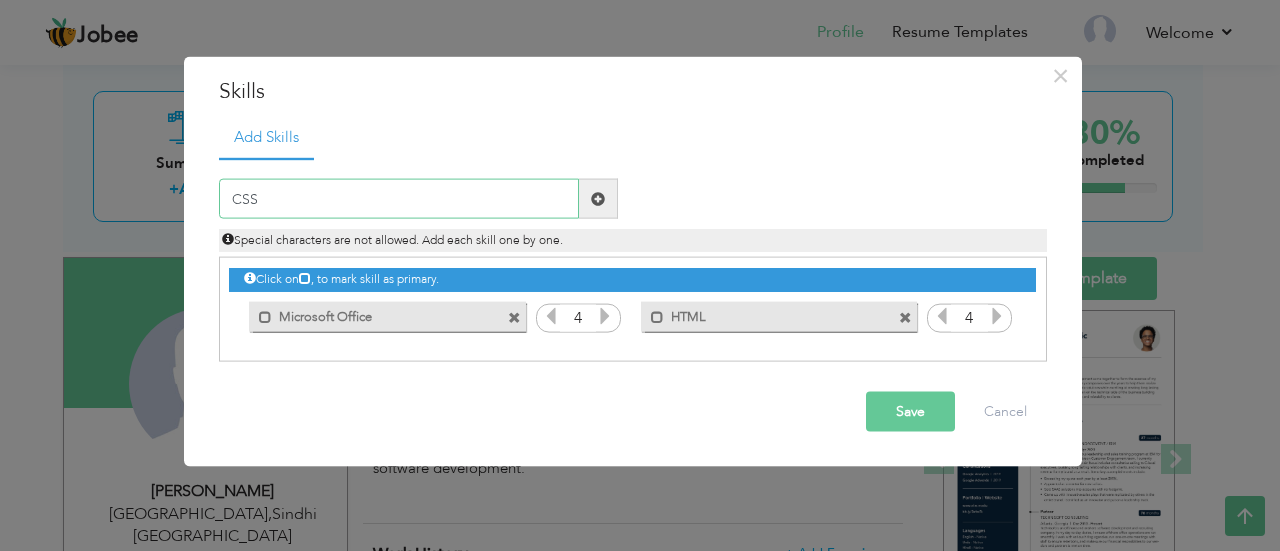 type on "CSS" 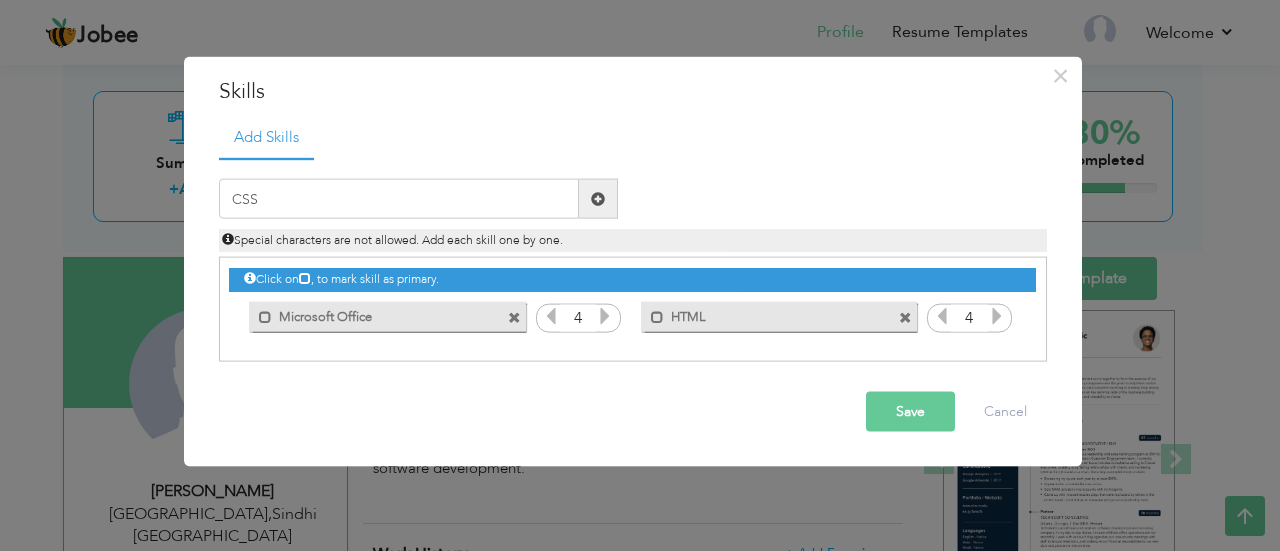 click at bounding box center (598, 198) 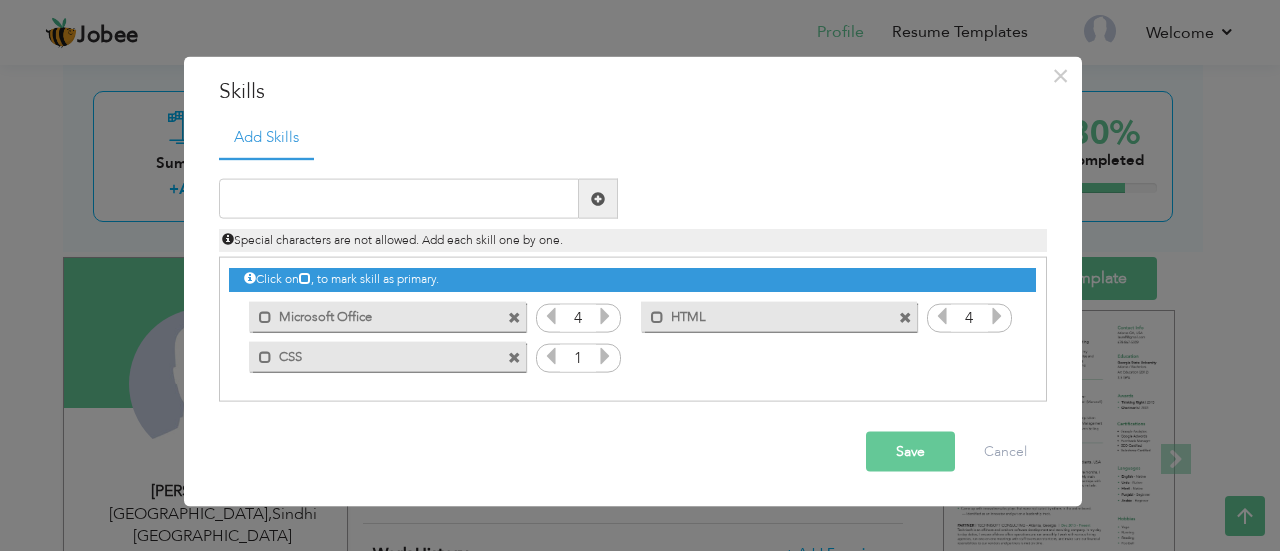 click on "Save" at bounding box center (910, 452) 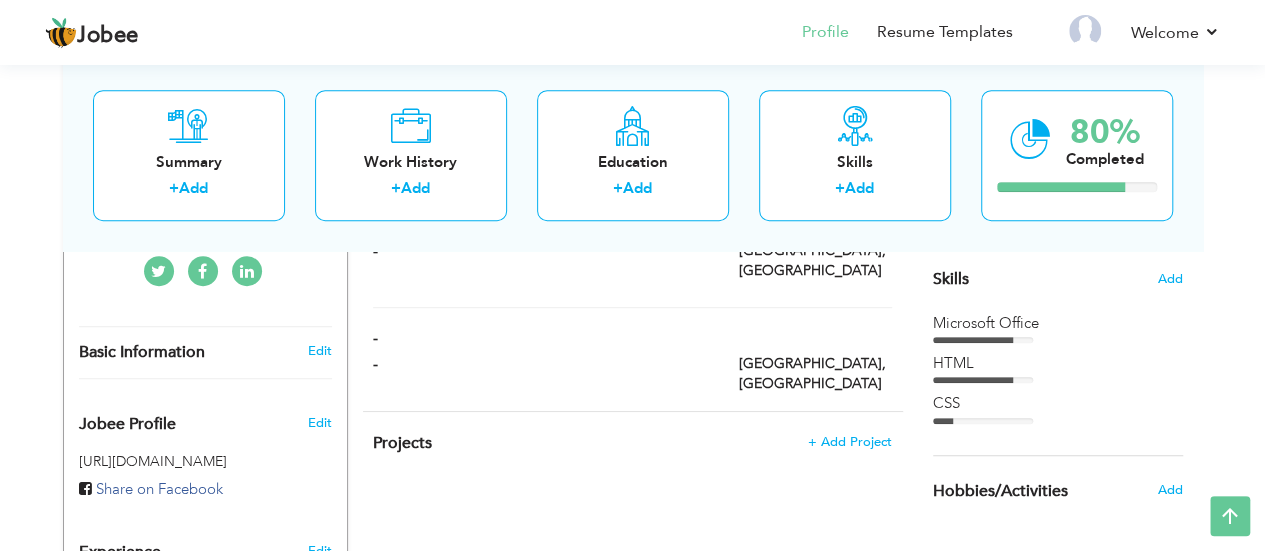 scroll, scrollTop: 503, scrollLeft: 0, axis: vertical 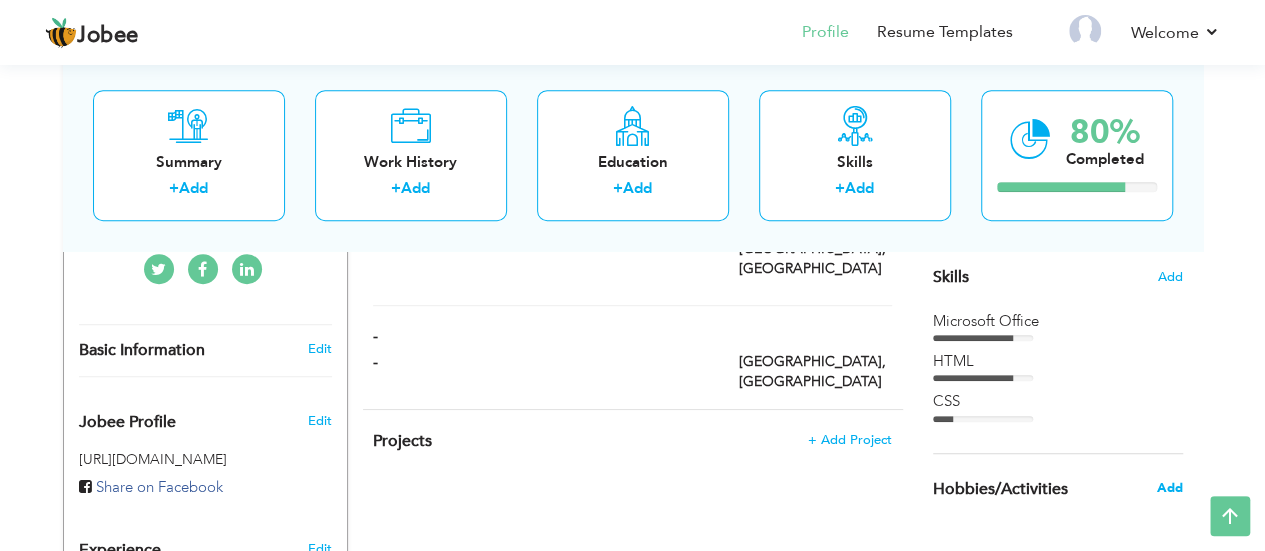 click on "Add" at bounding box center (1169, 488) 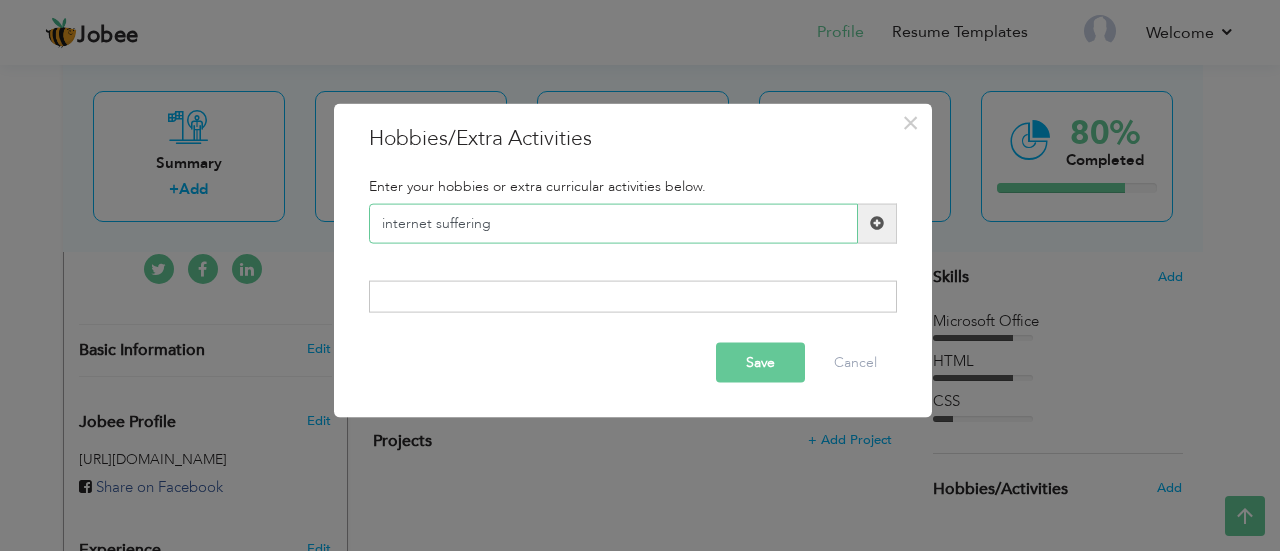 type on "internet suffering" 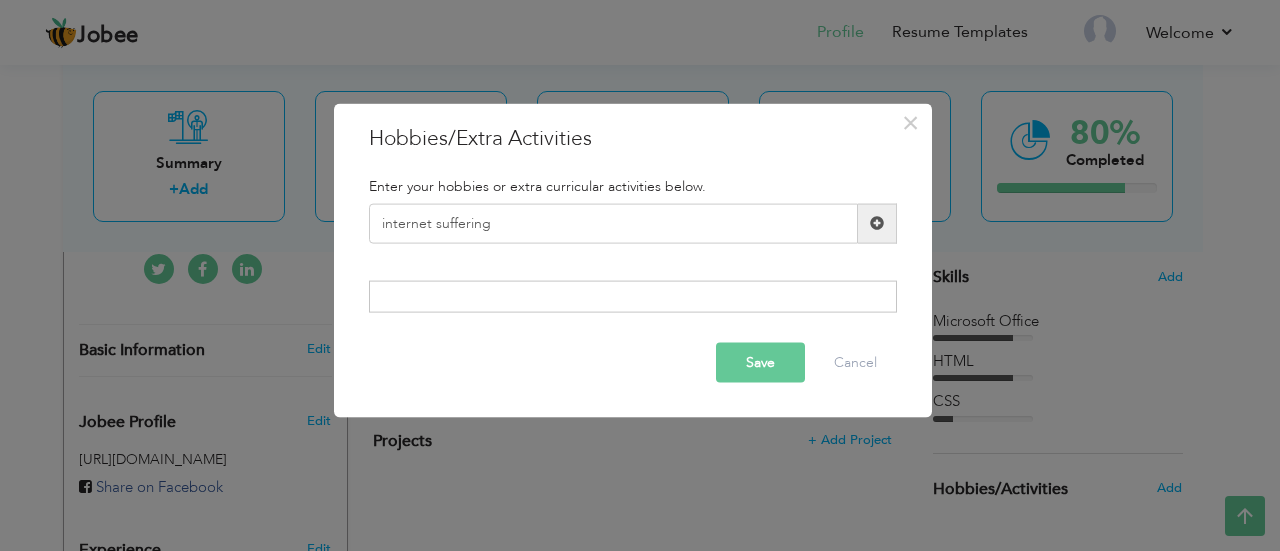 click at bounding box center [877, 223] 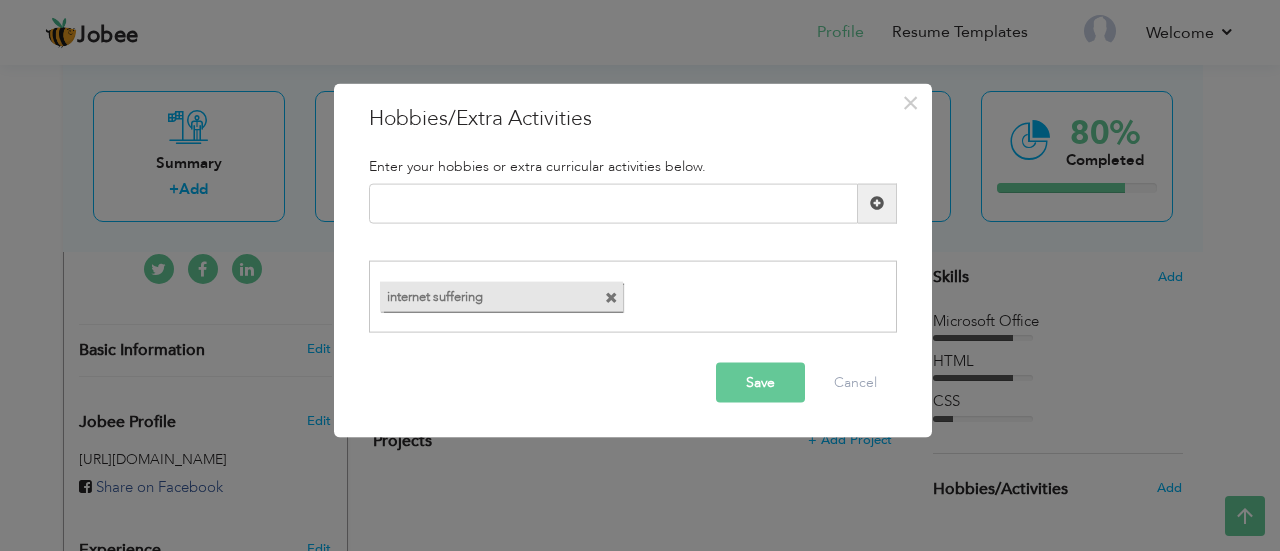 click at bounding box center [611, 298] 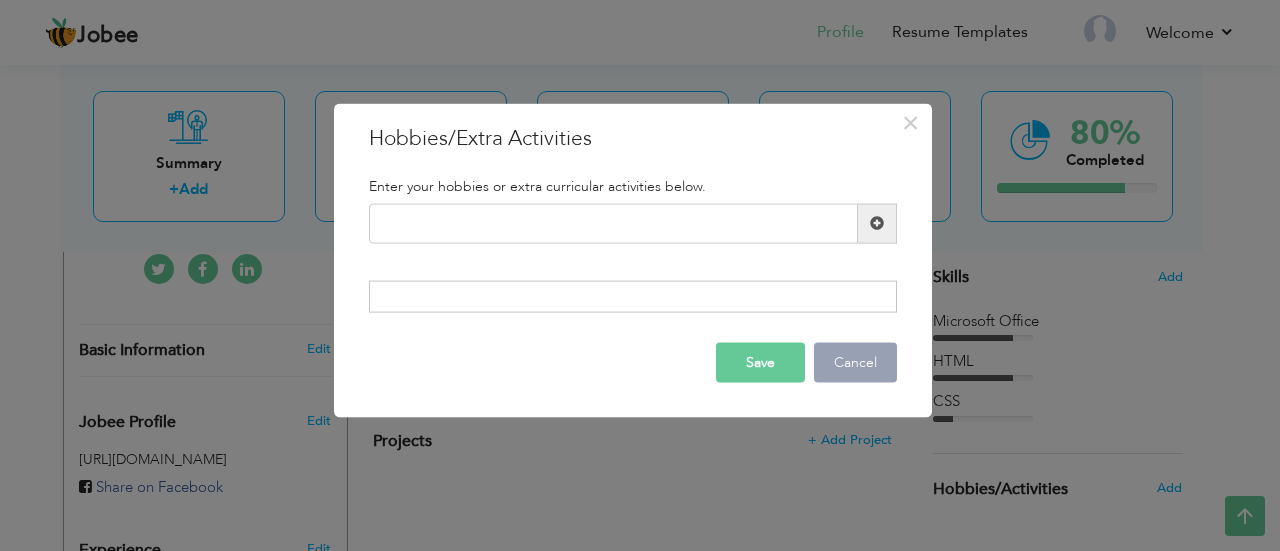 click on "Cancel" at bounding box center [855, 363] 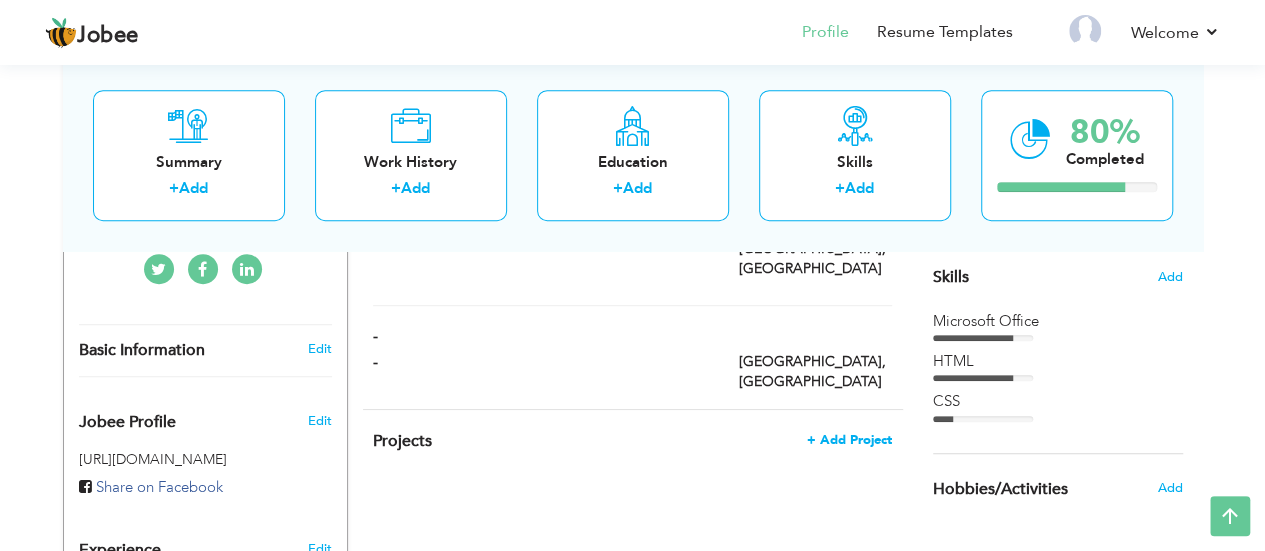 click on "+ Add Project" at bounding box center [849, 440] 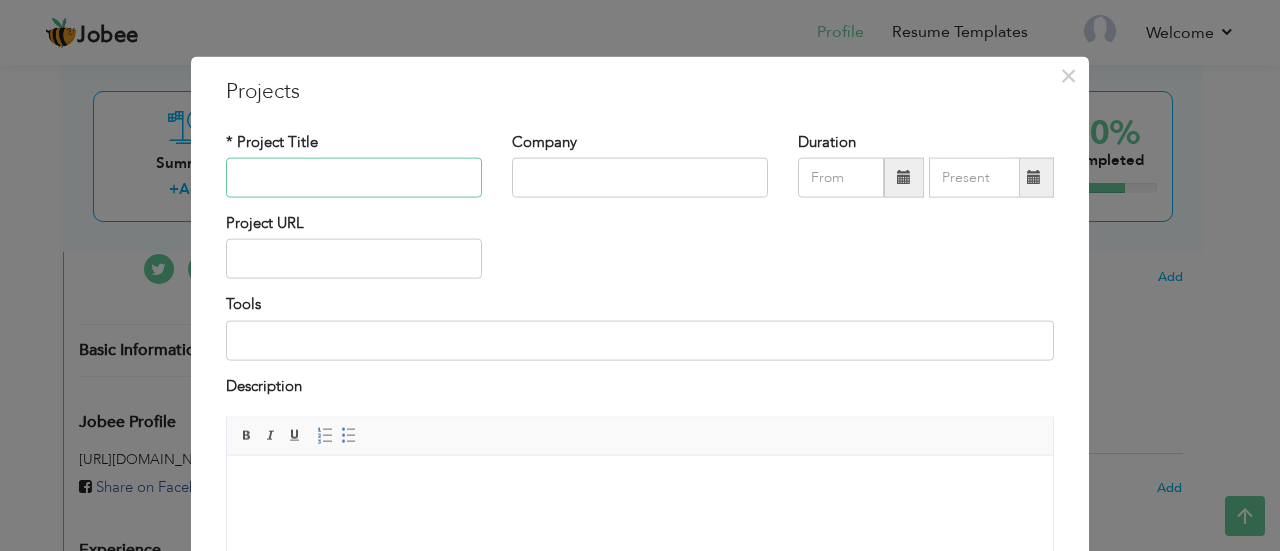 click at bounding box center [354, 178] 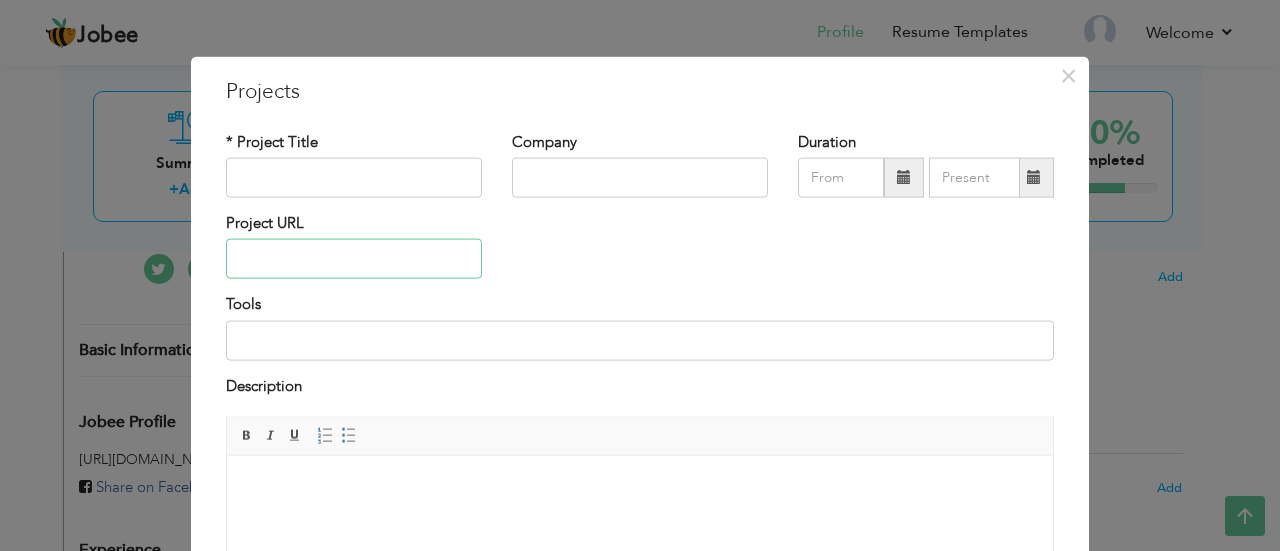 click at bounding box center (354, 259) 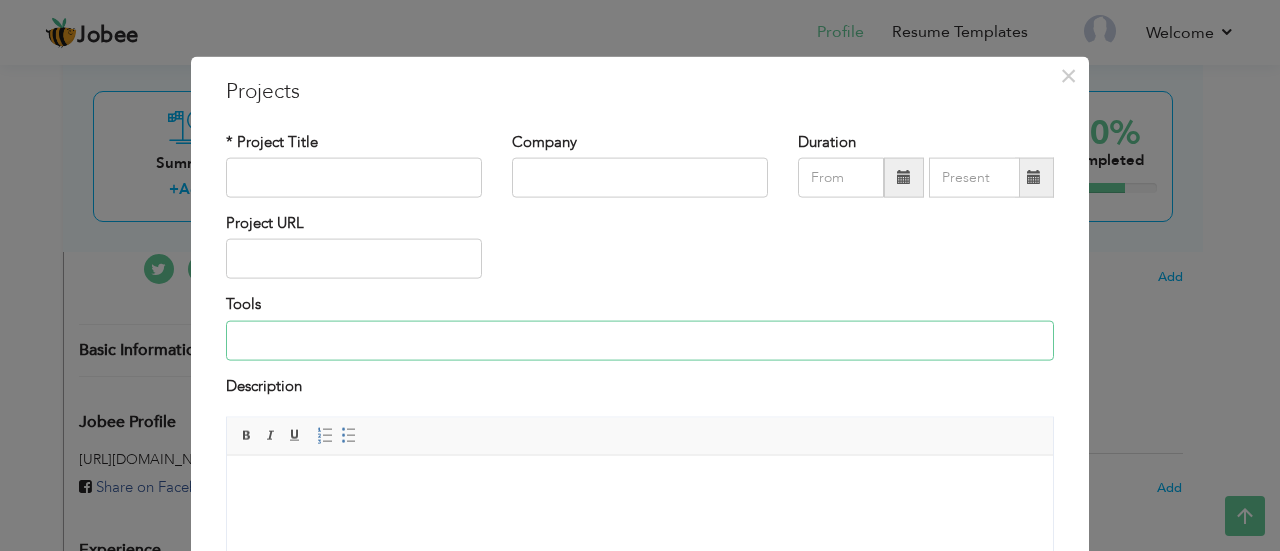 click at bounding box center [640, 340] 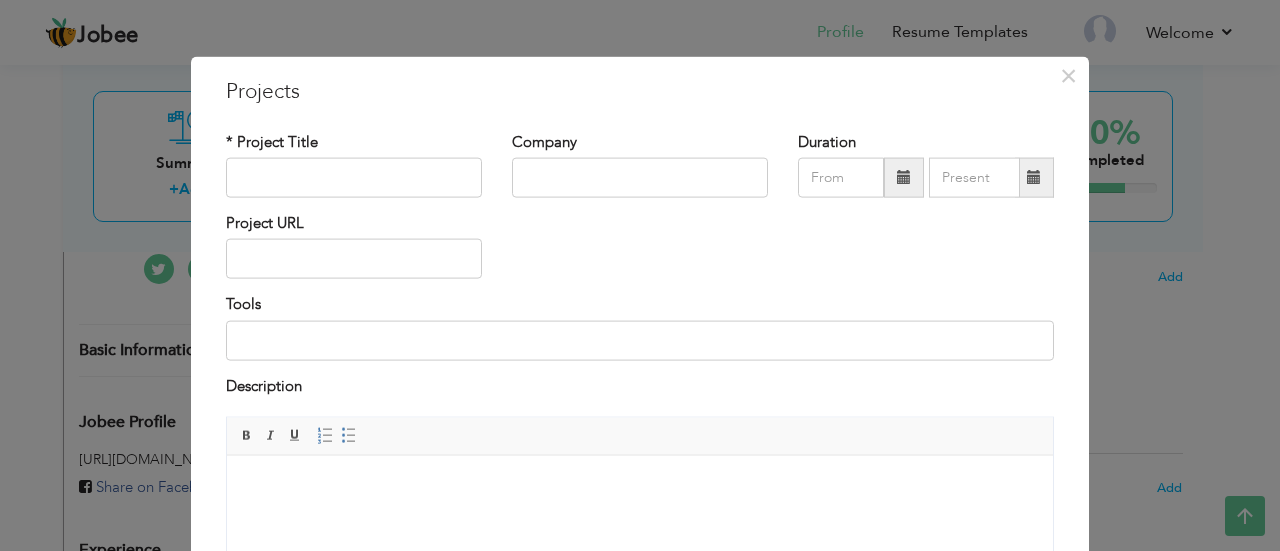 click at bounding box center [640, 485] 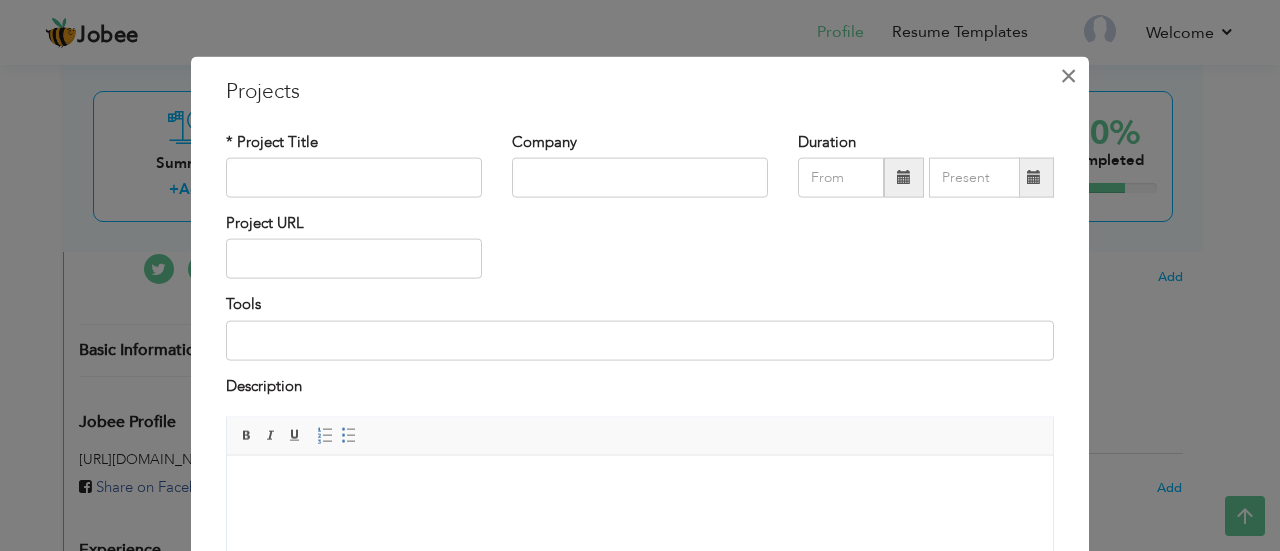 click on "×" at bounding box center [1068, 75] 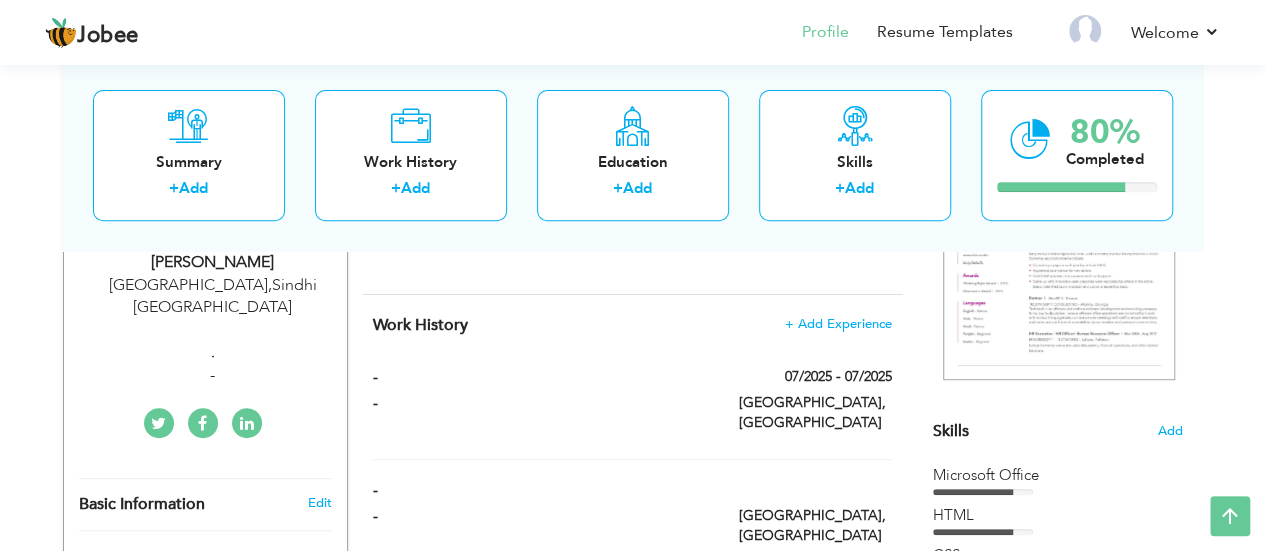 scroll, scrollTop: 334, scrollLeft: 0, axis: vertical 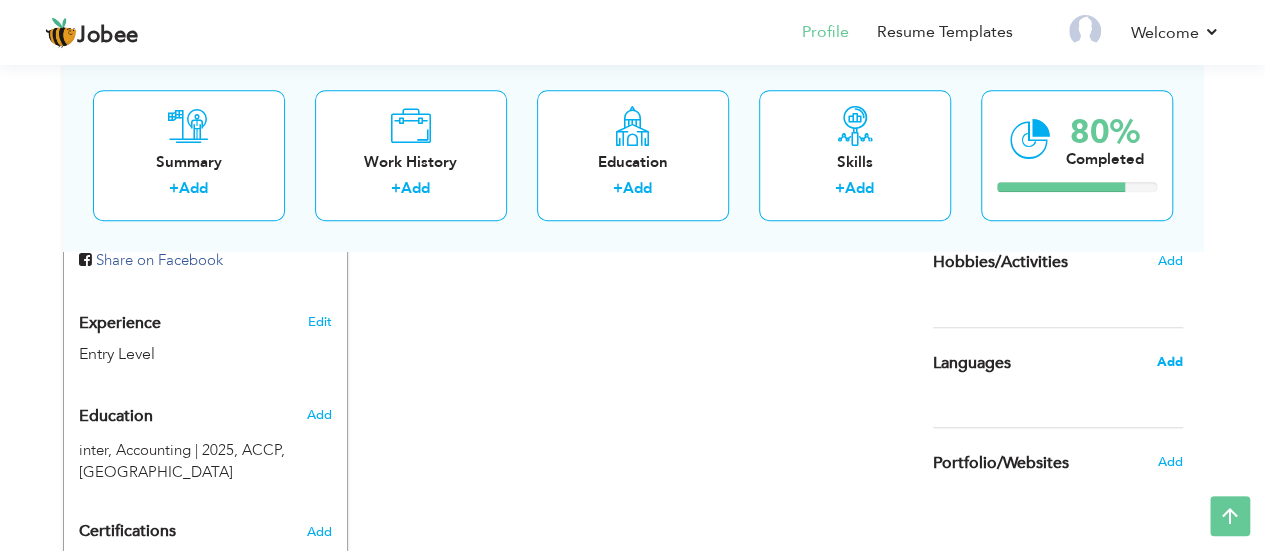 click on "Add" at bounding box center (1169, 362) 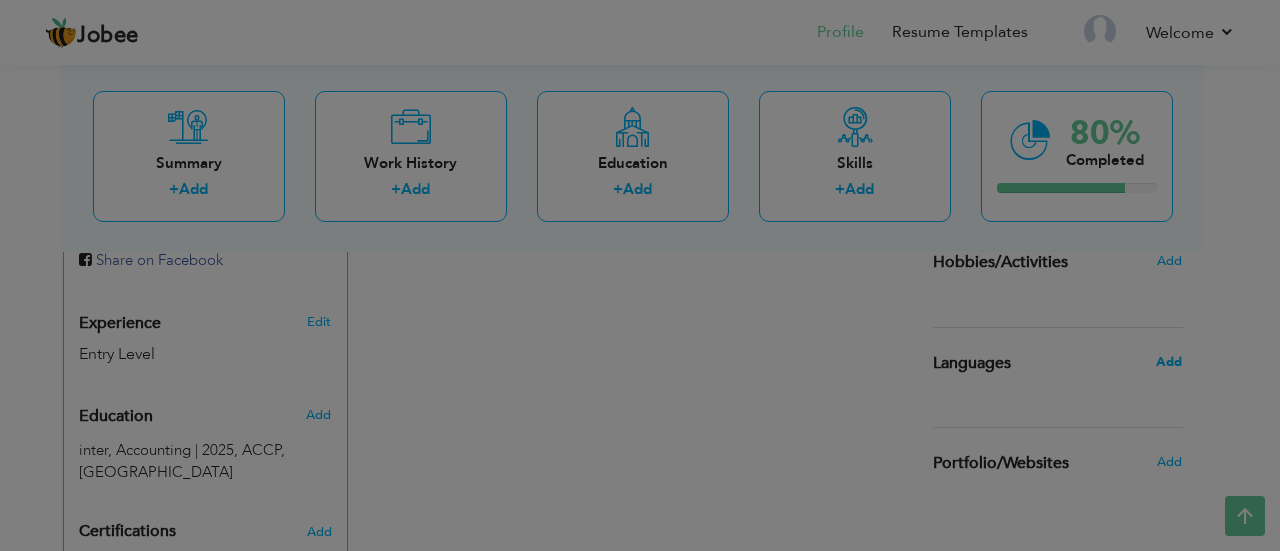 click at bounding box center (640, 275) 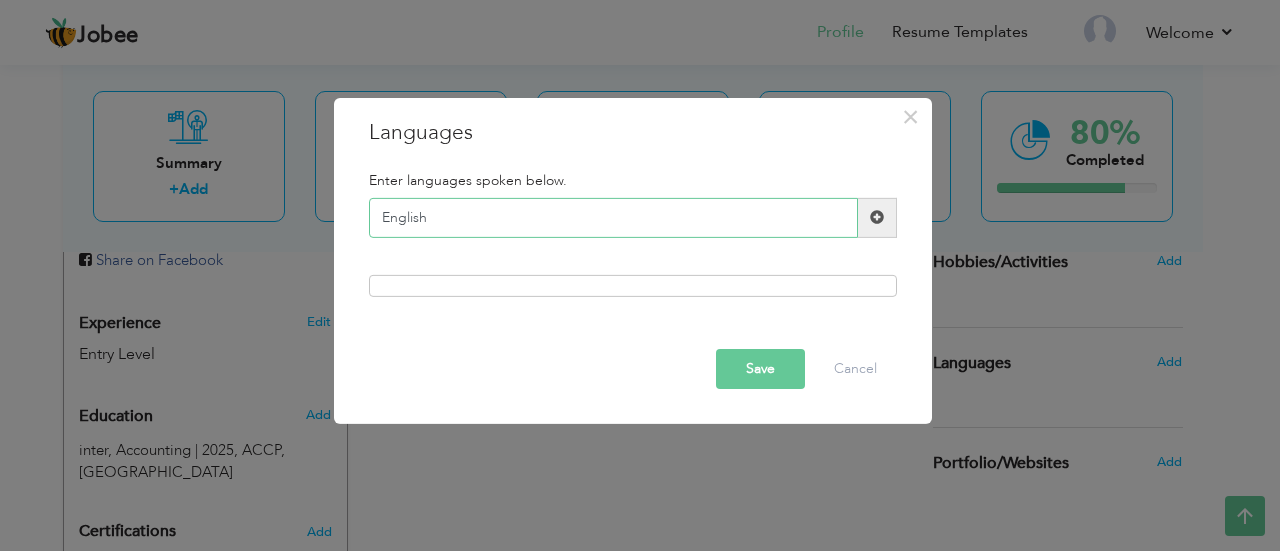type on "English" 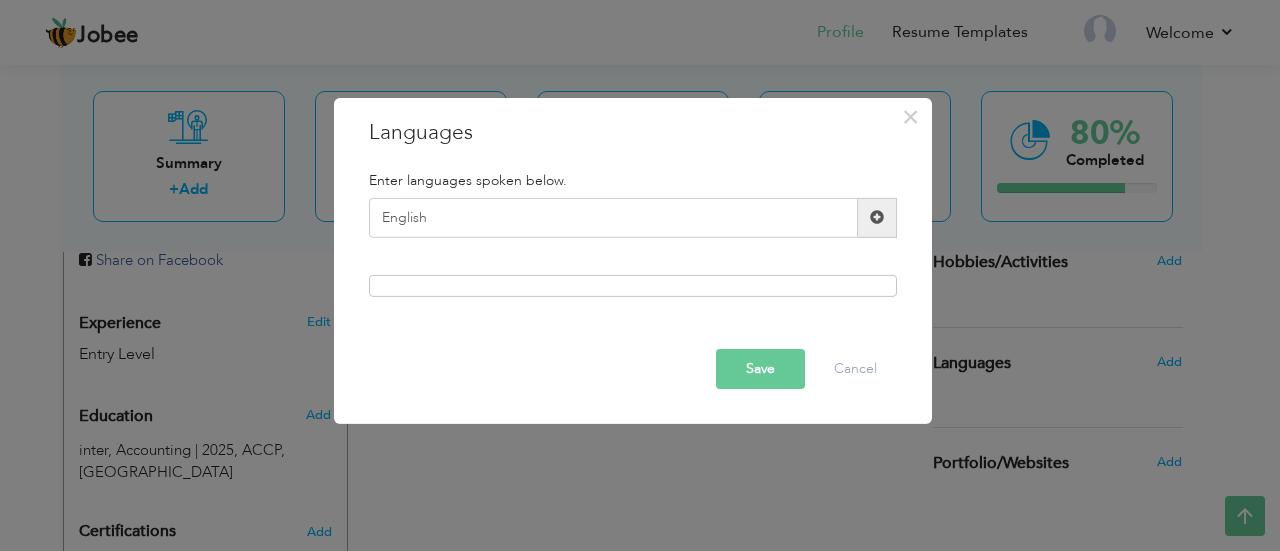 click at bounding box center [877, 217] 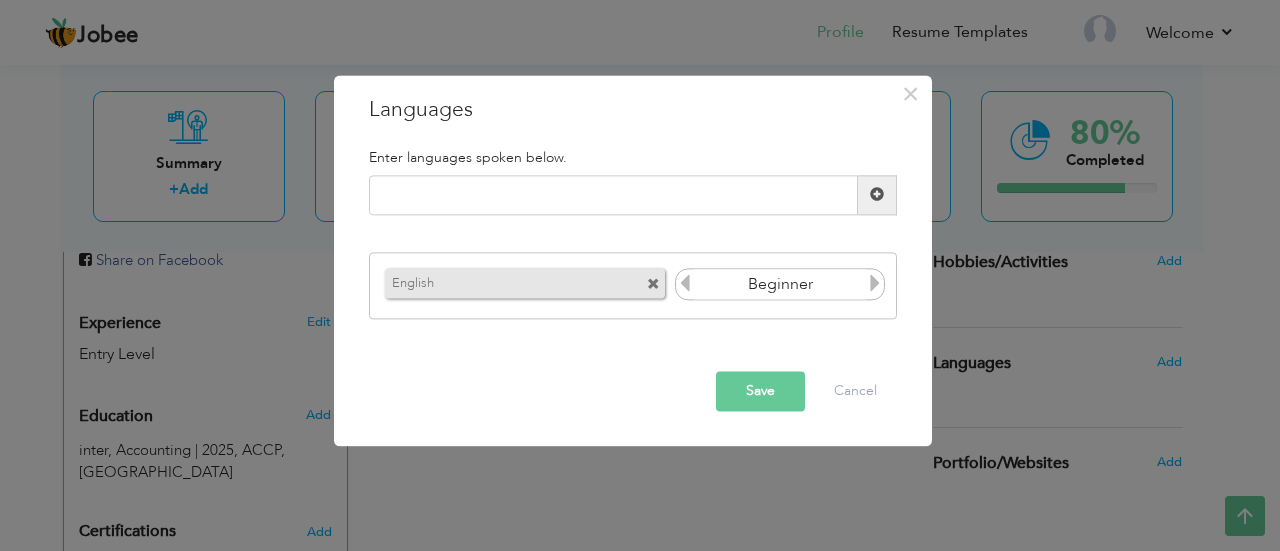 click at bounding box center [875, 284] 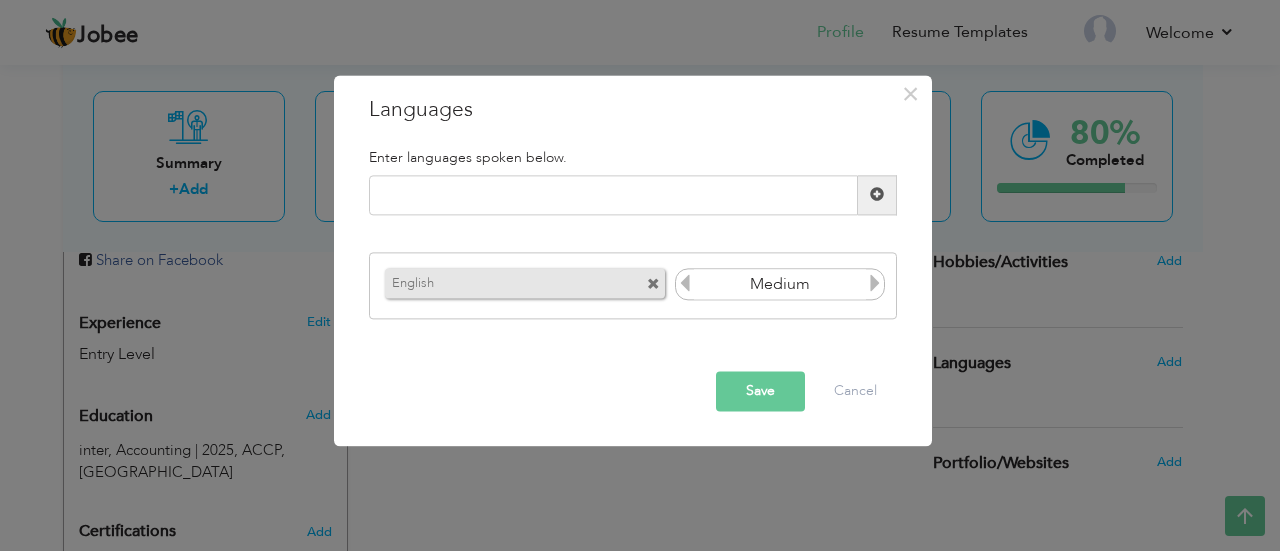 click at bounding box center (875, 284) 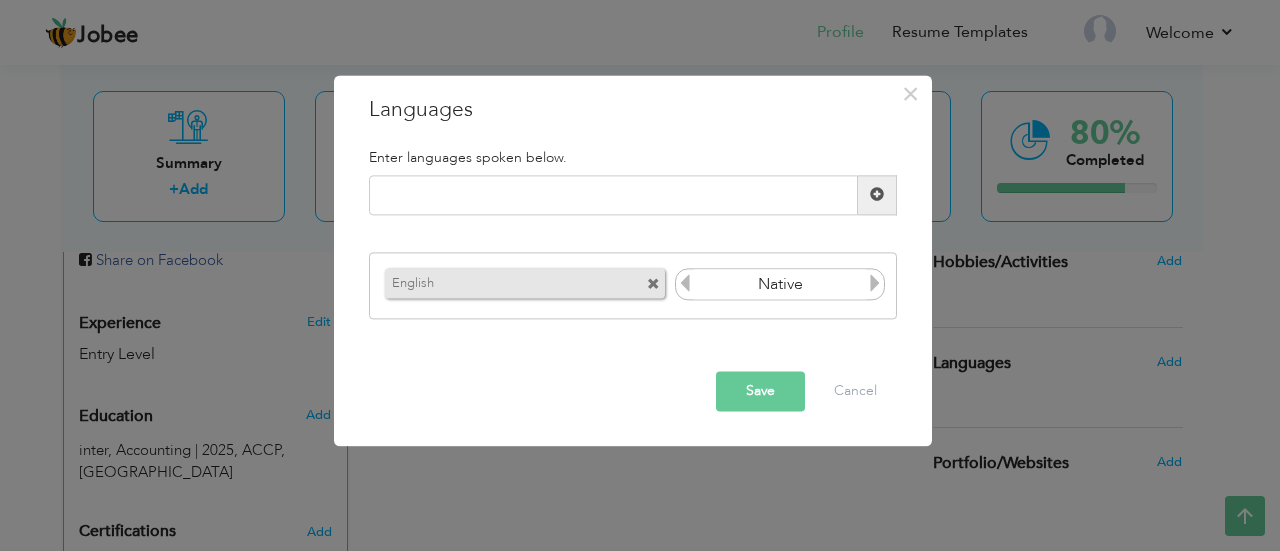 click at bounding box center (875, 284) 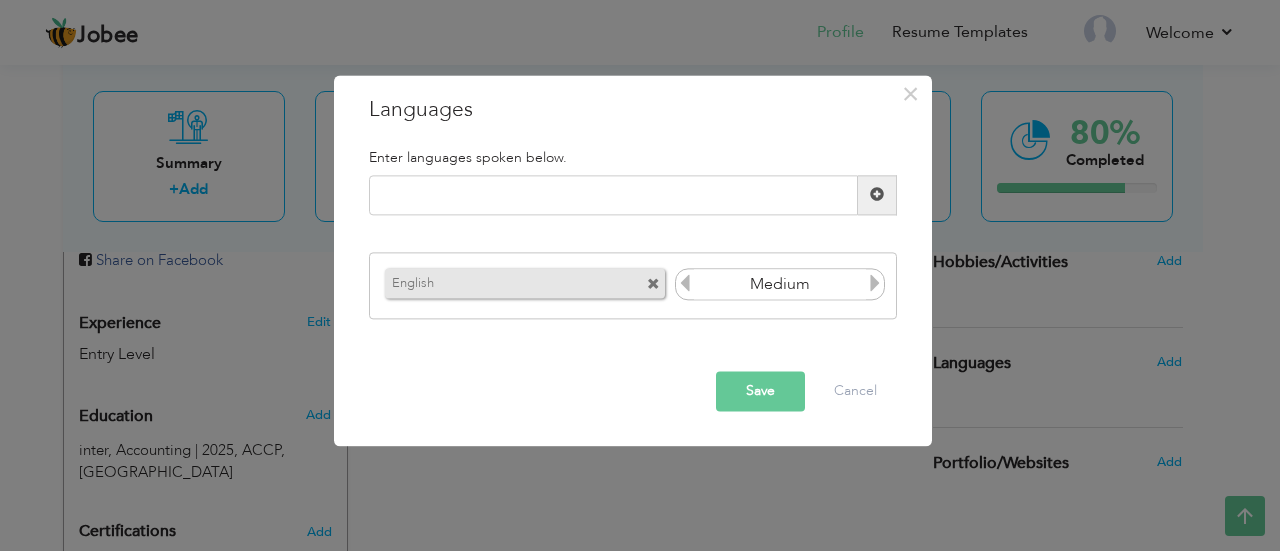 click on "Save" at bounding box center [760, 391] 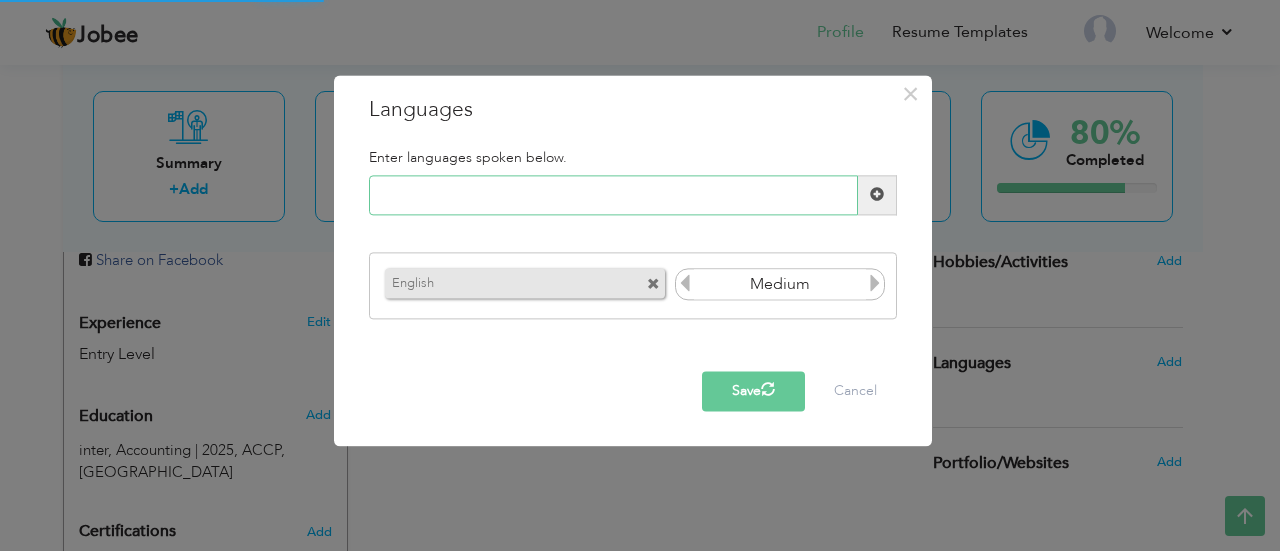 click at bounding box center [613, 195] 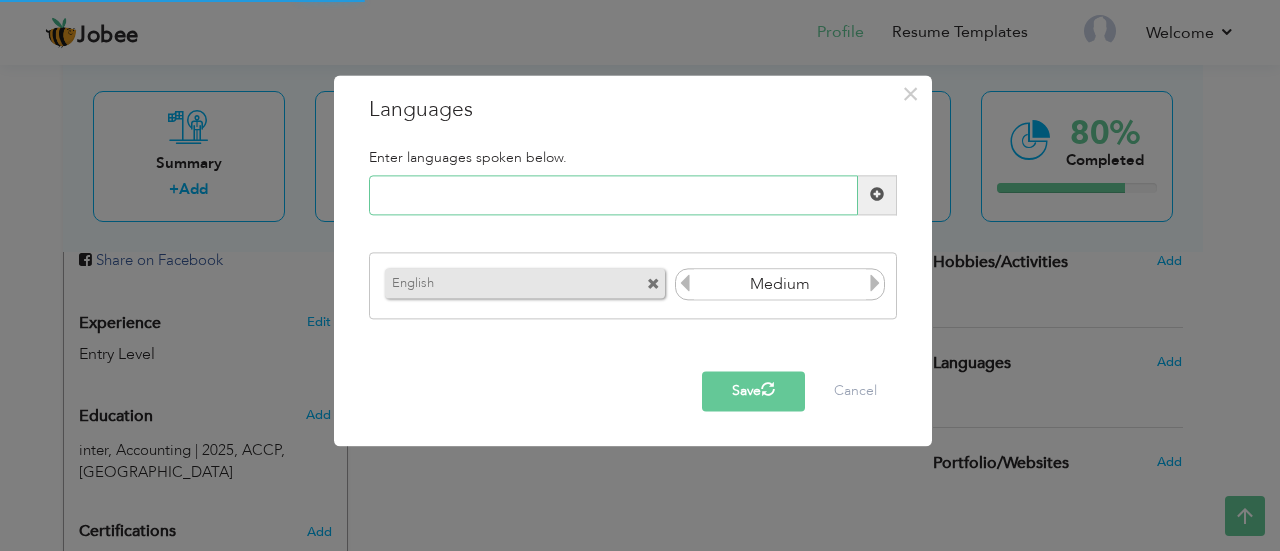 type on "u" 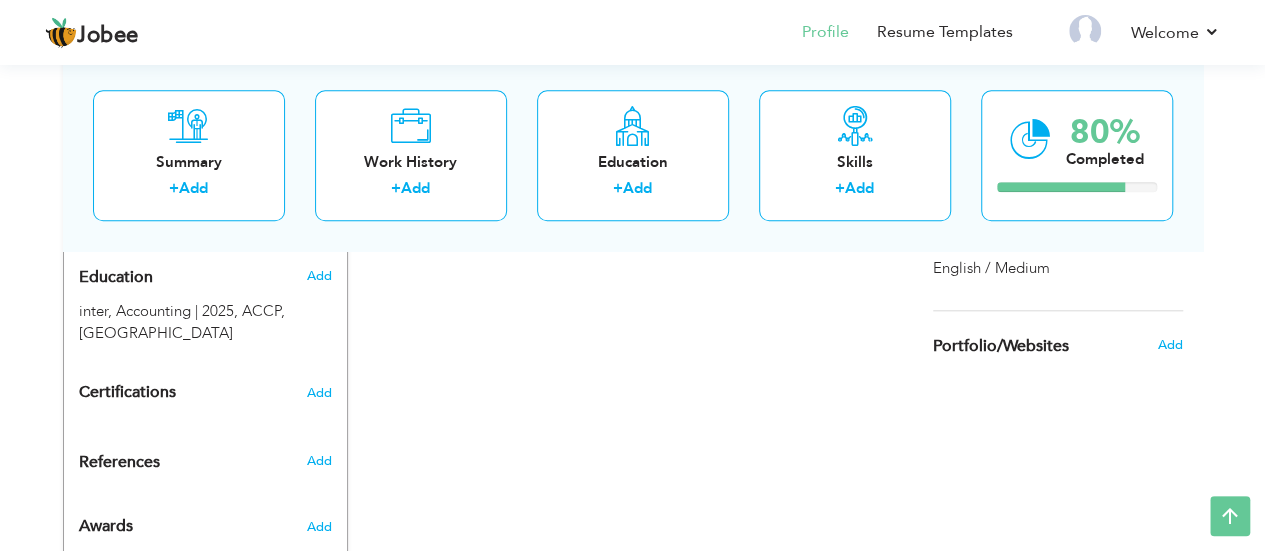 scroll, scrollTop: 901, scrollLeft: 0, axis: vertical 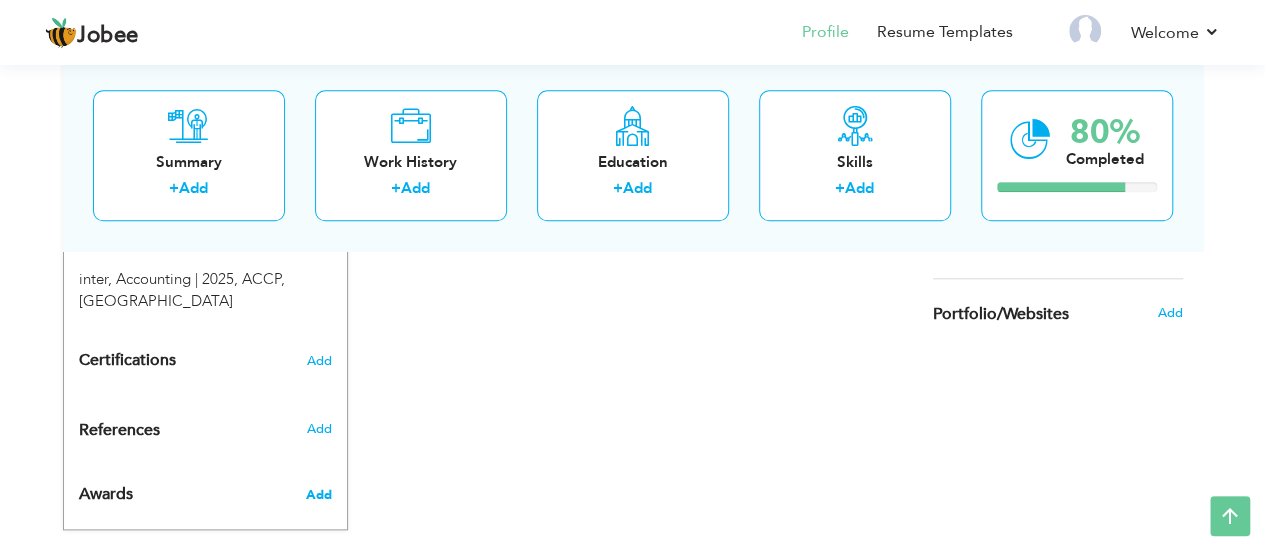 click on "Add" at bounding box center [318, 495] 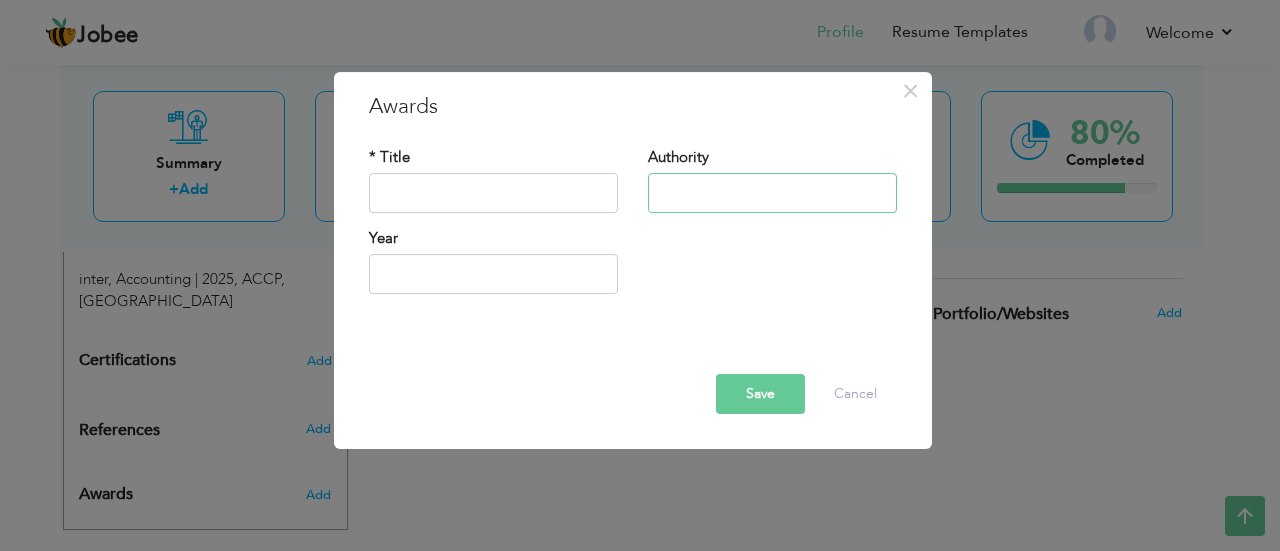 click at bounding box center (772, 193) 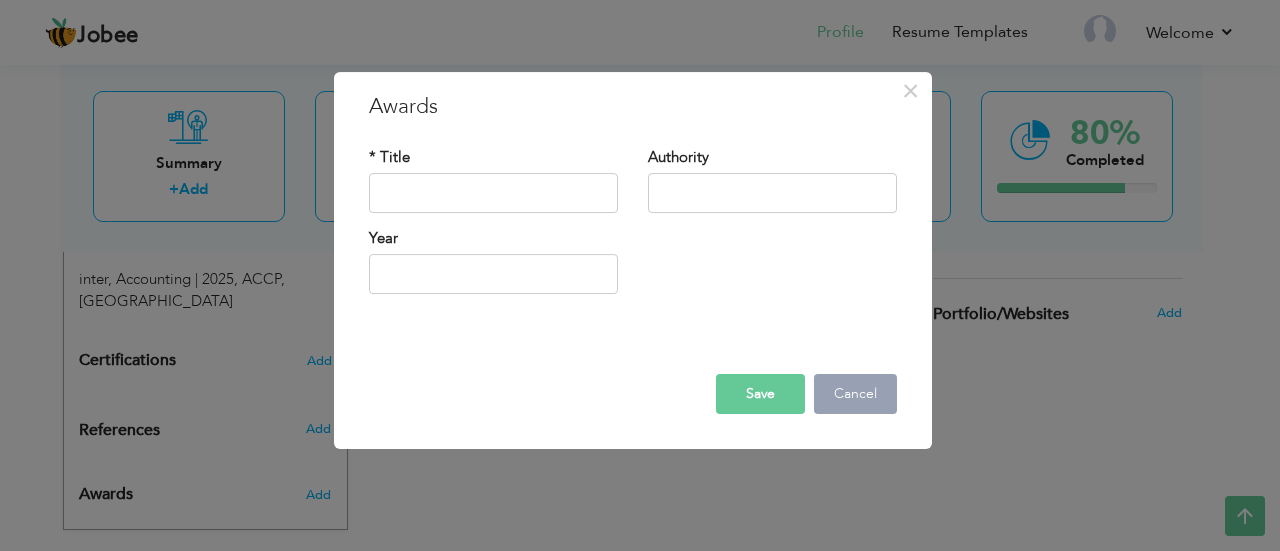 click on "Cancel" at bounding box center (855, 394) 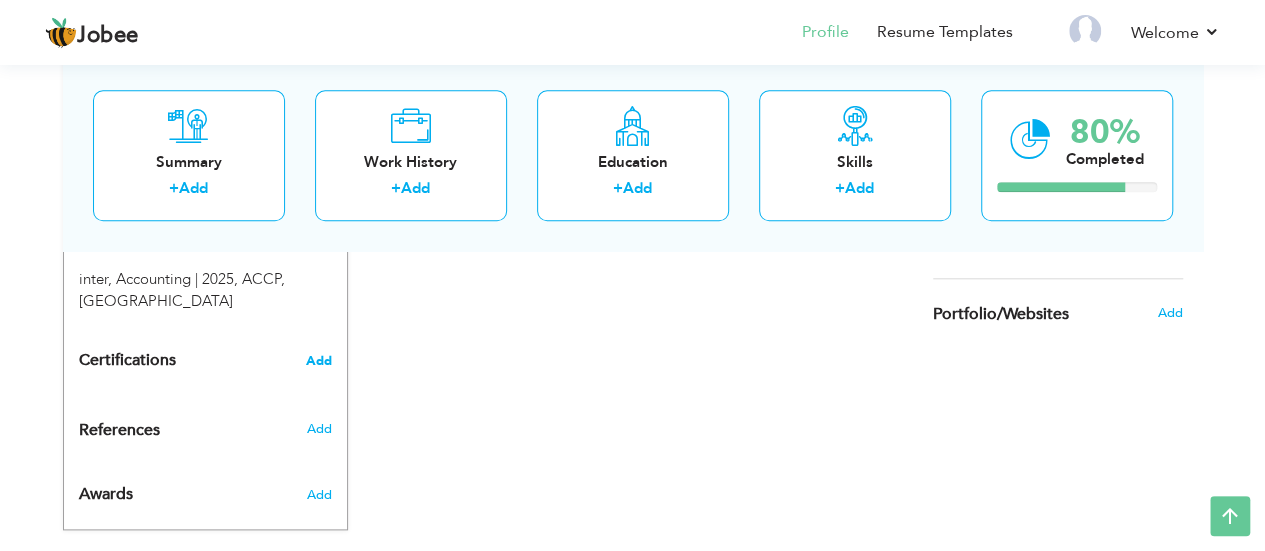 click on "Add" at bounding box center (319, 361) 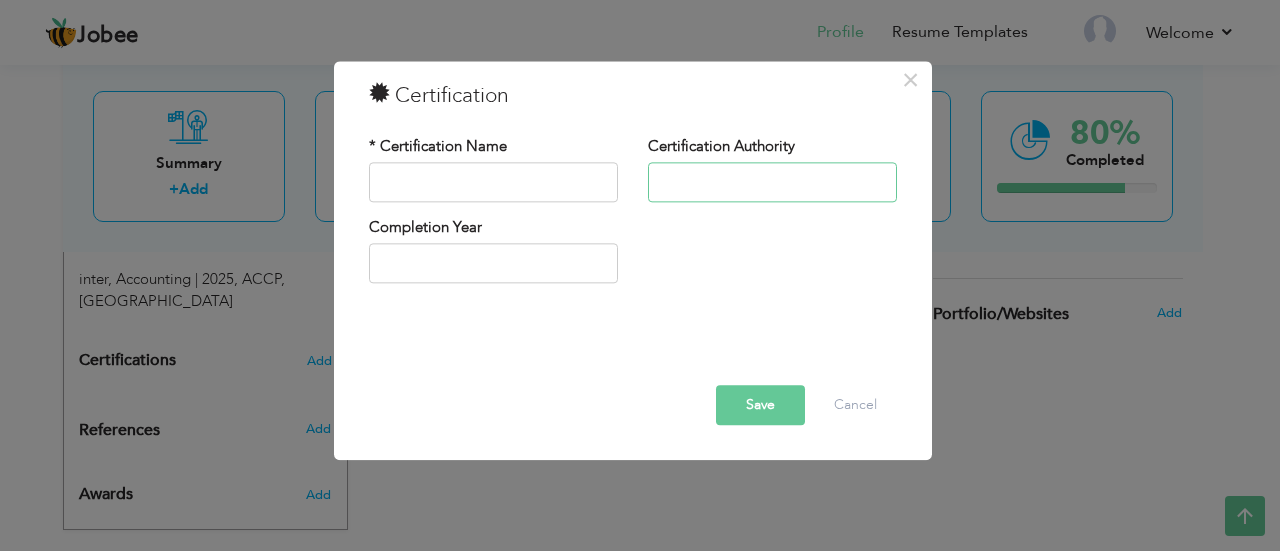 click at bounding box center [772, 182] 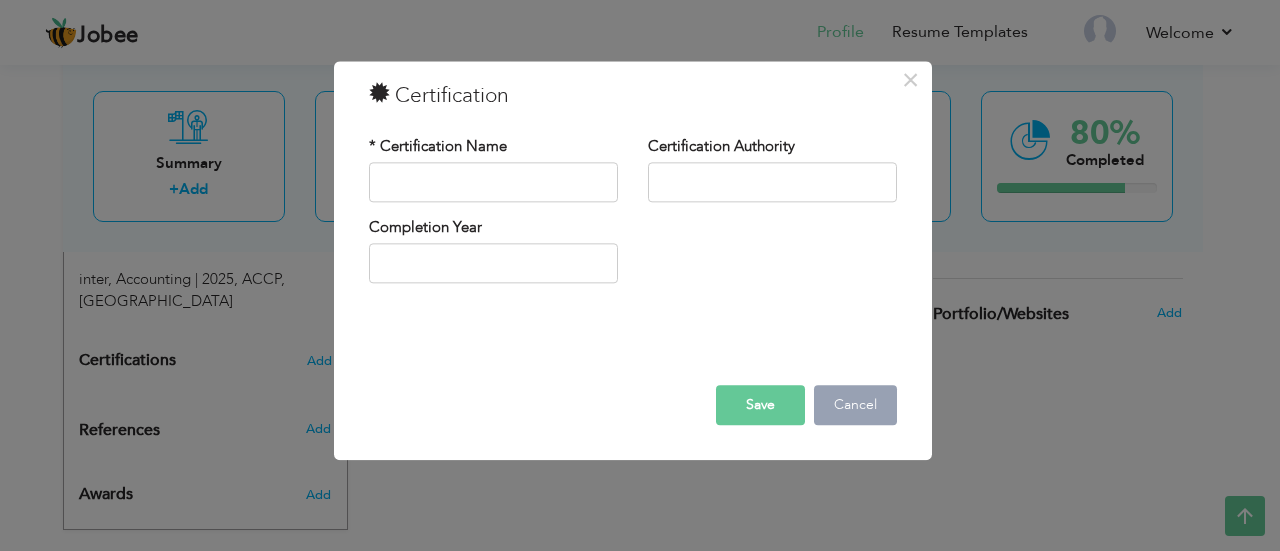 click on "Cancel" at bounding box center (855, 405) 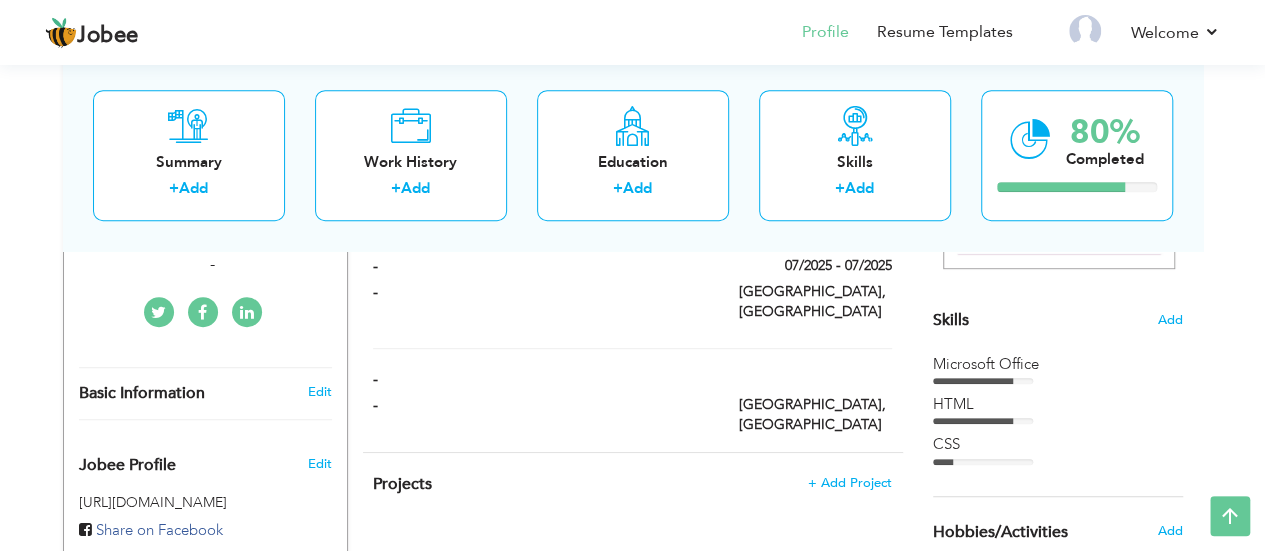 scroll, scrollTop: 458, scrollLeft: 0, axis: vertical 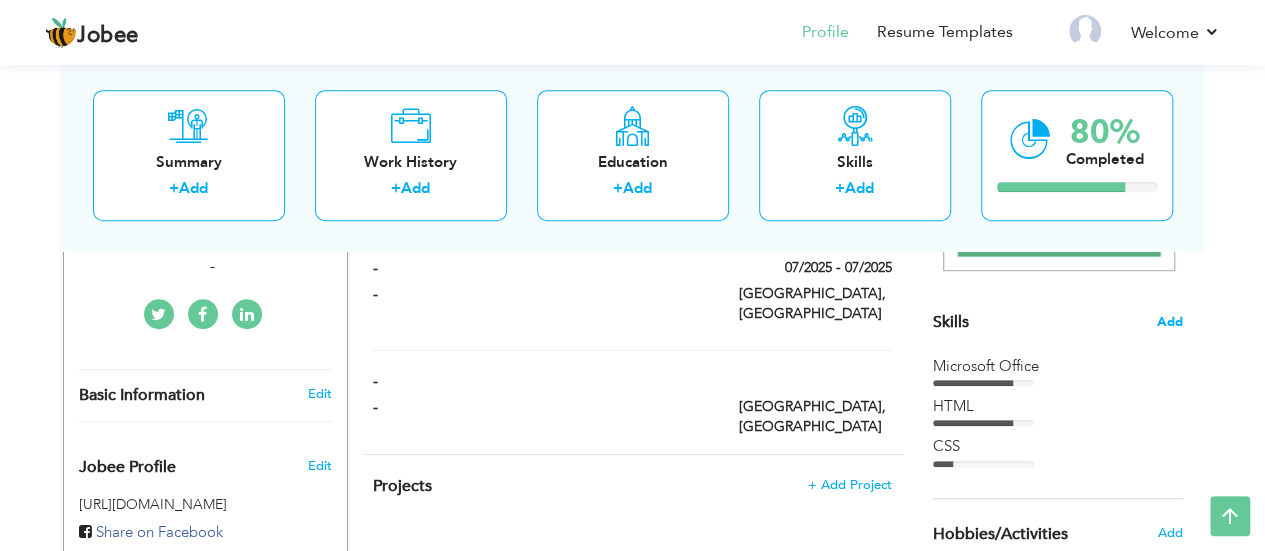 click on "Add" at bounding box center [1170, 322] 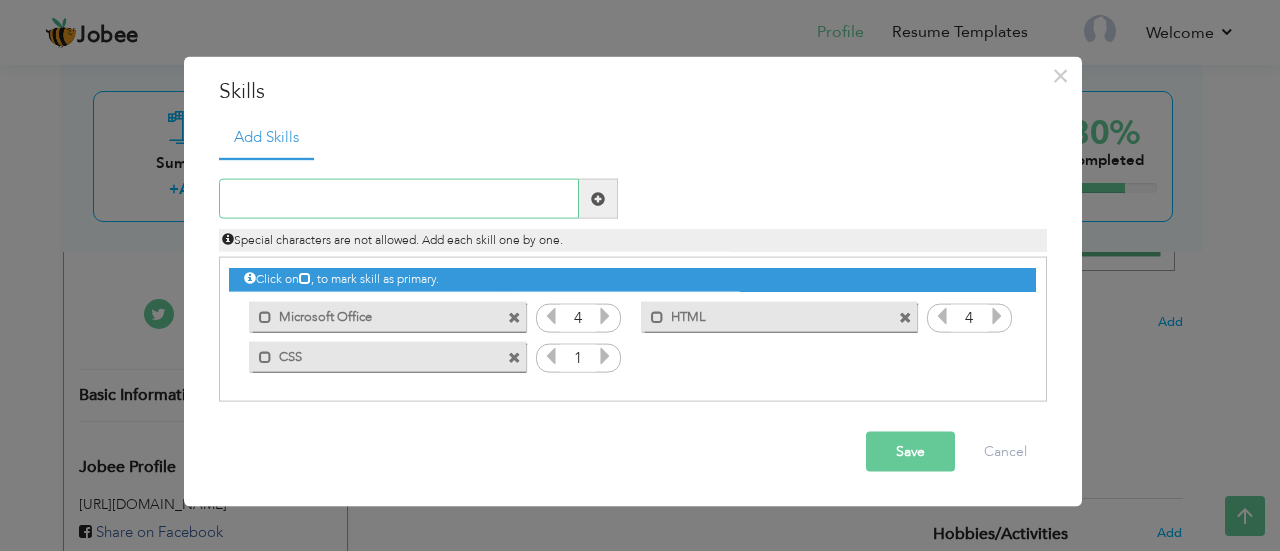click at bounding box center [399, 199] 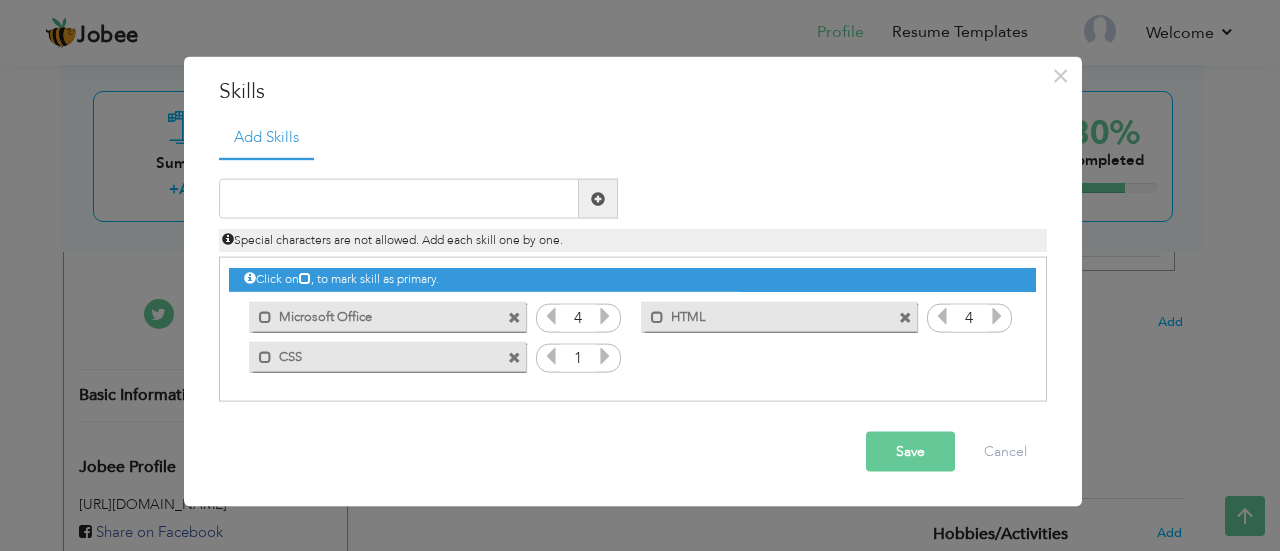 click at bounding box center (605, 356) 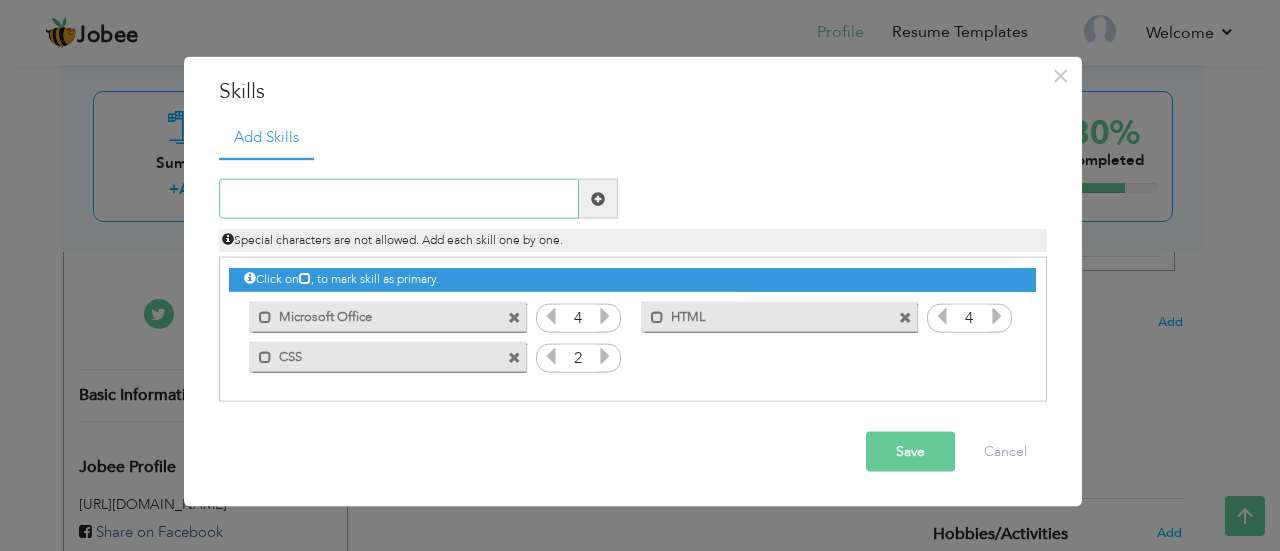 click at bounding box center (399, 199) 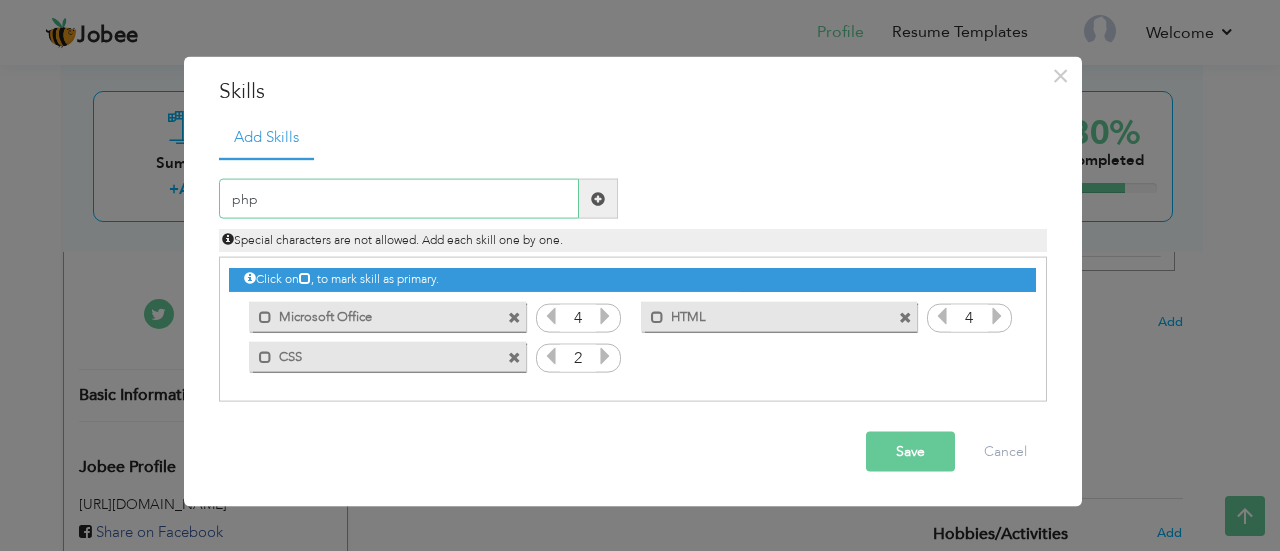 type on "php" 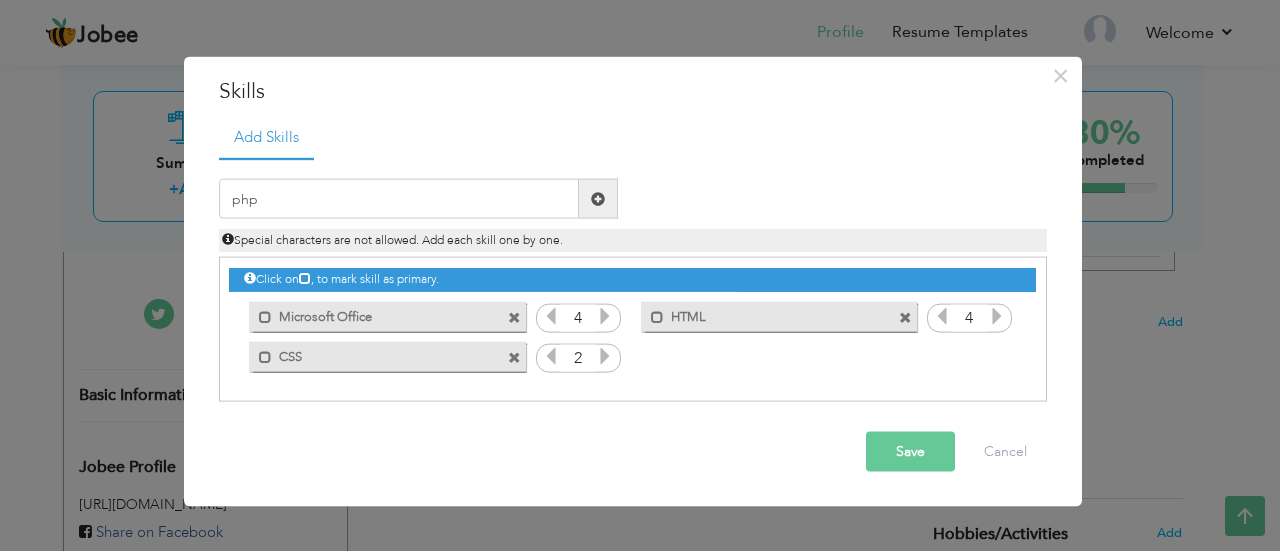 click at bounding box center (598, 198) 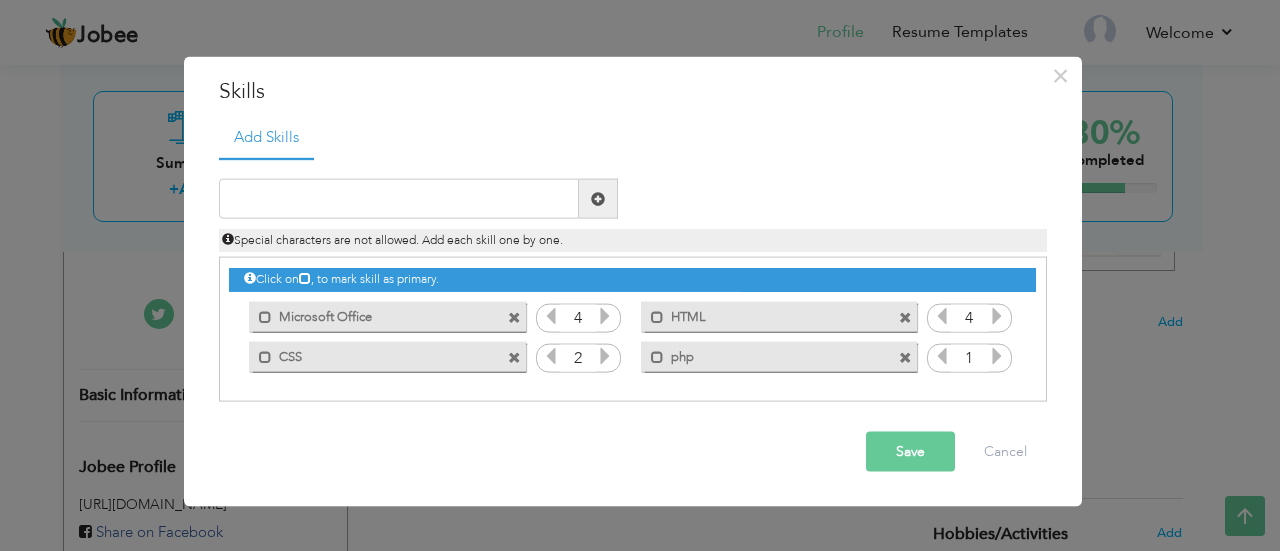 click at bounding box center [997, 356] 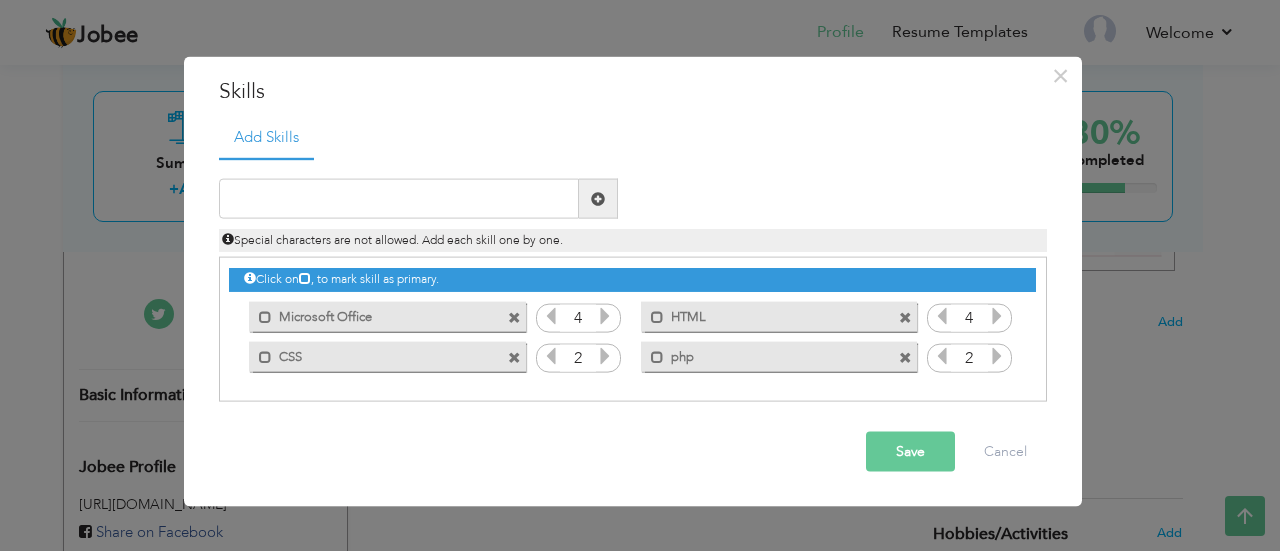 click at bounding box center (997, 356) 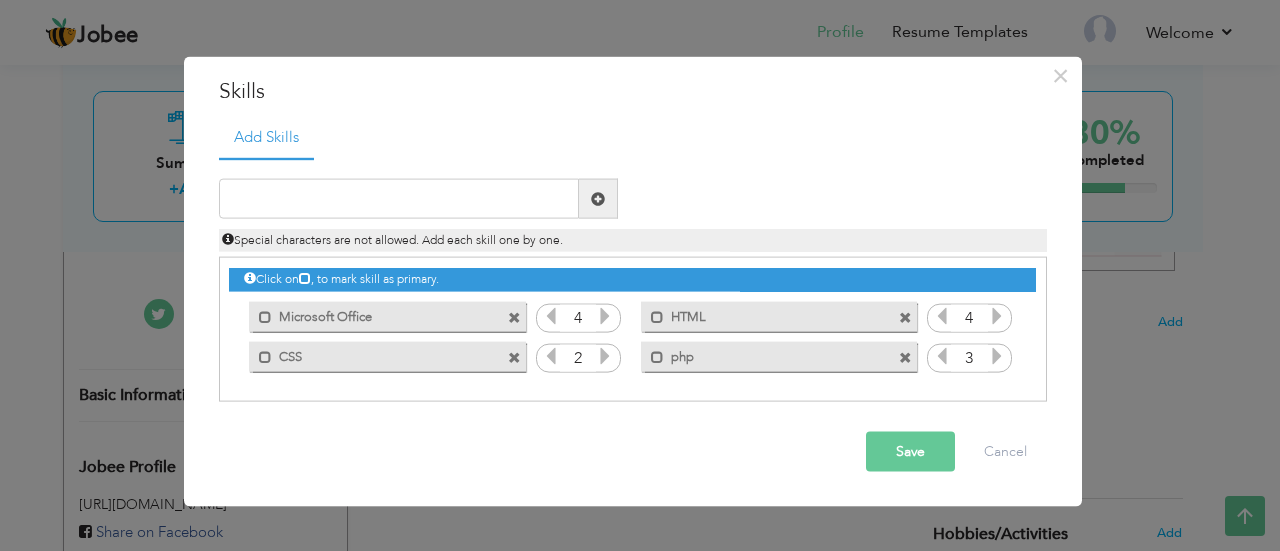 click at bounding box center [605, 356] 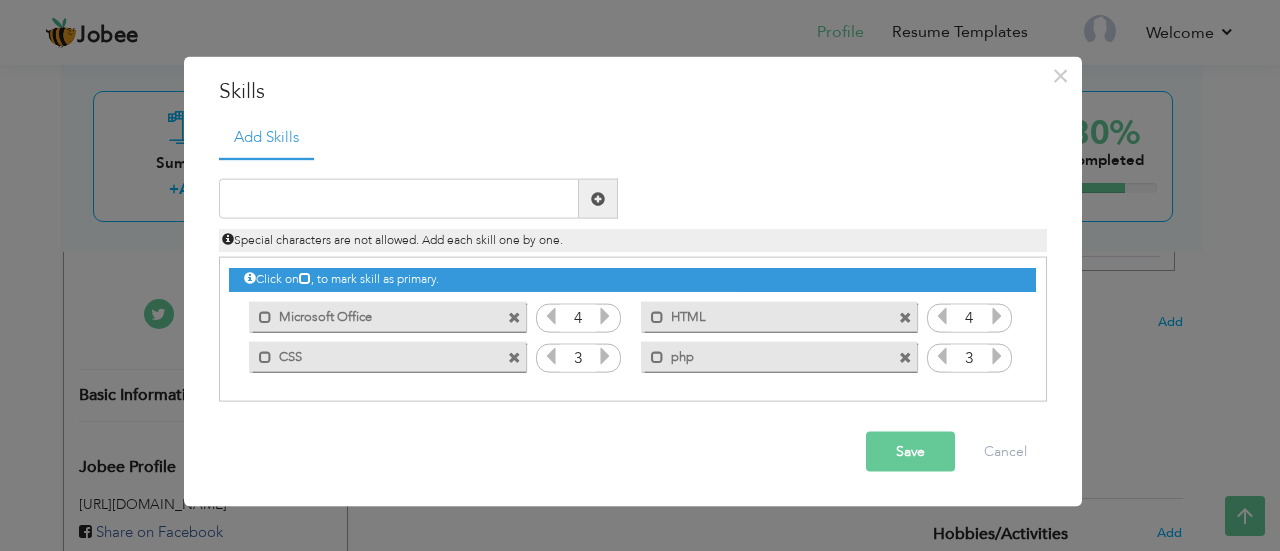 click at bounding box center [942, 356] 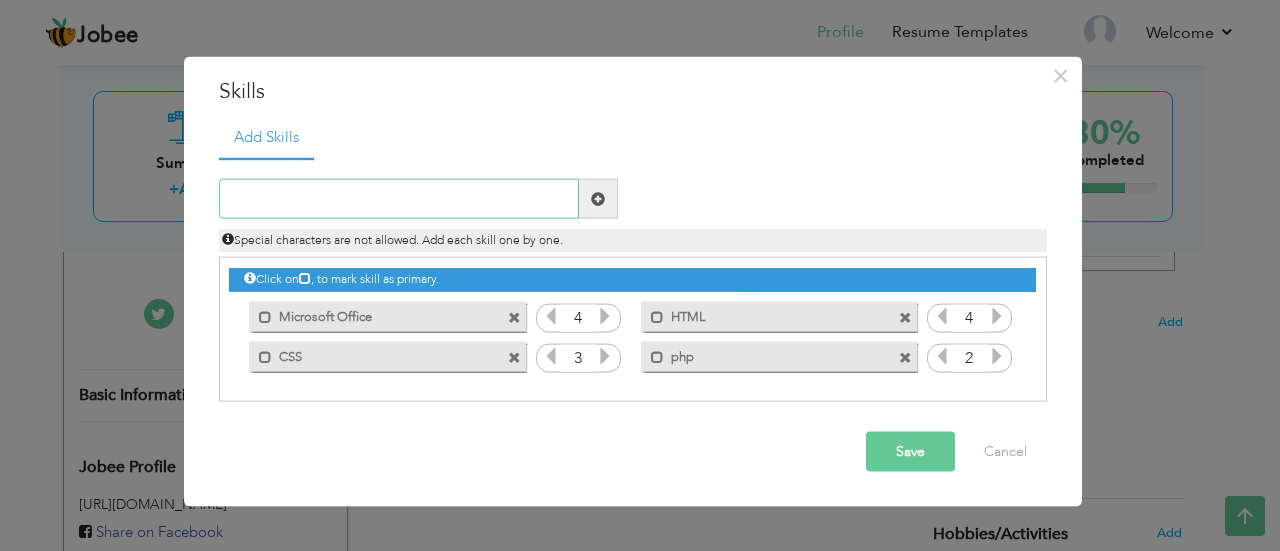 click at bounding box center [399, 199] 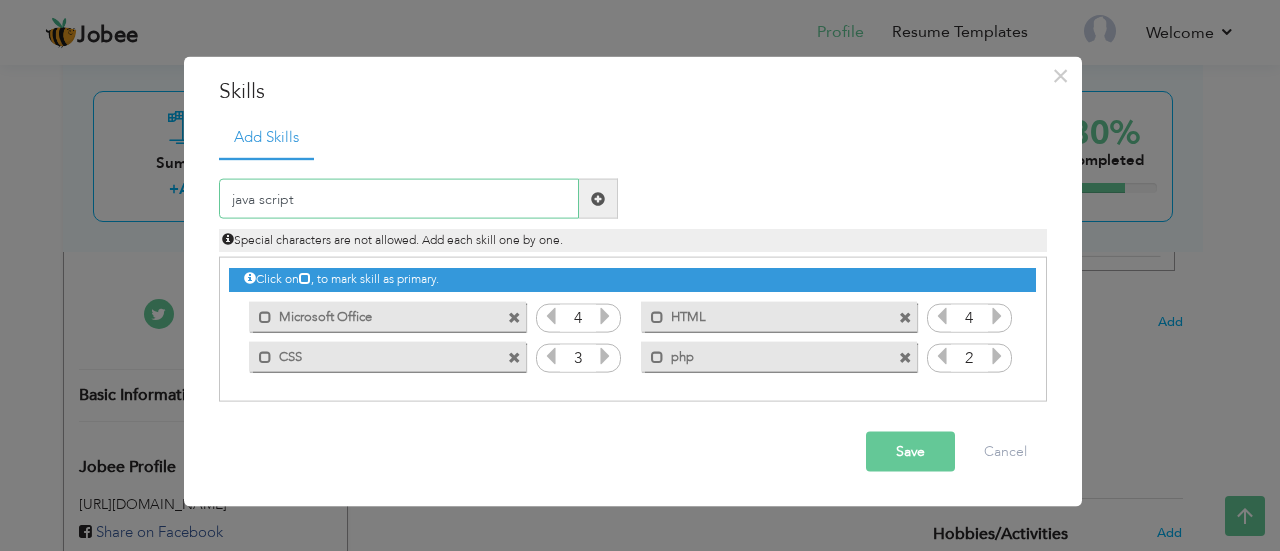 type on "java script" 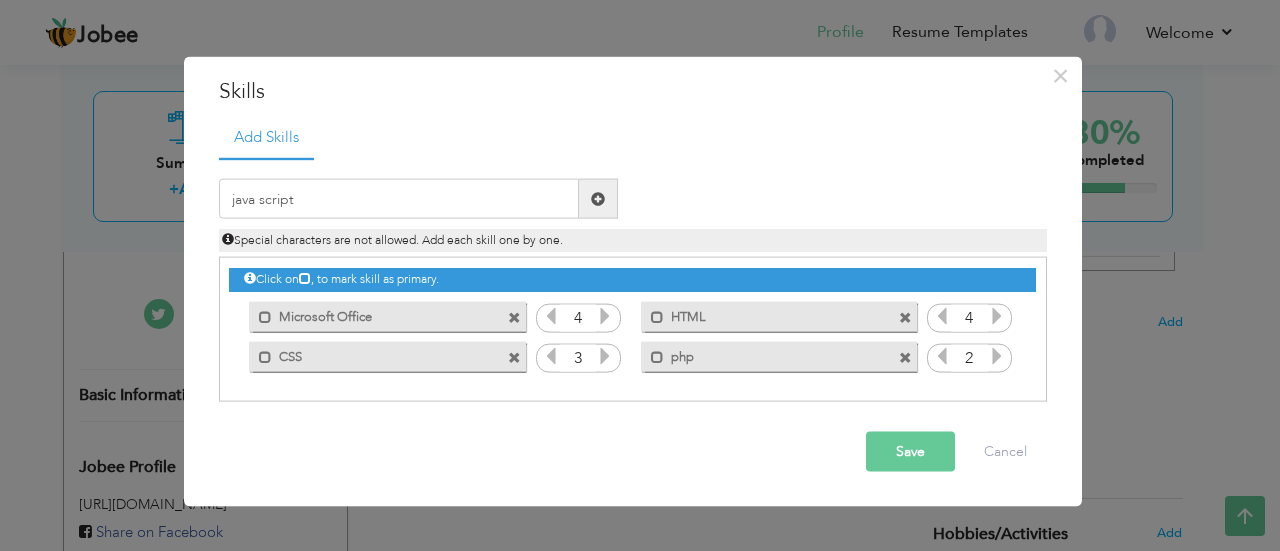 click at bounding box center (598, 198) 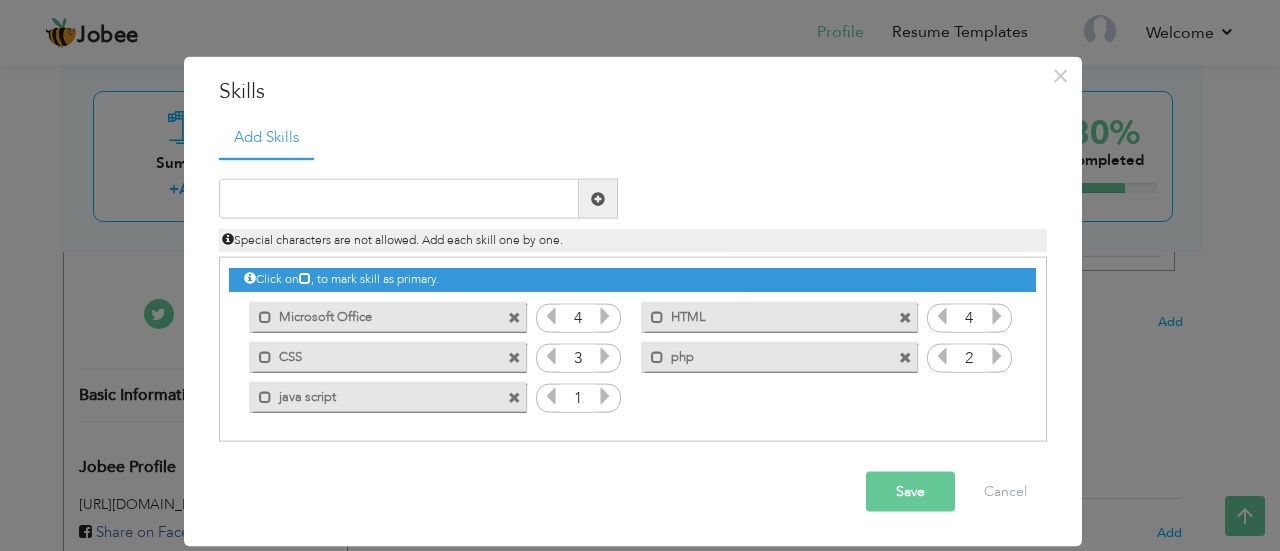 click at bounding box center (605, 396) 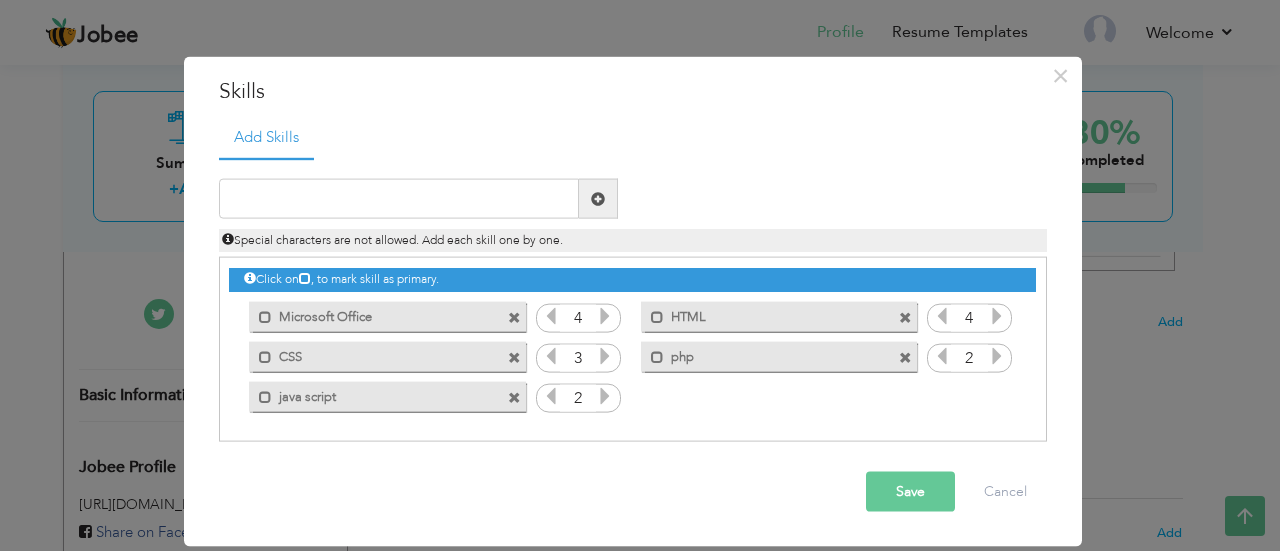 click at bounding box center [605, 396] 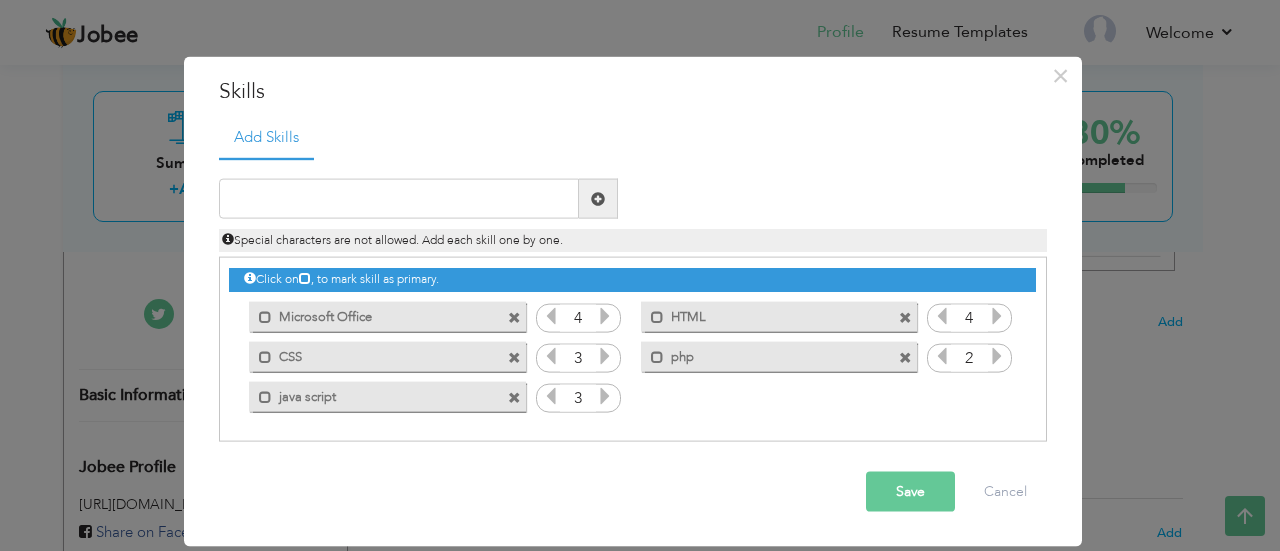 click at bounding box center (605, 396) 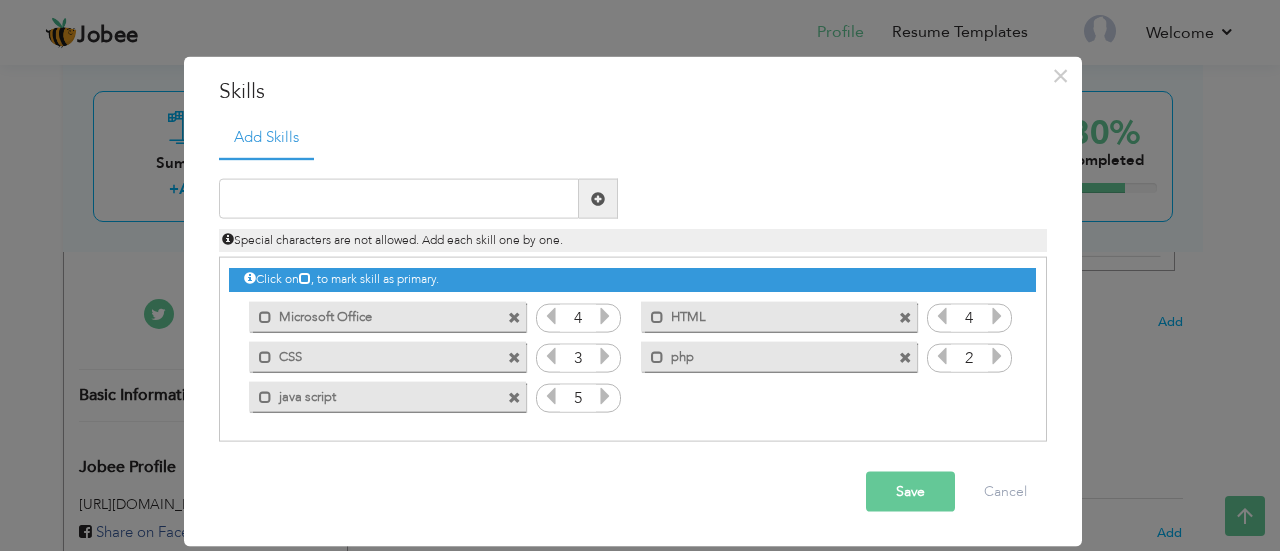 click at bounding box center (605, 396) 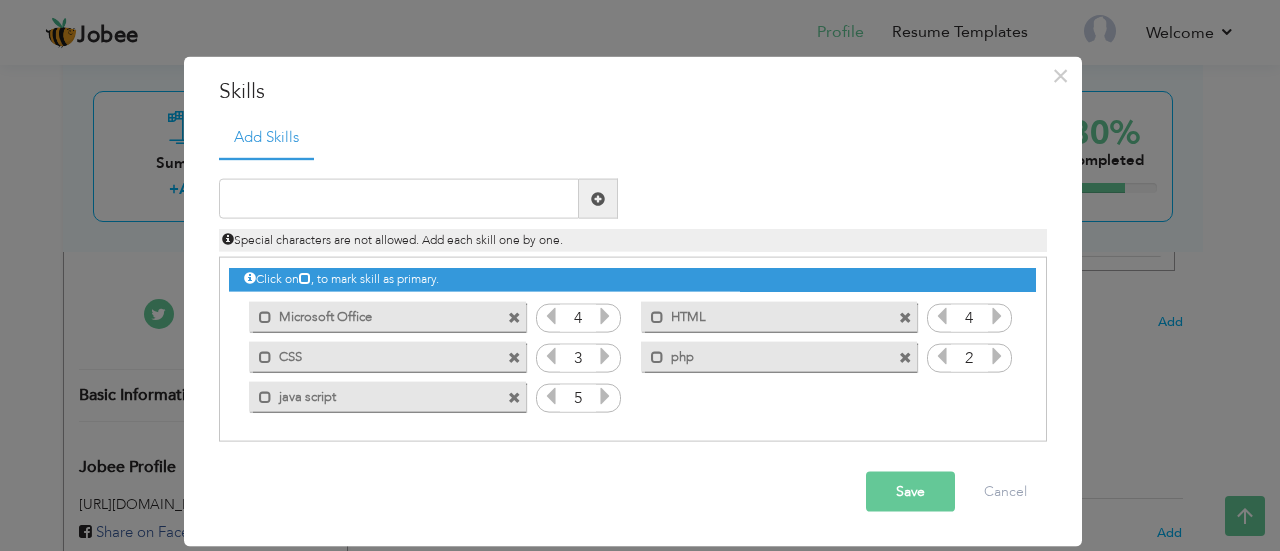 drag, startPoint x: 606, startPoint y: 392, endPoint x: 543, endPoint y: 393, distance: 63.007935 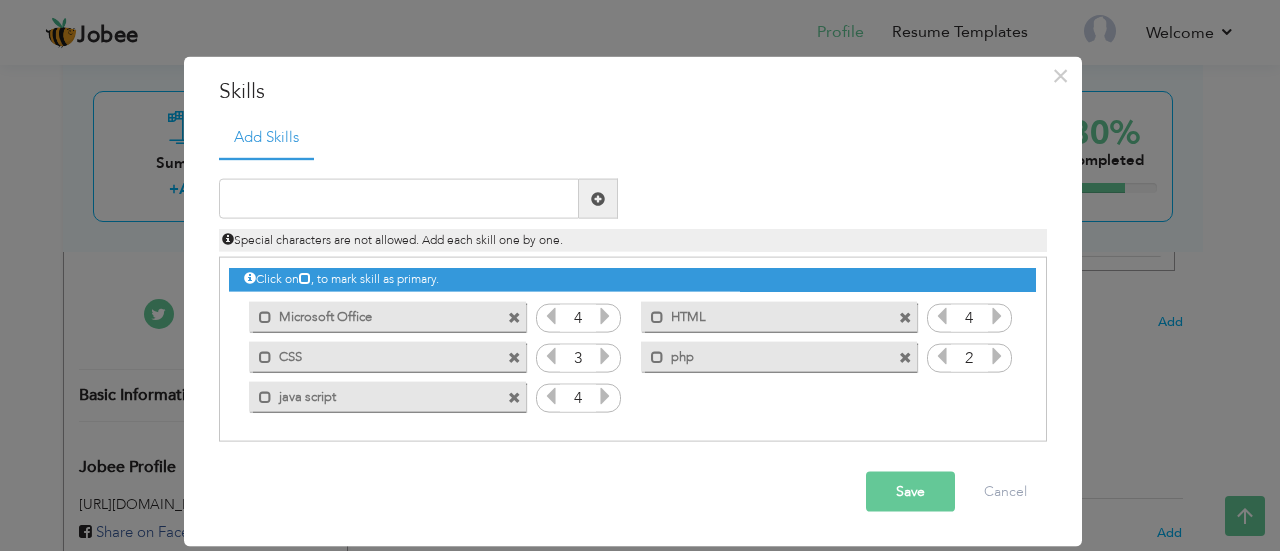 click at bounding box center [551, 396] 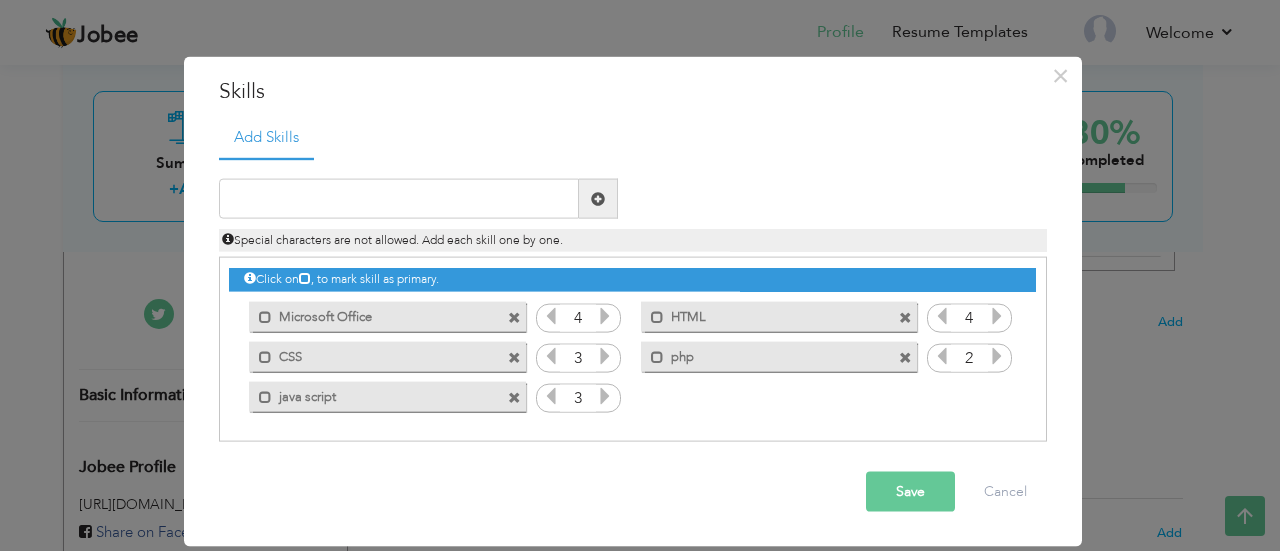 click at bounding box center [551, 396] 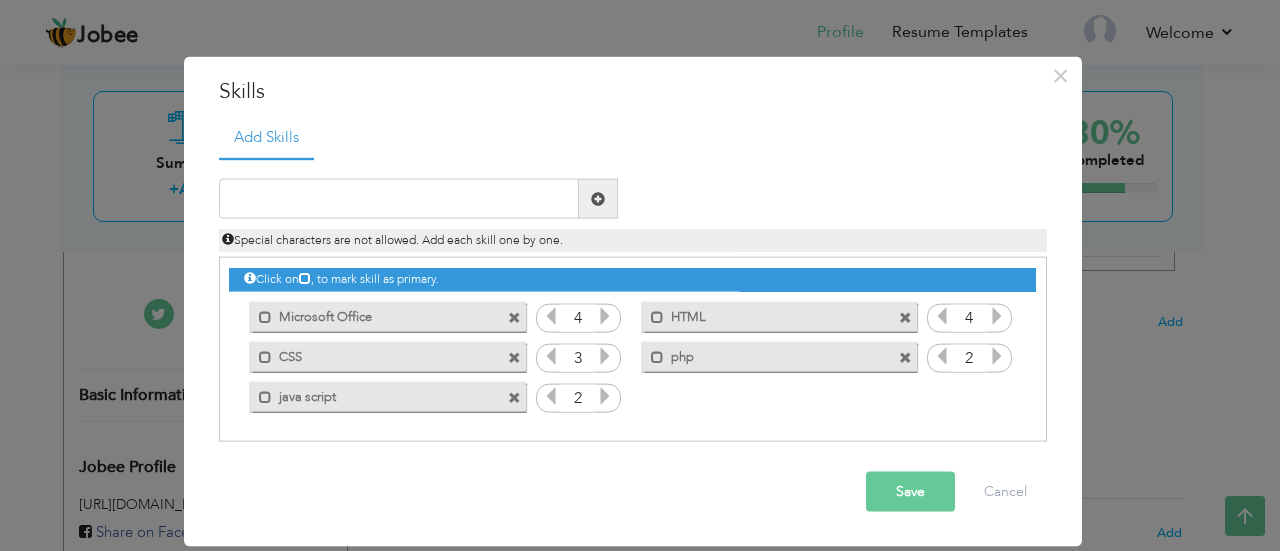 click at bounding box center [551, 396] 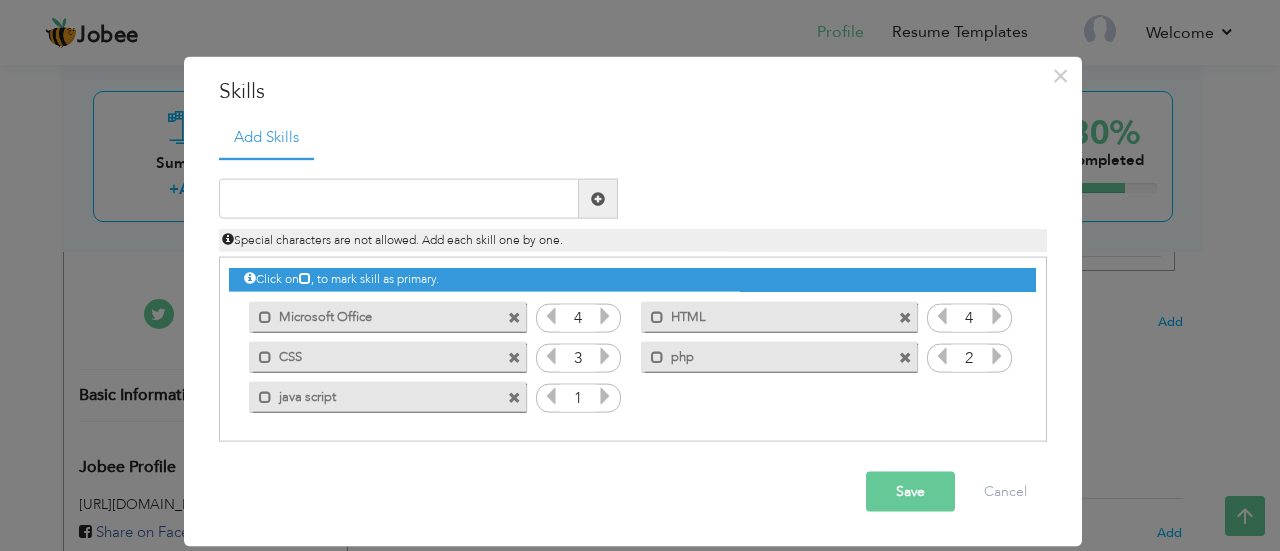 click at bounding box center [605, 396] 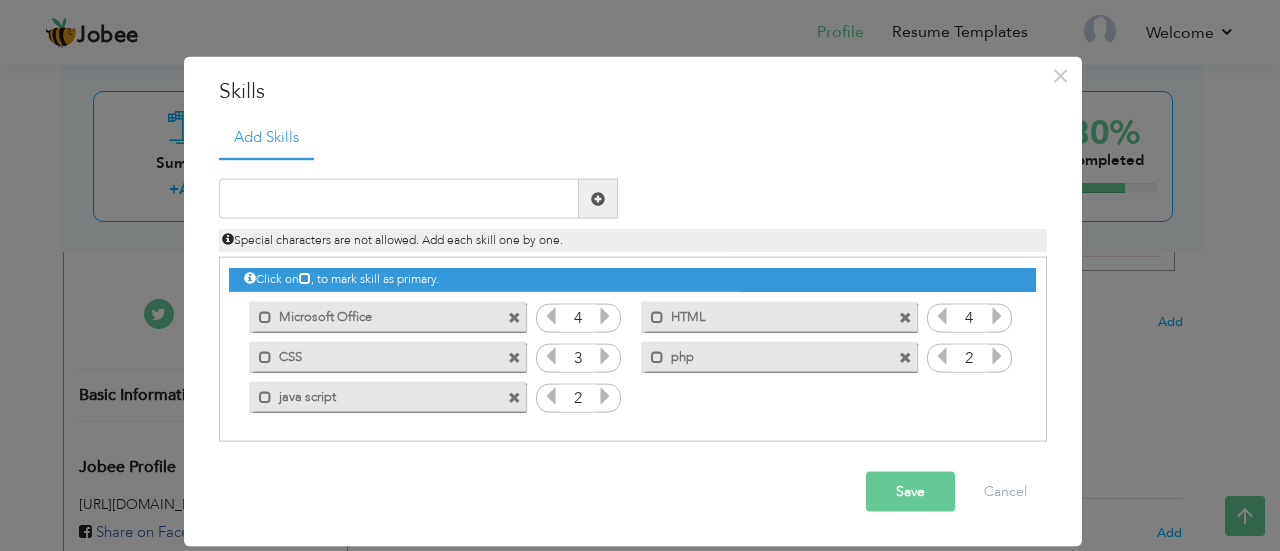click at bounding box center [598, 199] 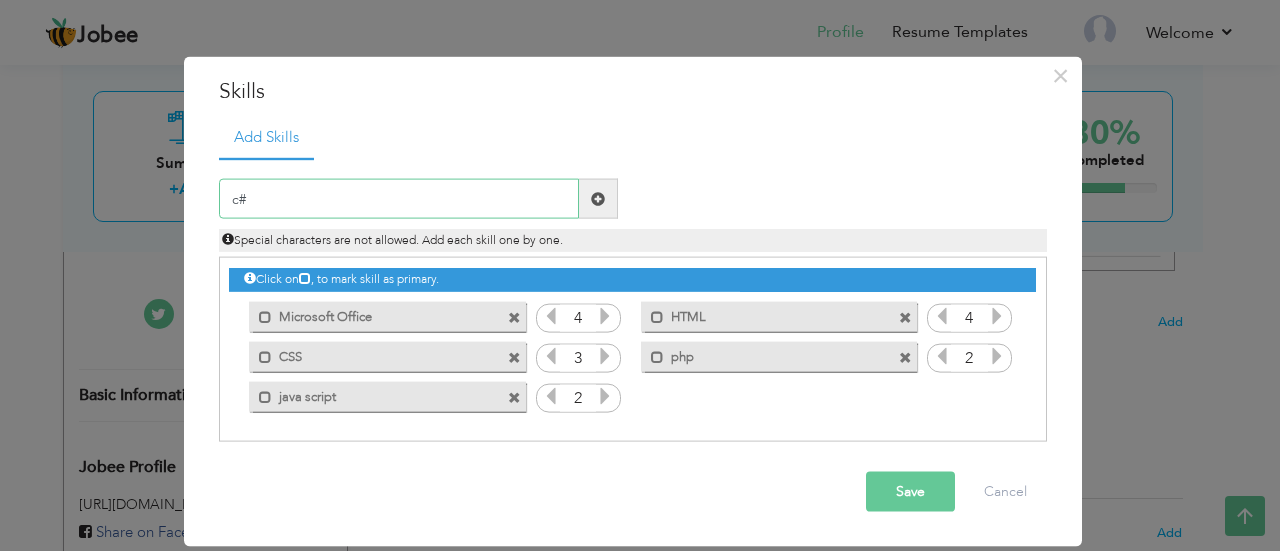 type on "c#" 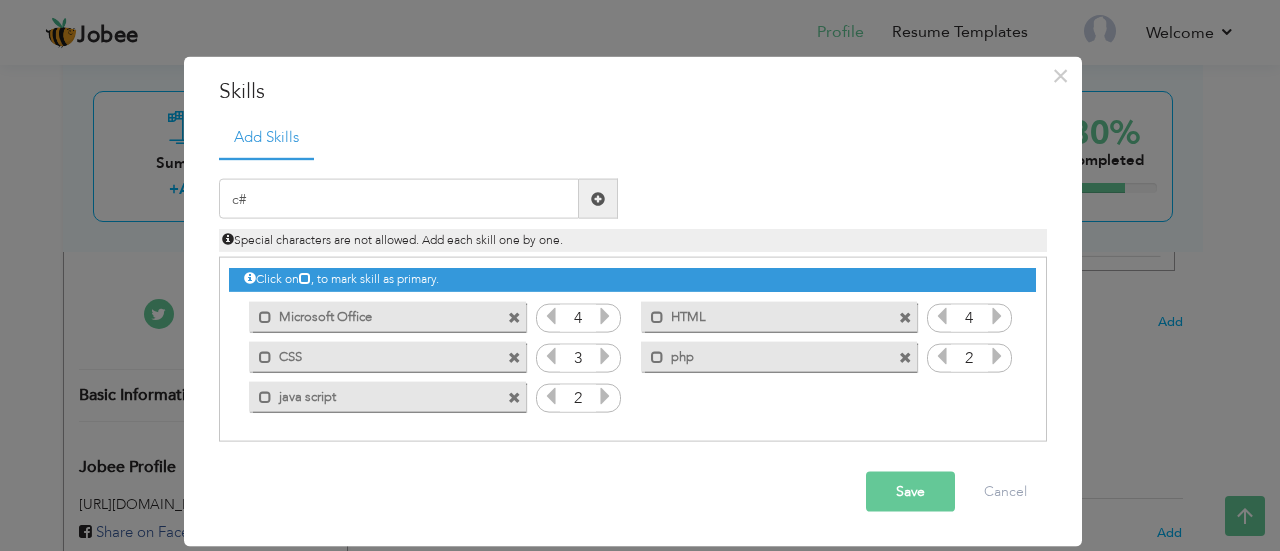 click at bounding box center (598, 198) 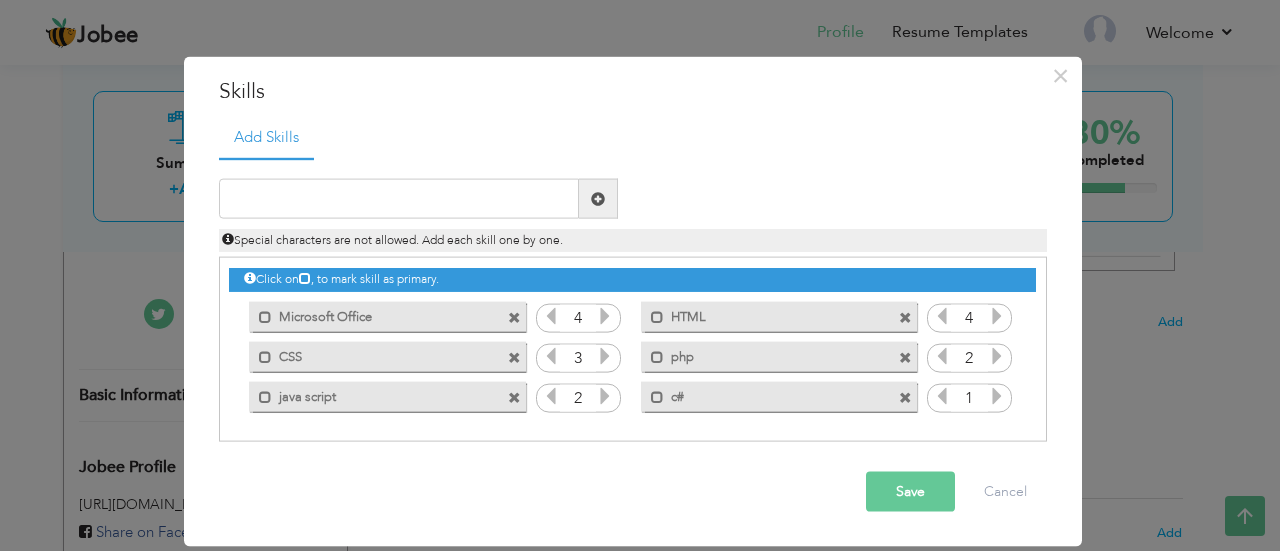 click at bounding box center [997, 396] 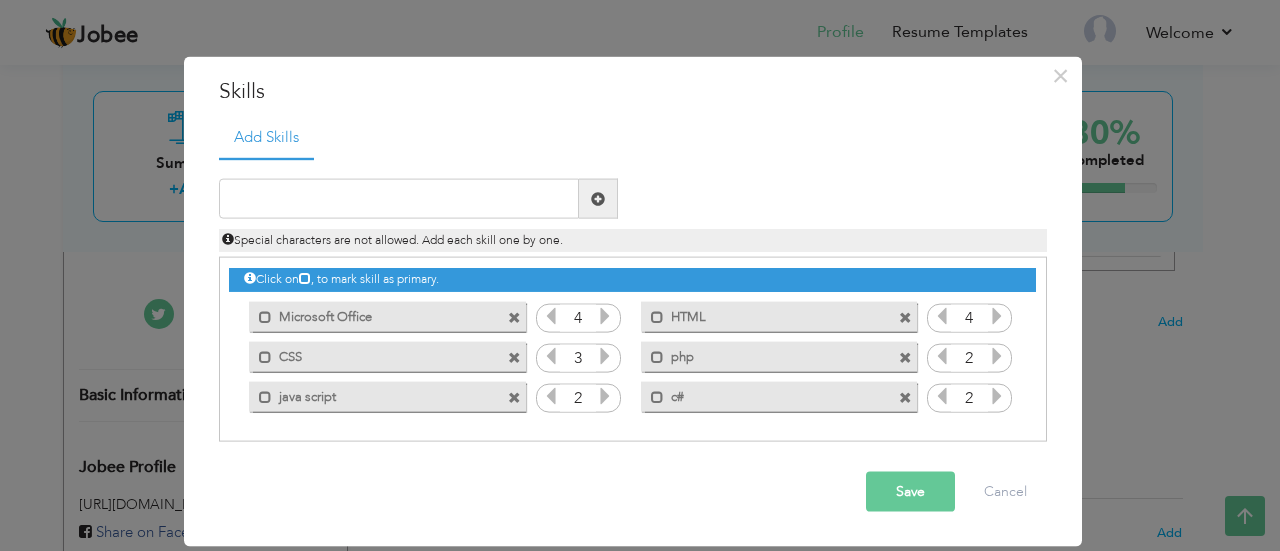 click on "Save" at bounding box center (910, 492) 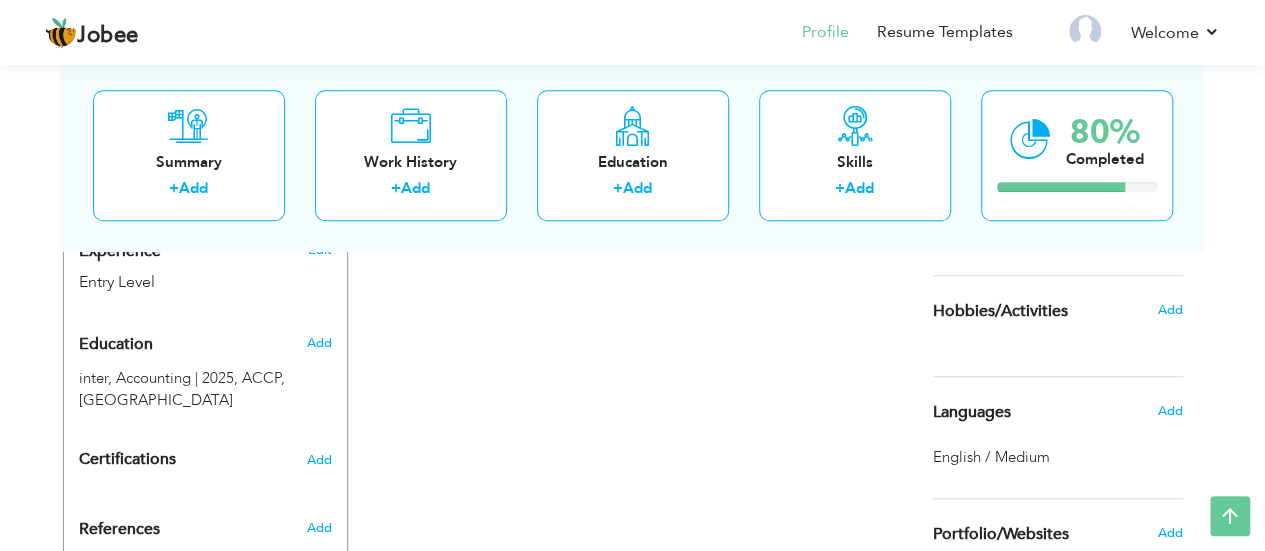 scroll, scrollTop: 803, scrollLeft: 0, axis: vertical 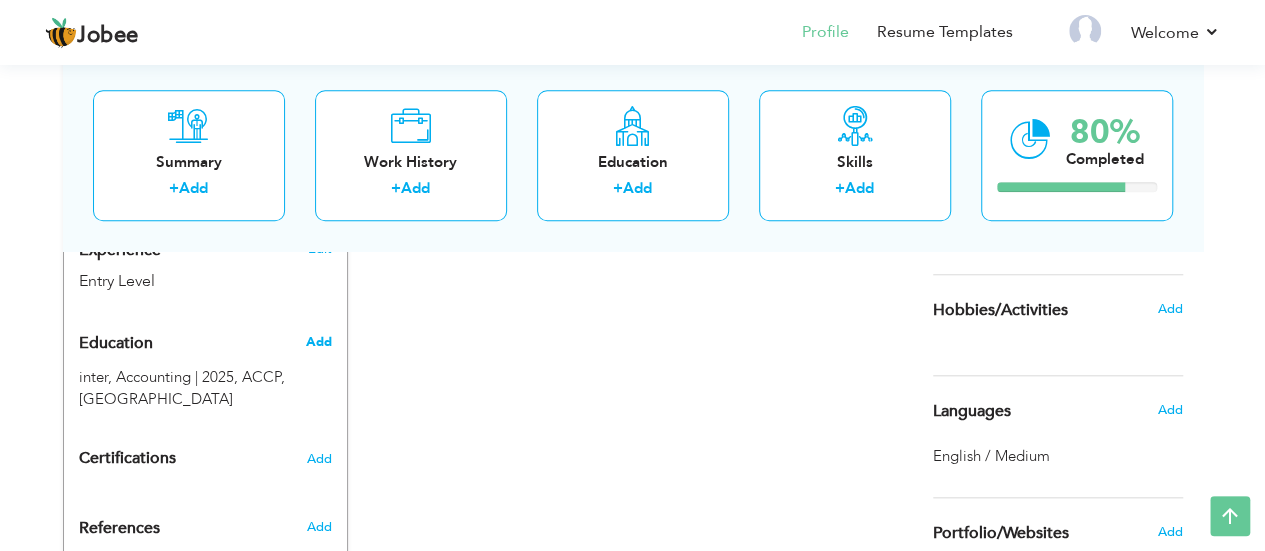 click on "Add" at bounding box center (318, 342) 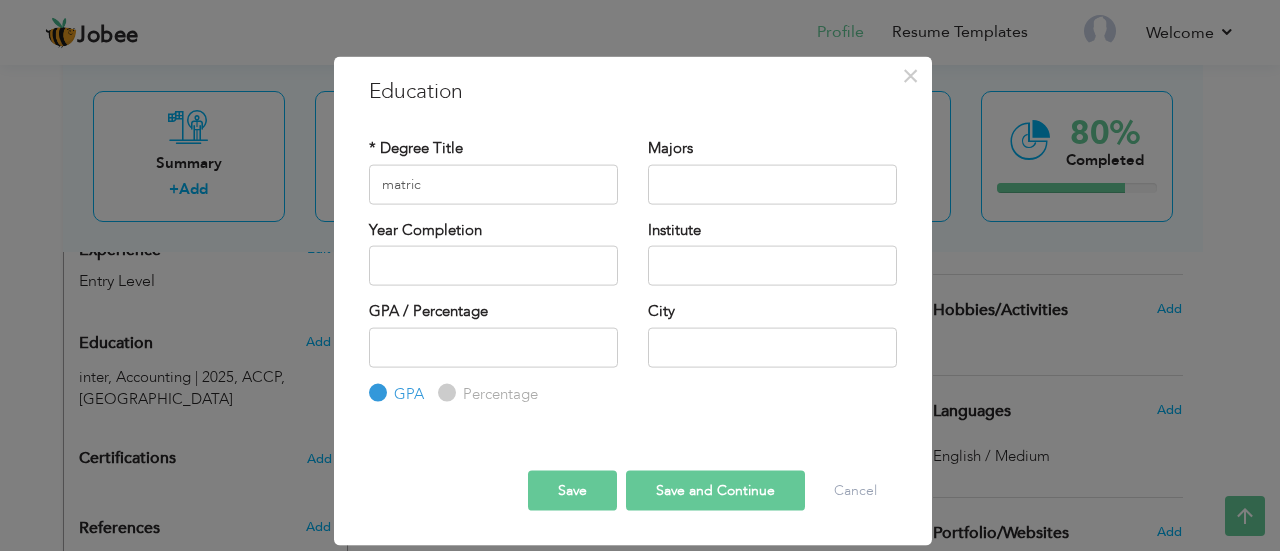 click on "Save" at bounding box center (572, 491) 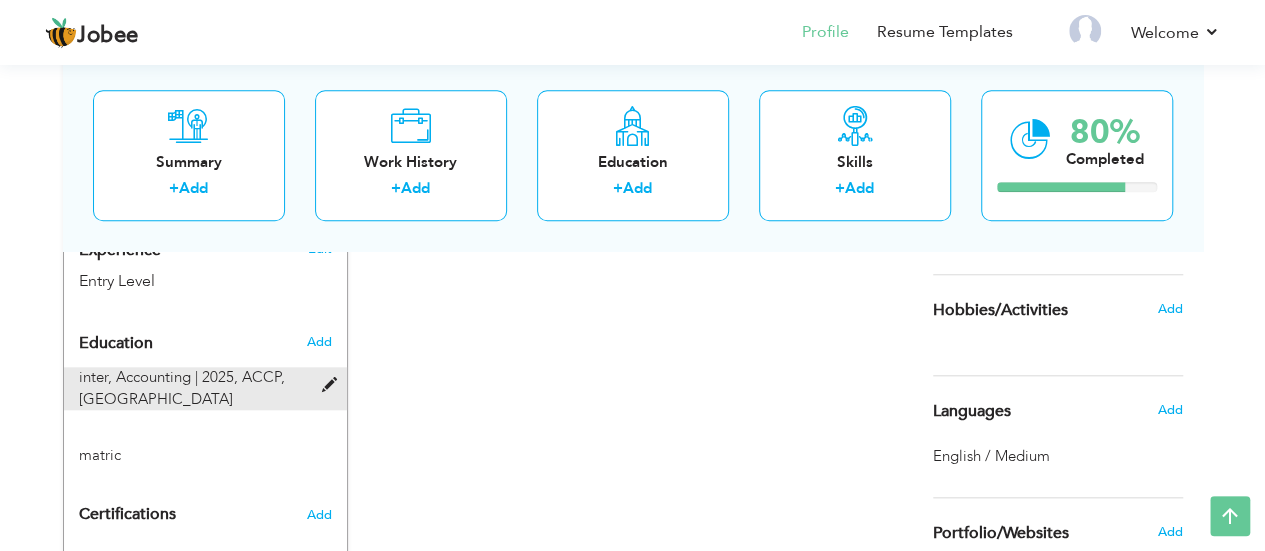 click at bounding box center [333, 385] 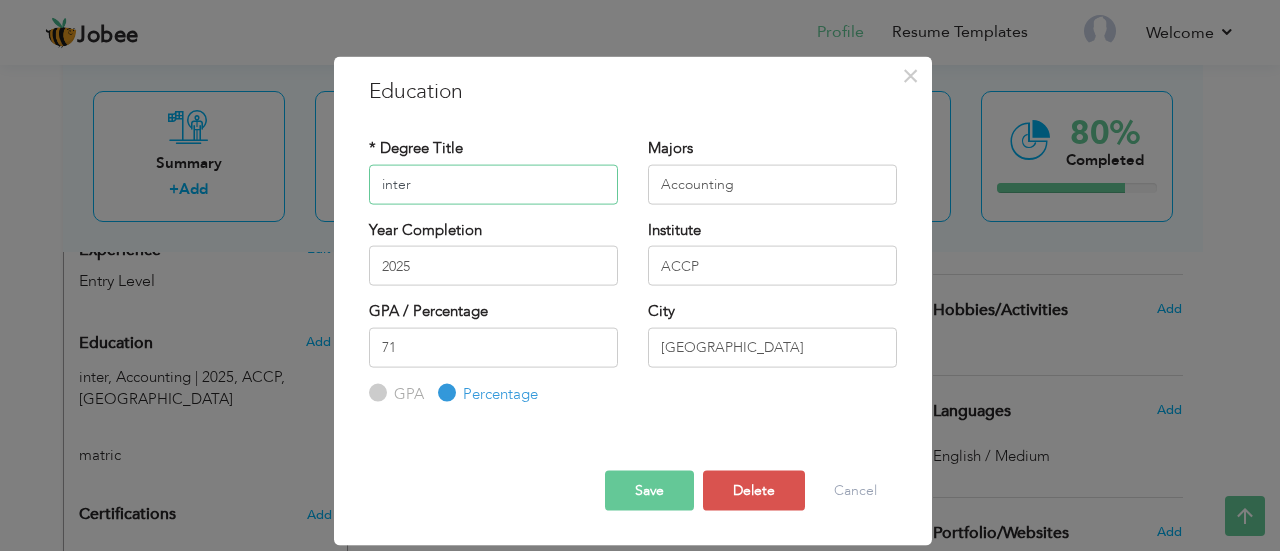 click on "inter" at bounding box center (493, 184) 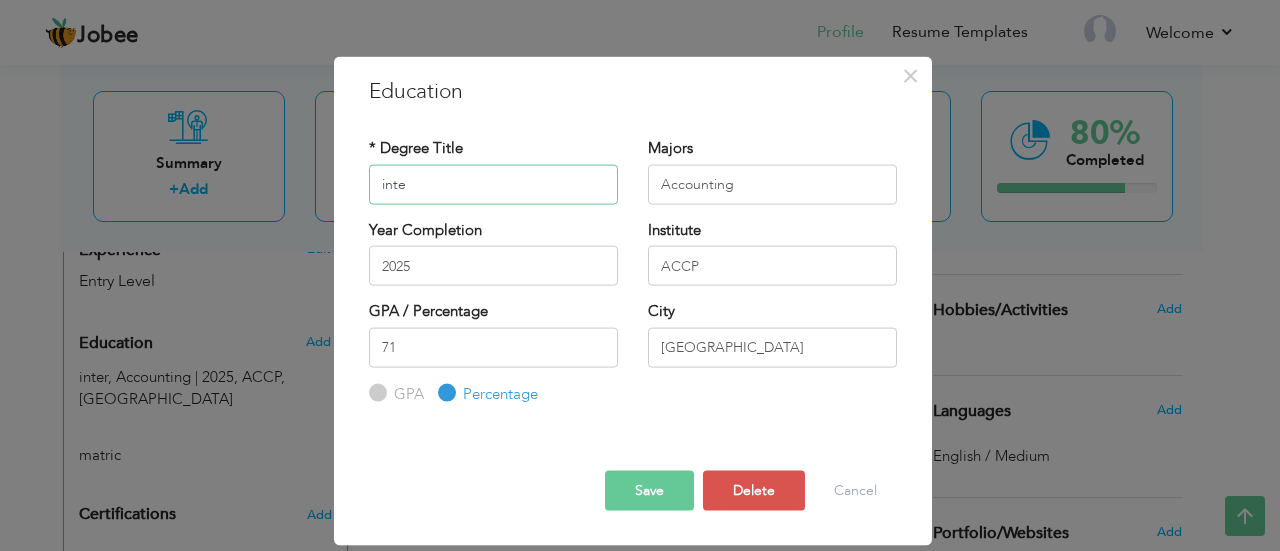 click on "inte" at bounding box center (493, 184) 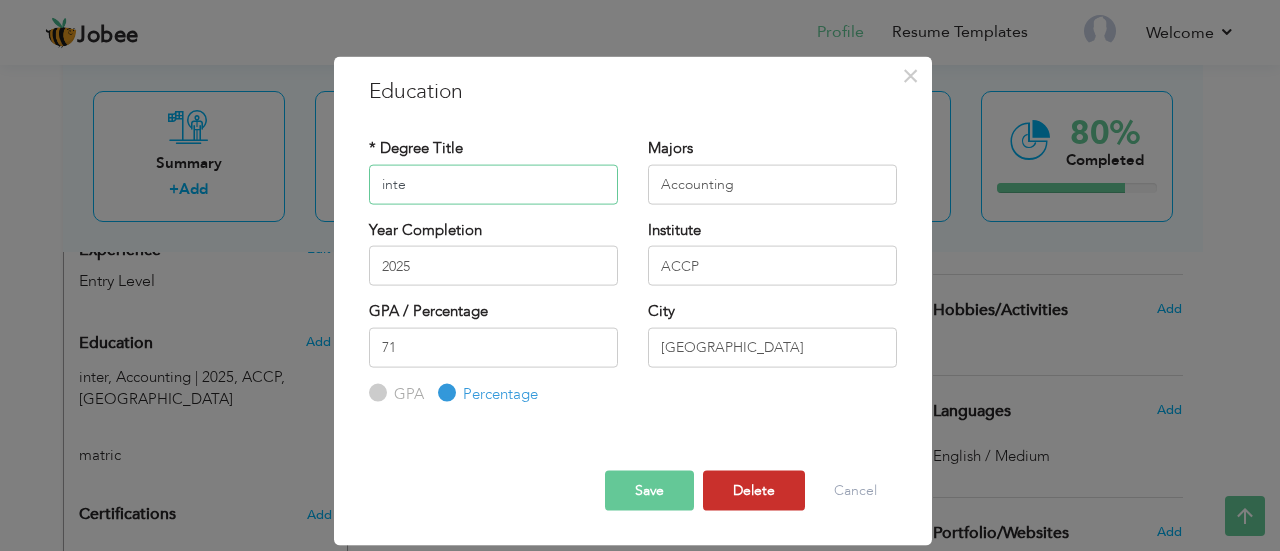 type on "inte" 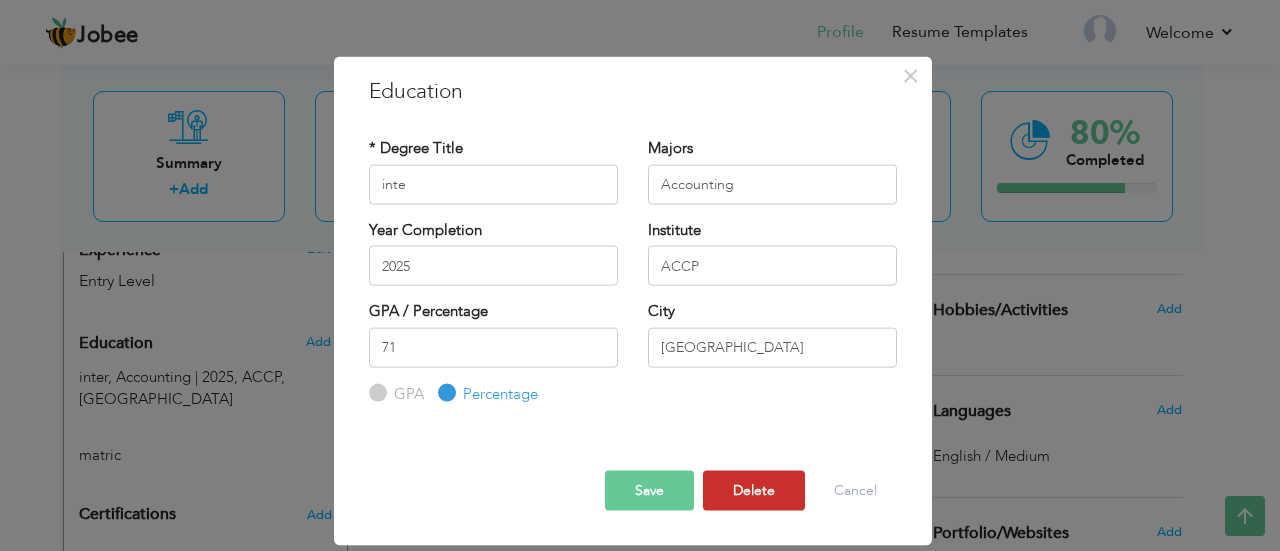 click on "Delete" at bounding box center [754, 491] 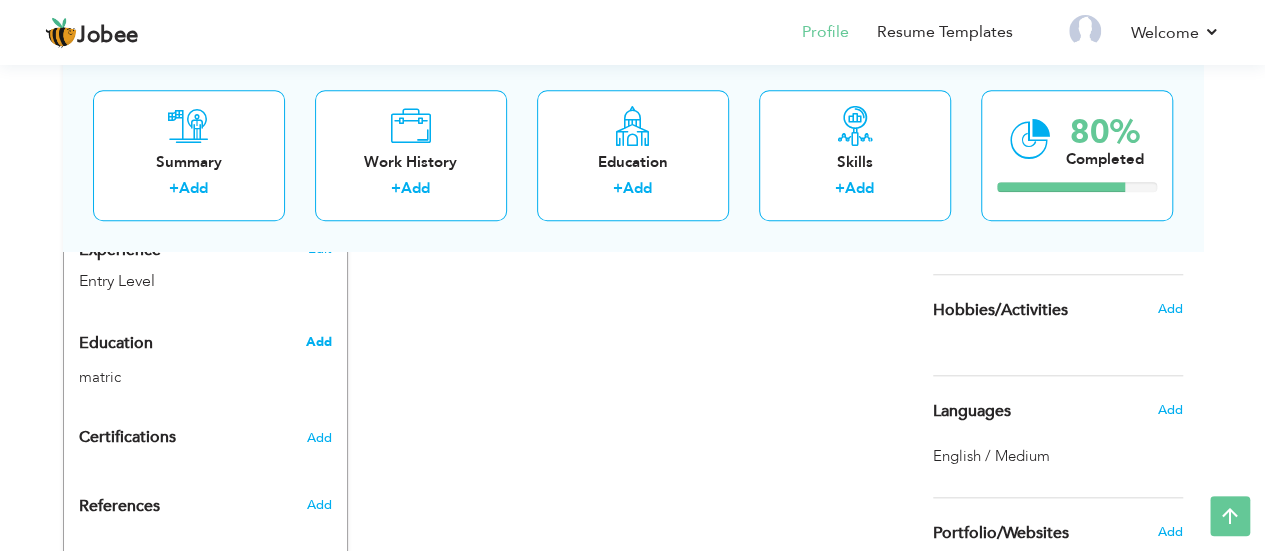 click on "Add" at bounding box center [318, 342] 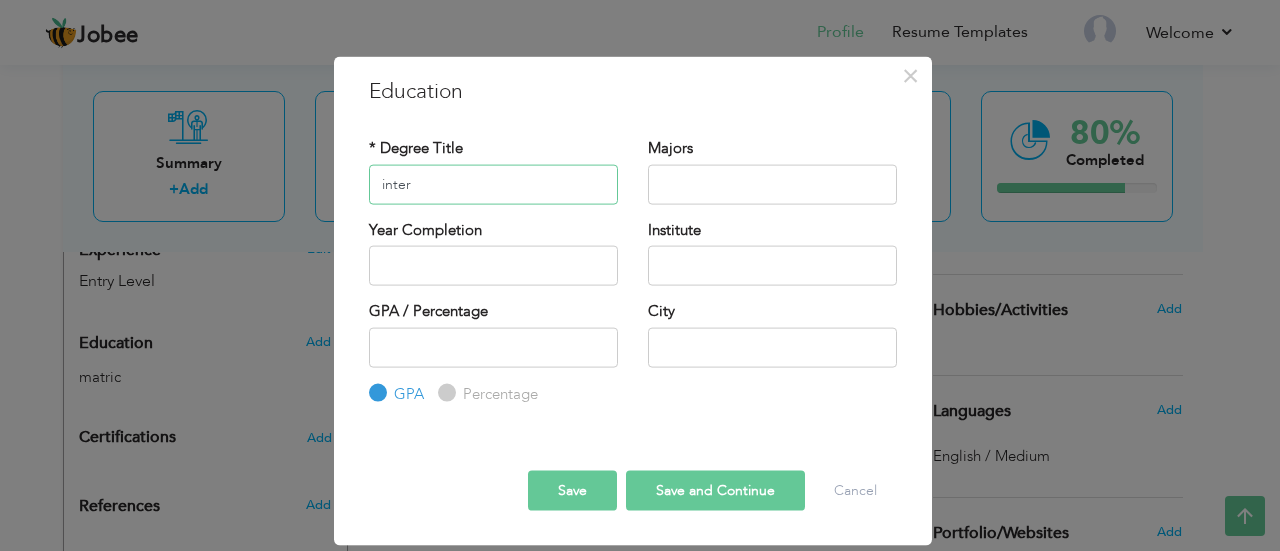 type on "inter" 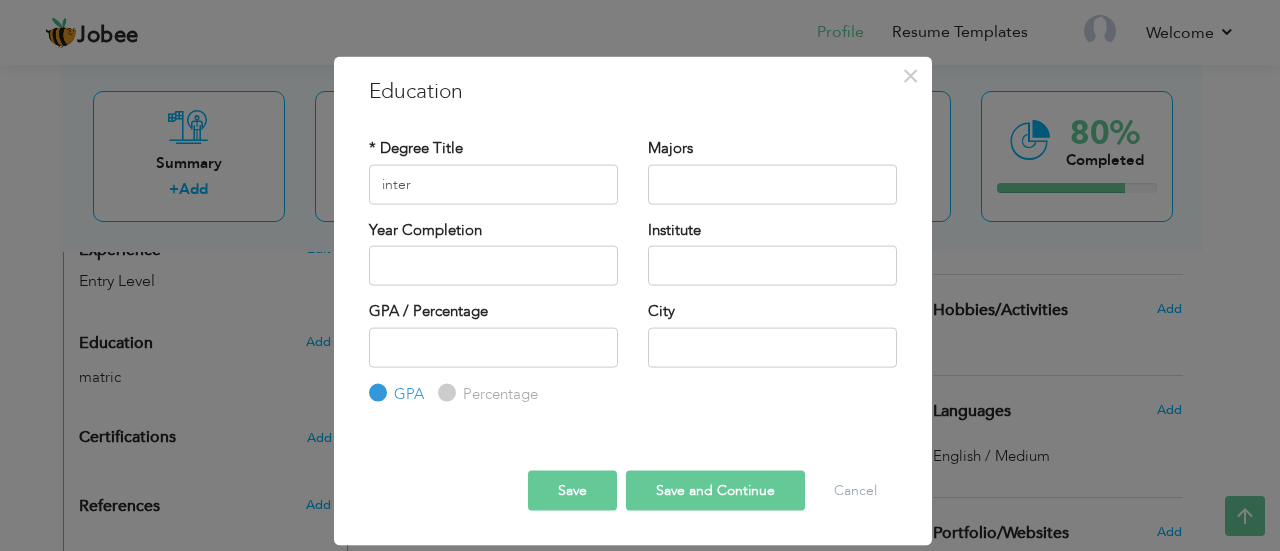 click on "Save" at bounding box center (572, 491) 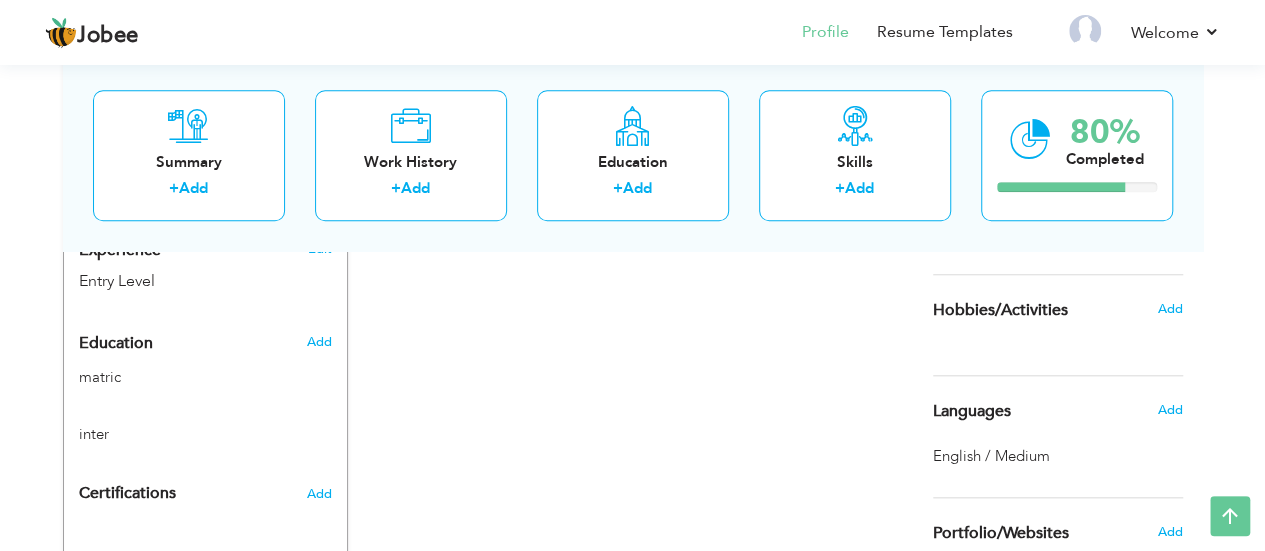 click on "Add" at bounding box center (322, 342) 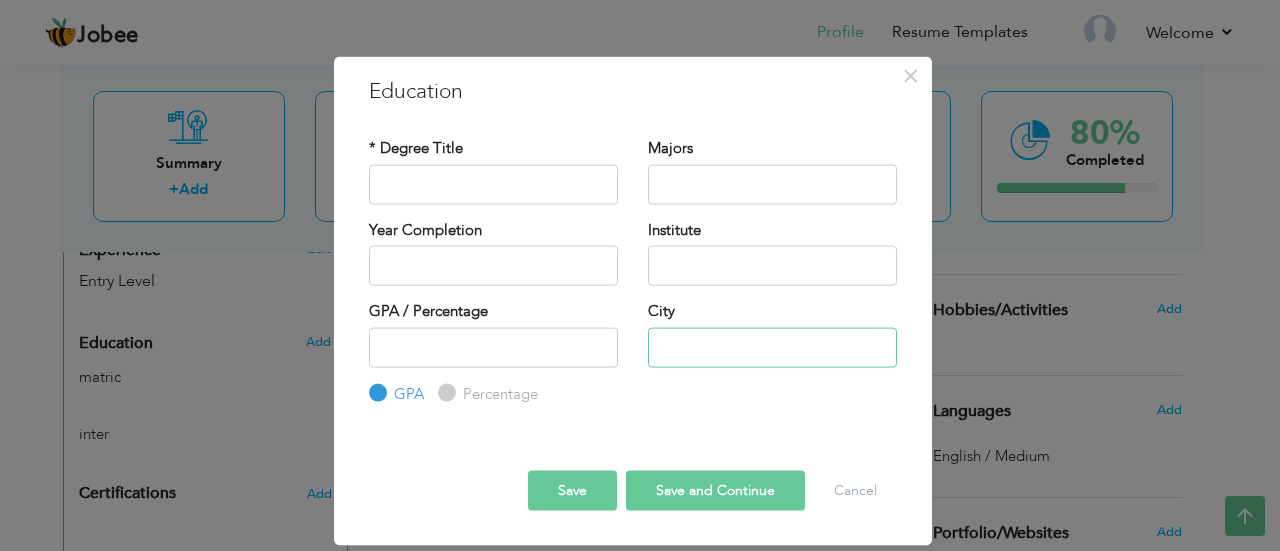 click at bounding box center (772, 347) 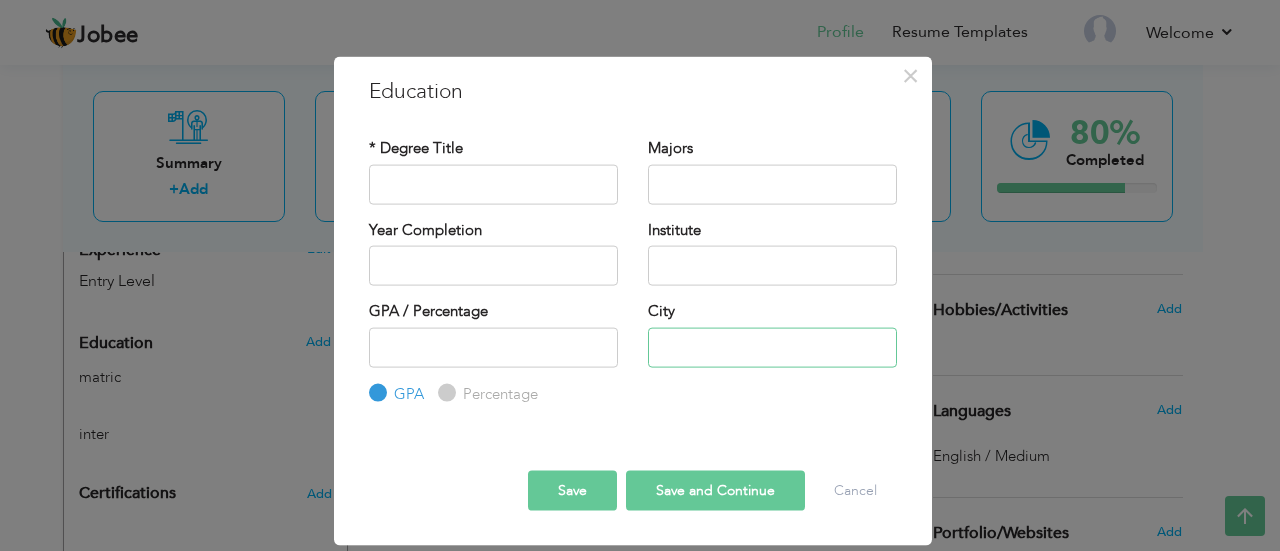 type on "[GEOGRAPHIC_DATA]" 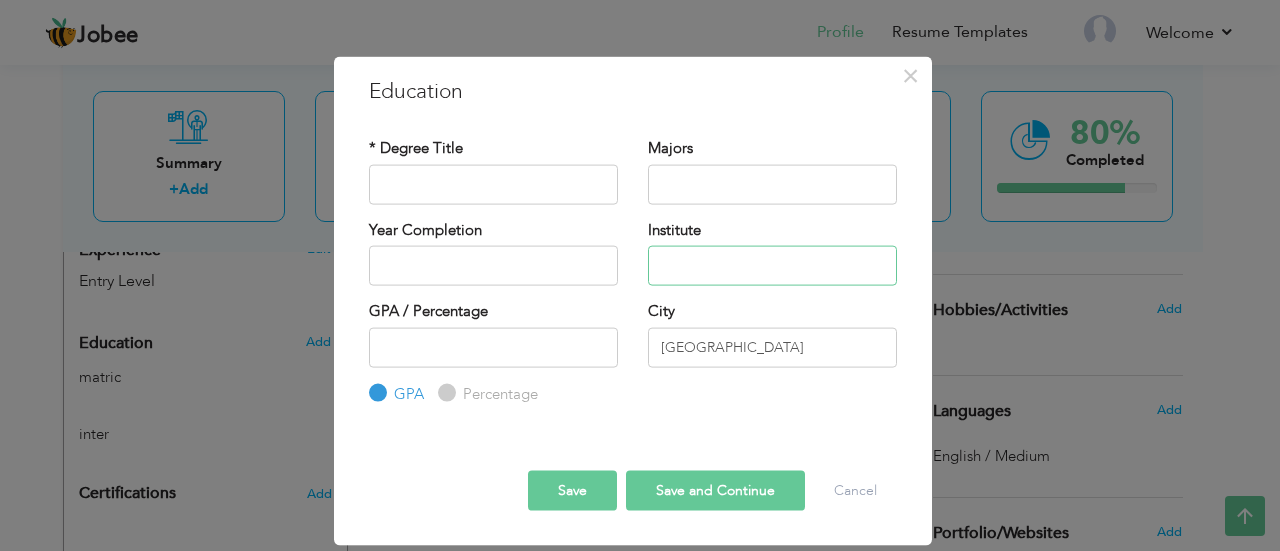 click at bounding box center [772, 266] 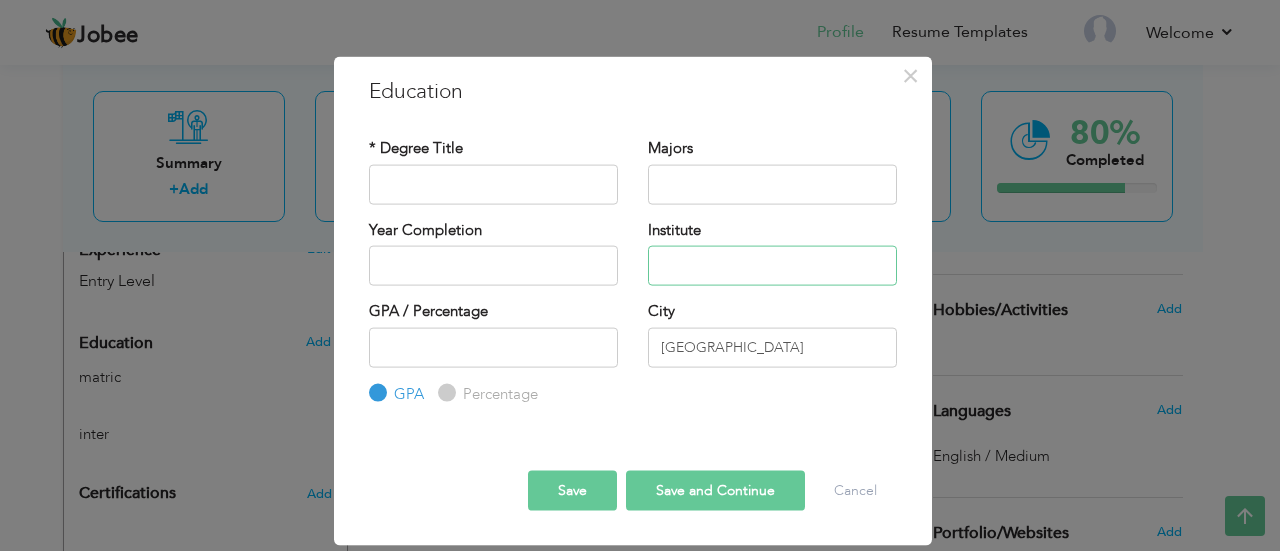 type on "ACCP" 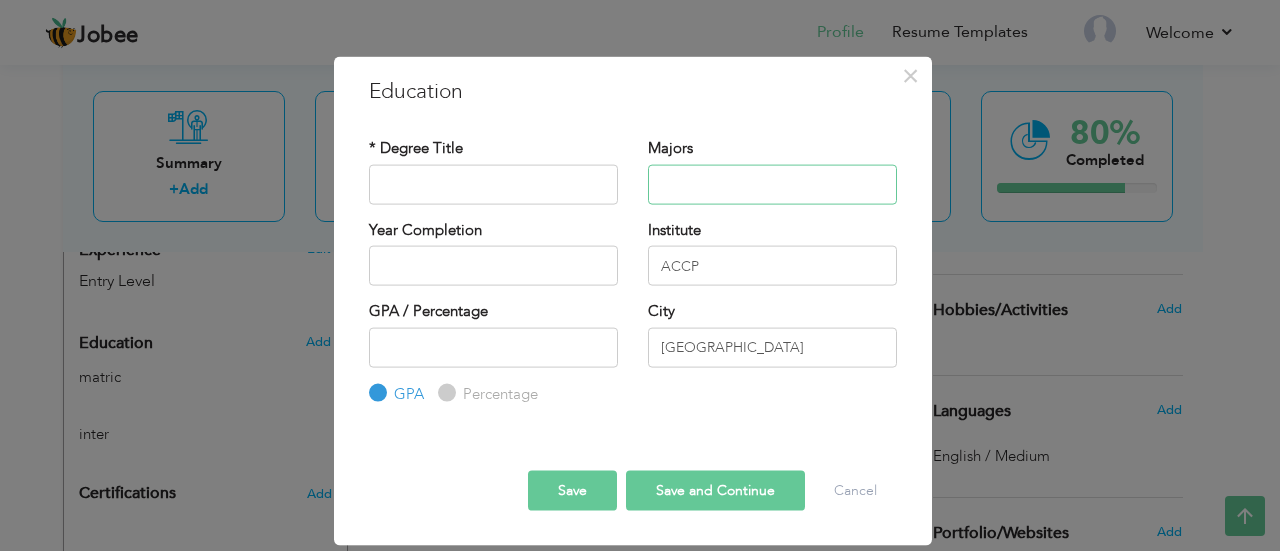 click at bounding box center (772, 184) 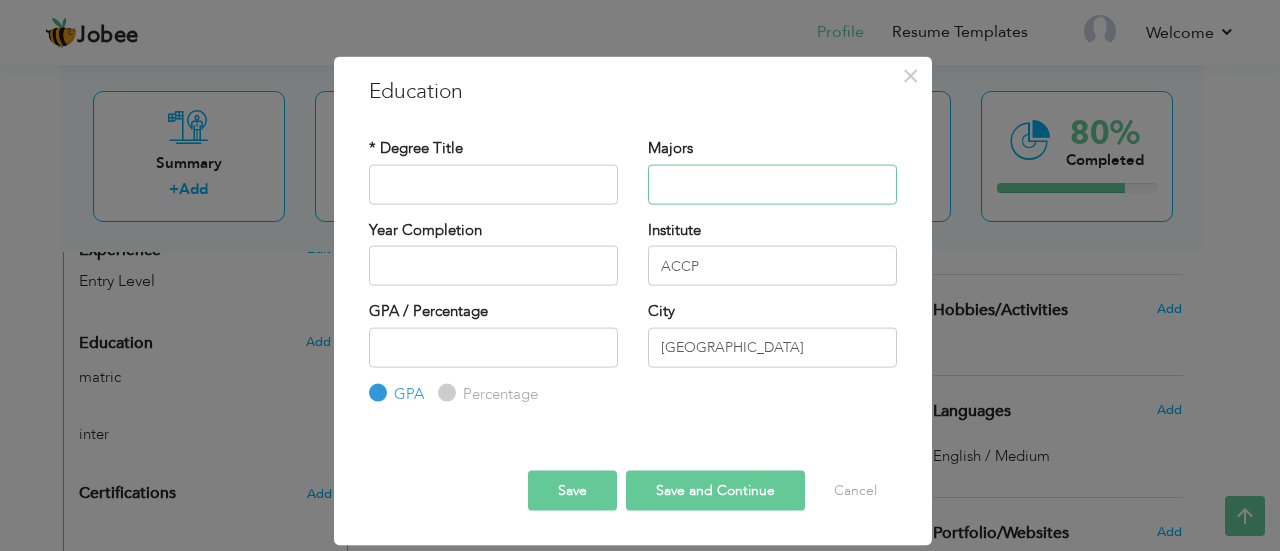 type on "Accounting" 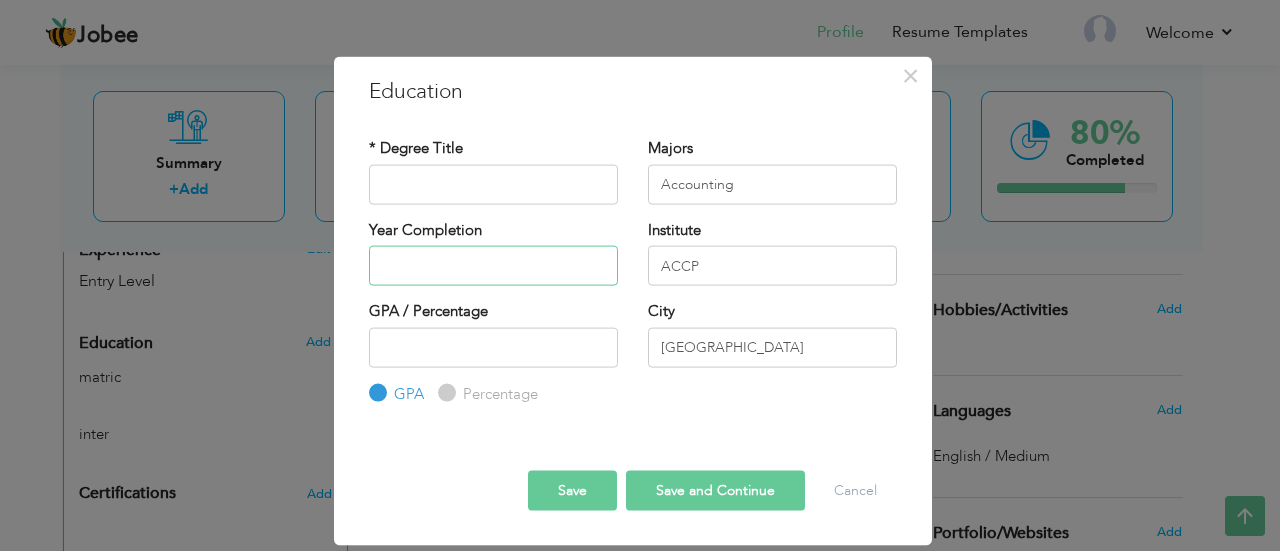 type on "2025" 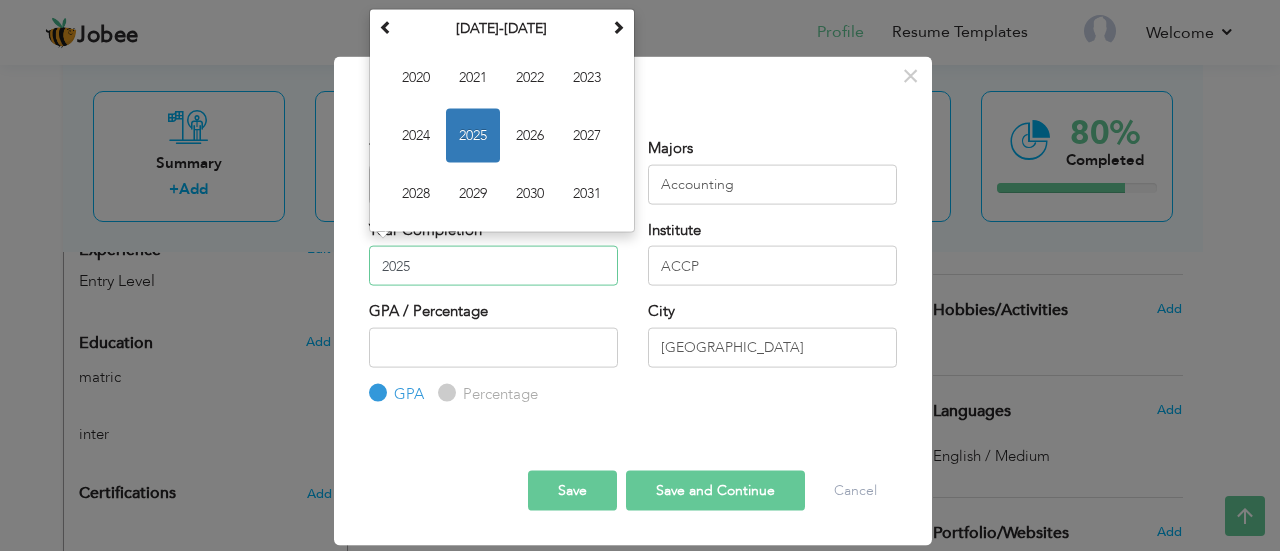 click on "2025" at bounding box center (493, 266) 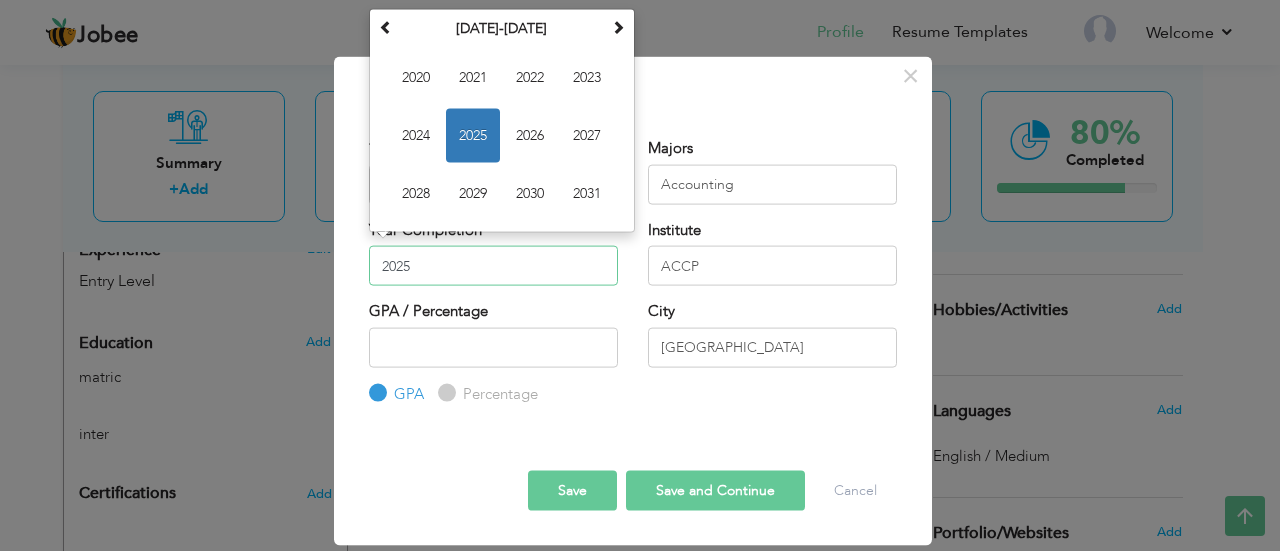 click on "2025" at bounding box center [493, 266] 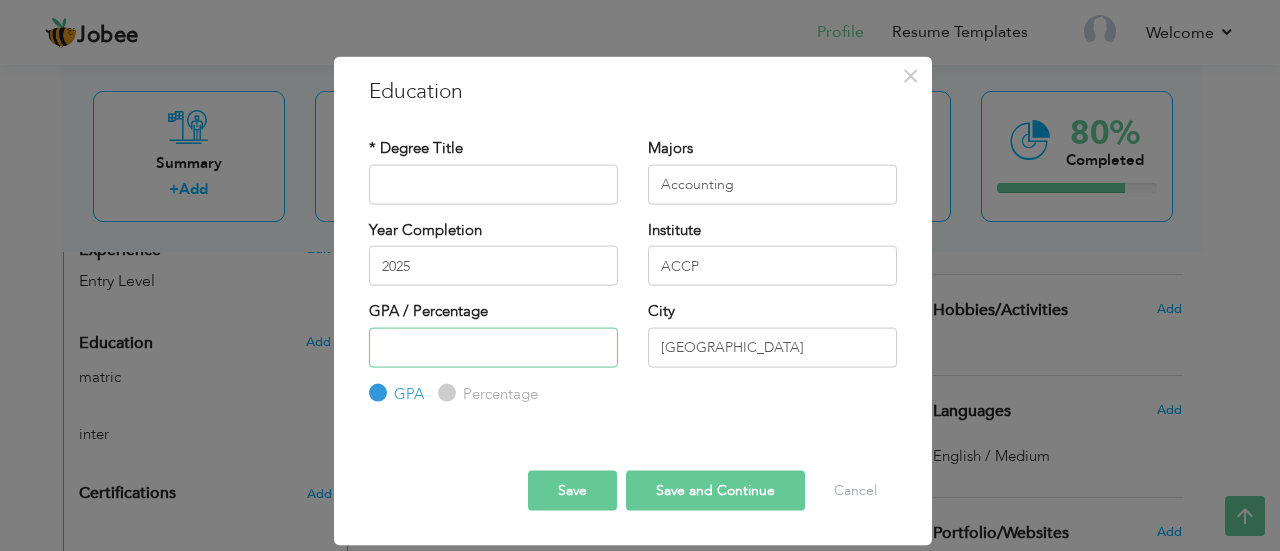 click at bounding box center [493, 347] 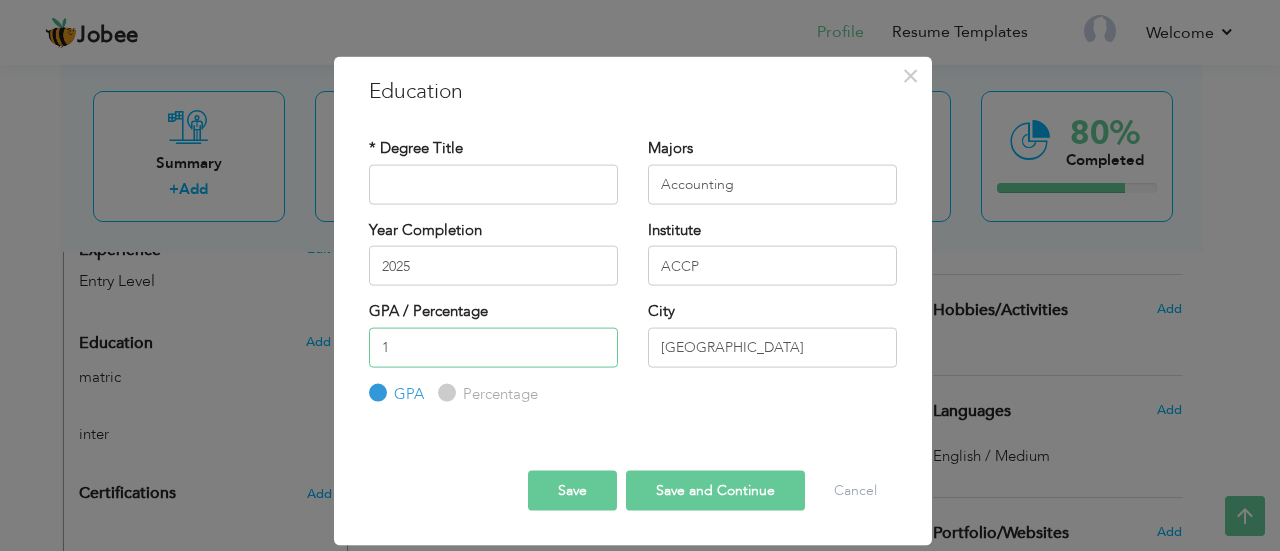 click on "1" at bounding box center [493, 347] 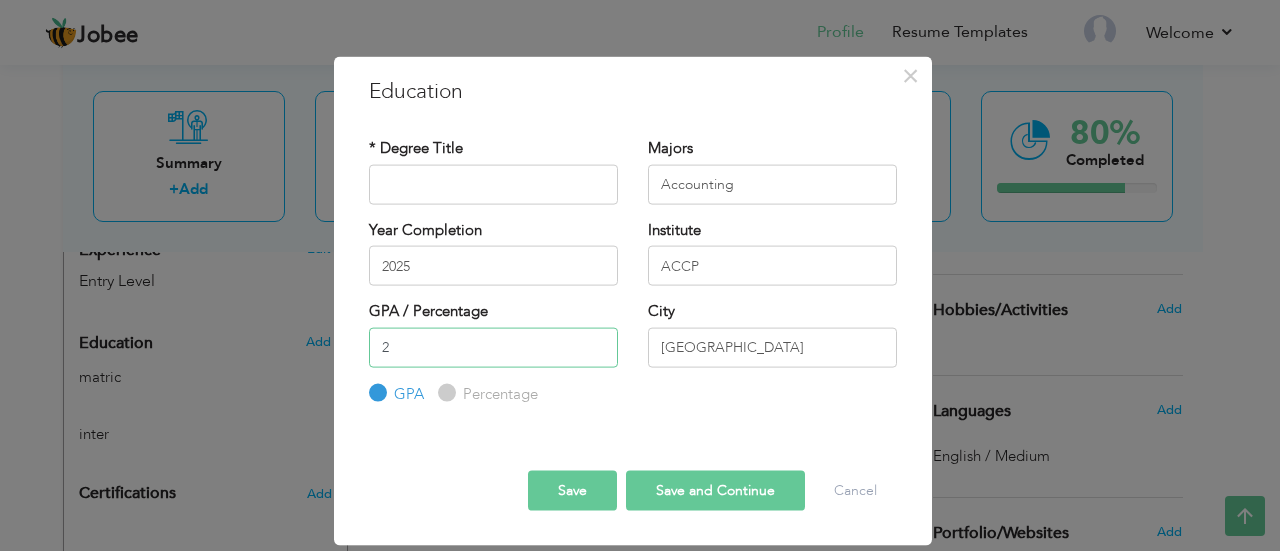 click on "2" at bounding box center [493, 347] 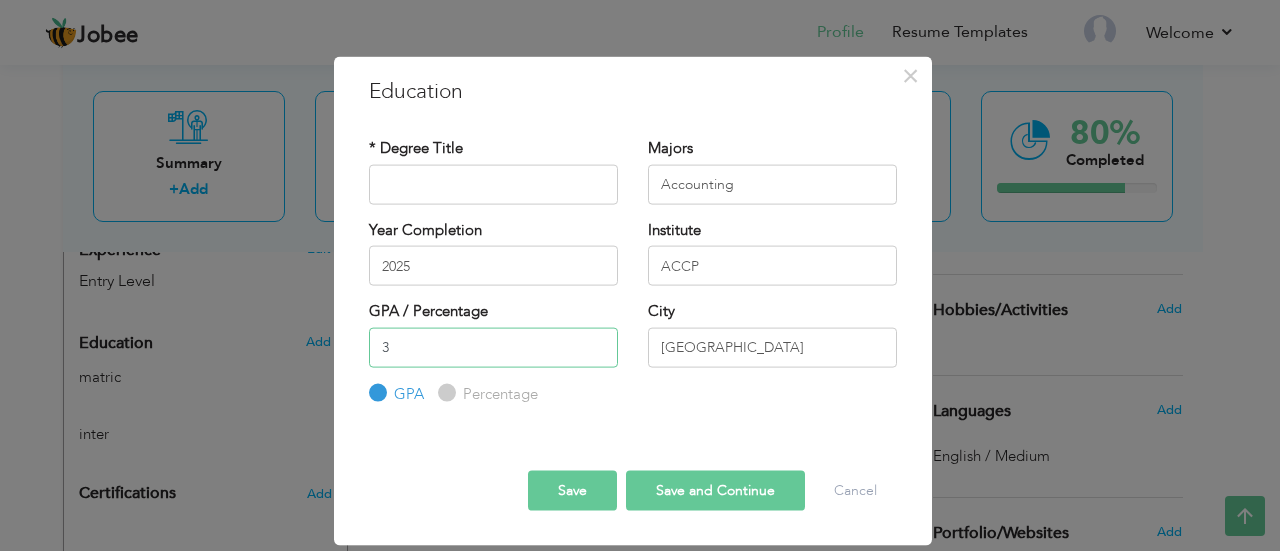 click on "3" at bounding box center [493, 347] 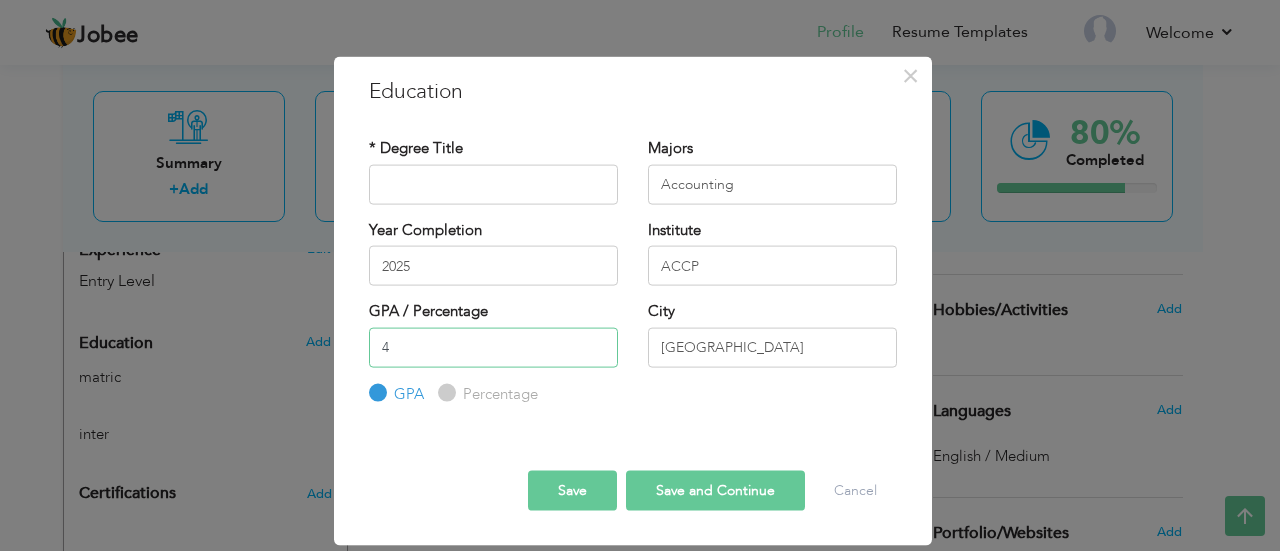 click on "4" at bounding box center [493, 347] 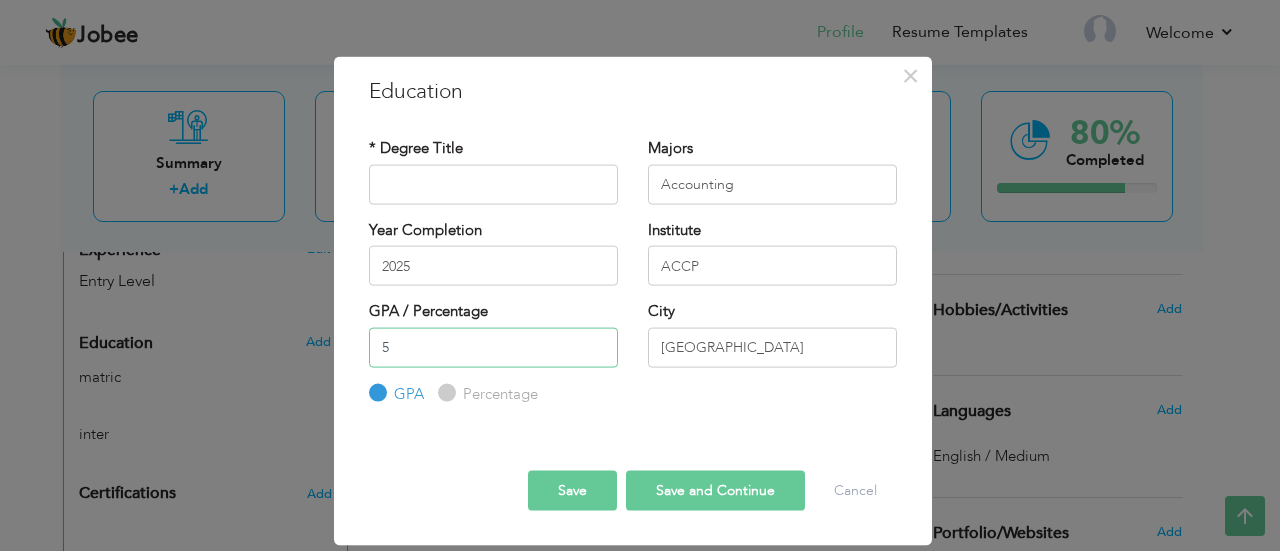 click on "5" at bounding box center (493, 347) 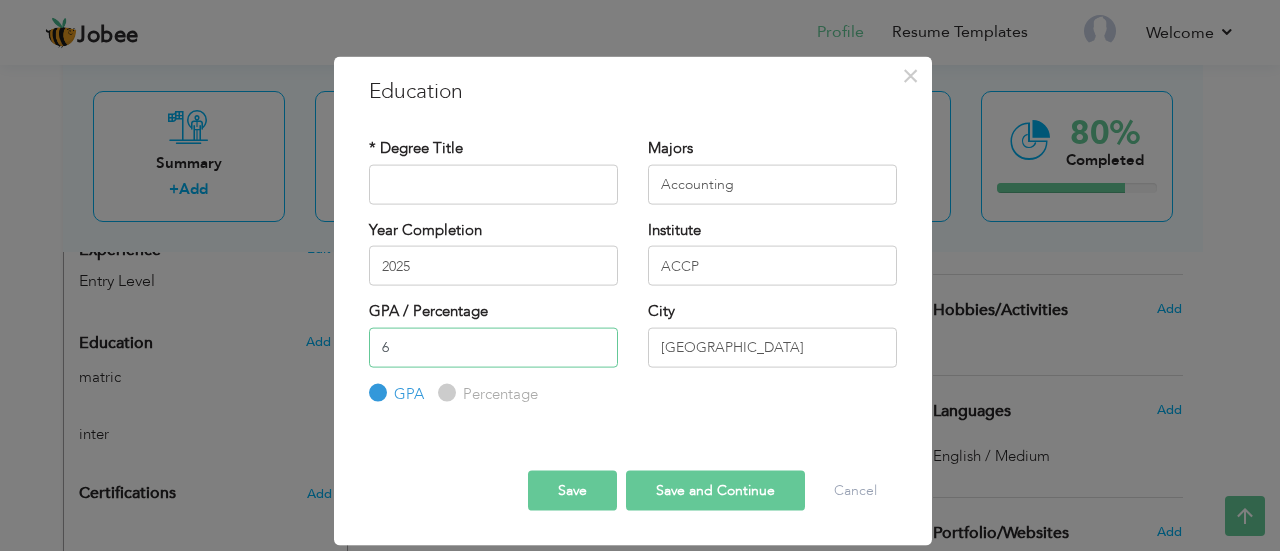 click on "6" at bounding box center (493, 347) 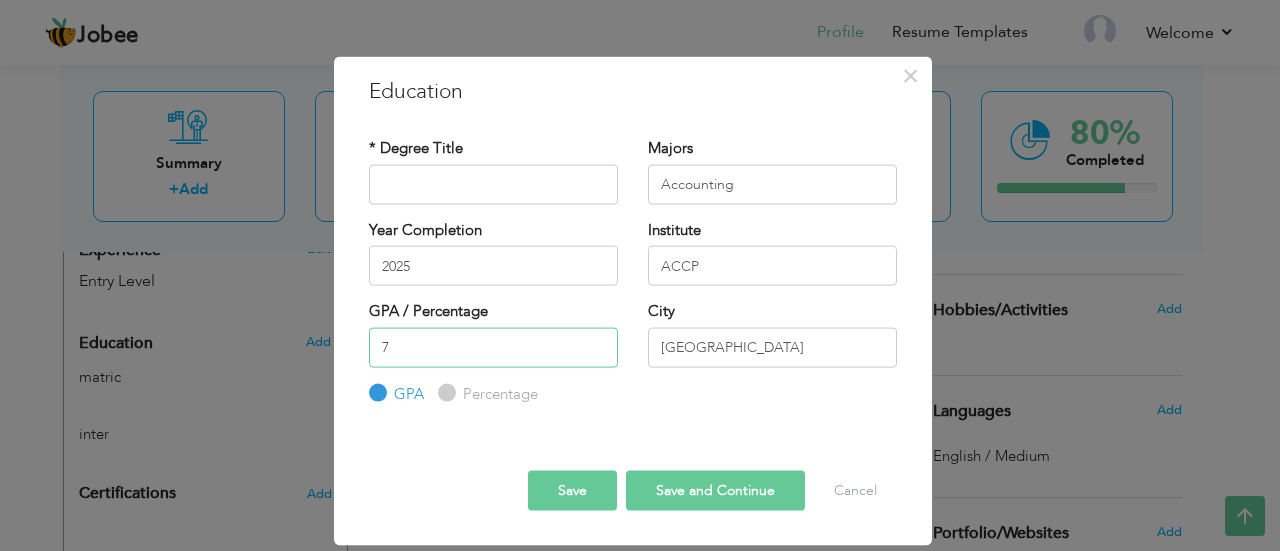 click on "7" at bounding box center (493, 347) 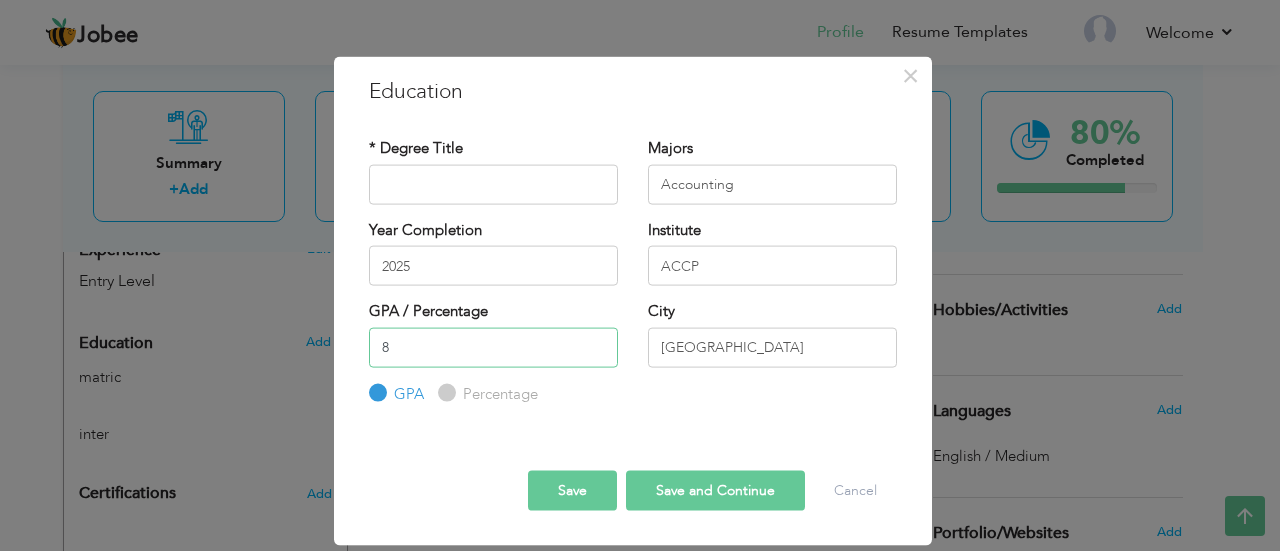 click on "8" at bounding box center (493, 347) 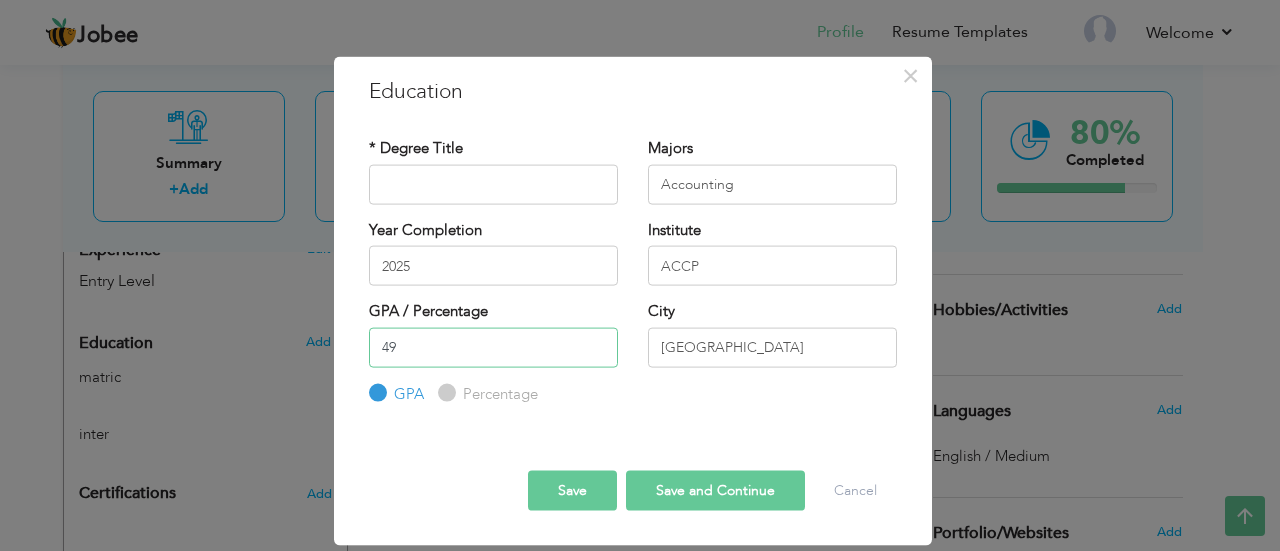 click on "49" at bounding box center (493, 347) 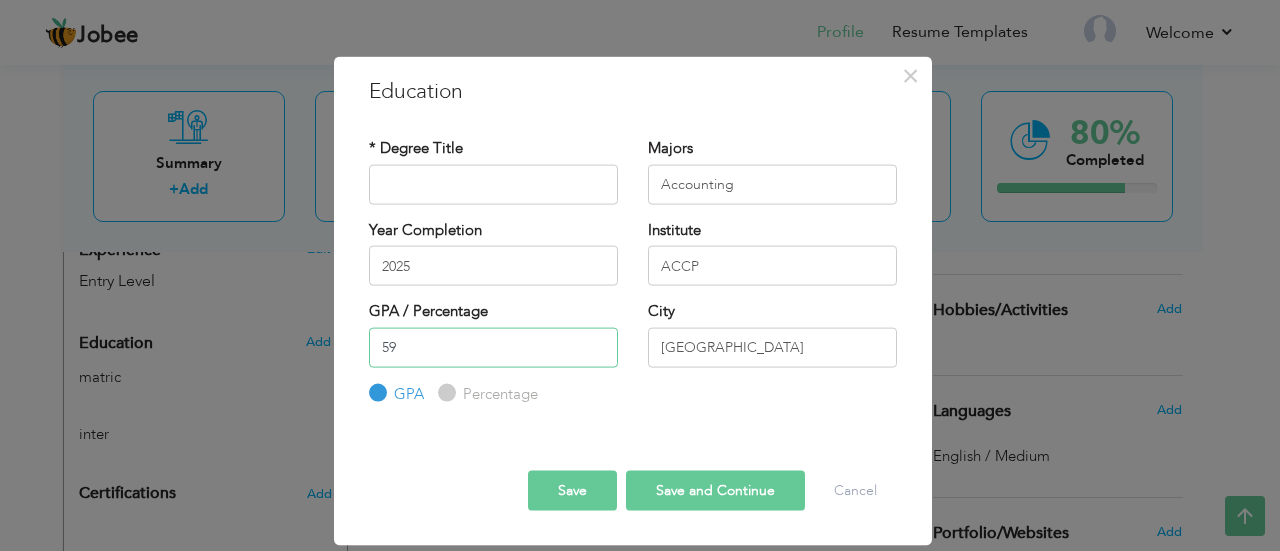 click on "59" at bounding box center (493, 347) 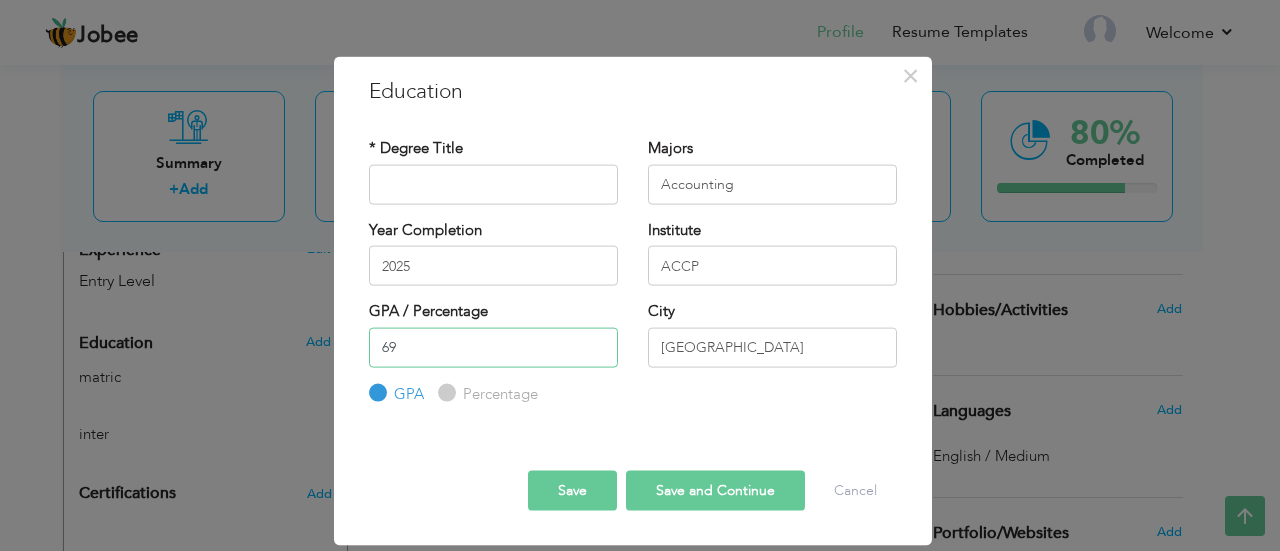 click on "69" at bounding box center [493, 347] 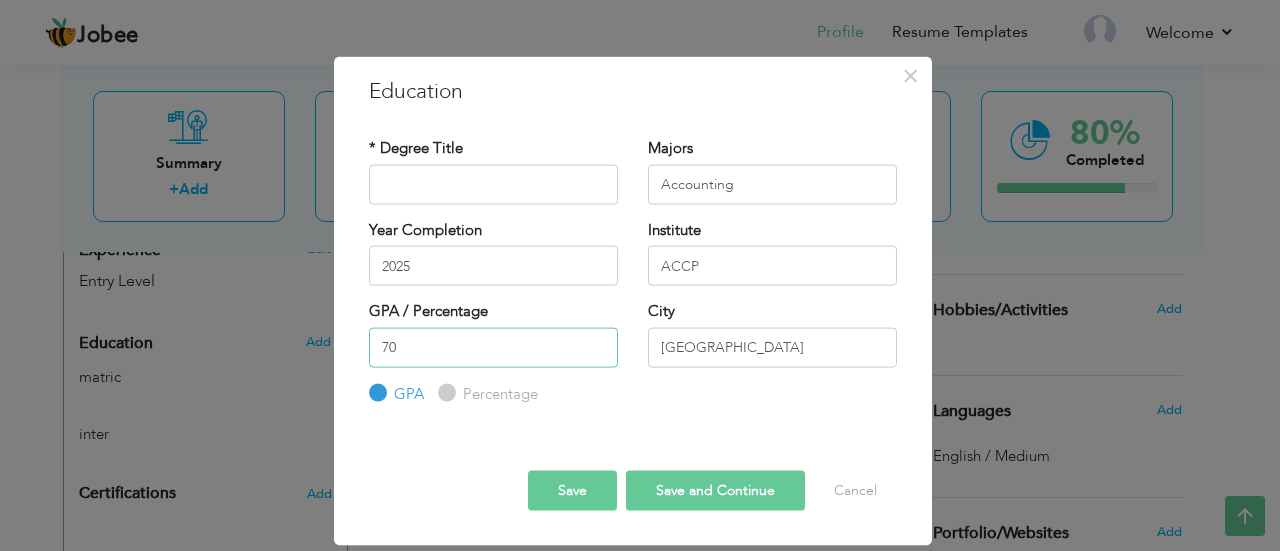 type on "70" 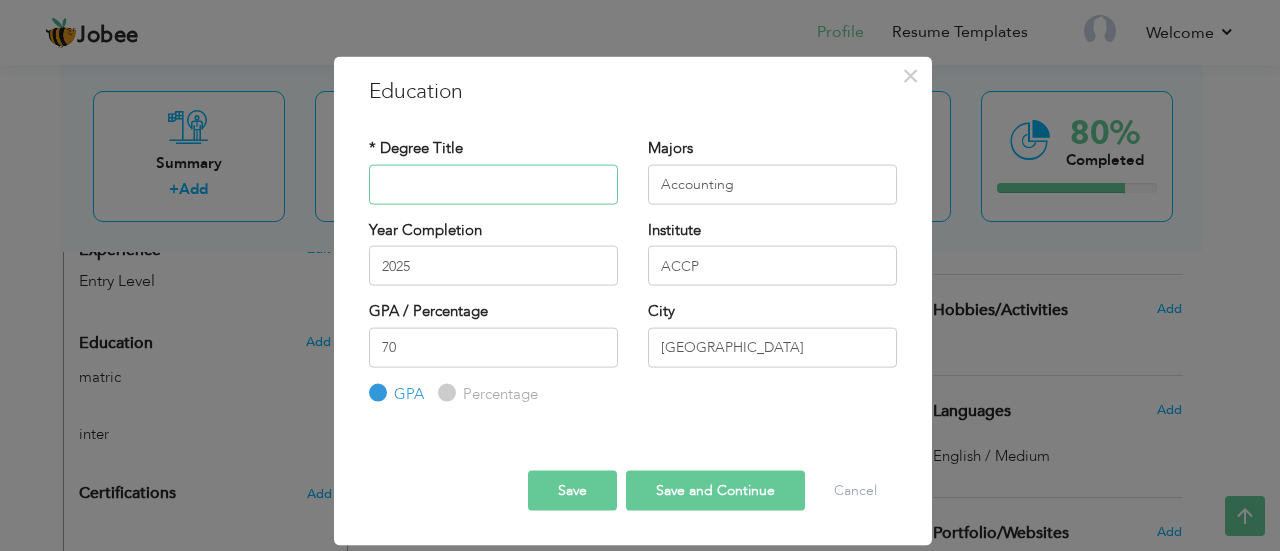 click at bounding box center (493, 184) 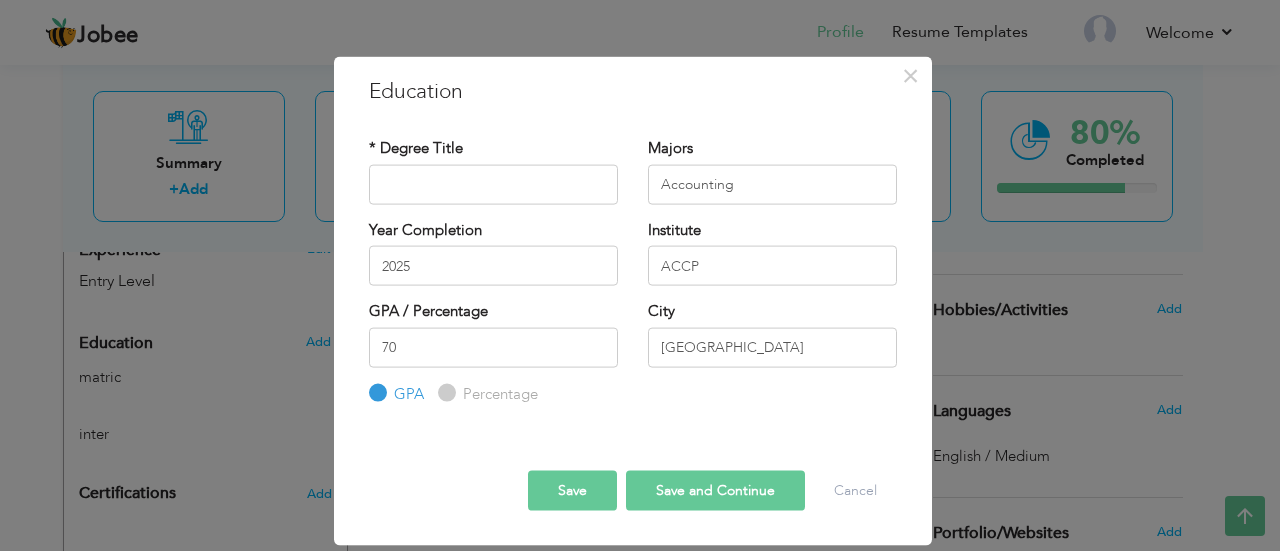click on "Save" at bounding box center [572, 491] 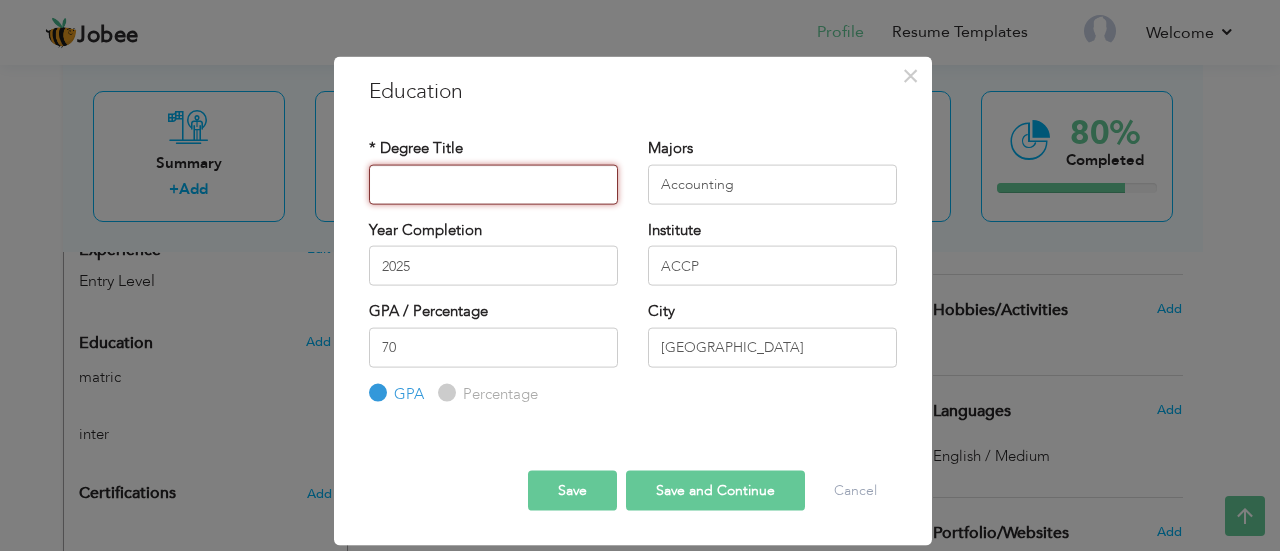 click at bounding box center [493, 184] 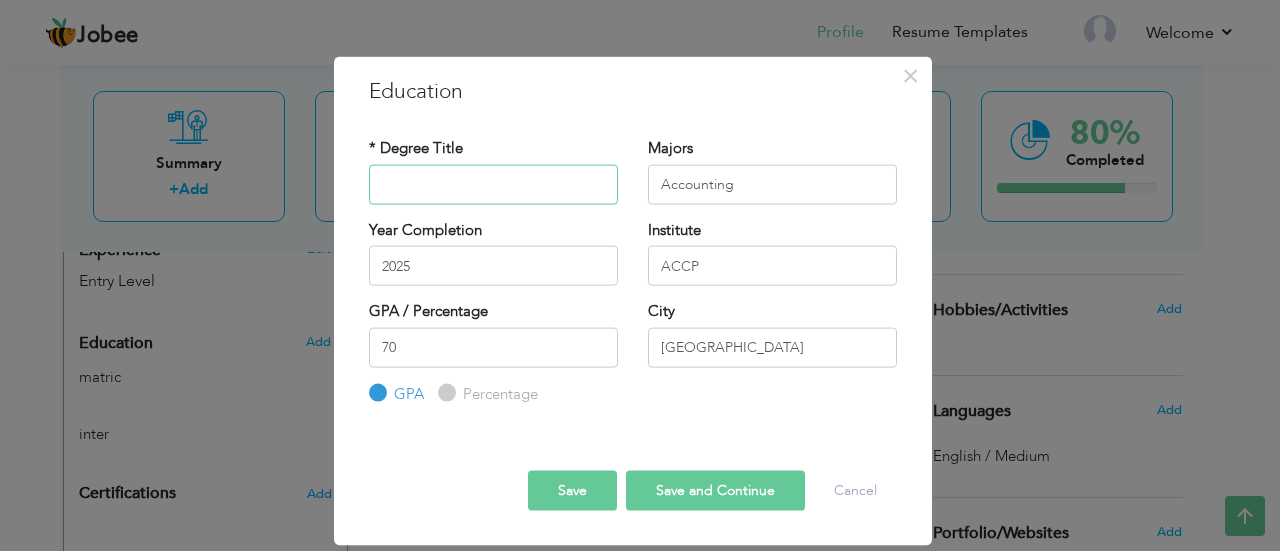 click at bounding box center (493, 184) 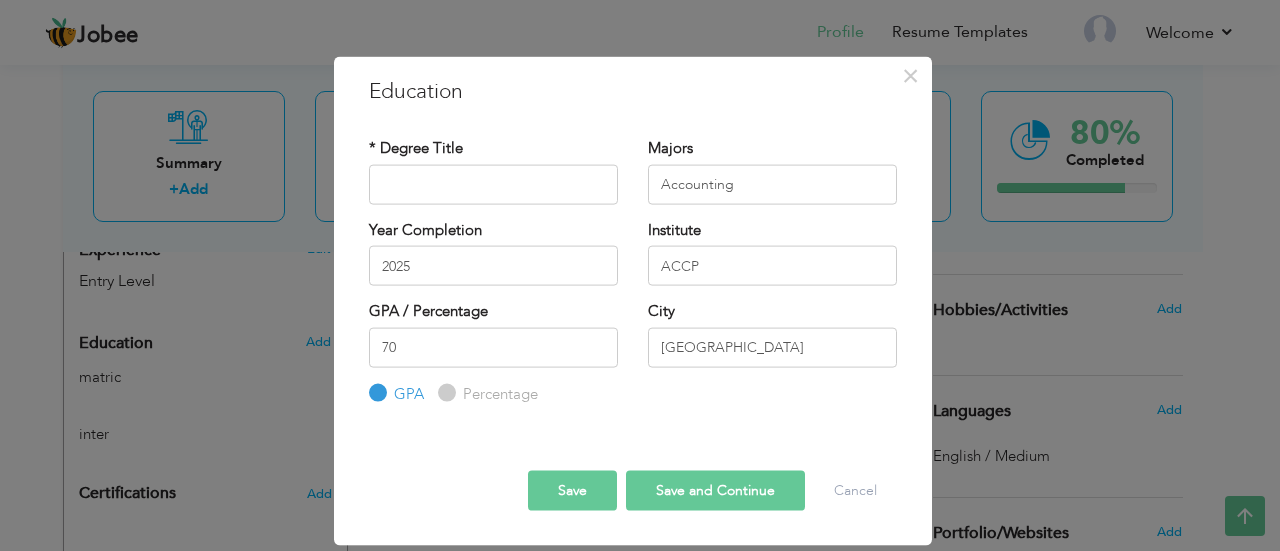 click on "Save and Continue" at bounding box center [715, 491] 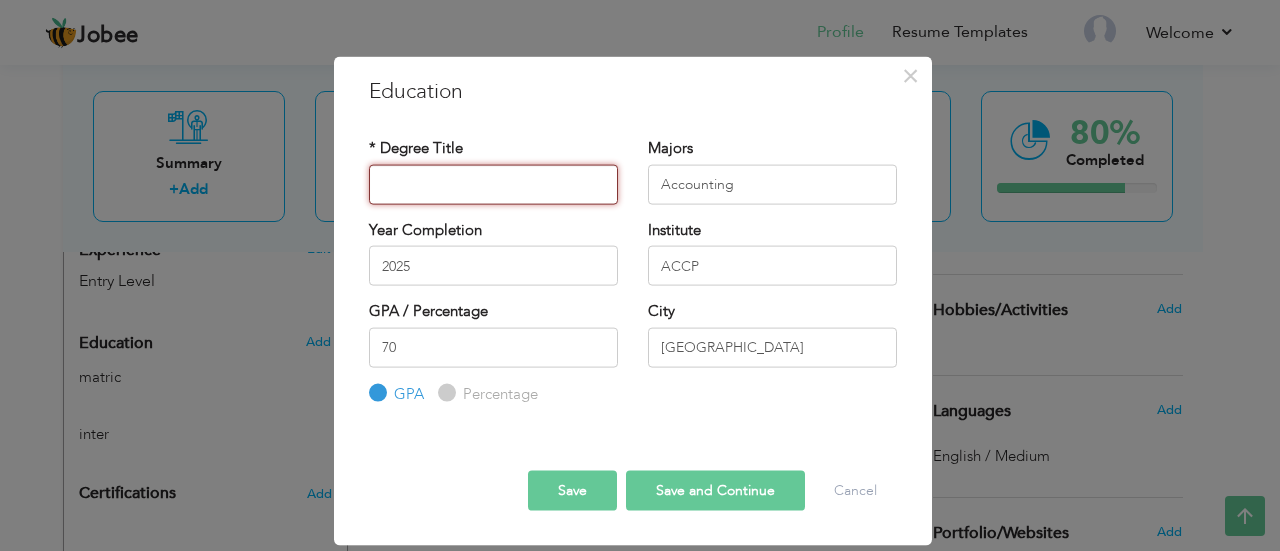 click at bounding box center [493, 184] 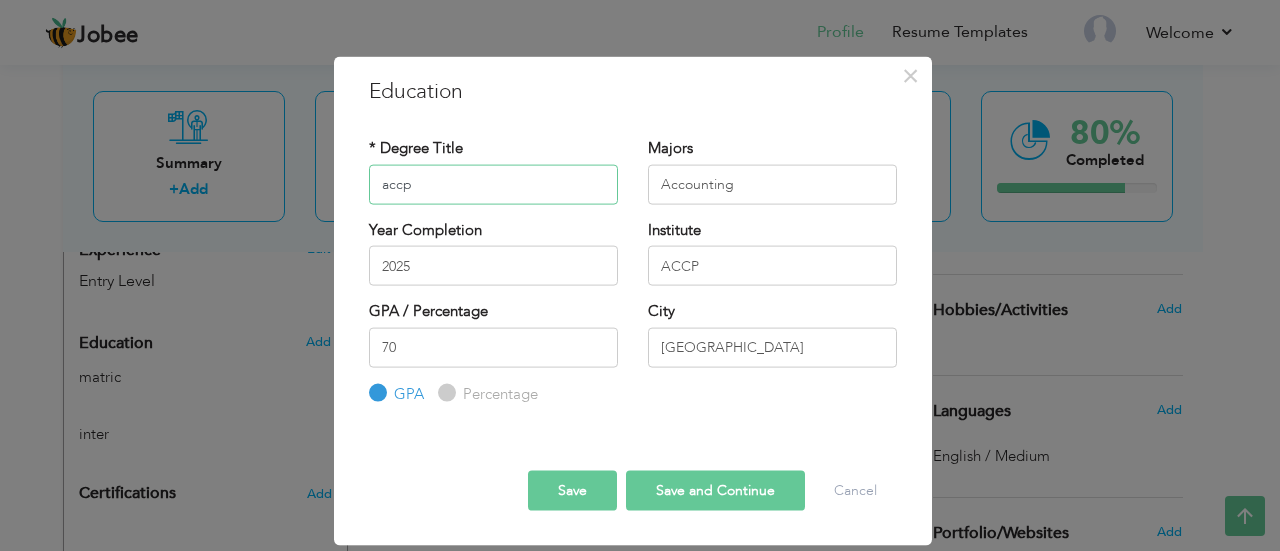 click on "accp" at bounding box center [493, 184] 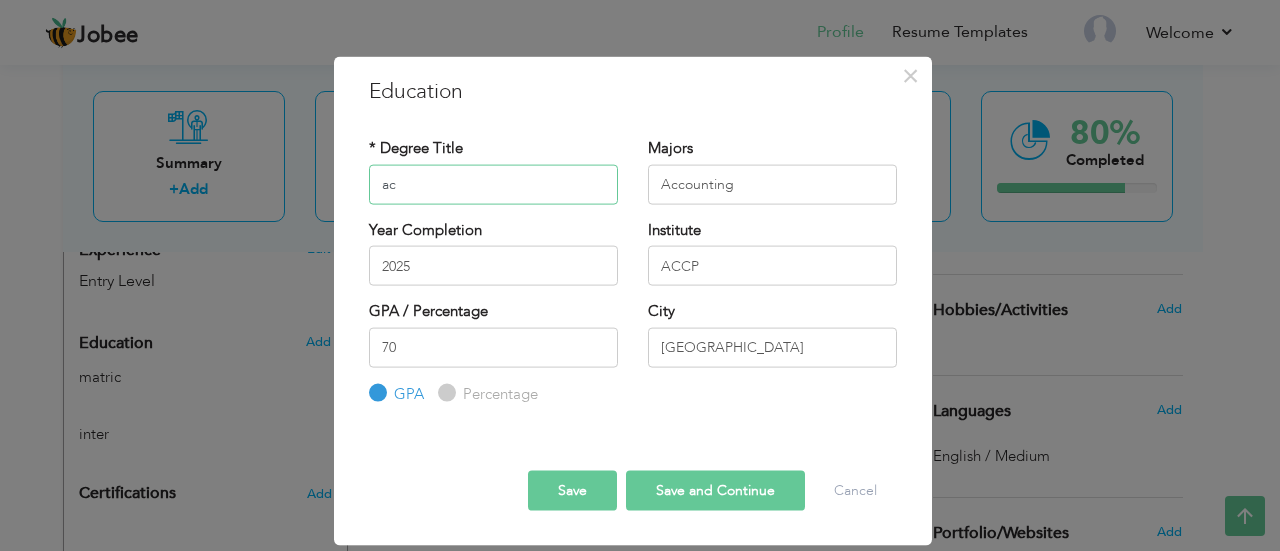 type on "a" 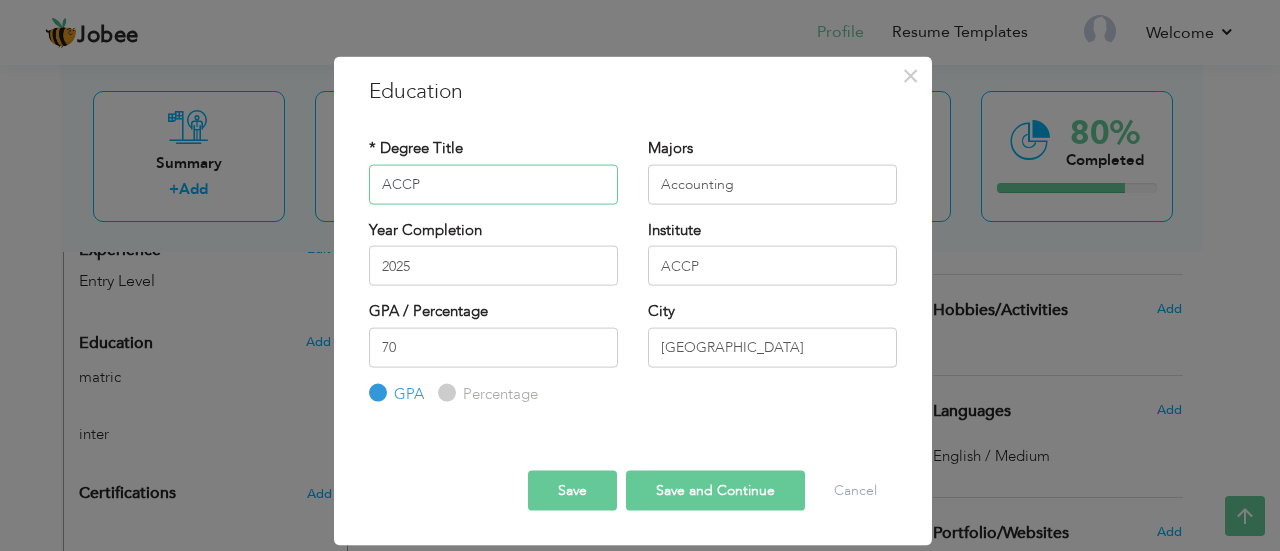 type on "ACCP" 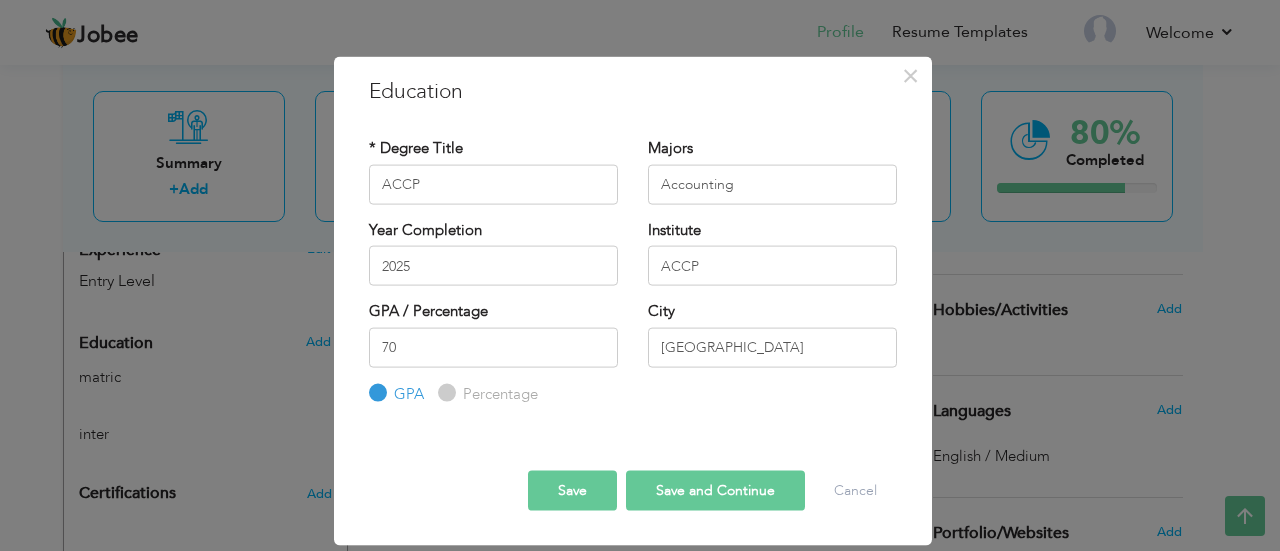 click on "Save" at bounding box center (572, 491) 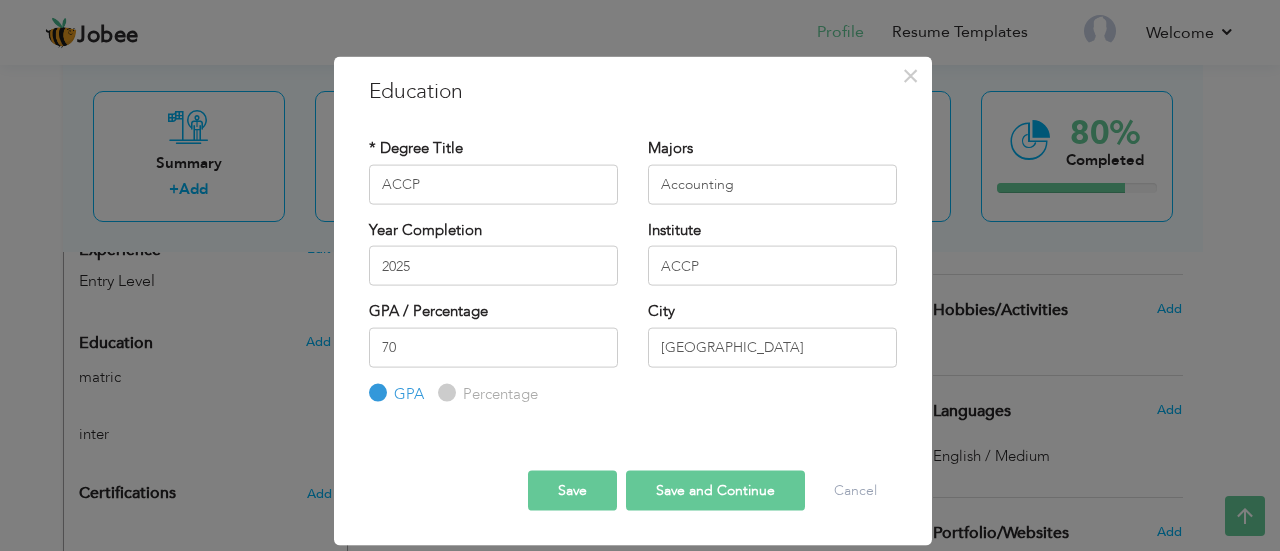 click on "Percentage" at bounding box center [444, 393] 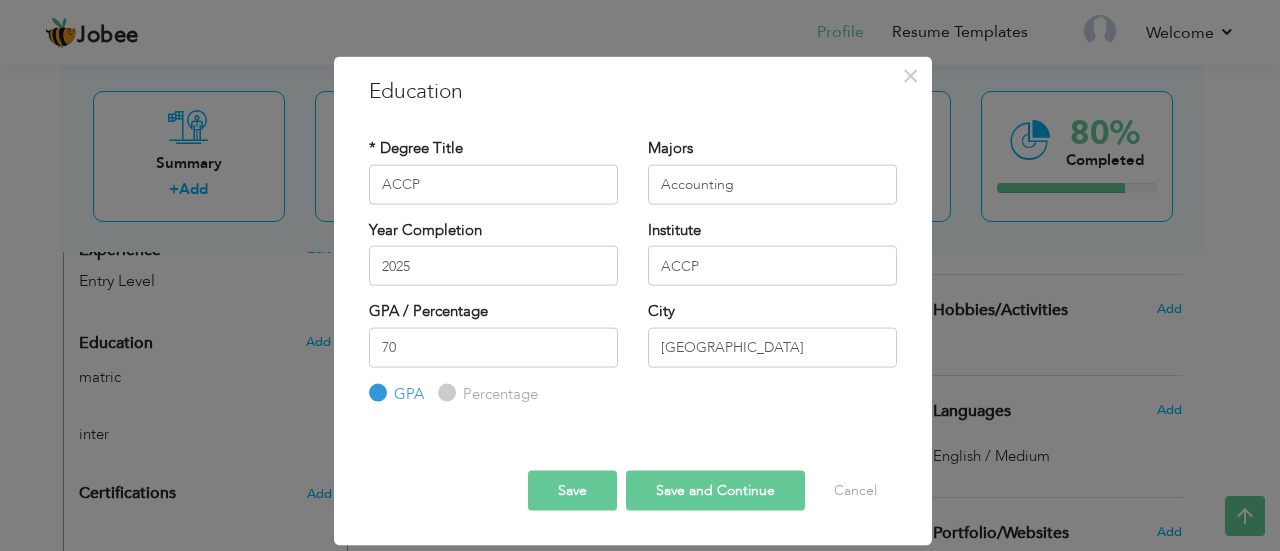 radio on "true" 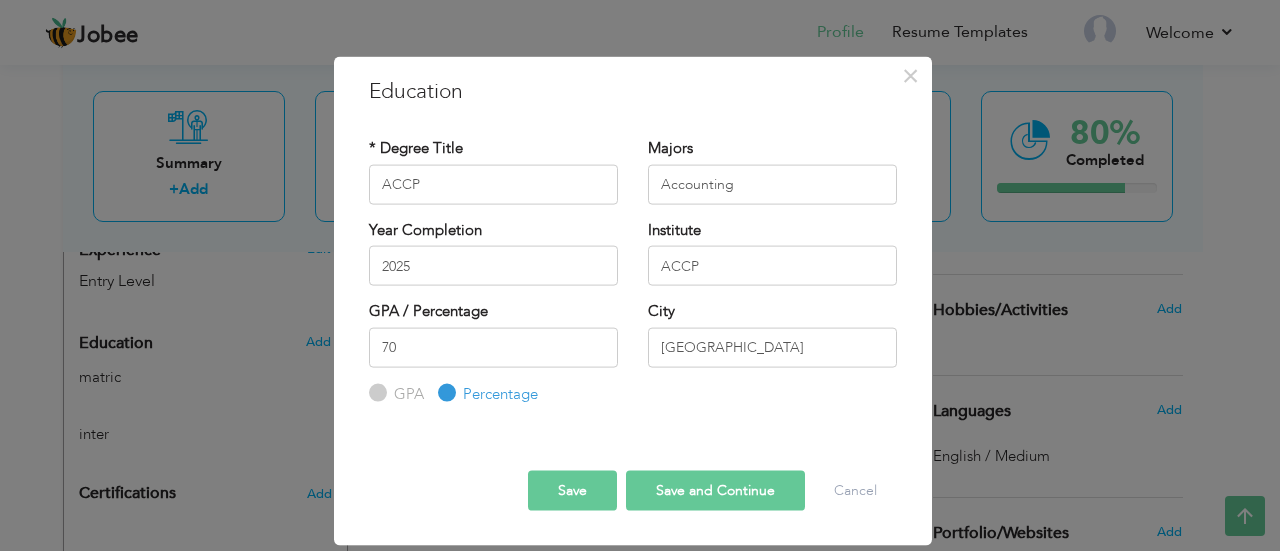 click on "Save and Continue" at bounding box center (715, 491) 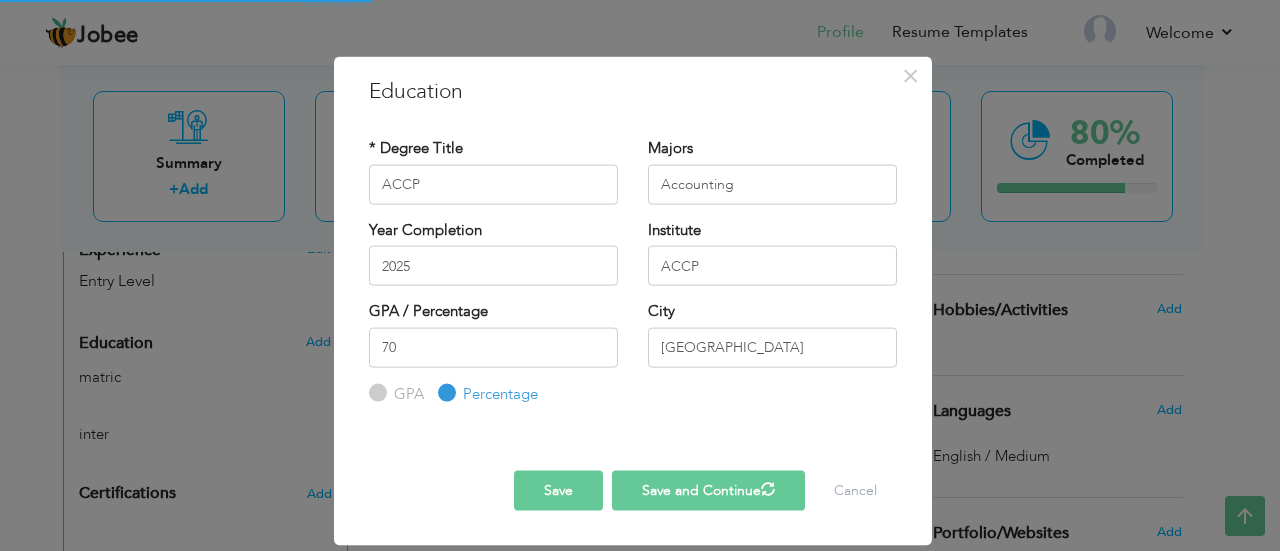 type 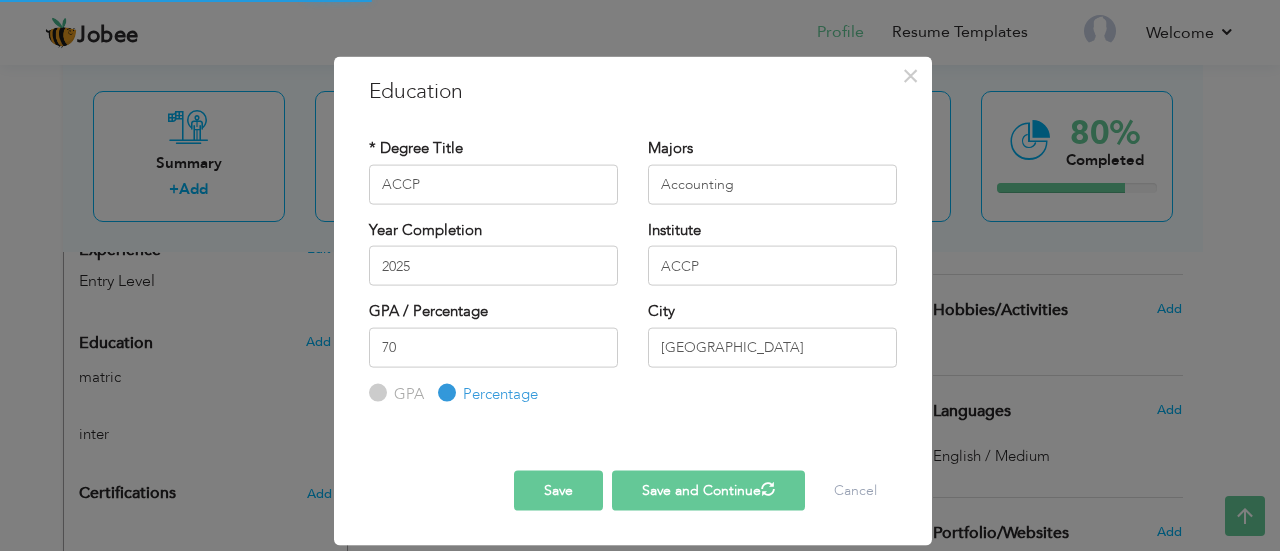 type 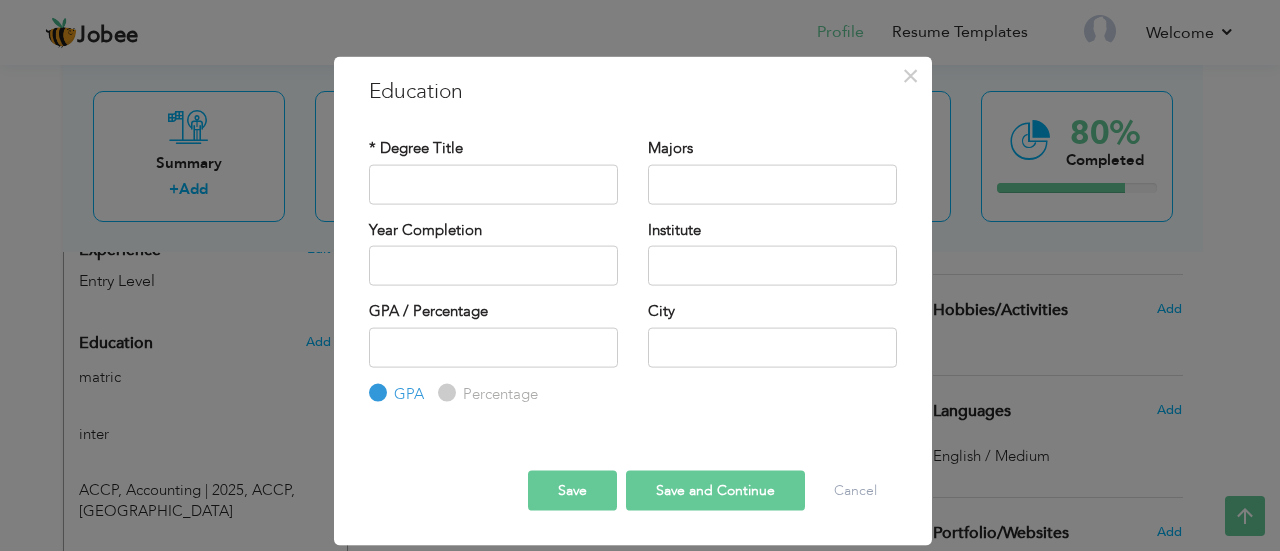 click on "×
Education
* Degree Title
Majors
Year Completion Institute GPA" at bounding box center [640, 275] 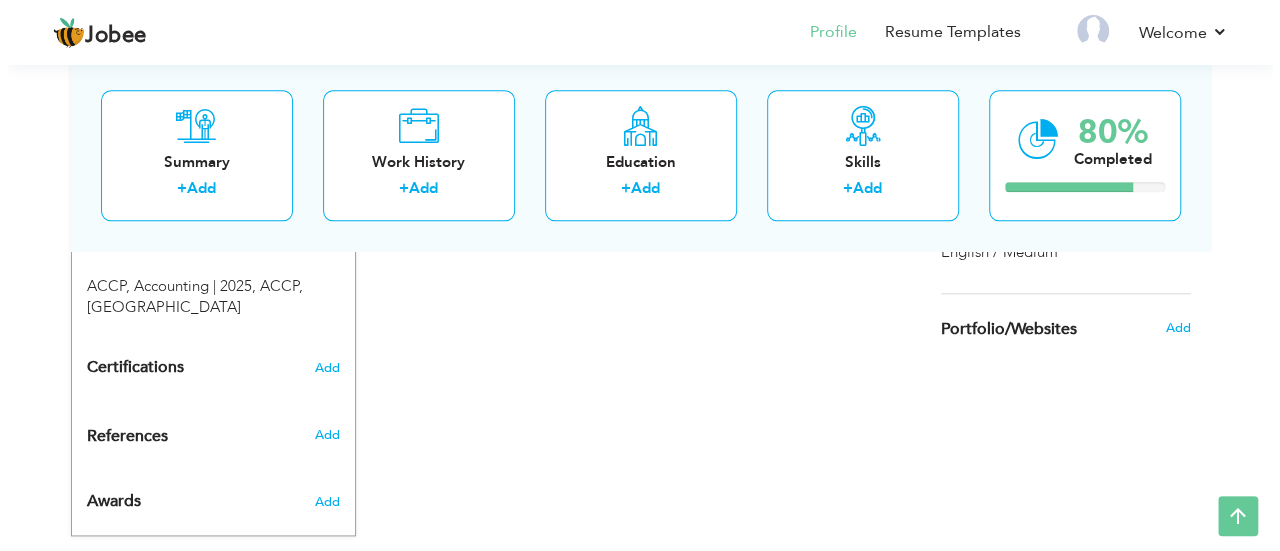 scroll, scrollTop: 1016, scrollLeft: 0, axis: vertical 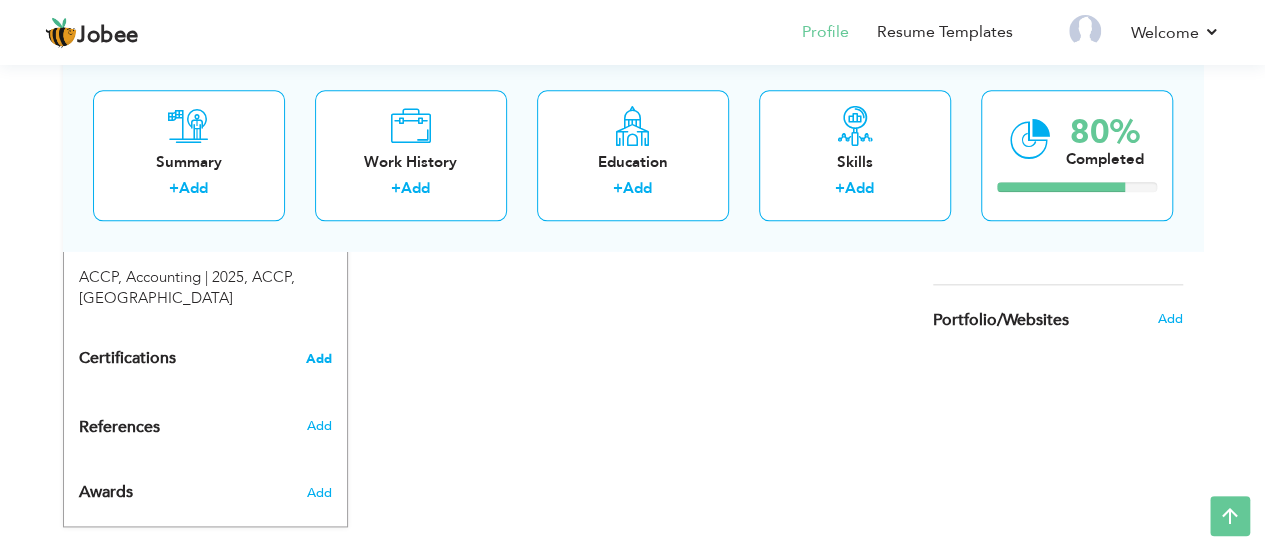 click on "Add" at bounding box center (319, 359) 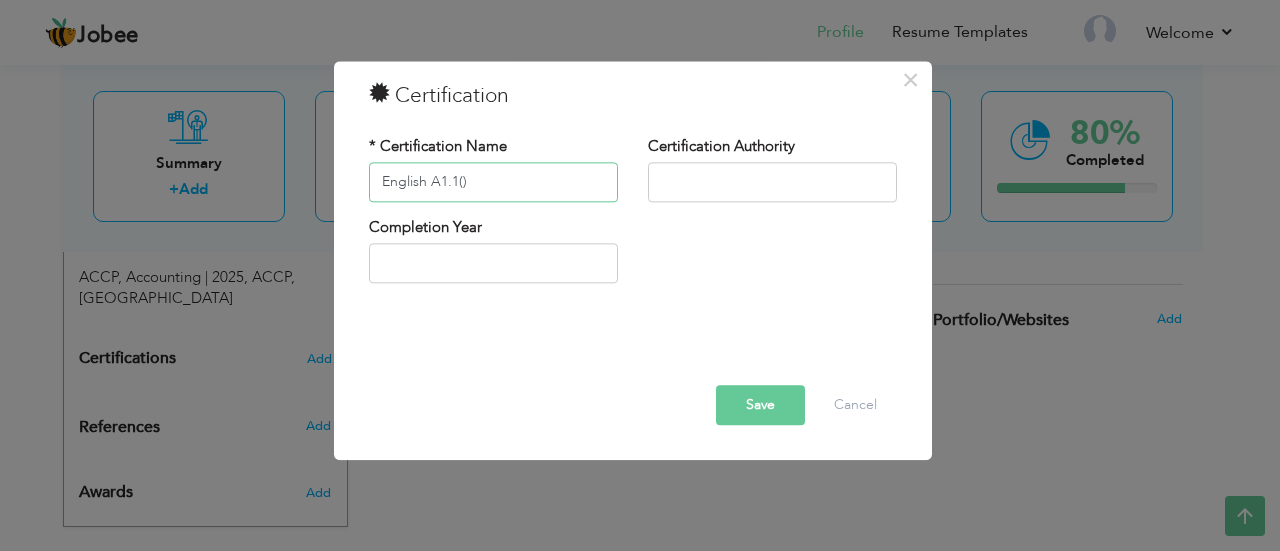 click on "English A1.1()" at bounding box center [493, 182] 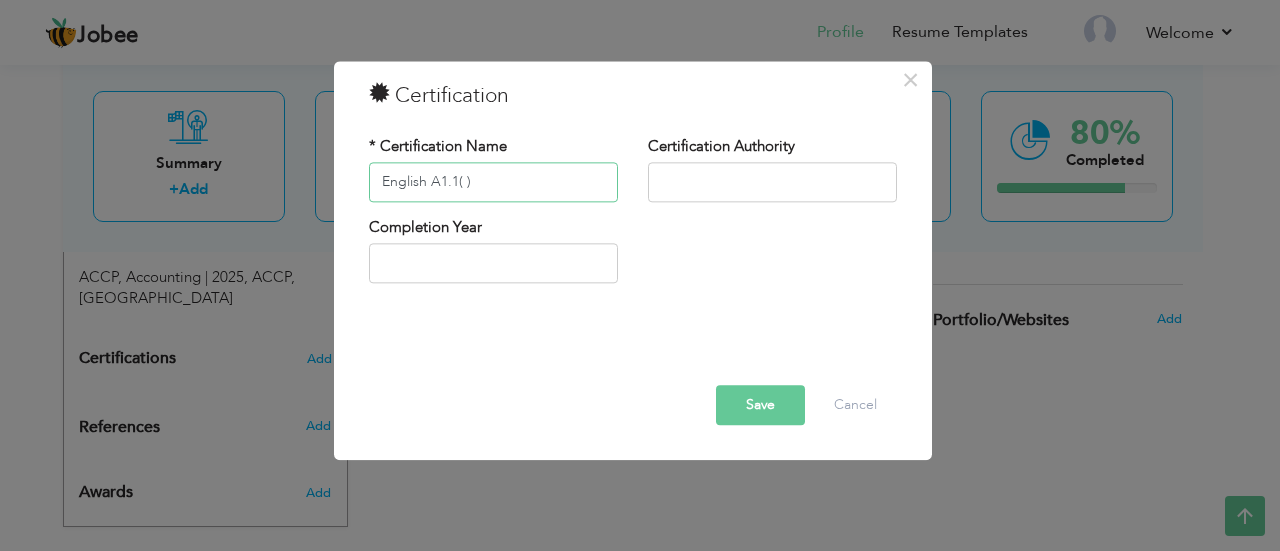 click on "English A1.1( )" at bounding box center (493, 182) 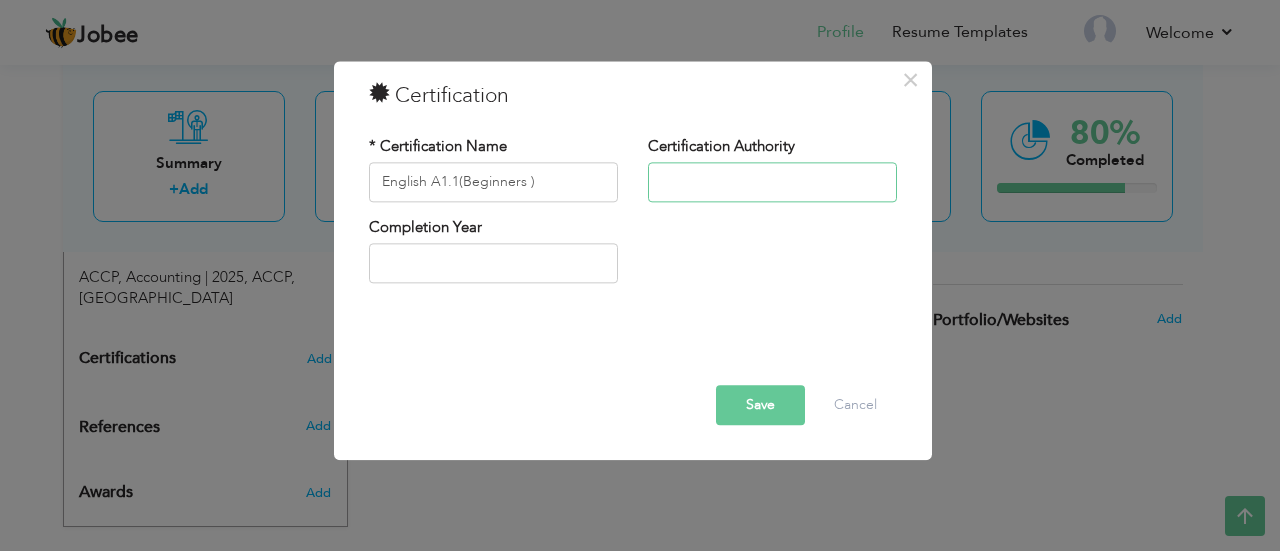 click at bounding box center [772, 182] 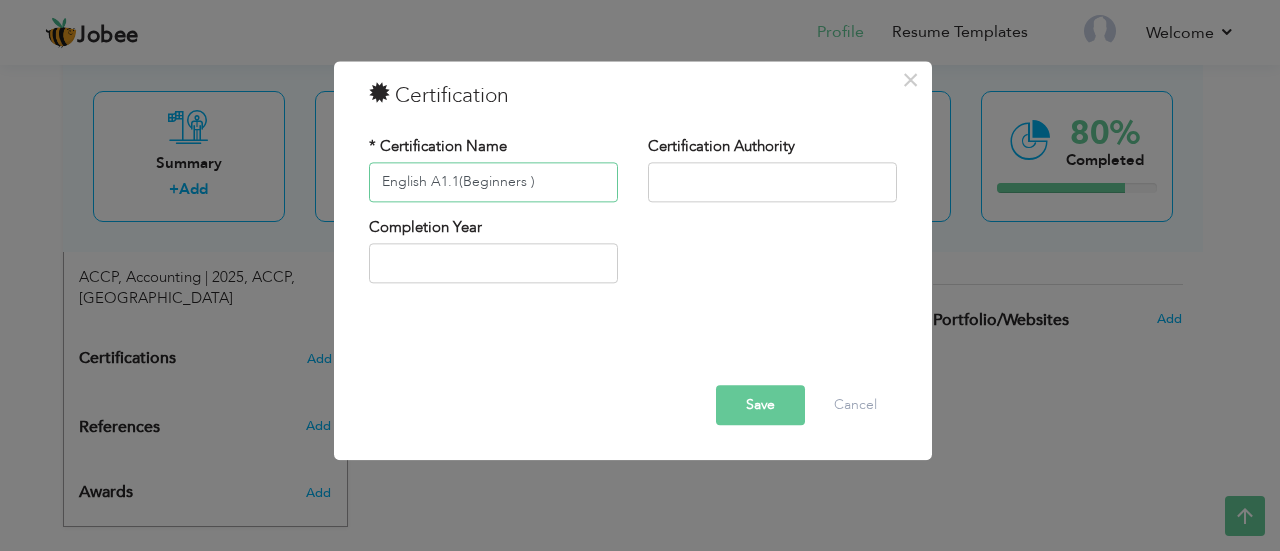 click on "English A1.1(Beginners )" at bounding box center (493, 182) 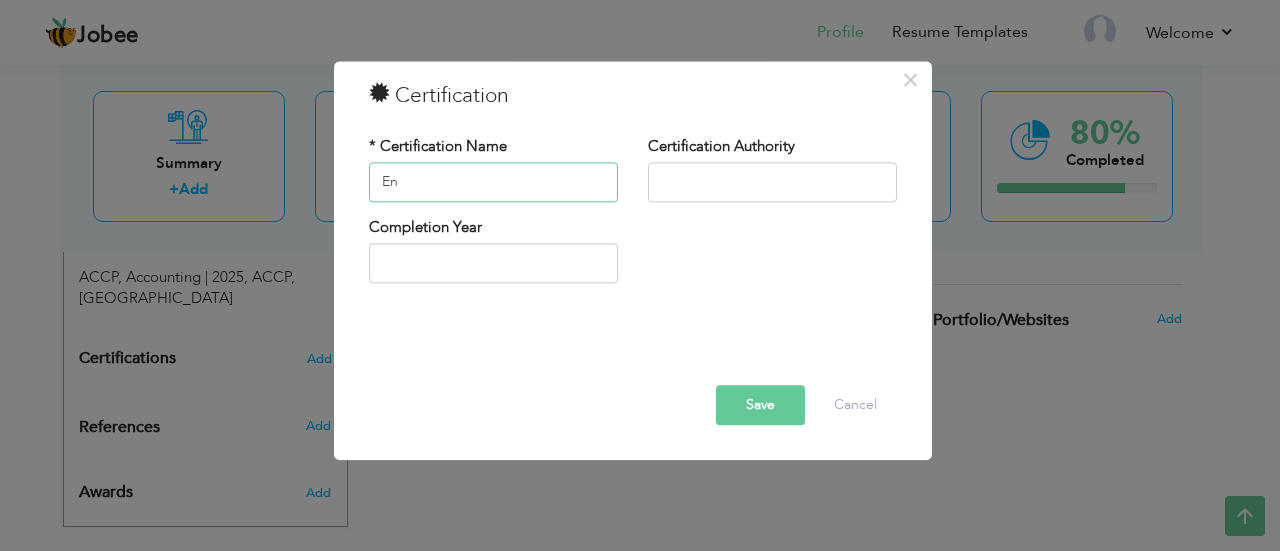 type on "E" 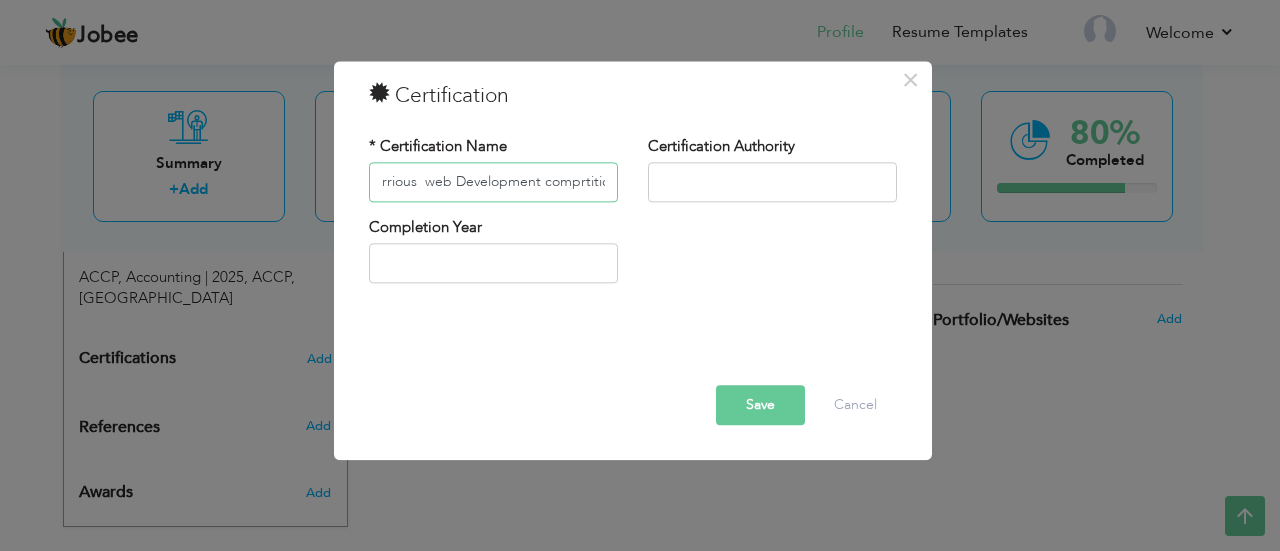 scroll, scrollTop: 0, scrollLeft: 55, axis: horizontal 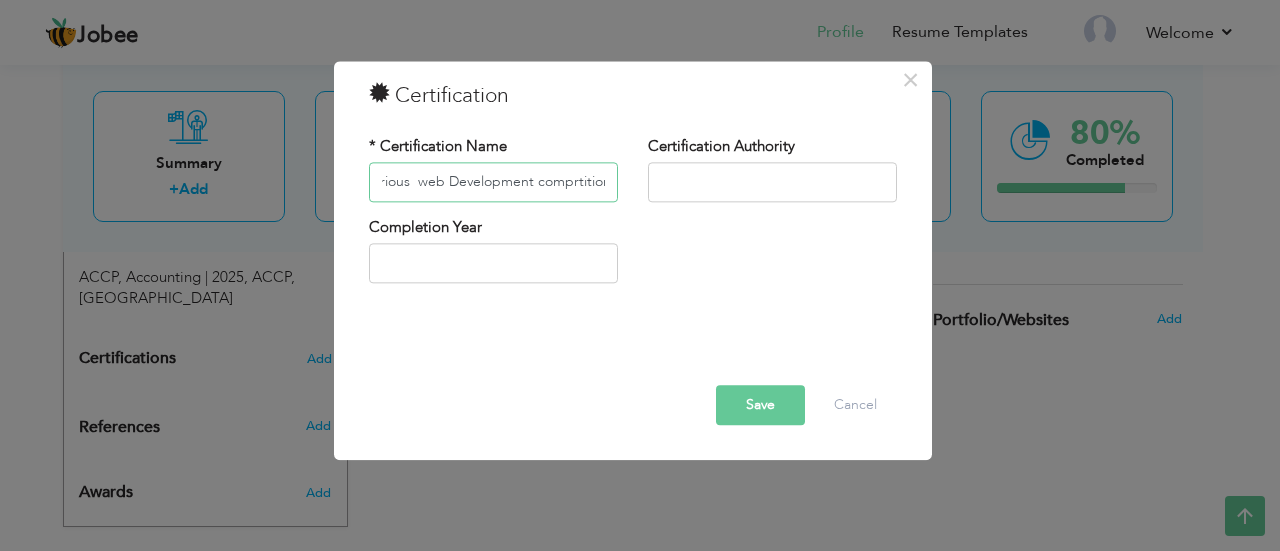 type on "web warrious  web Development comprtition" 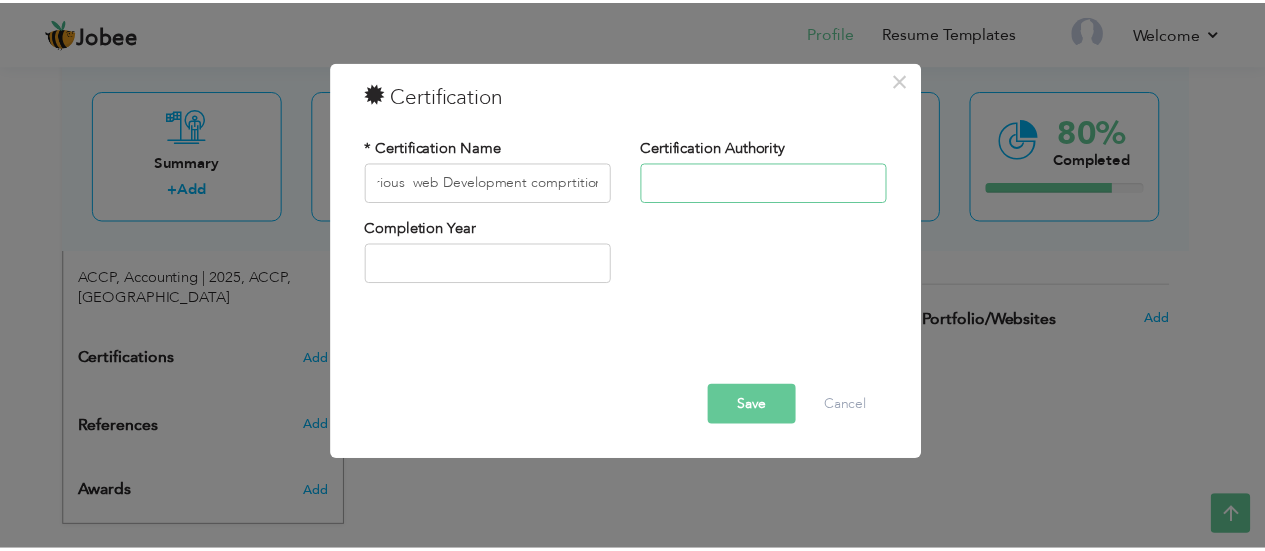 scroll, scrollTop: 0, scrollLeft: 0, axis: both 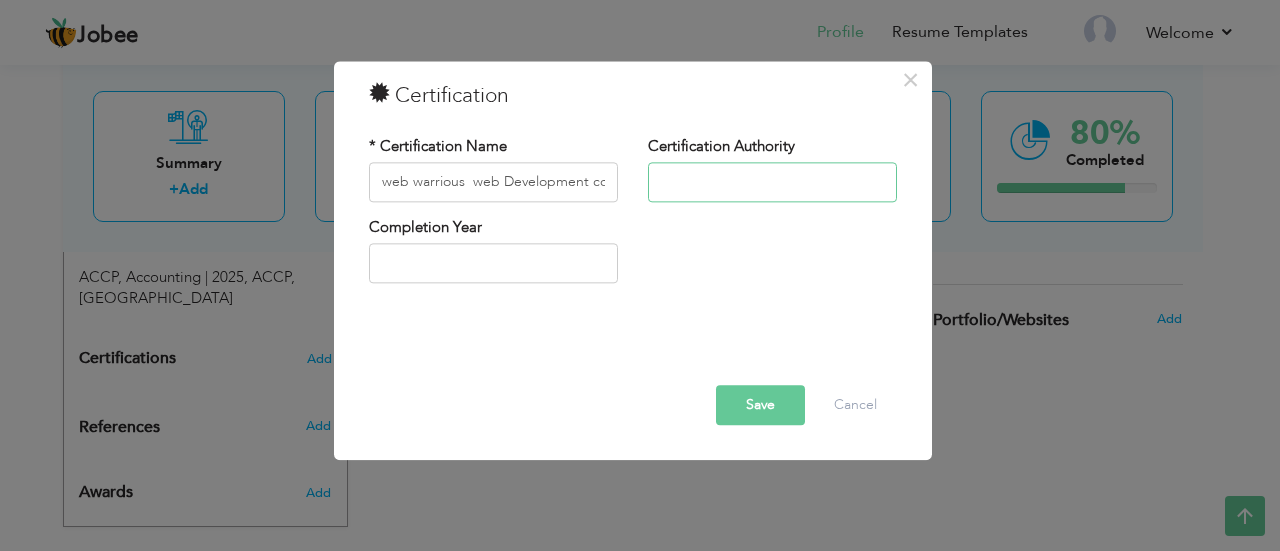 click at bounding box center [772, 182] 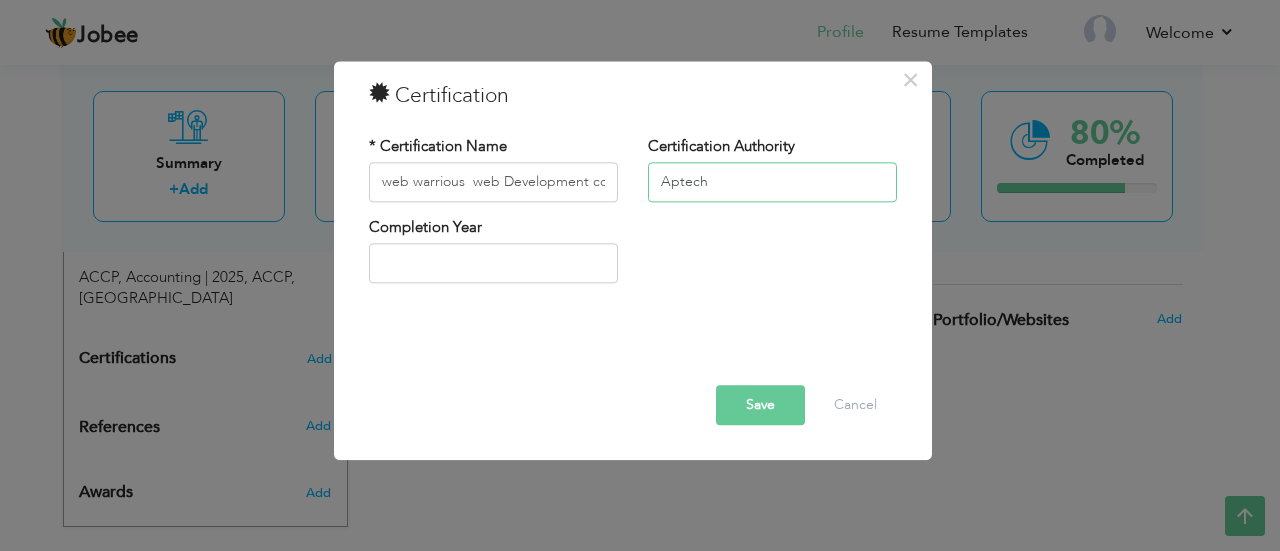 type on "Aptech" 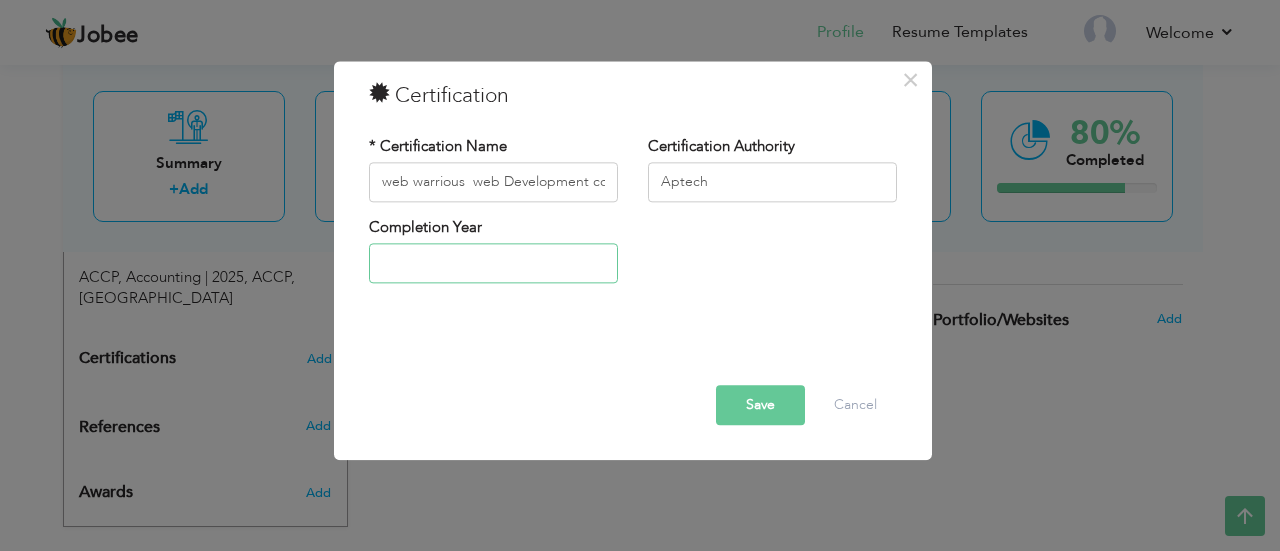 type on "2025" 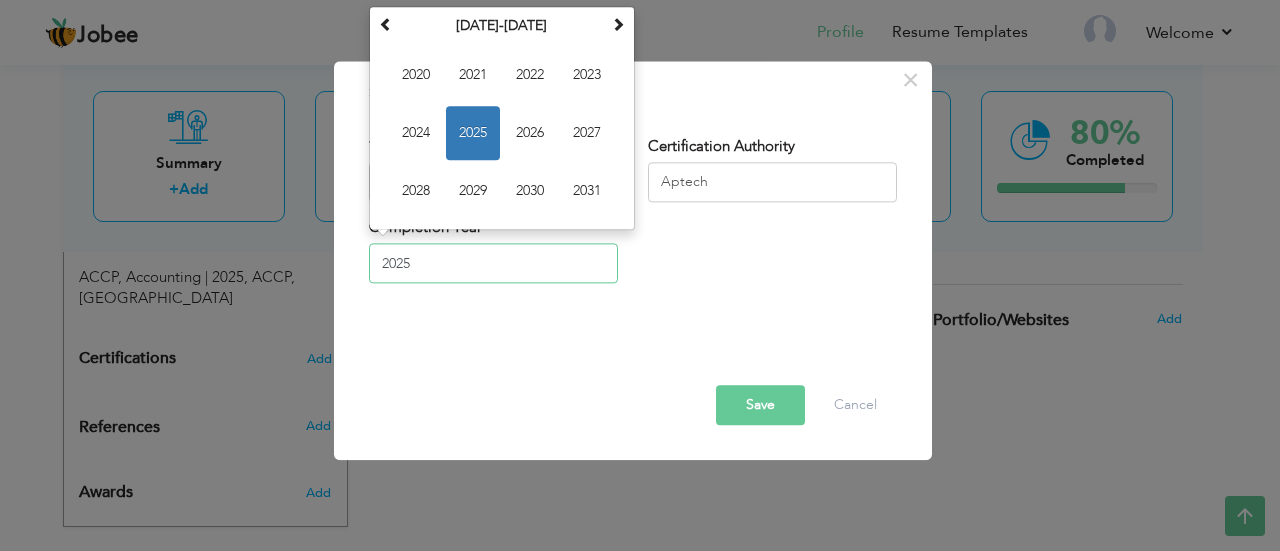 click on "2025" at bounding box center [493, 264] 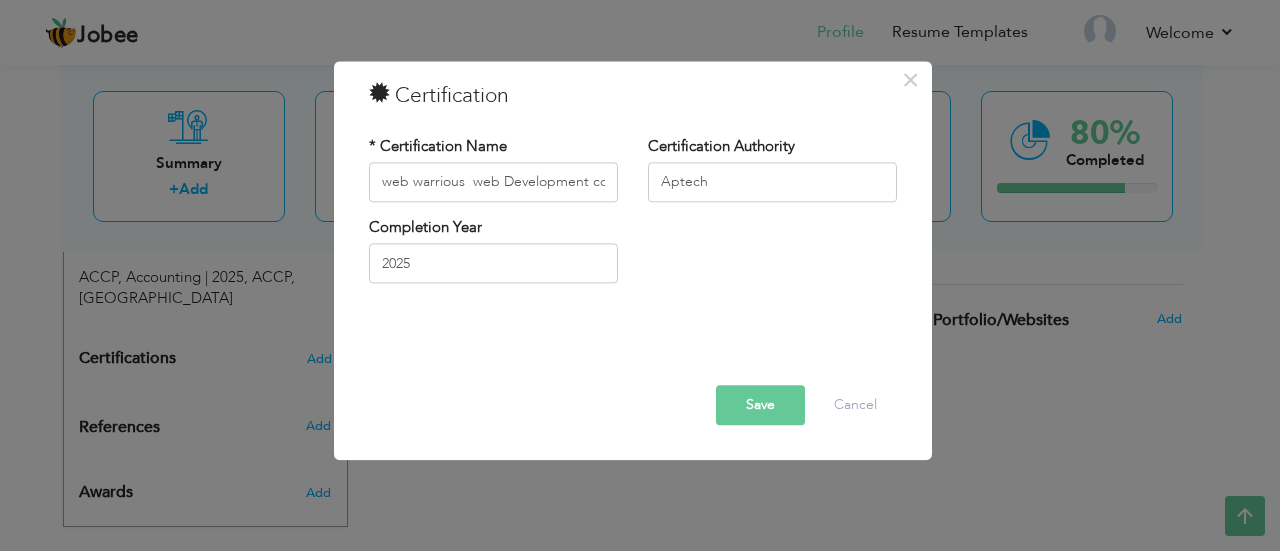 click on "Save" at bounding box center [760, 405] 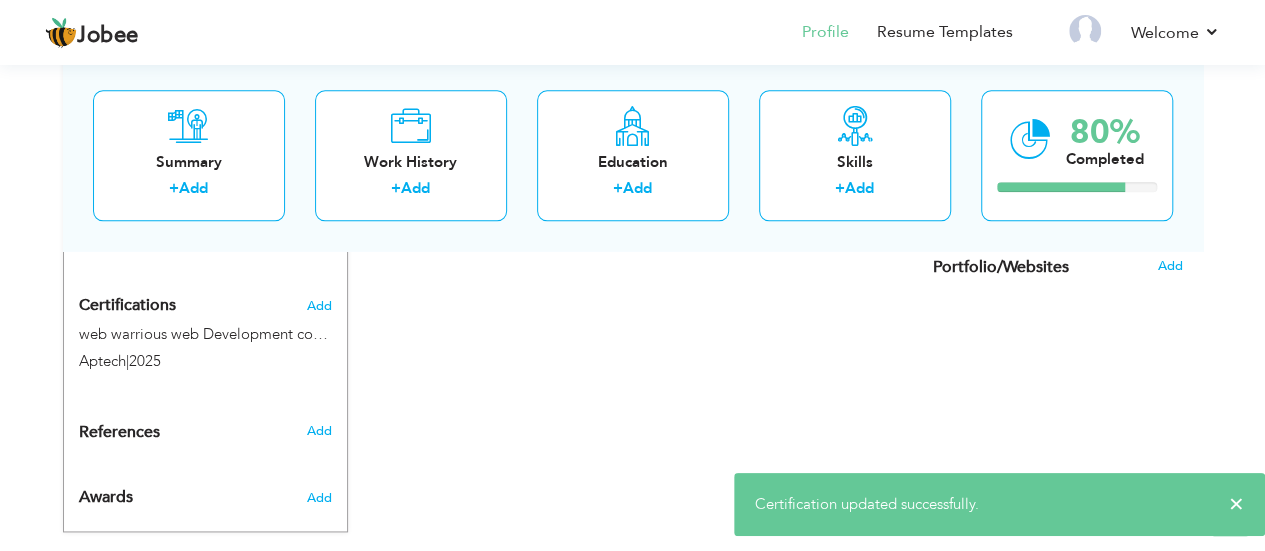 scroll, scrollTop: 1078, scrollLeft: 0, axis: vertical 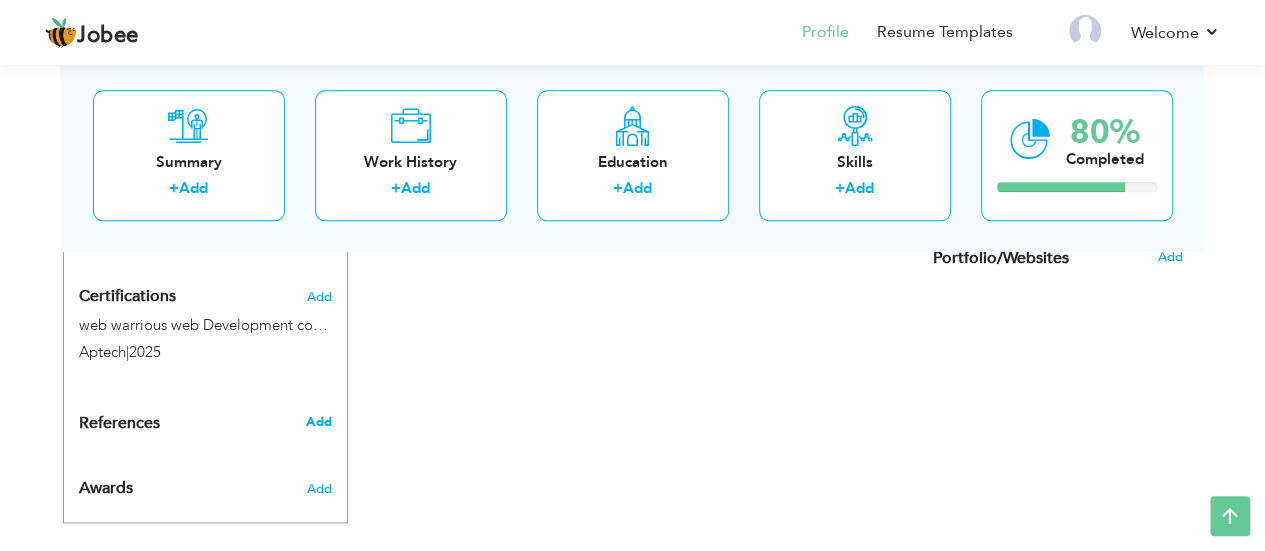 click on "Add" at bounding box center [318, 422] 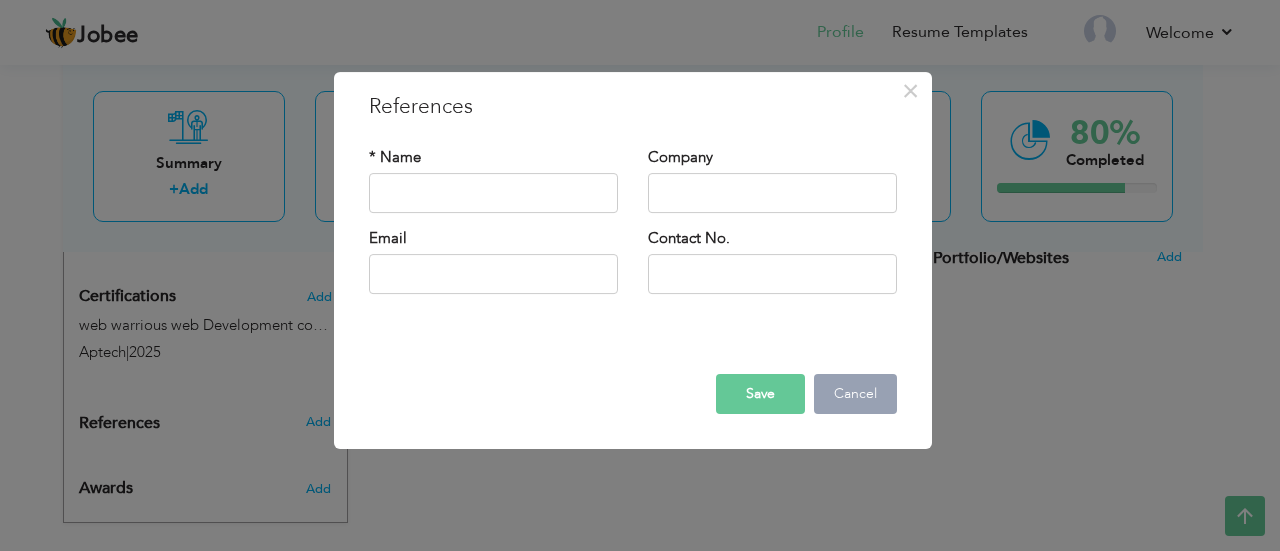click on "Cancel" at bounding box center (855, 394) 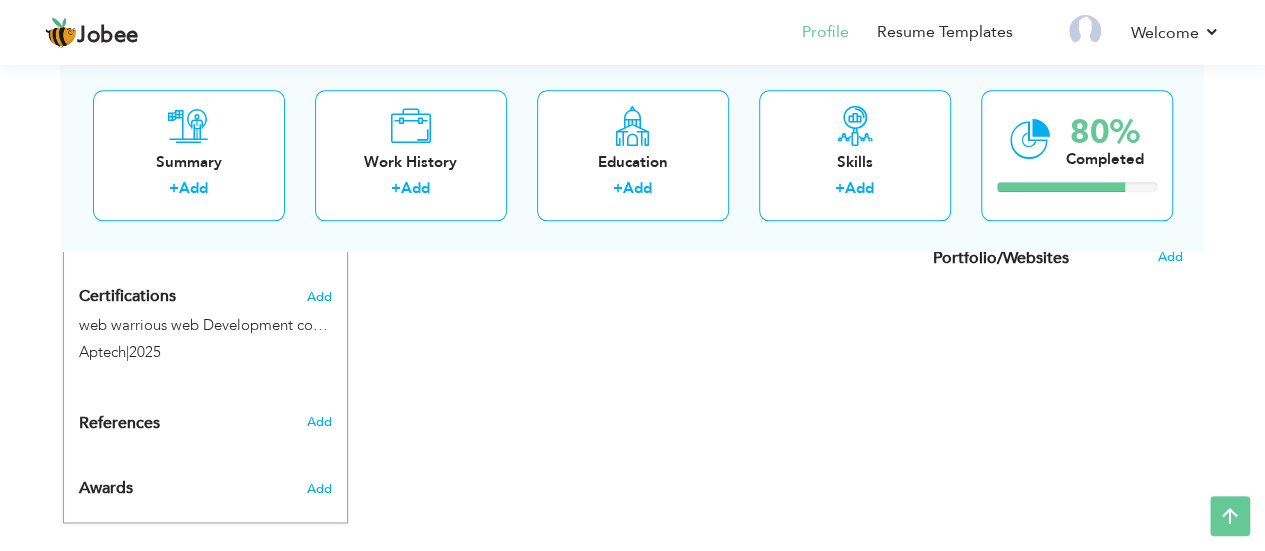 click on "Awards" at bounding box center (182, 484) 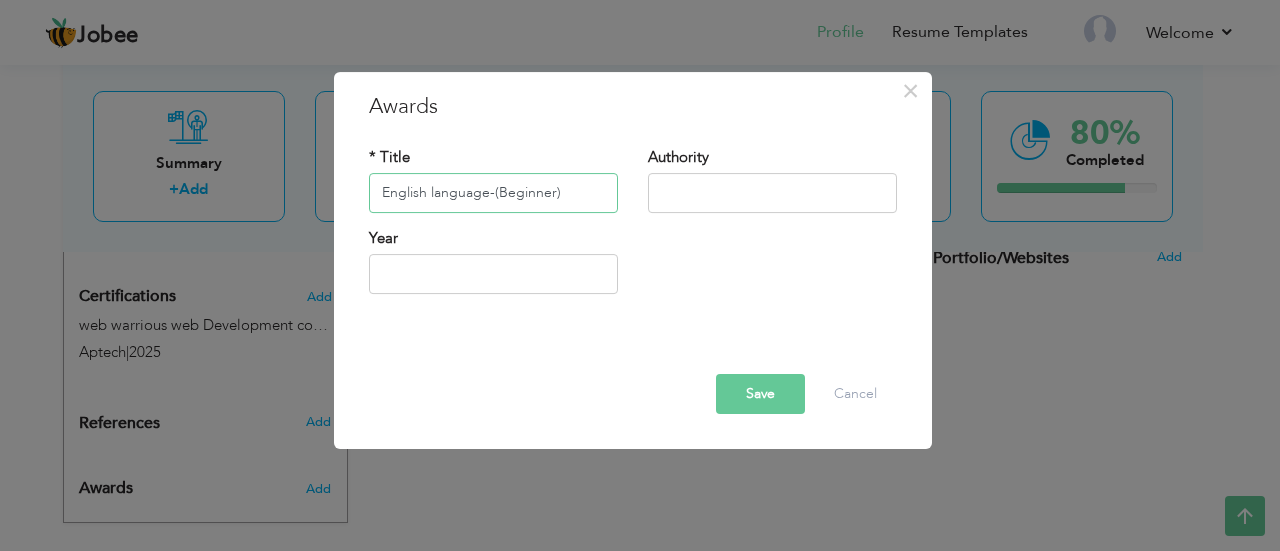 type on "English language-(Beginner)" 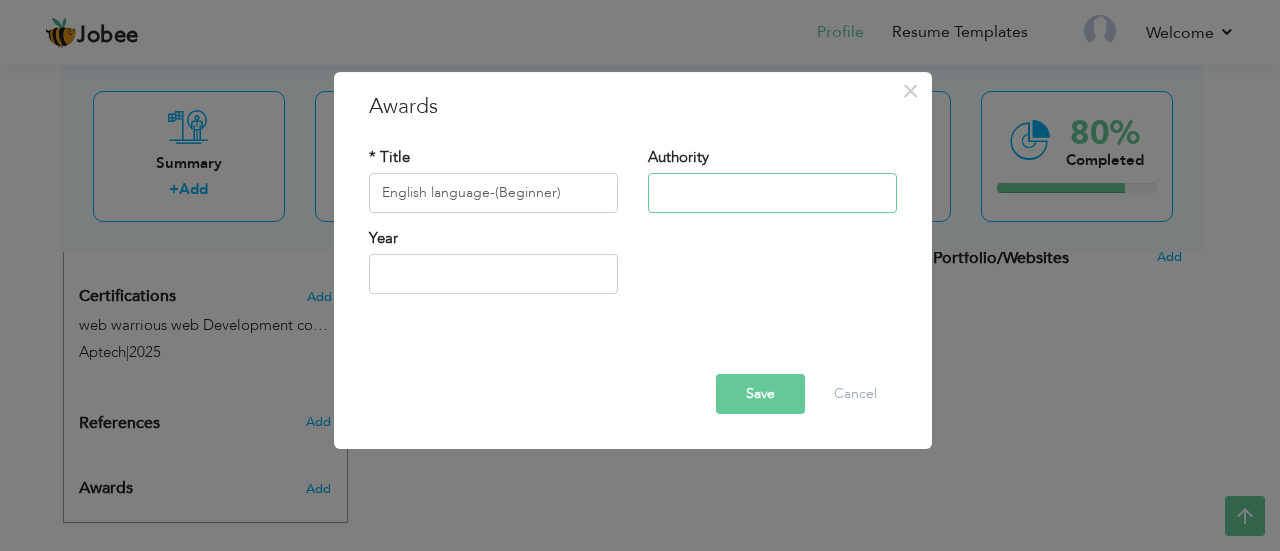 click at bounding box center [772, 193] 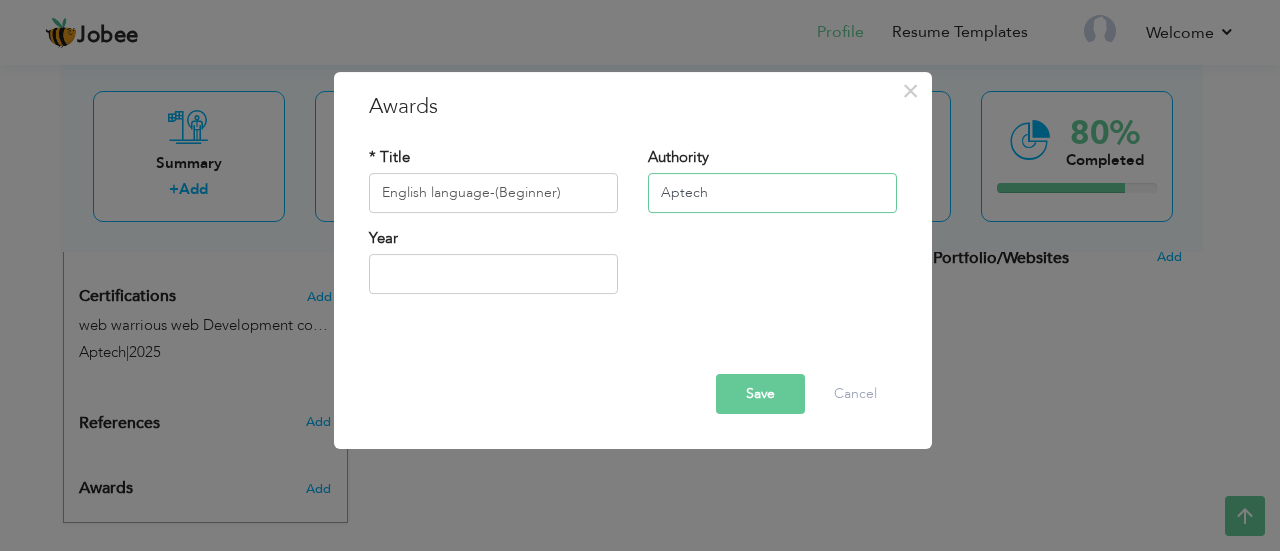 type on "Aptech" 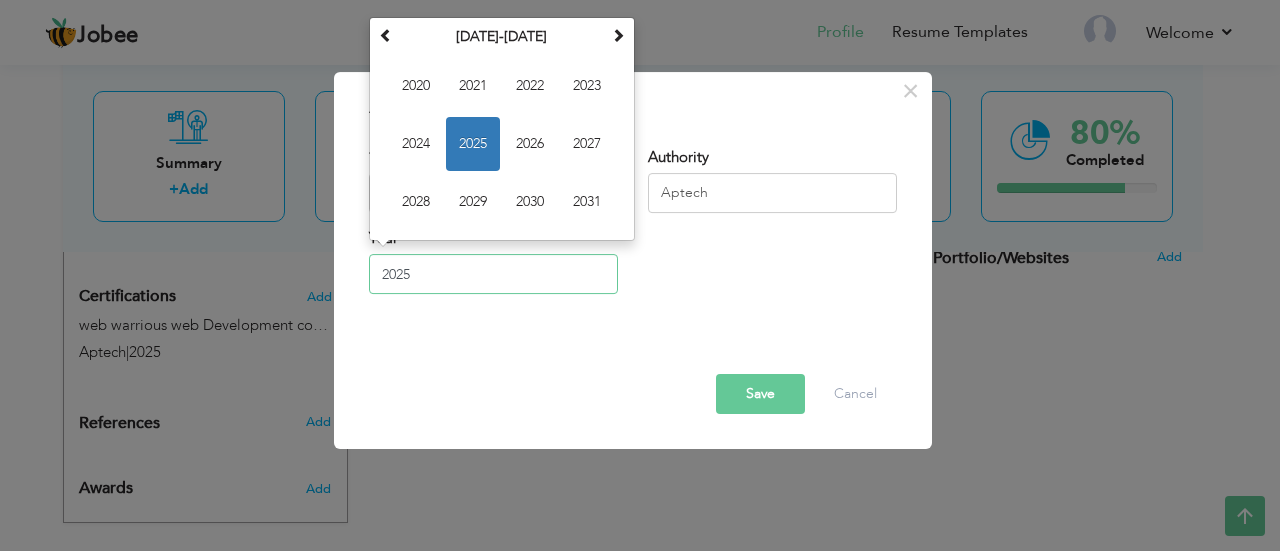 click on "2025" at bounding box center [493, 274] 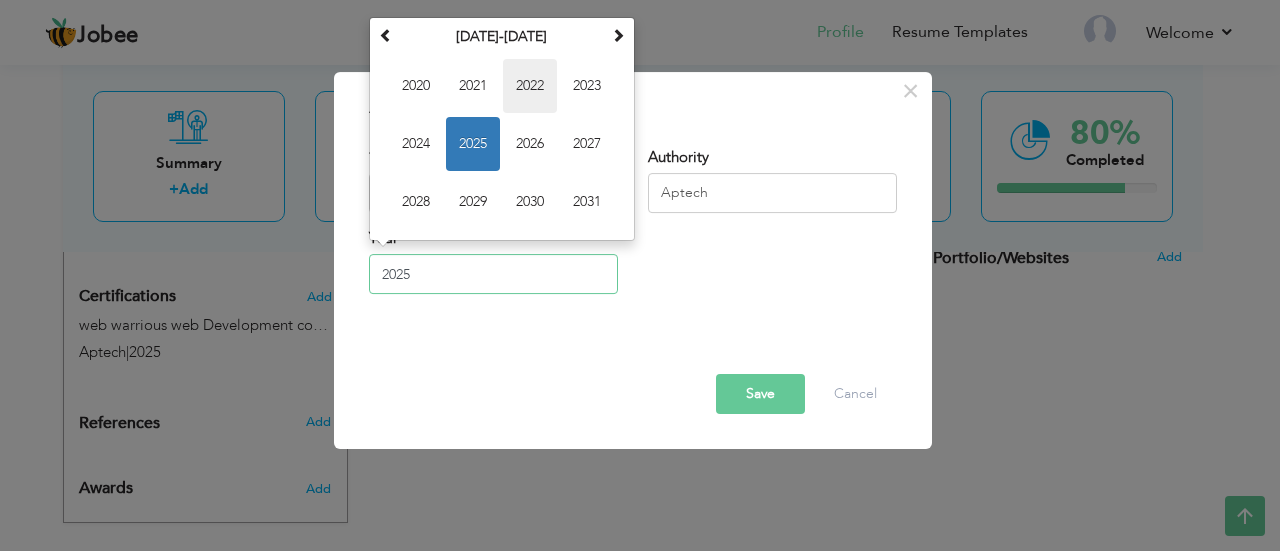 click on "2022" at bounding box center [530, 86] 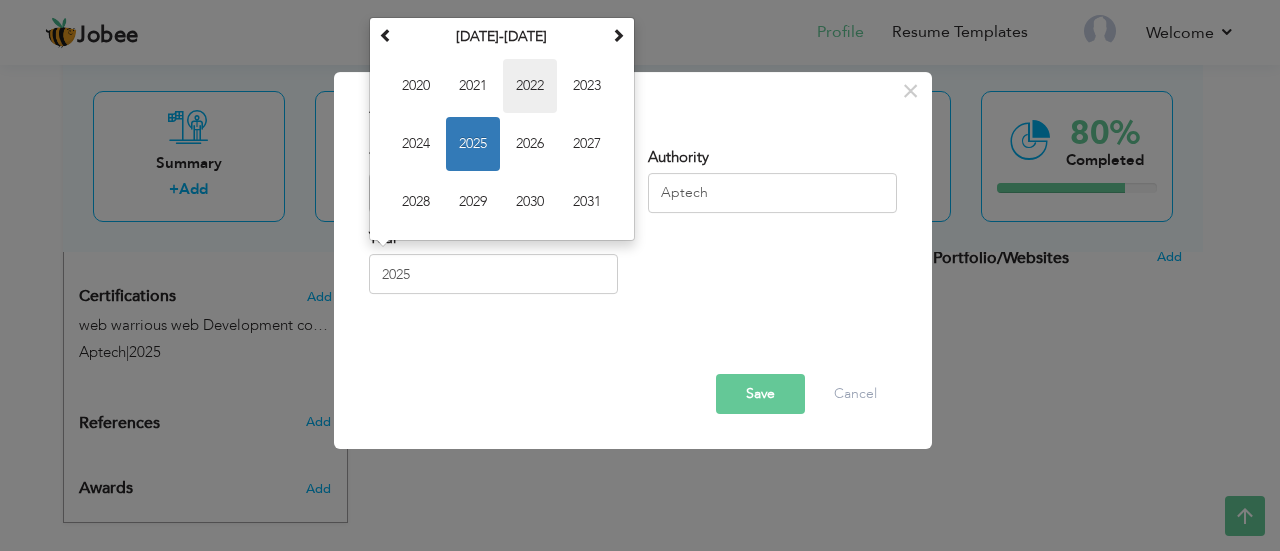 type on "2022" 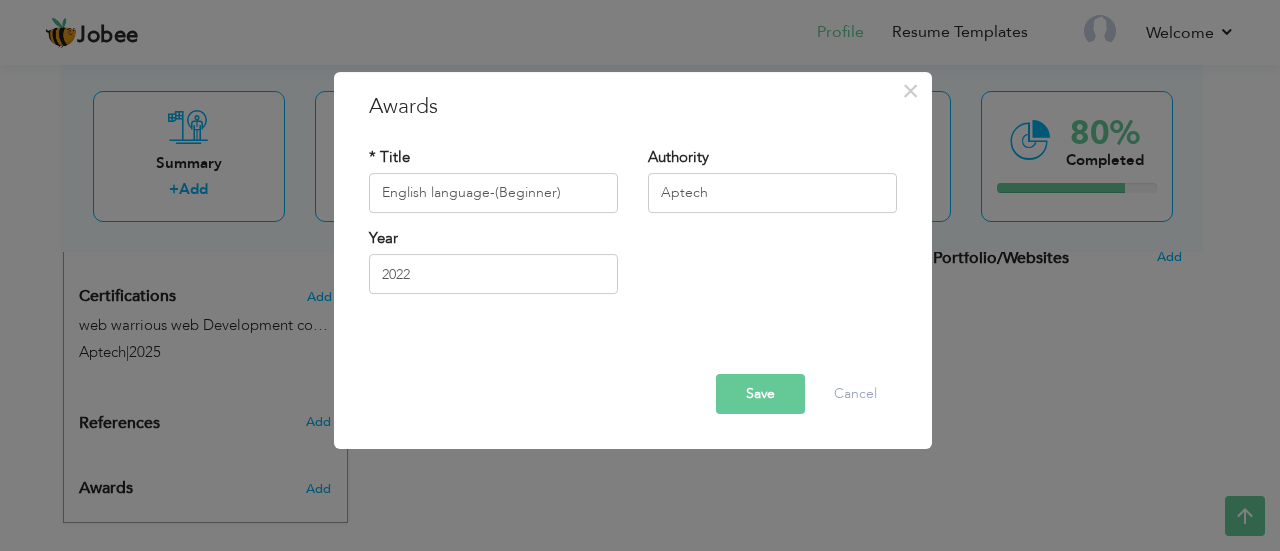 click on "Save" at bounding box center (760, 394) 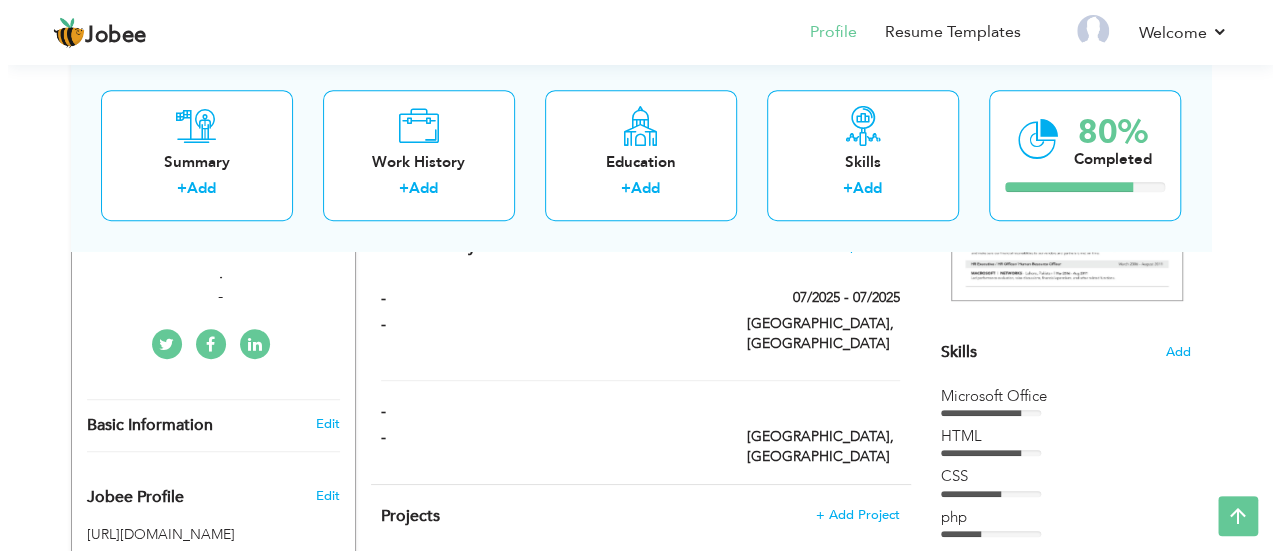 scroll, scrollTop: 426, scrollLeft: 0, axis: vertical 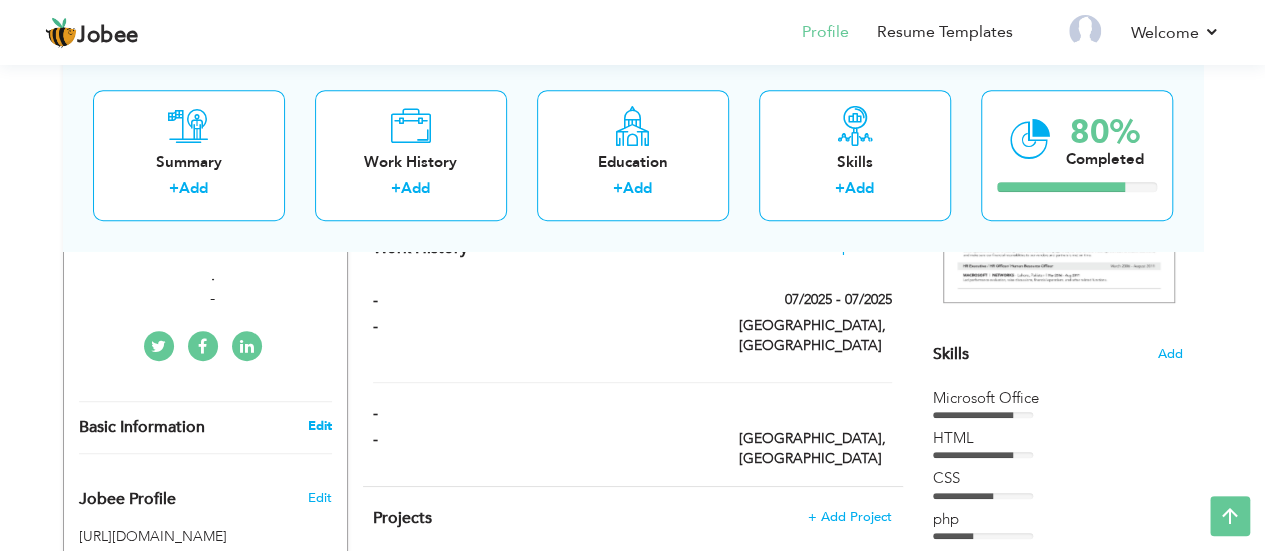 click on "Edit" at bounding box center (319, 426) 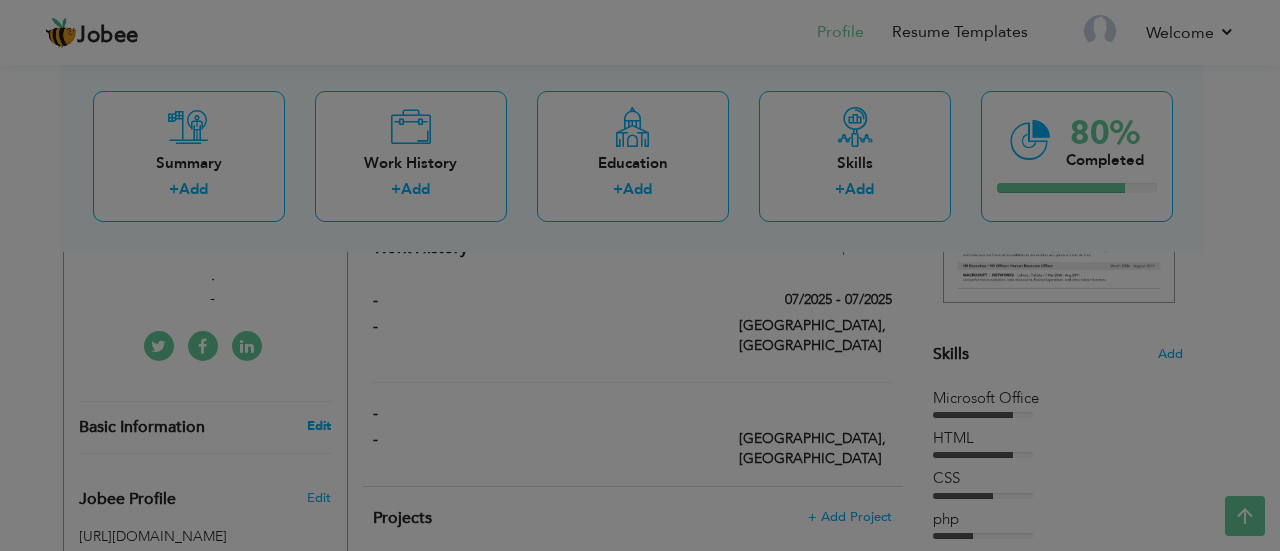click on "Jobee
Profile
Resume Templates
Resume Templates
Cover Letters
About
My Resume
Welcome
Settings
Log off
Welcome" at bounding box center (640, 410) 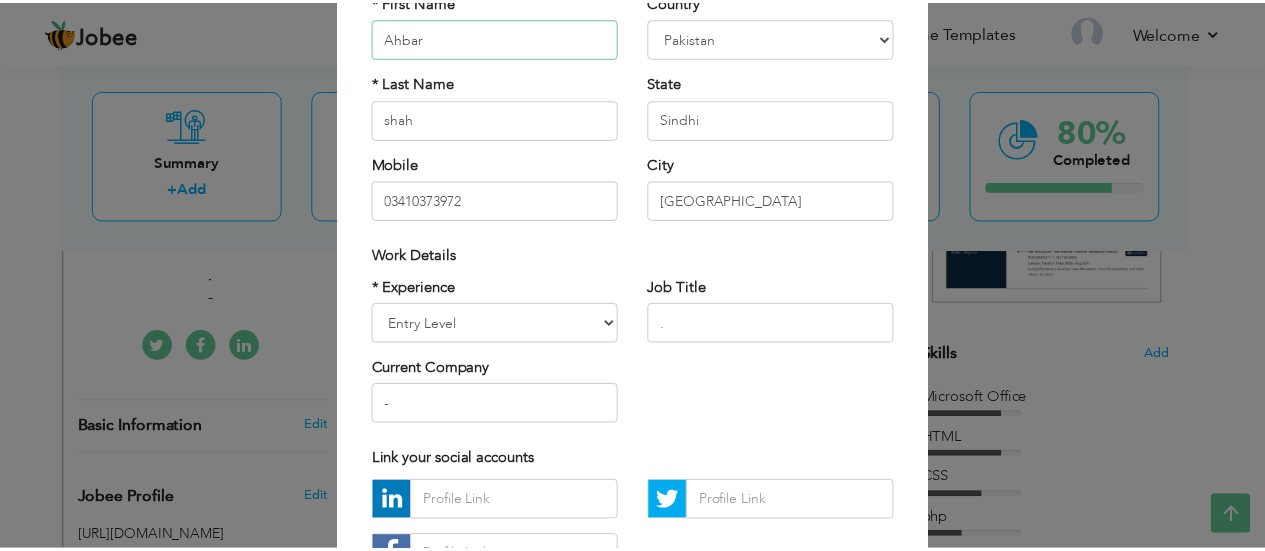 scroll, scrollTop: 342, scrollLeft: 0, axis: vertical 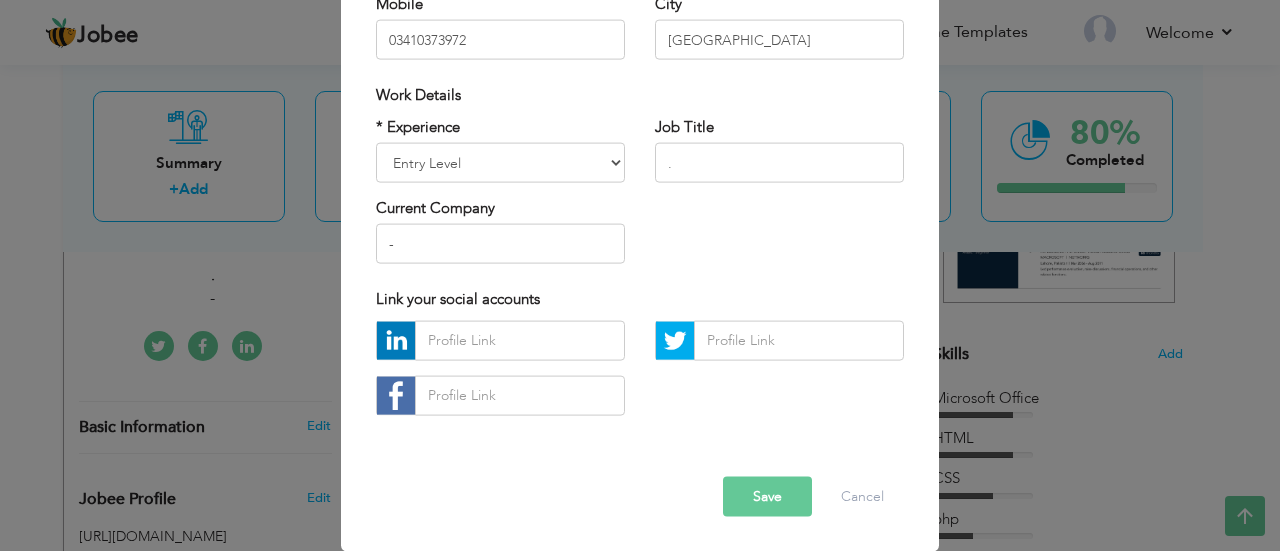 click on "Save" at bounding box center (767, 496) 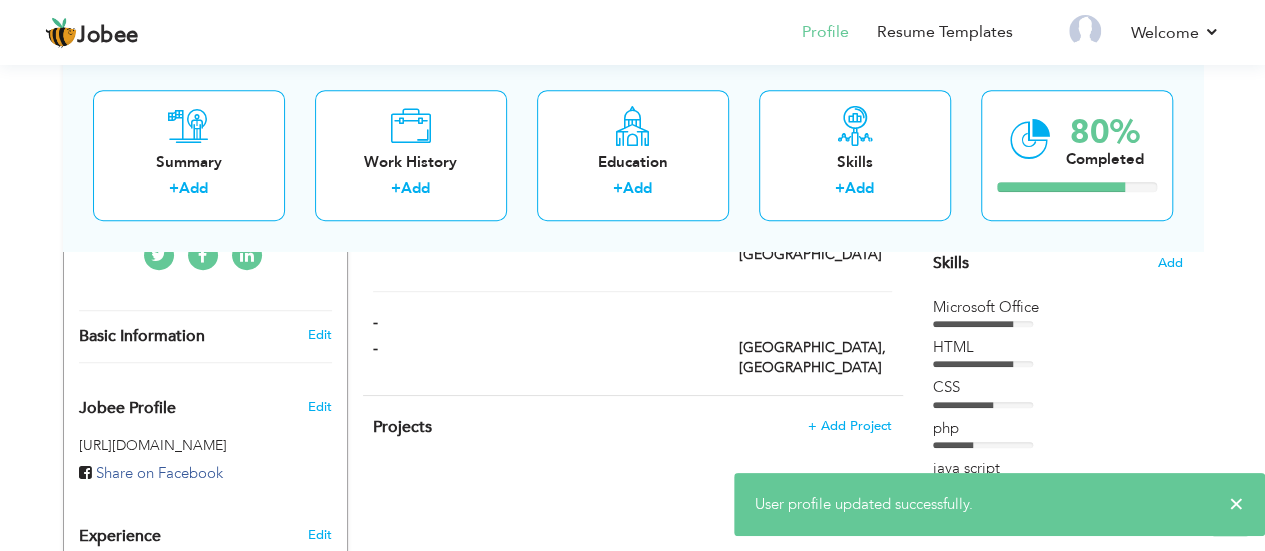 scroll, scrollTop: 493, scrollLeft: 0, axis: vertical 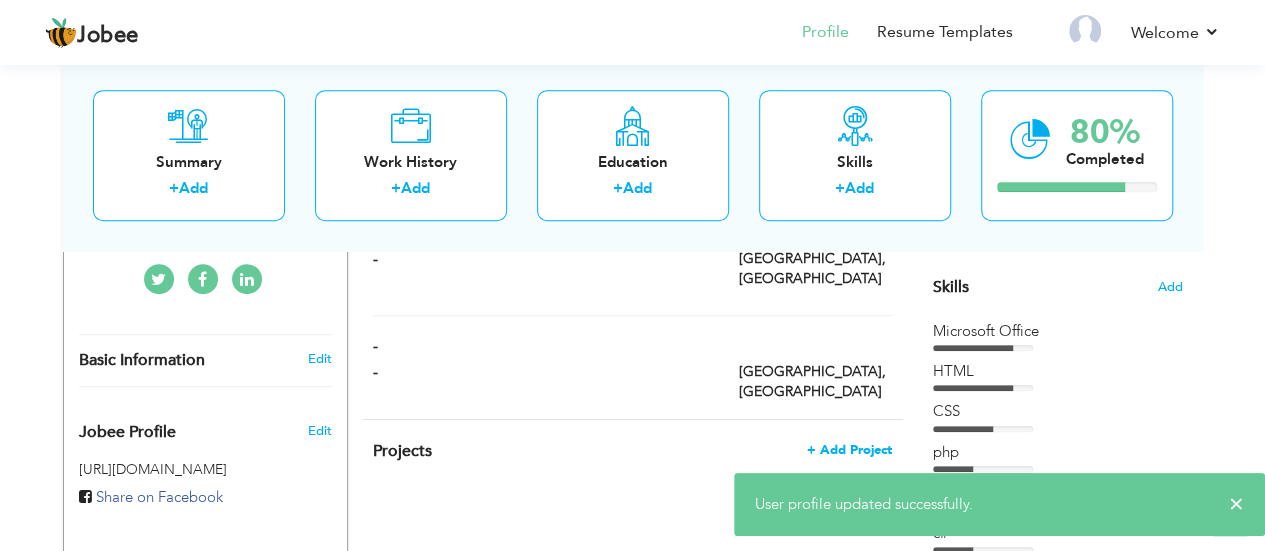 click on "+ Add Project" at bounding box center [849, 450] 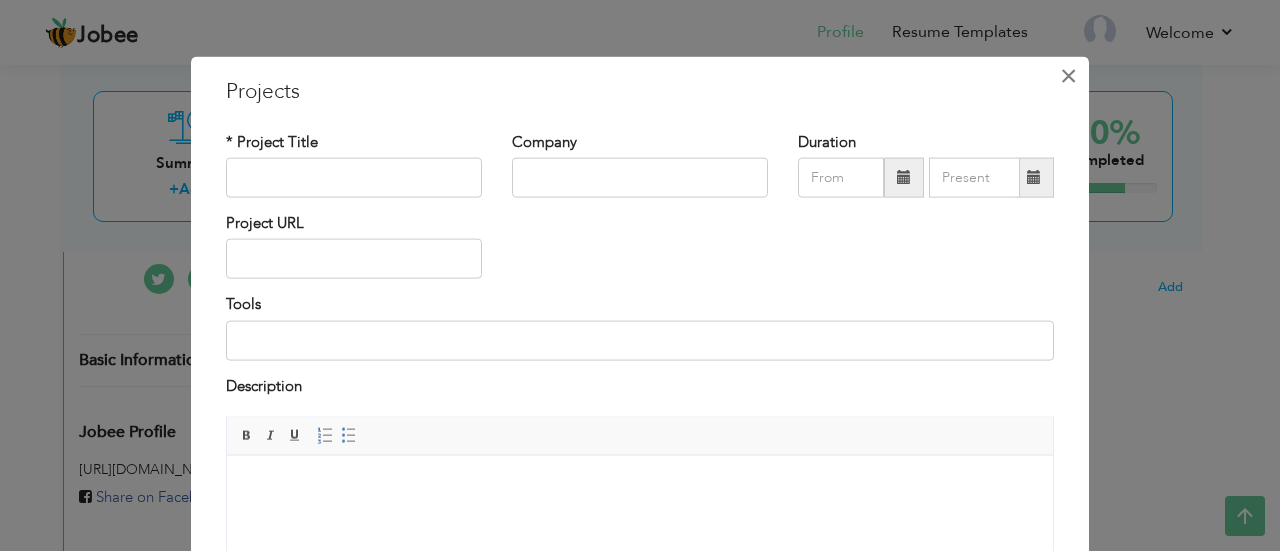 click on "×" at bounding box center [1068, 75] 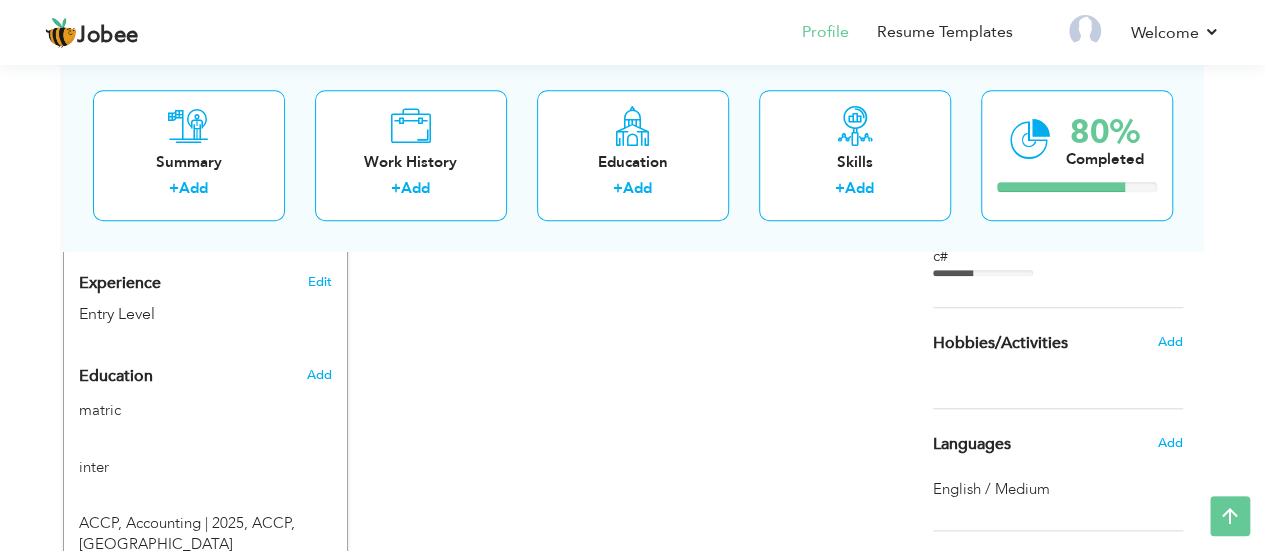 scroll, scrollTop: 798, scrollLeft: 0, axis: vertical 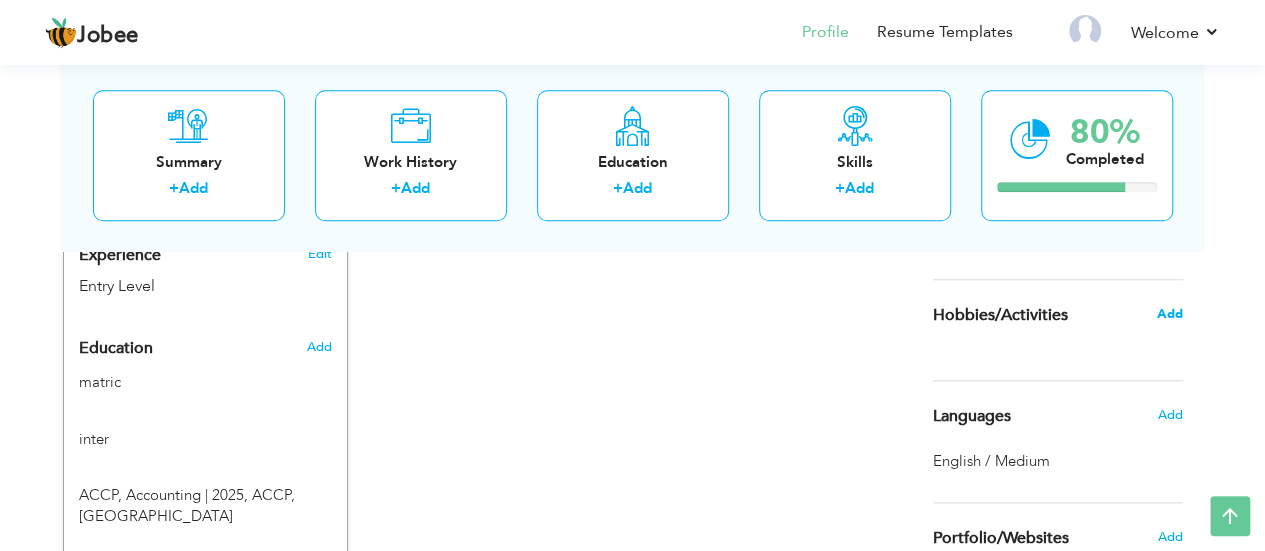 click on "Add" at bounding box center (1169, 314) 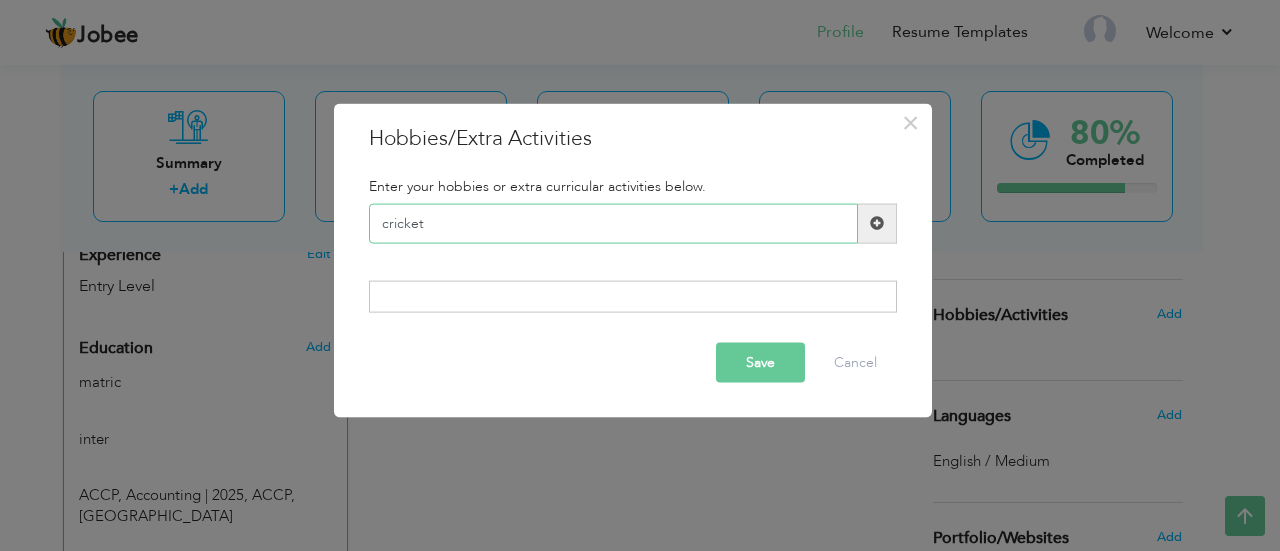 type on "cricket" 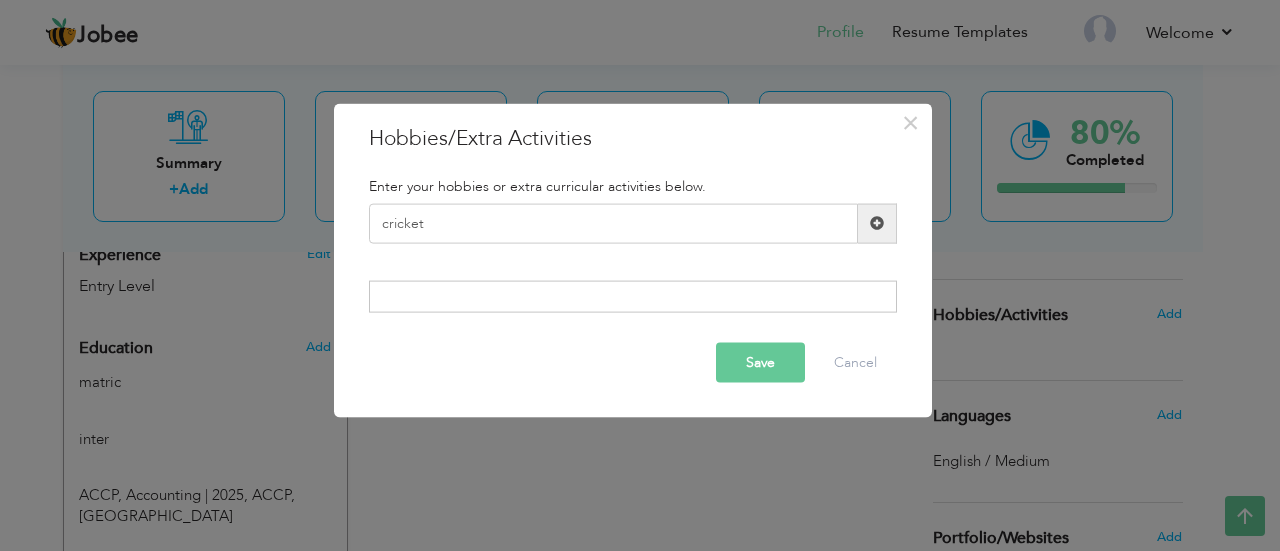click at bounding box center (877, 223) 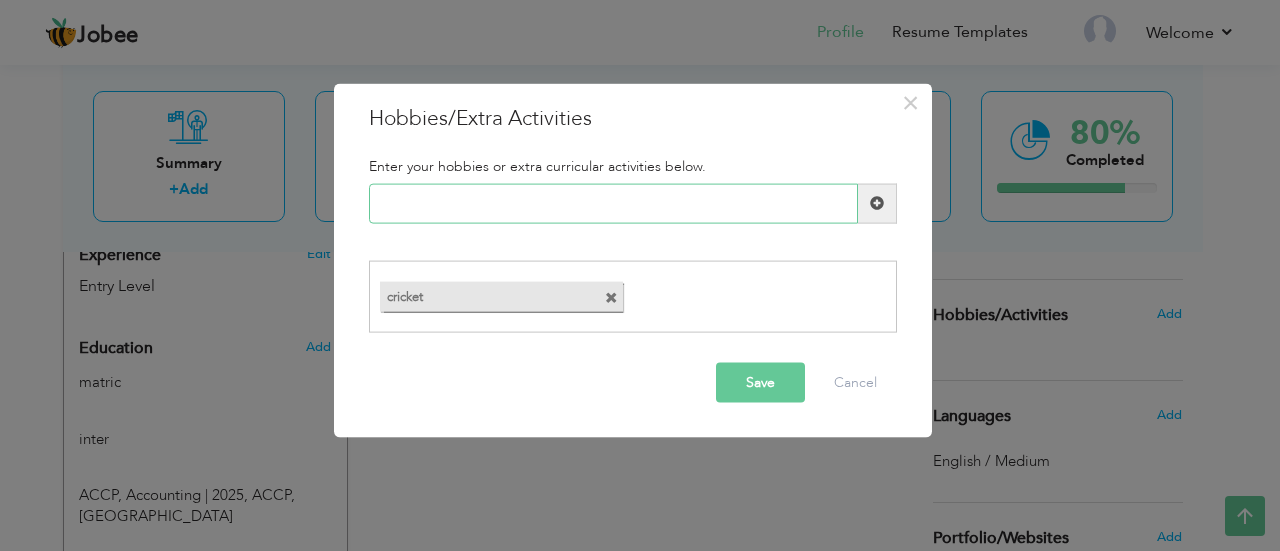 click at bounding box center [613, 203] 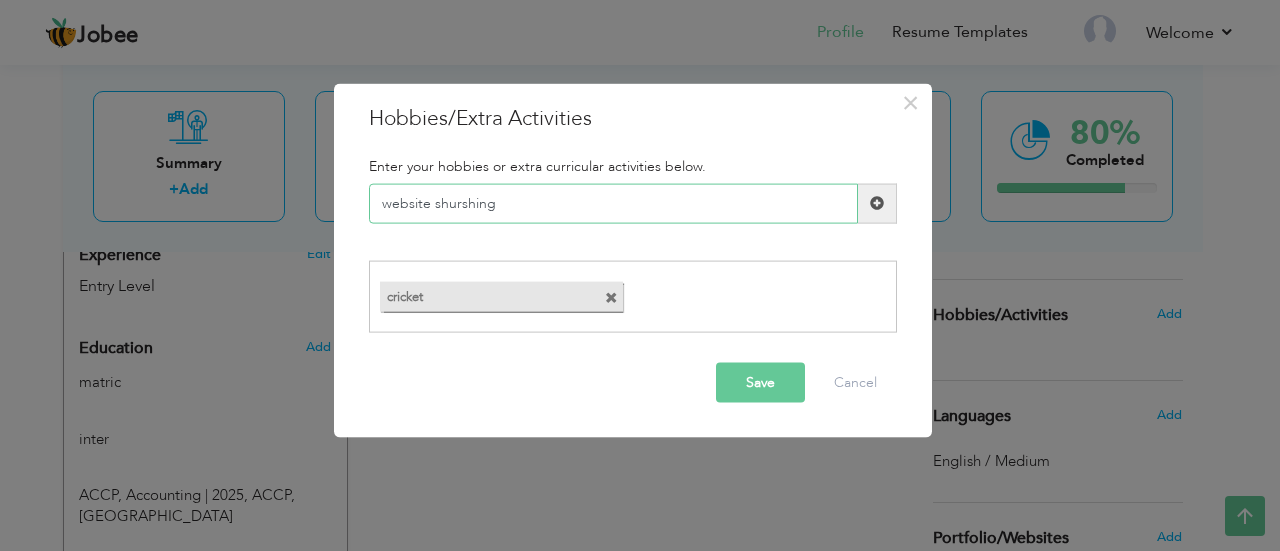 type on "website shurshing" 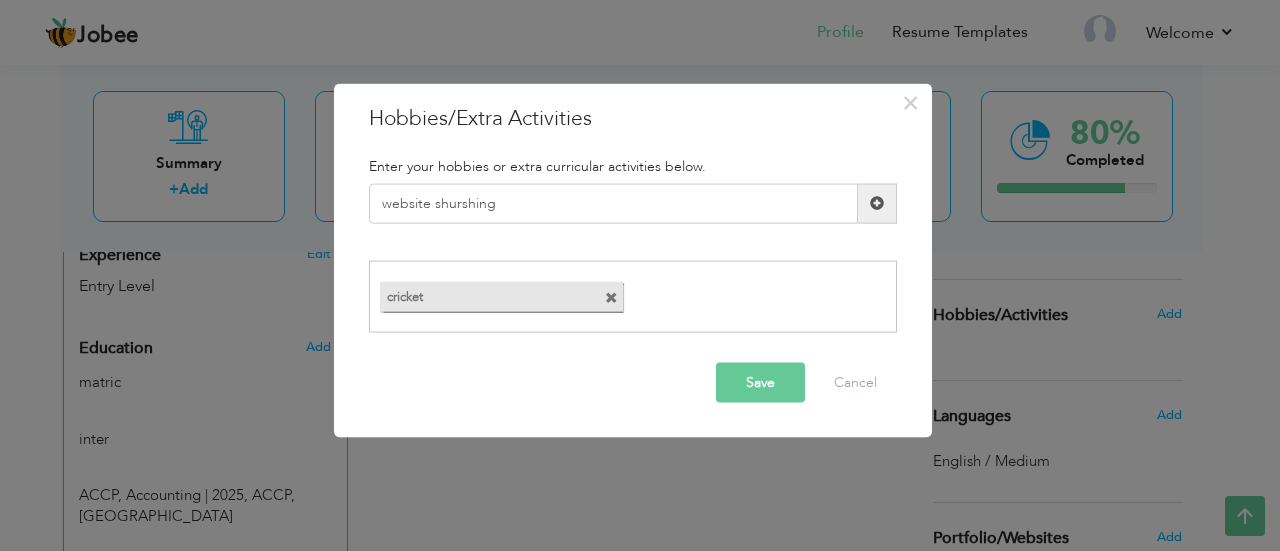 click at bounding box center (877, 203) 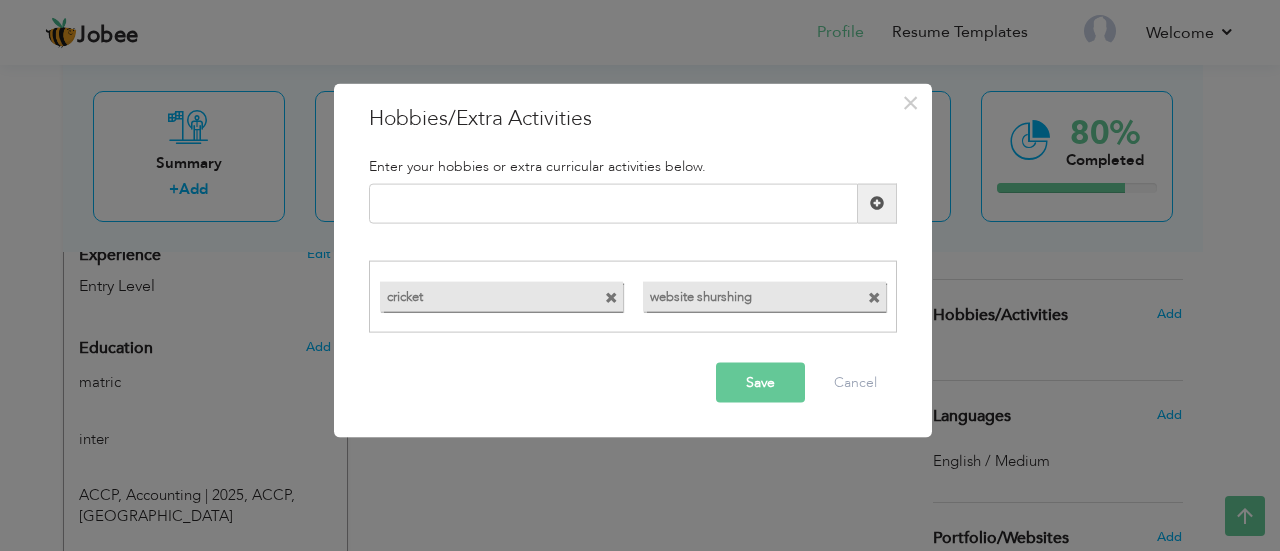 click on "Save" at bounding box center [760, 383] 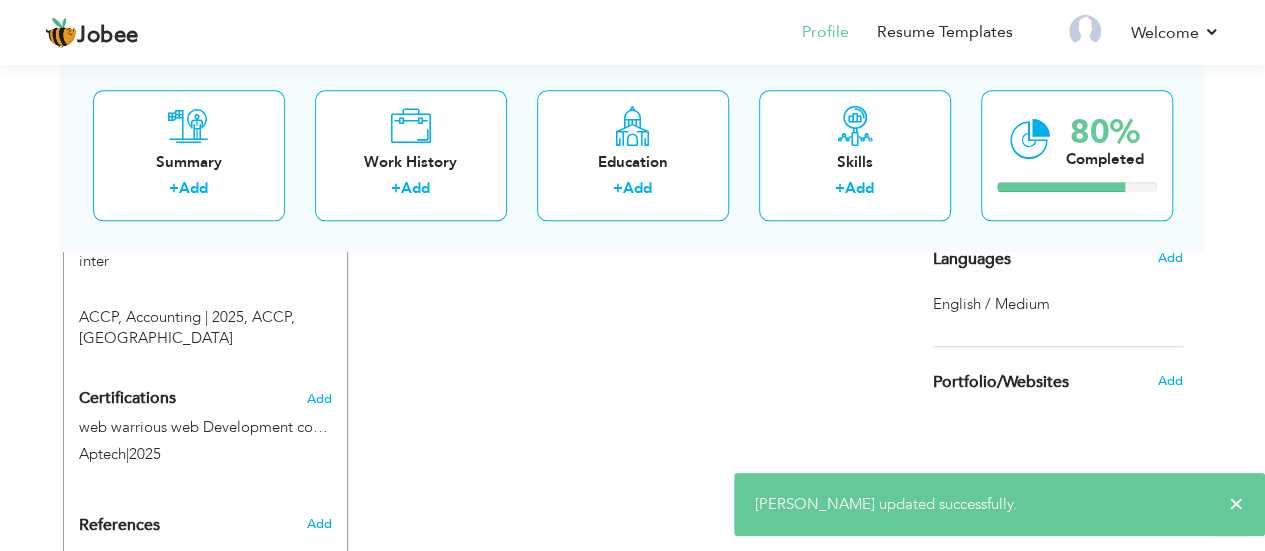 scroll, scrollTop: 1040, scrollLeft: 0, axis: vertical 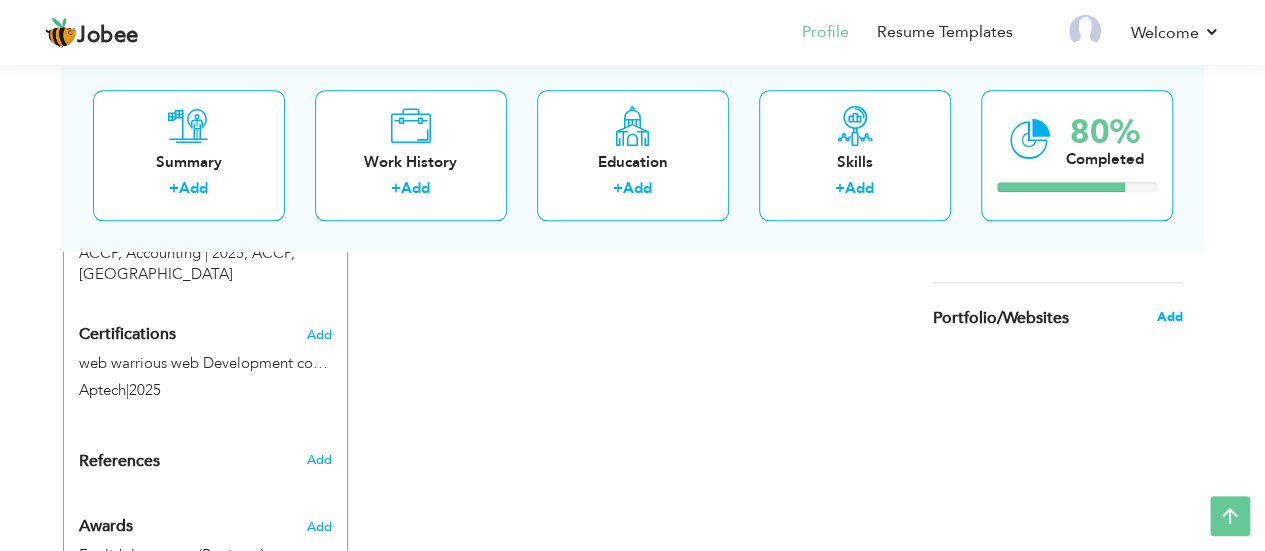 click on "Add" at bounding box center (1169, 317) 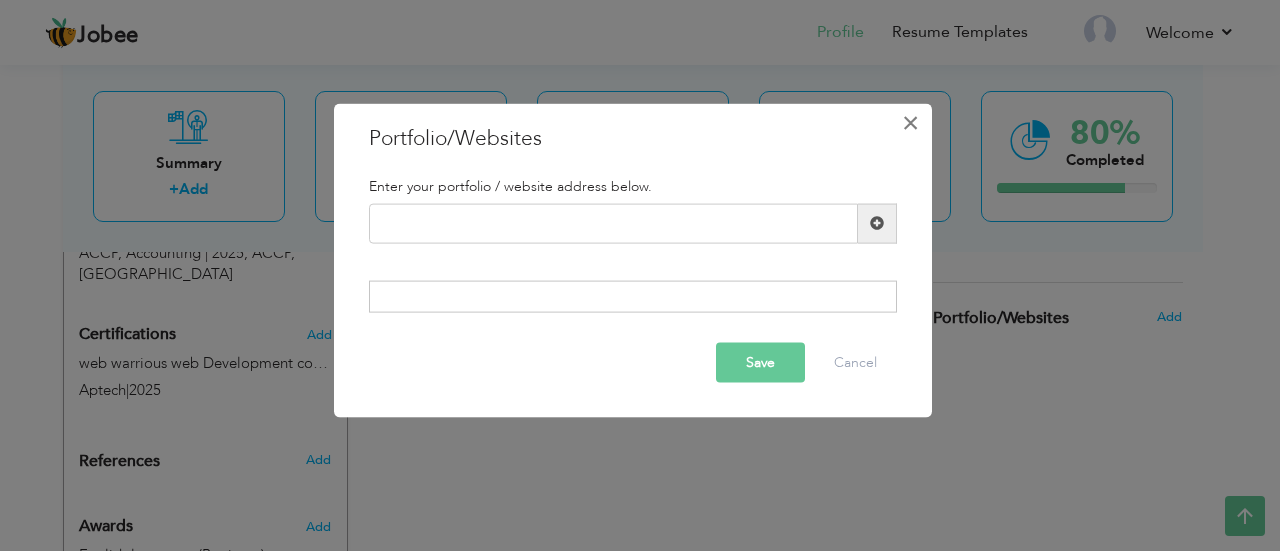 click on "×" at bounding box center [911, 122] 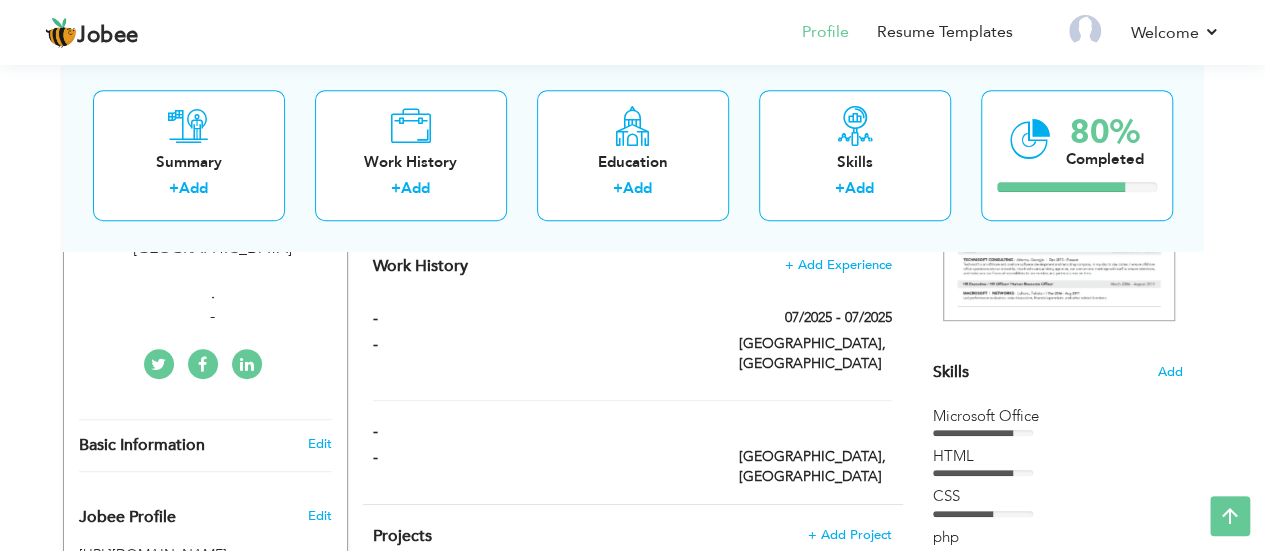 scroll, scrollTop: 396, scrollLeft: 0, axis: vertical 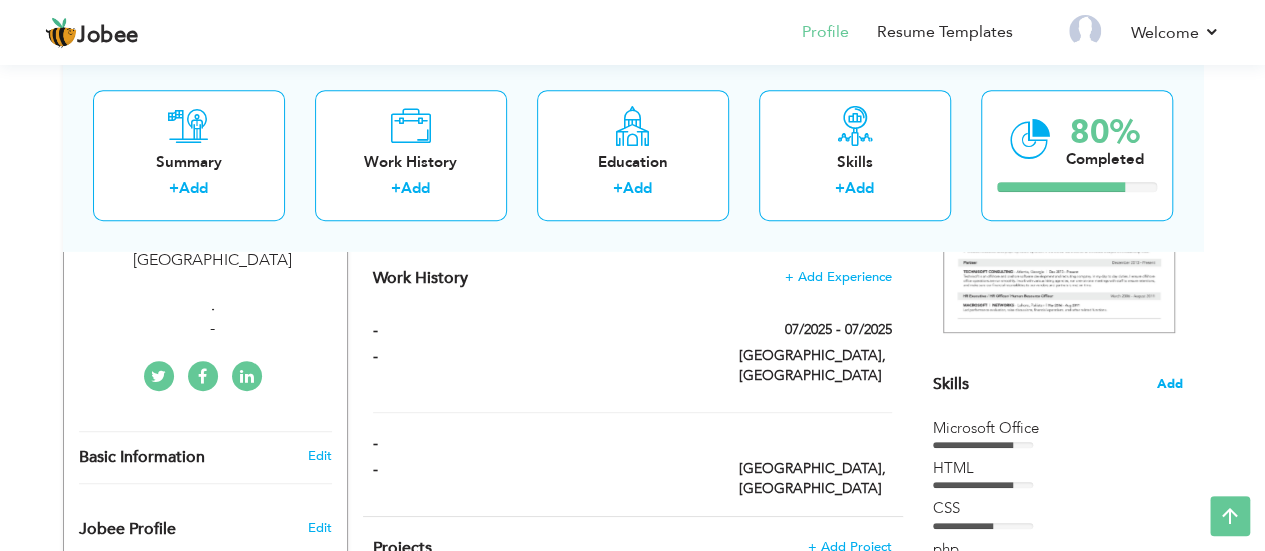 click on "Add" at bounding box center (1170, 384) 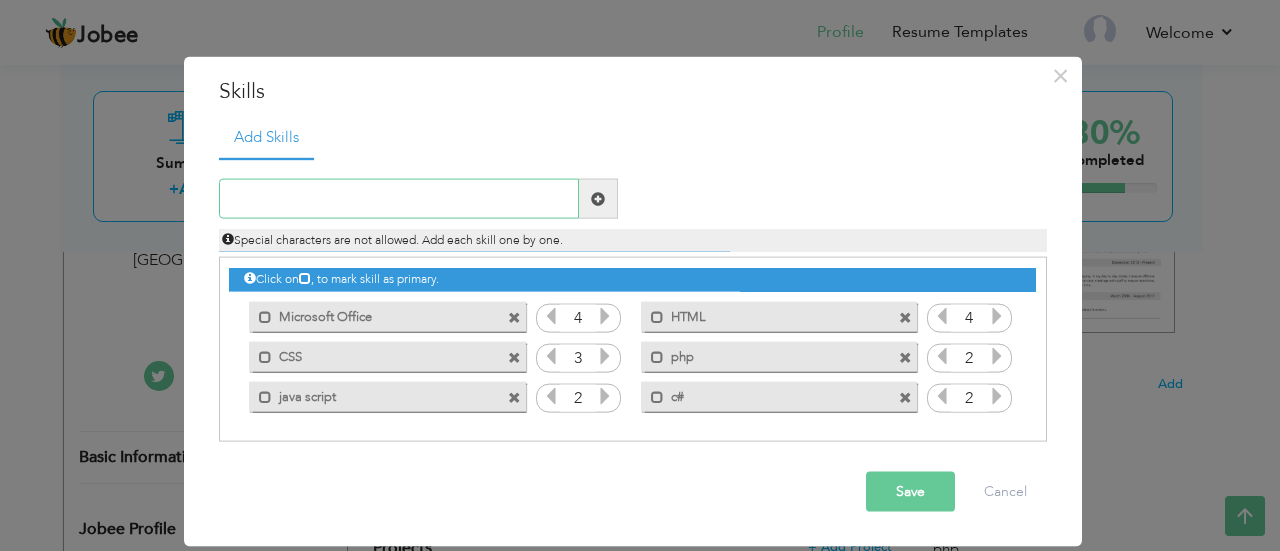 click at bounding box center [399, 199] 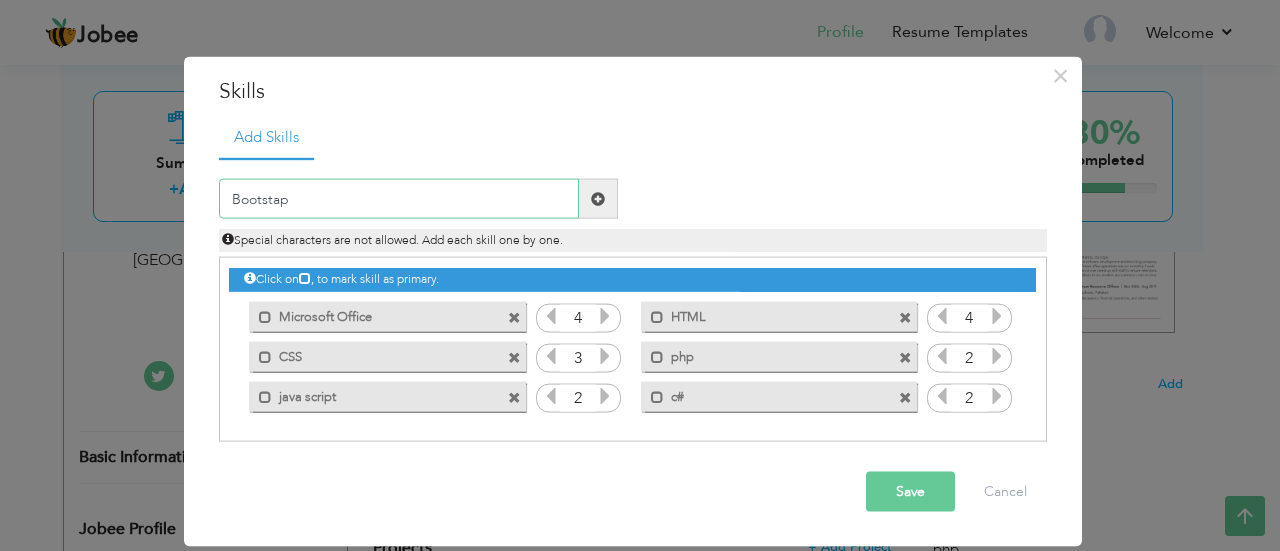 type on "Bootstap" 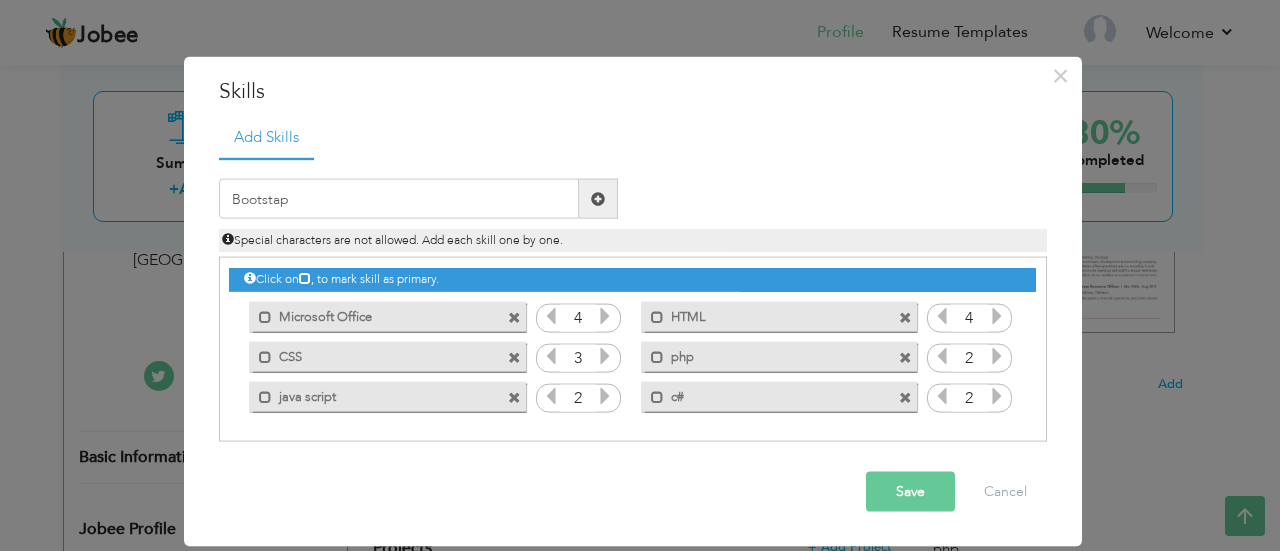 click at bounding box center (598, 199) 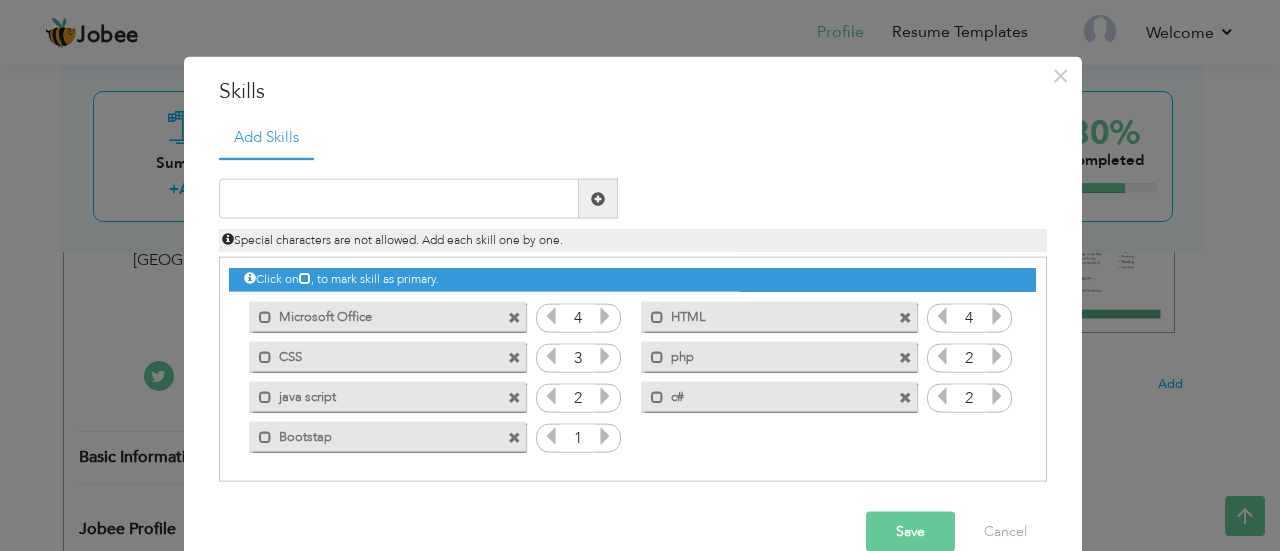 click at bounding box center (605, 436) 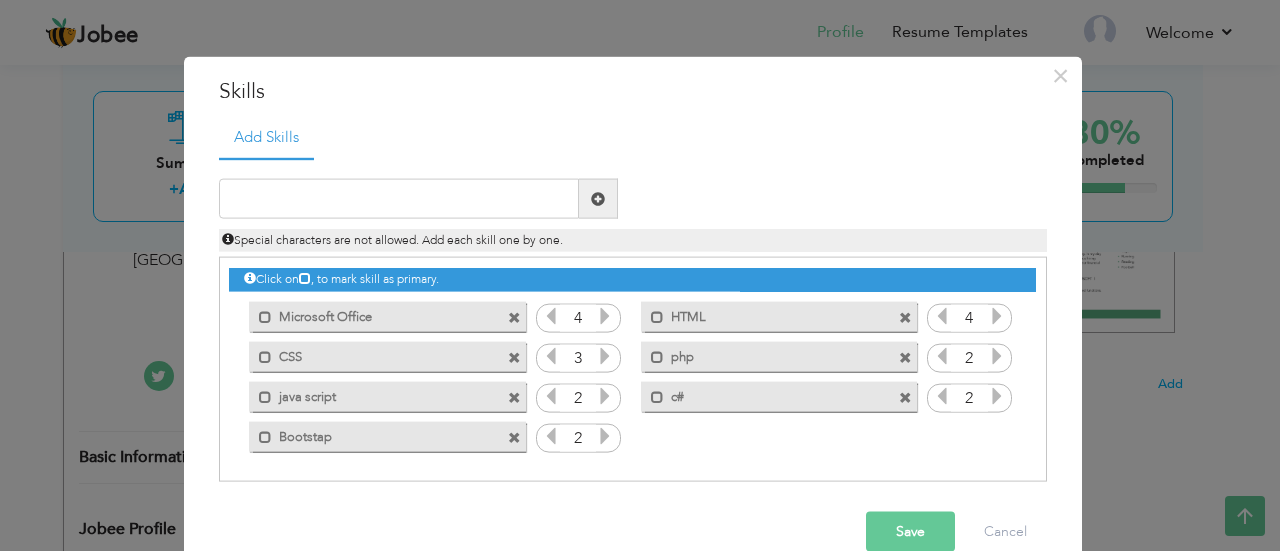 click on "Save" at bounding box center (910, 532) 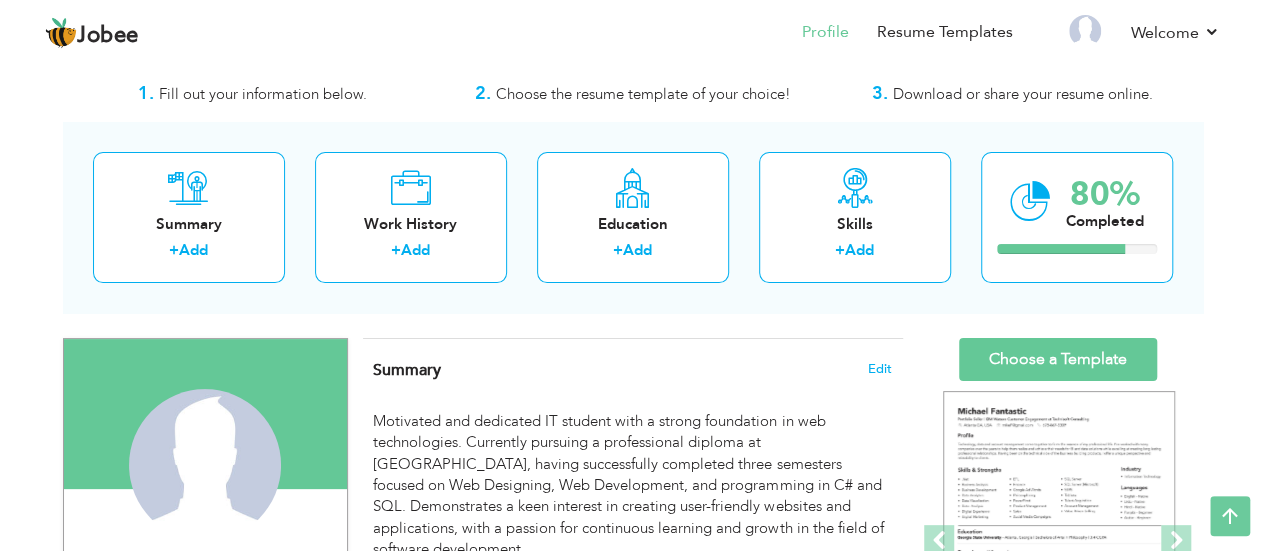 scroll, scrollTop: 0, scrollLeft: 0, axis: both 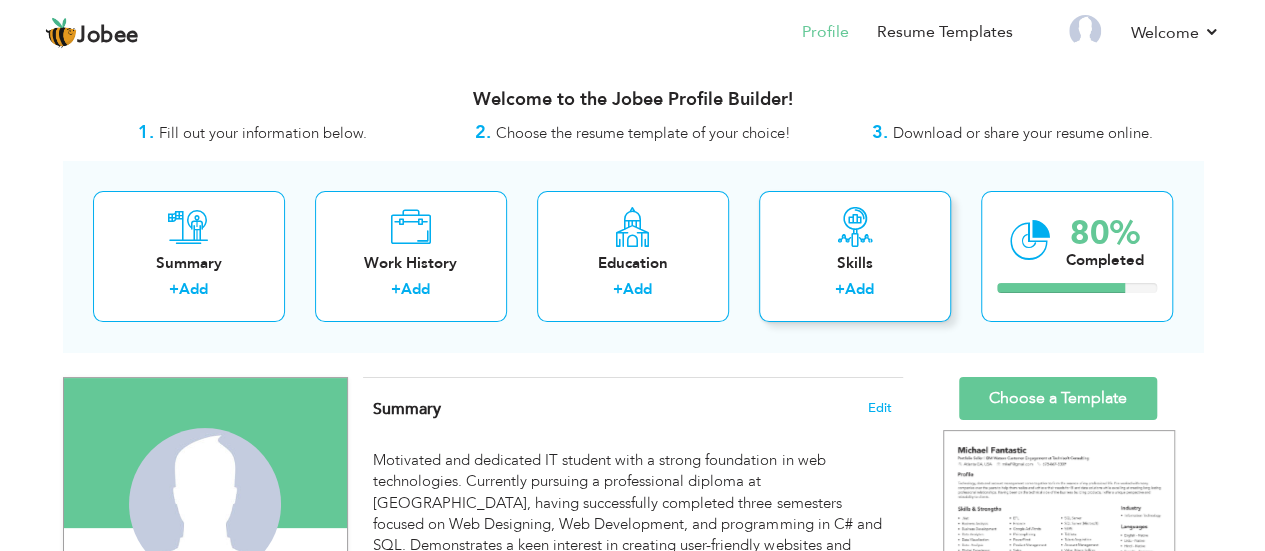 click on "Skills
+  Add" at bounding box center (855, 256) 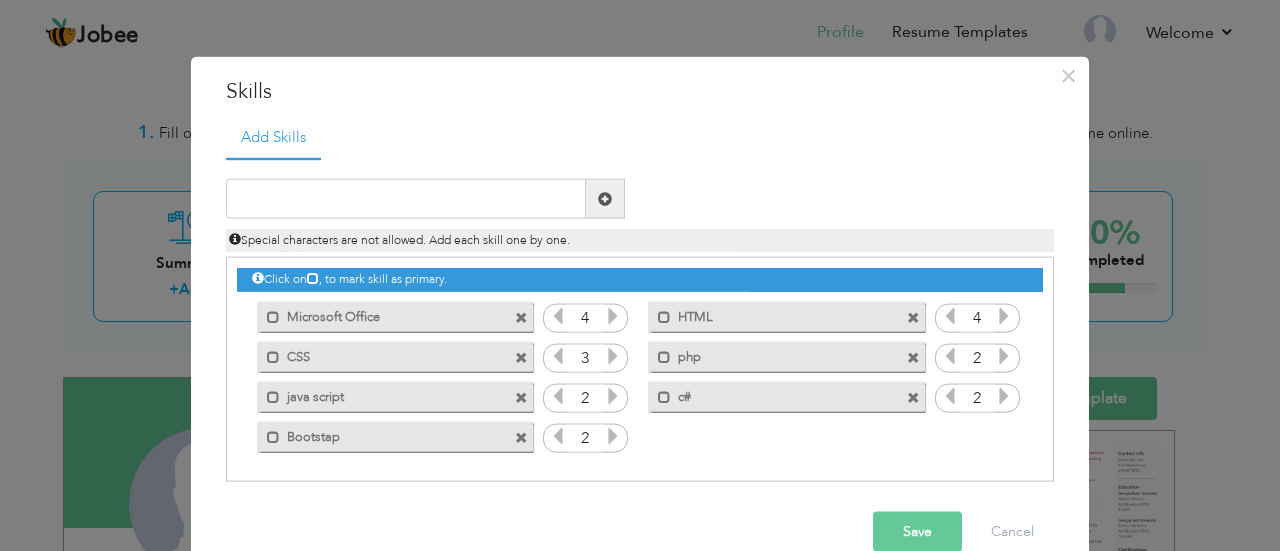 click on "Save" at bounding box center [917, 532] 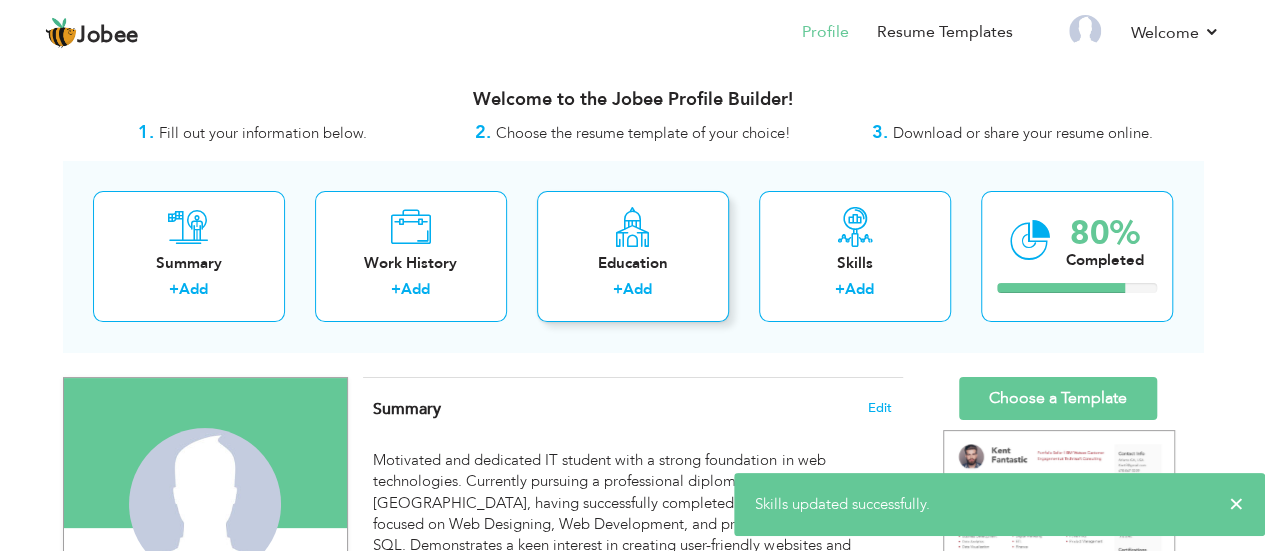 click at bounding box center [632, 227] 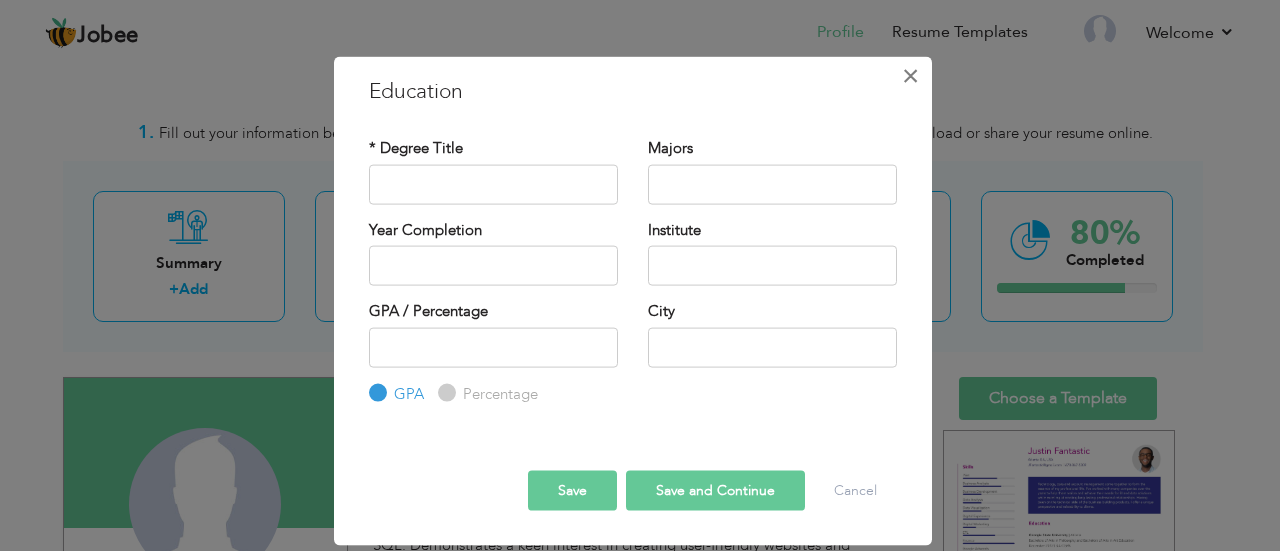 click on "×" at bounding box center [910, 75] 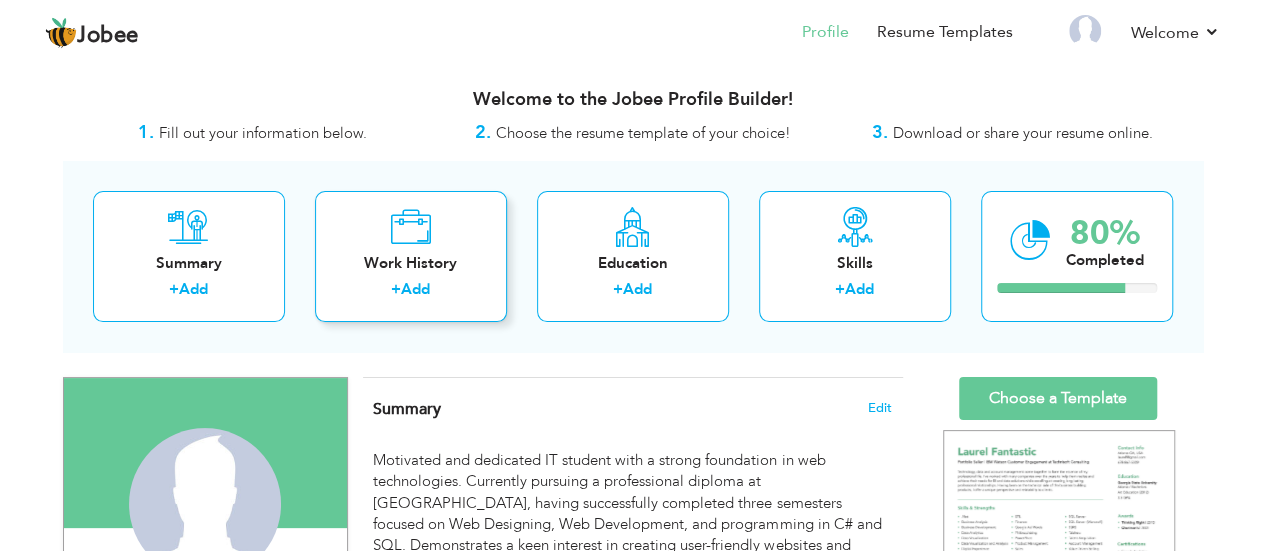 click at bounding box center (410, 227) 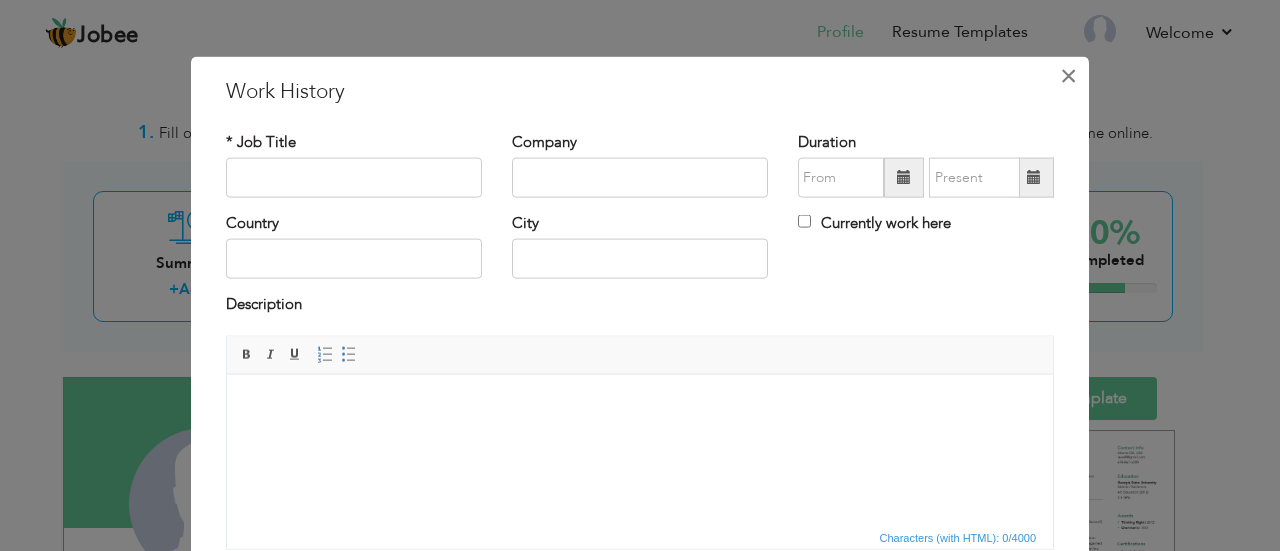 click on "×" at bounding box center [1068, 75] 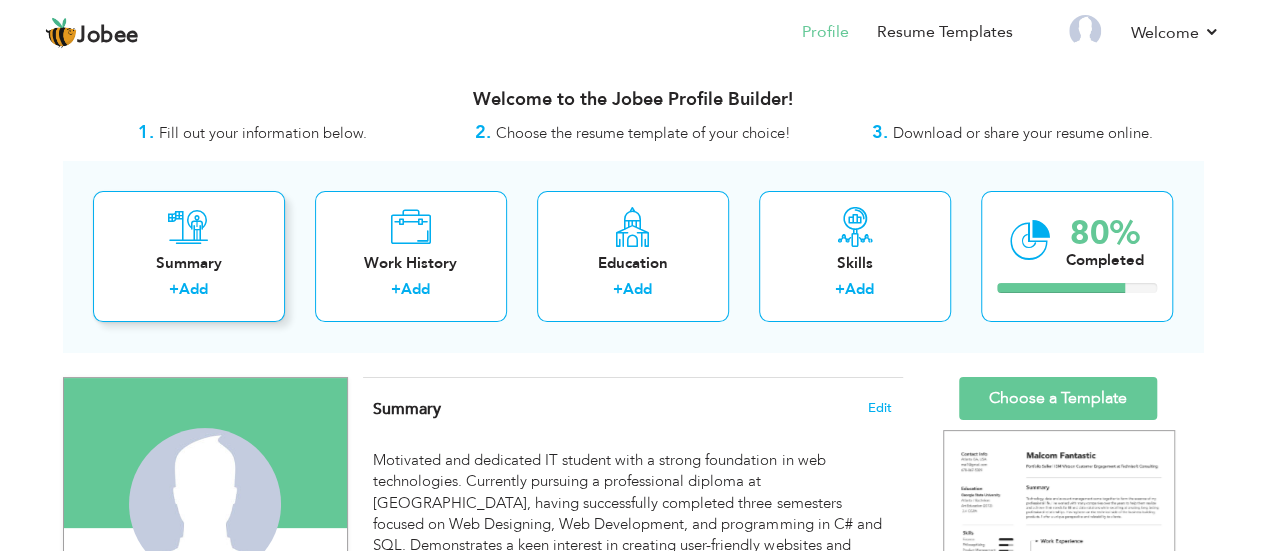 click on "Summary
+  Add" at bounding box center [189, 256] 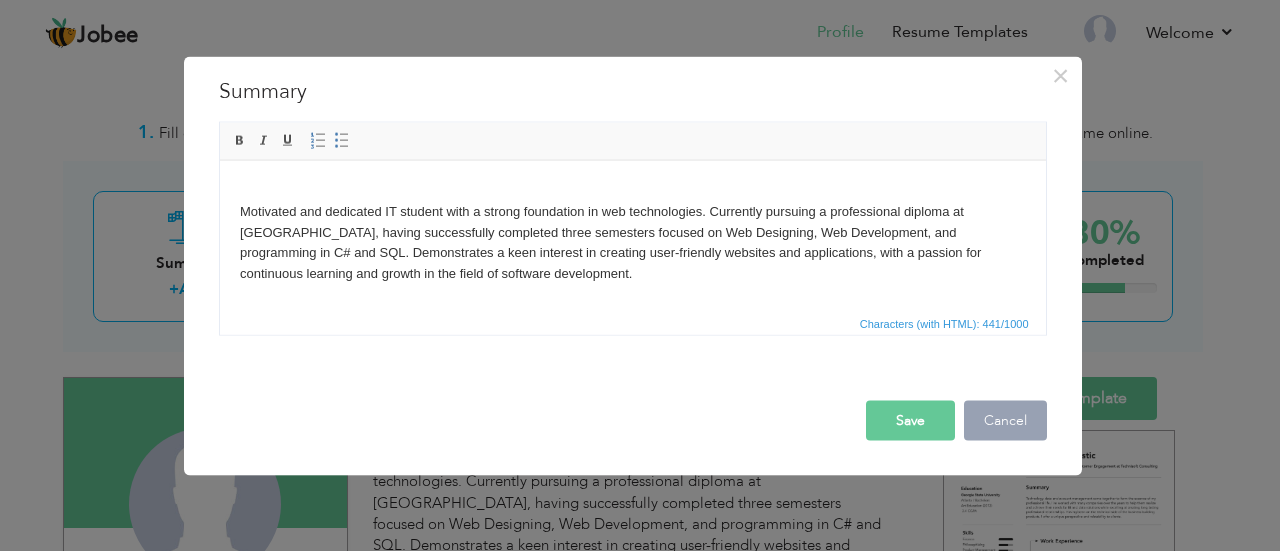 click on "Cancel" at bounding box center (1005, 420) 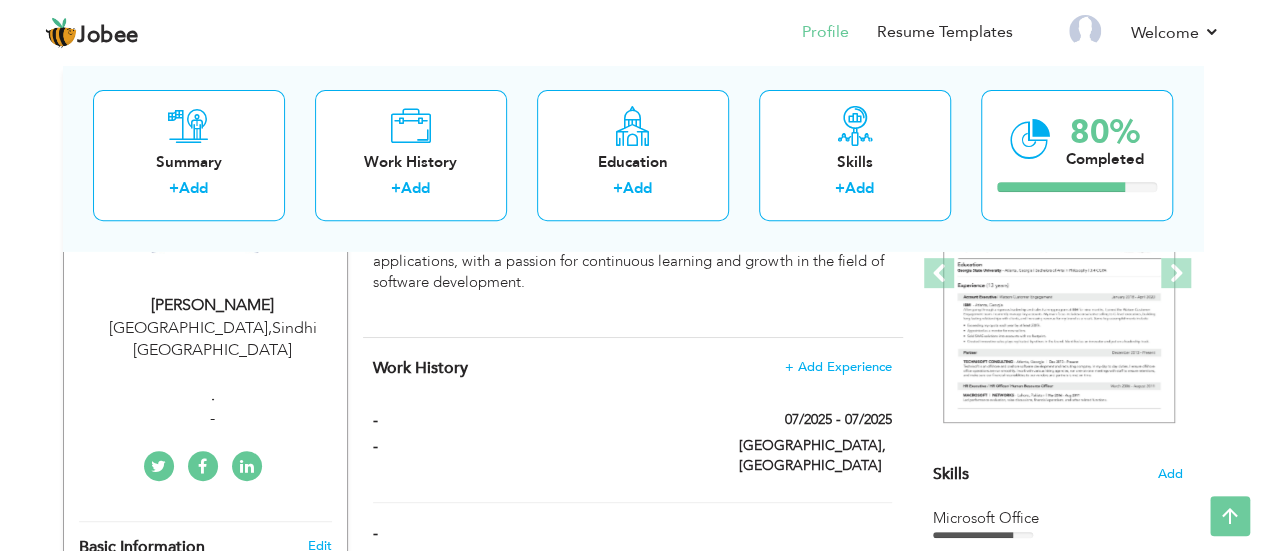 scroll, scrollTop: 0, scrollLeft: 0, axis: both 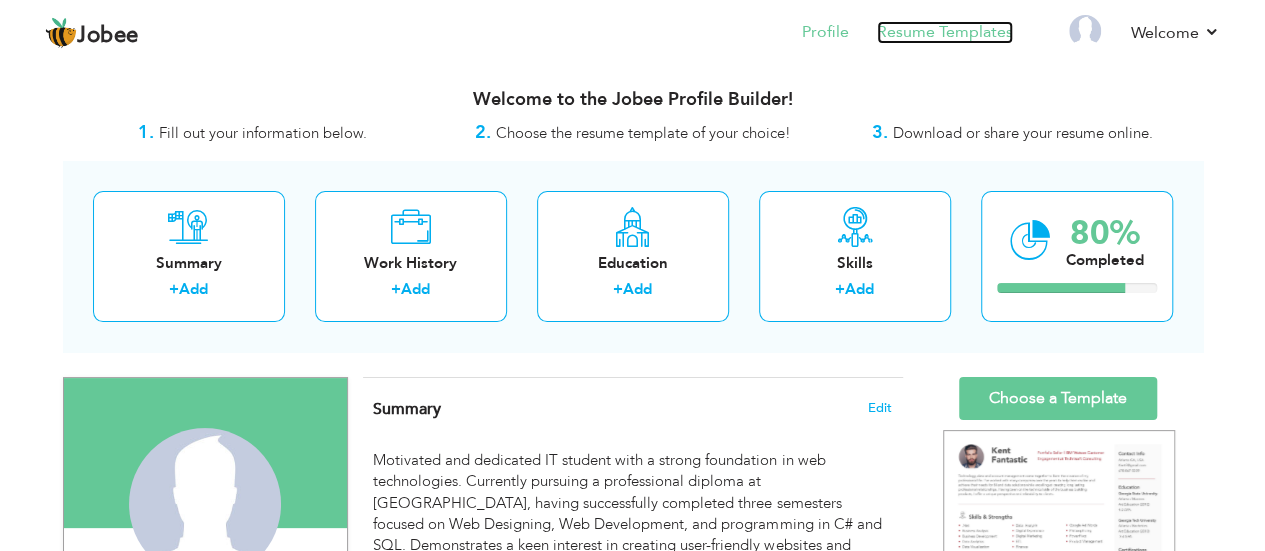 click on "Resume Templates" at bounding box center (945, 32) 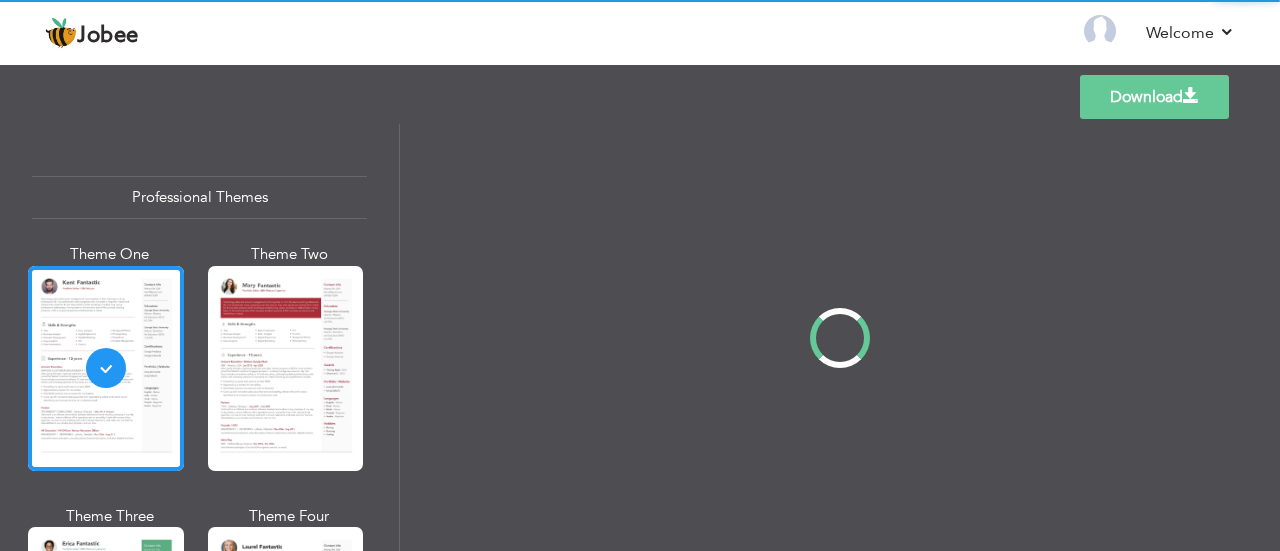 scroll, scrollTop: 0, scrollLeft: 0, axis: both 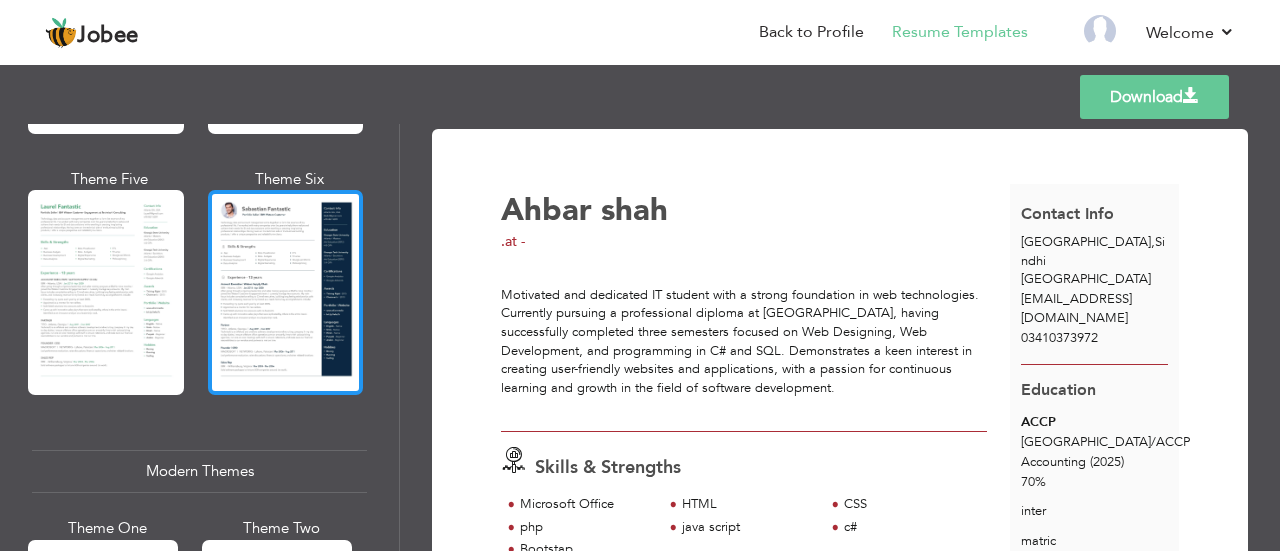 click at bounding box center (286, 292) 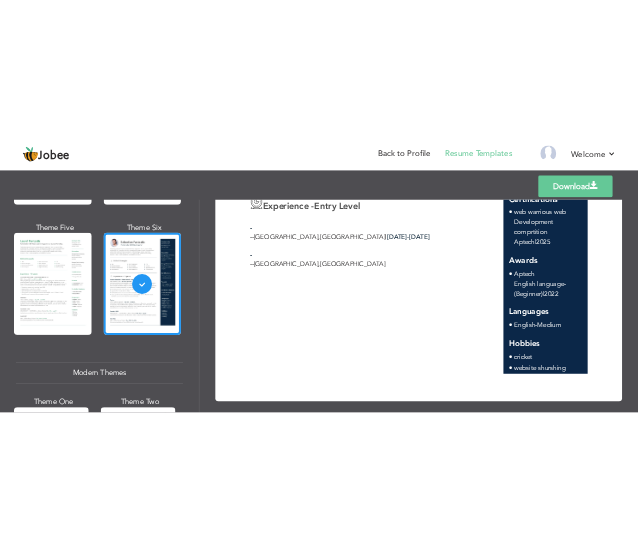 scroll, scrollTop: 0, scrollLeft: 0, axis: both 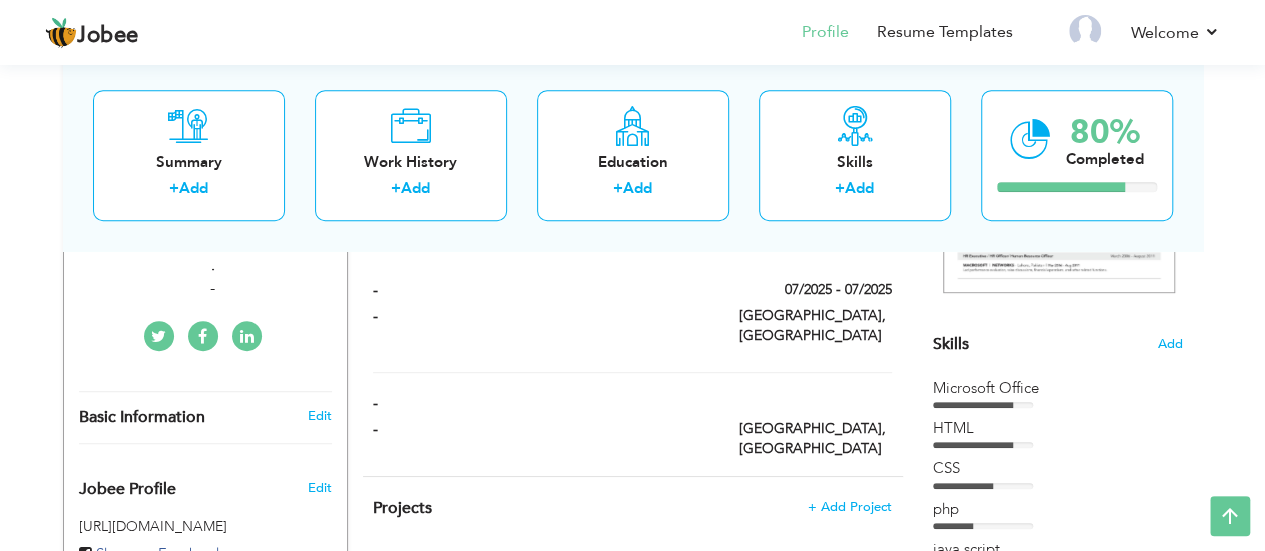 click on "Basic Information" at bounding box center [142, 418] 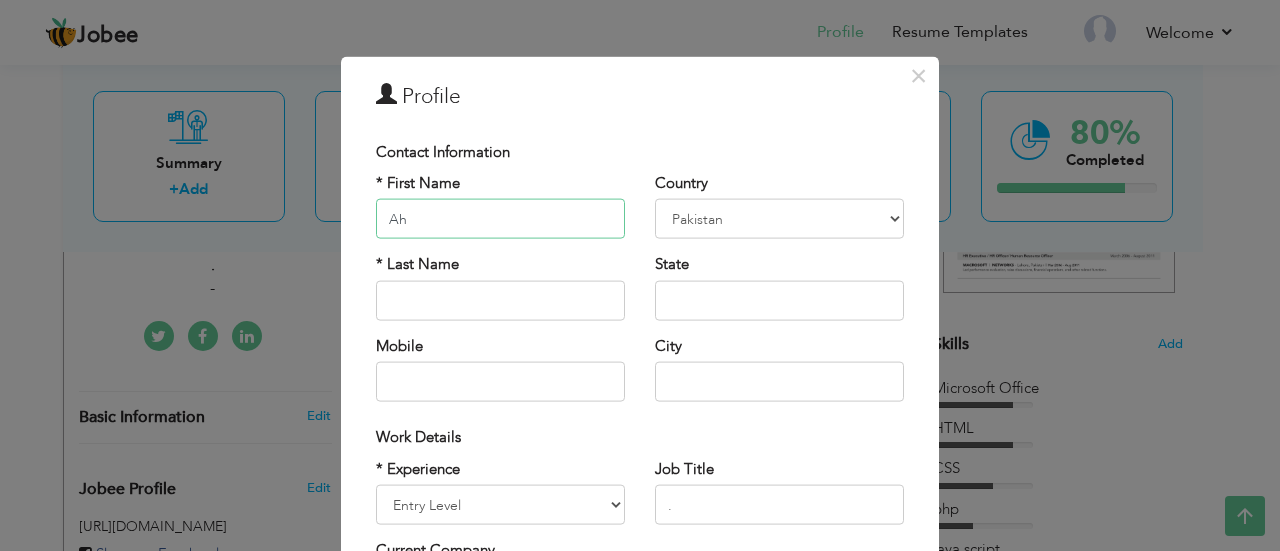 type on "A" 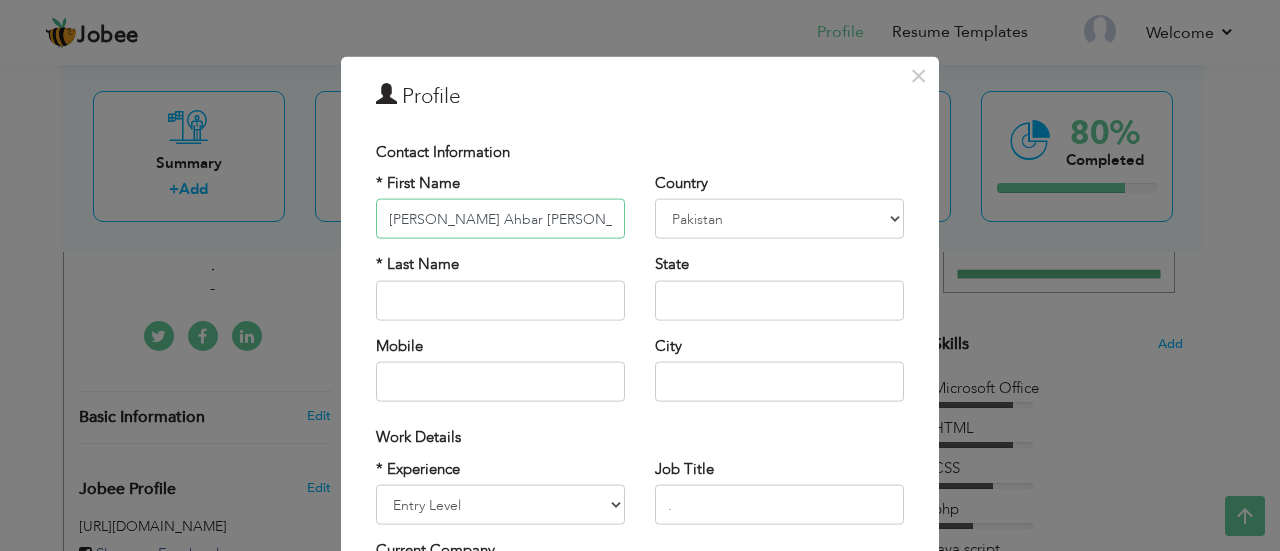 type on "Syed Ahbar Shah" 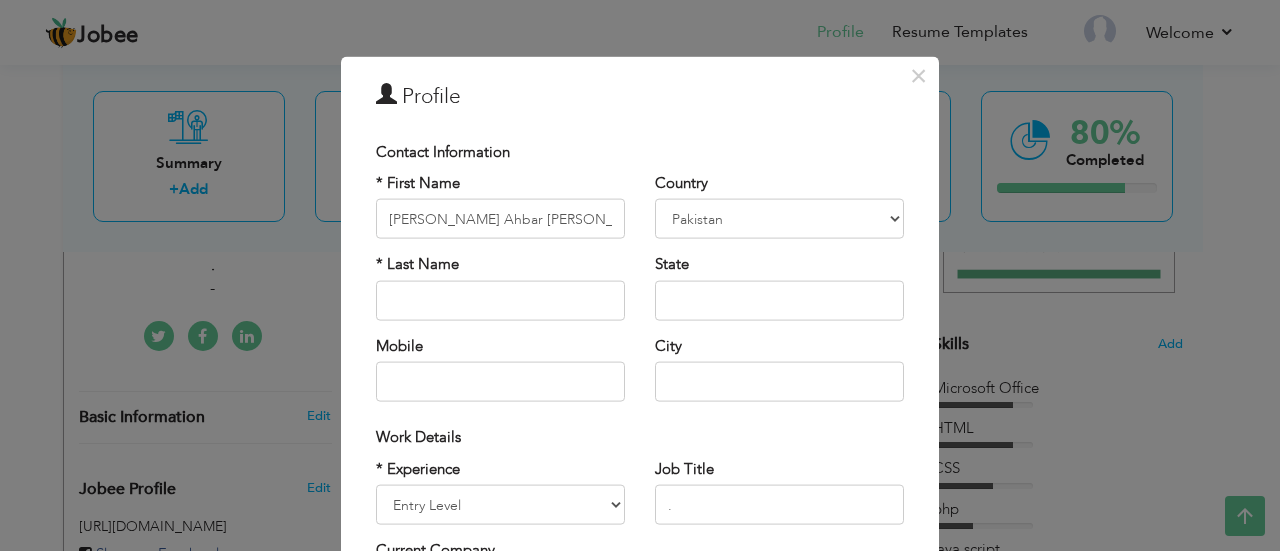 click on "* First Name
Syed Ahbar Shah" at bounding box center [500, 206] 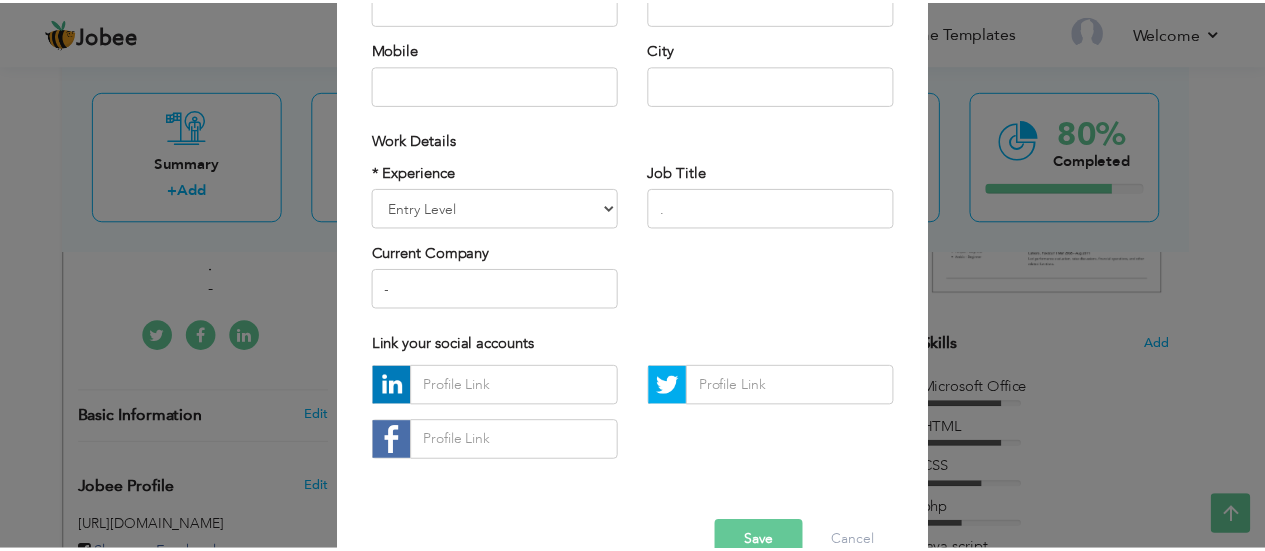 scroll, scrollTop: 342, scrollLeft: 0, axis: vertical 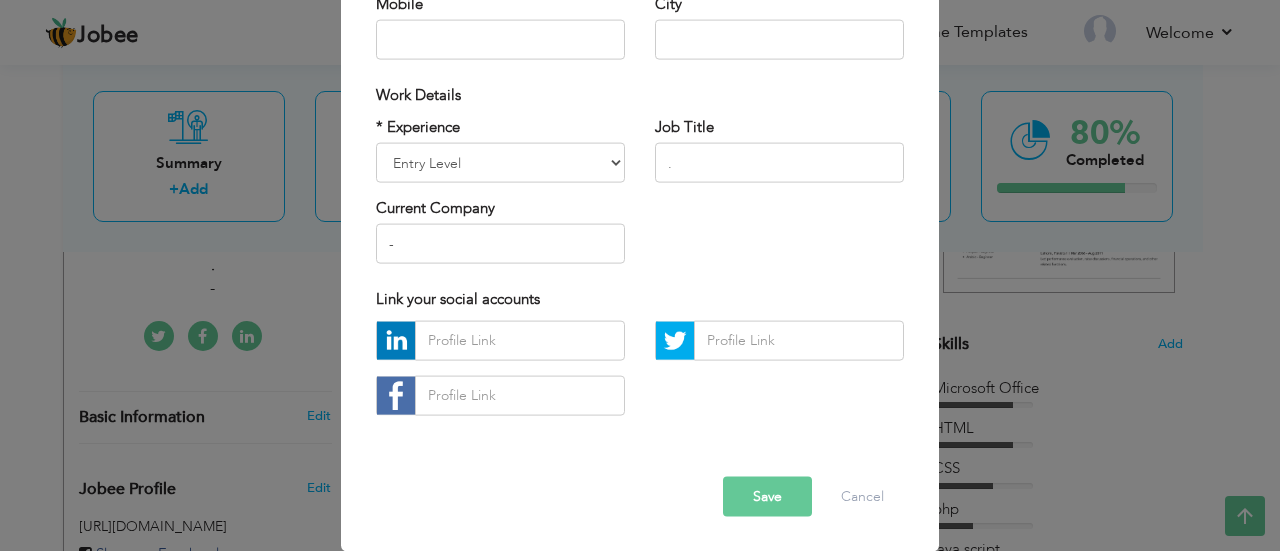 click on "Save" at bounding box center [767, 496] 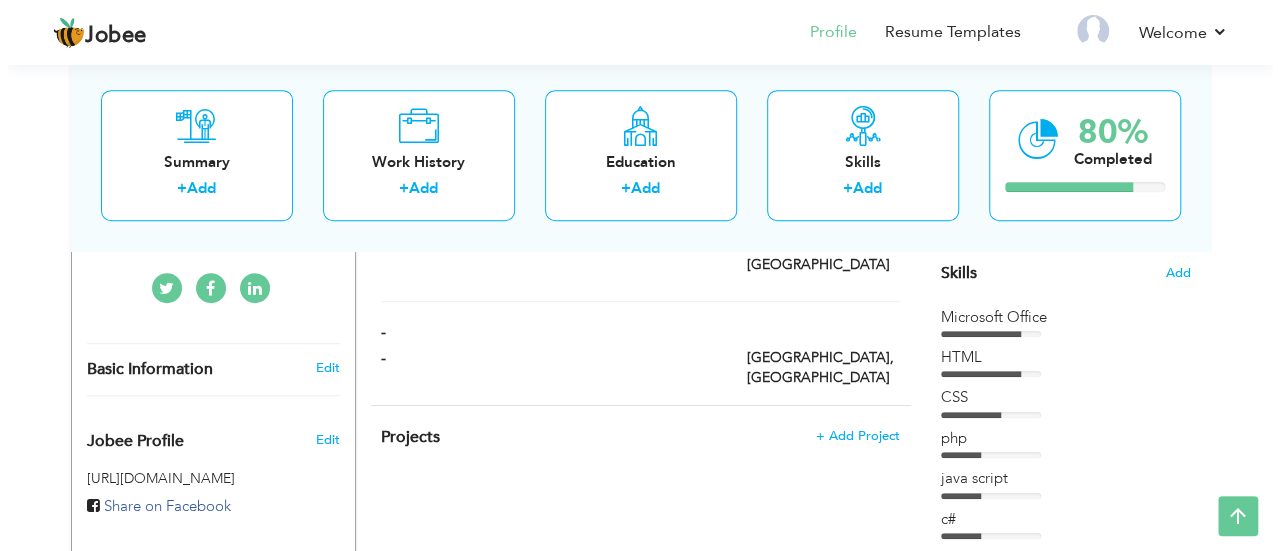 scroll, scrollTop: 513, scrollLeft: 0, axis: vertical 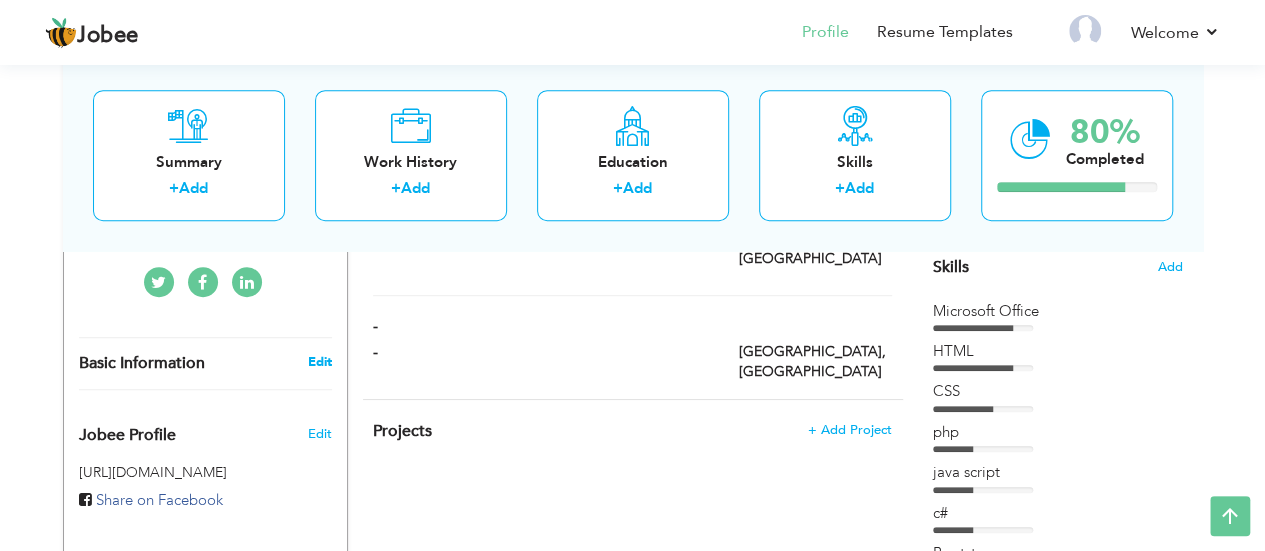 click on "Edit" at bounding box center (319, 362) 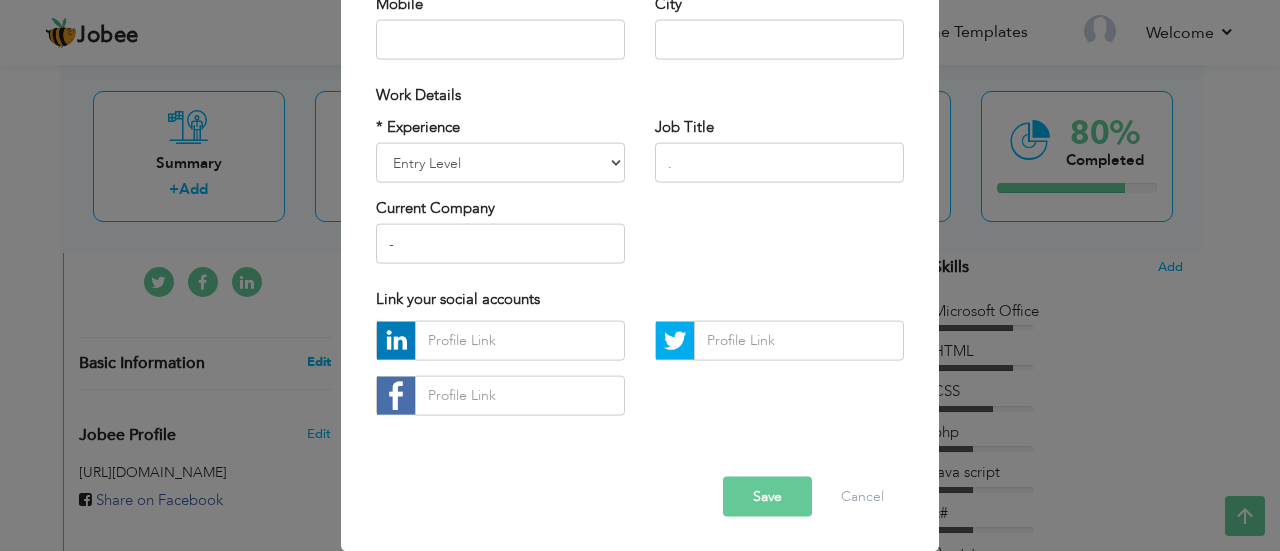 scroll, scrollTop: 0, scrollLeft: 0, axis: both 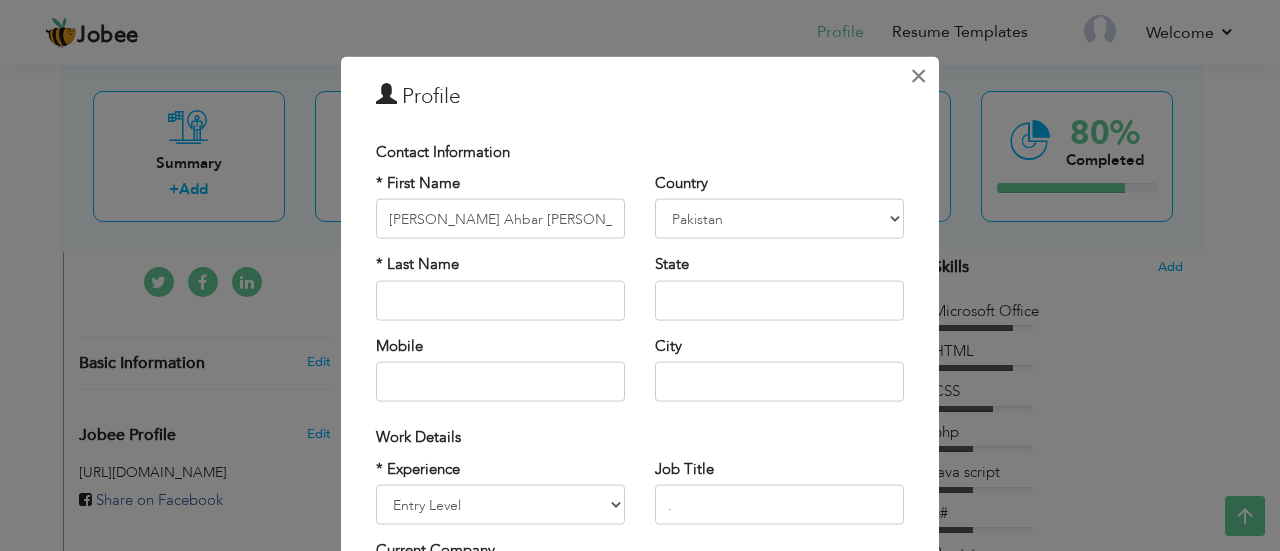 click on "×" at bounding box center [918, 75] 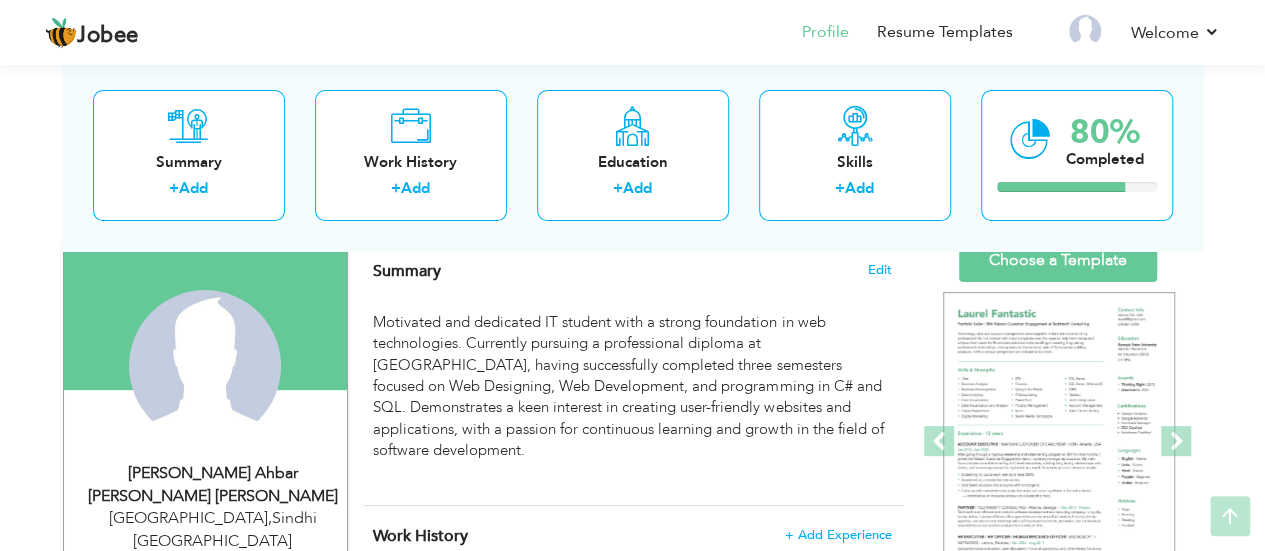 scroll, scrollTop: 0, scrollLeft: 0, axis: both 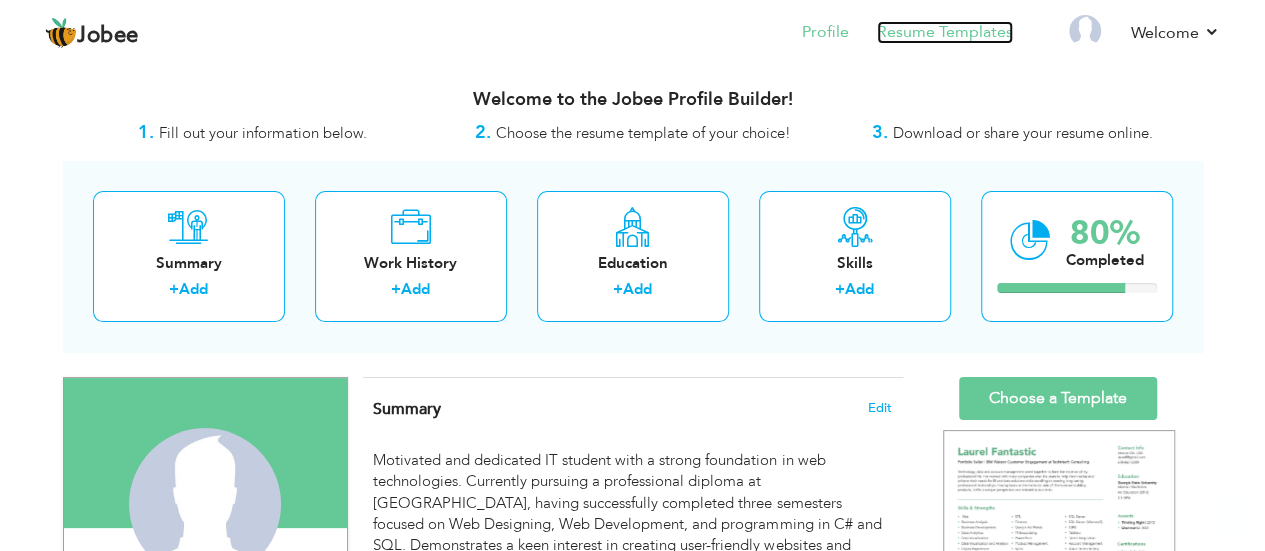 click on "Resume Templates" at bounding box center [945, 32] 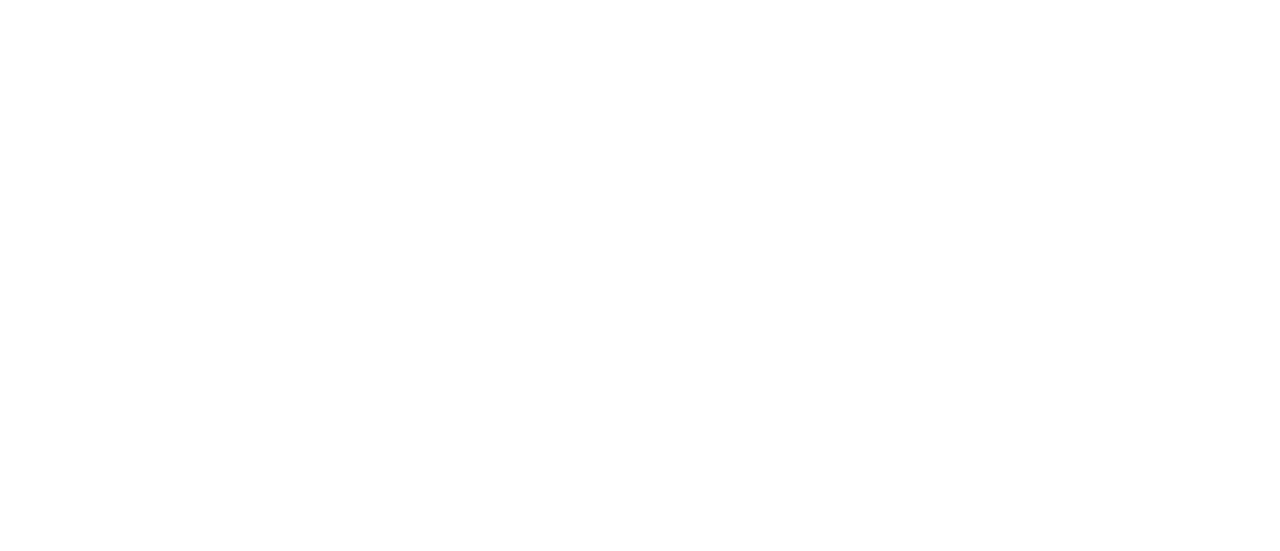 scroll, scrollTop: 0, scrollLeft: 0, axis: both 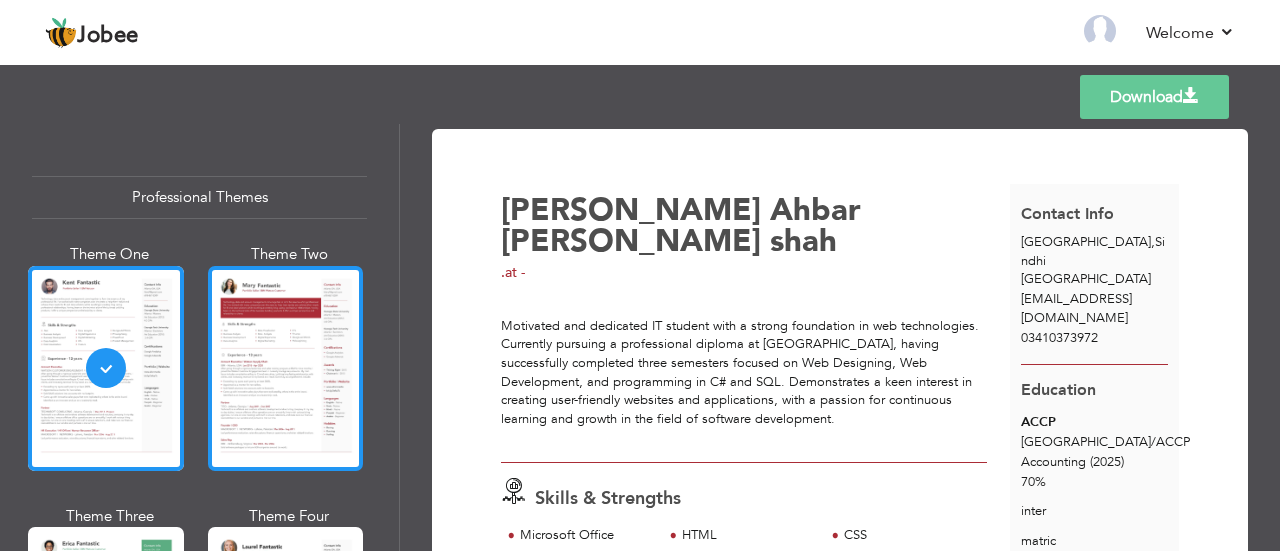 click at bounding box center [286, 368] 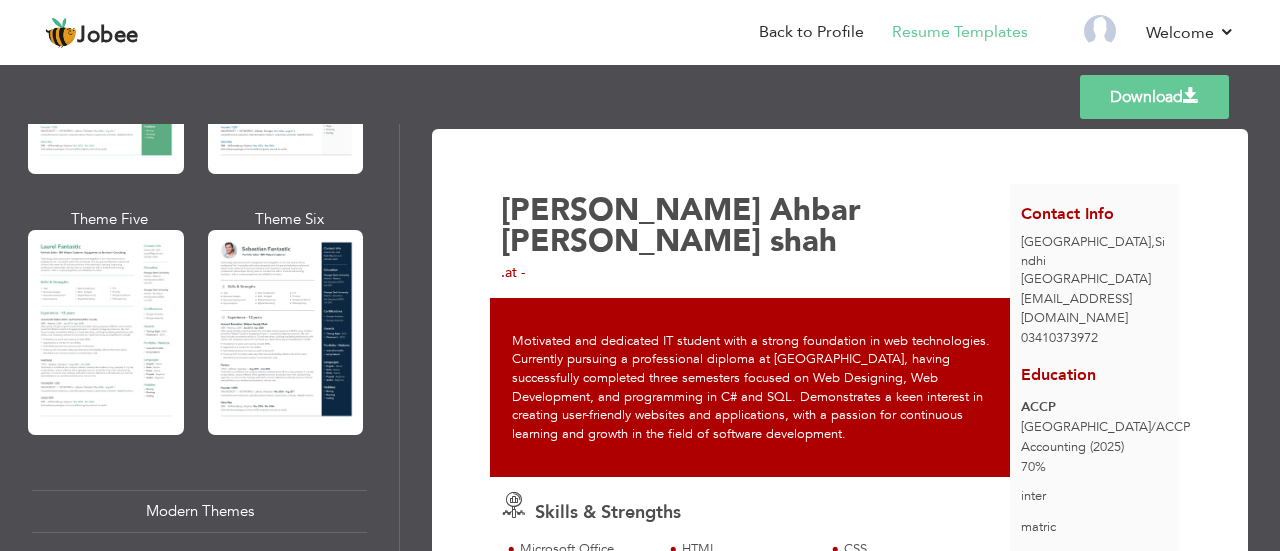 scroll, scrollTop: 572, scrollLeft: 0, axis: vertical 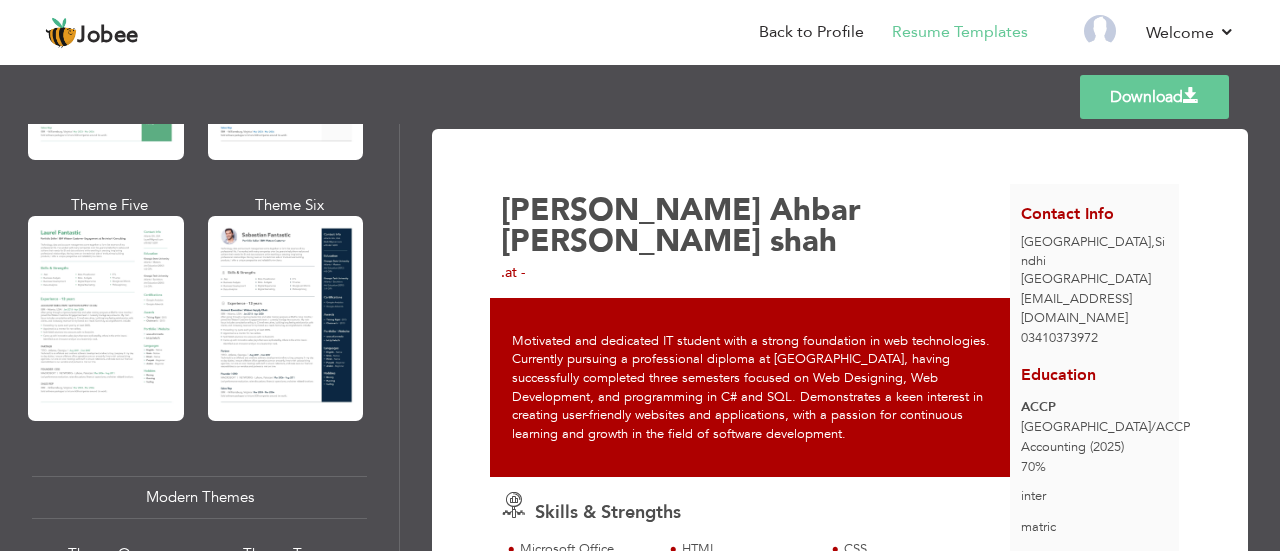 click at bounding box center (286, 318) 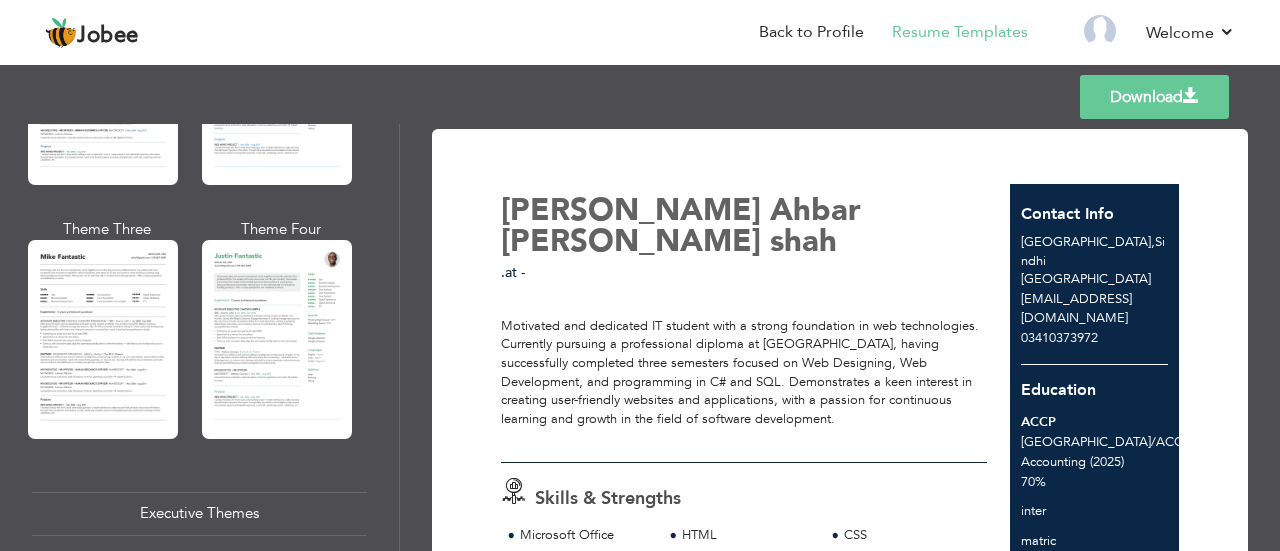 scroll, scrollTop: 1182, scrollLeft: 0, axis: vertical 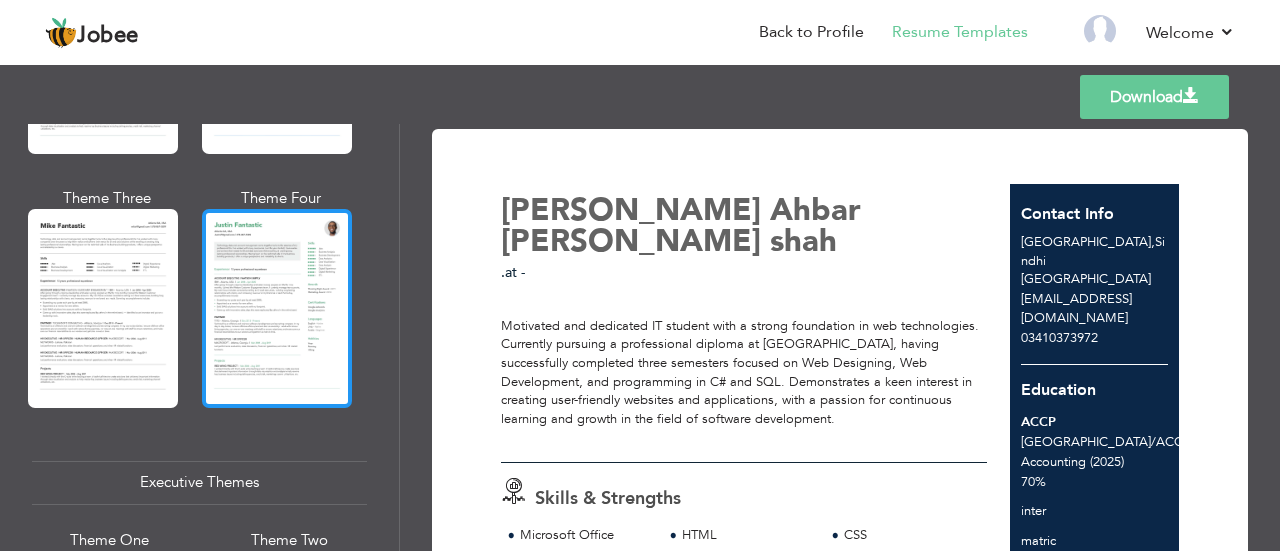 click at bounding box center (277, 308) 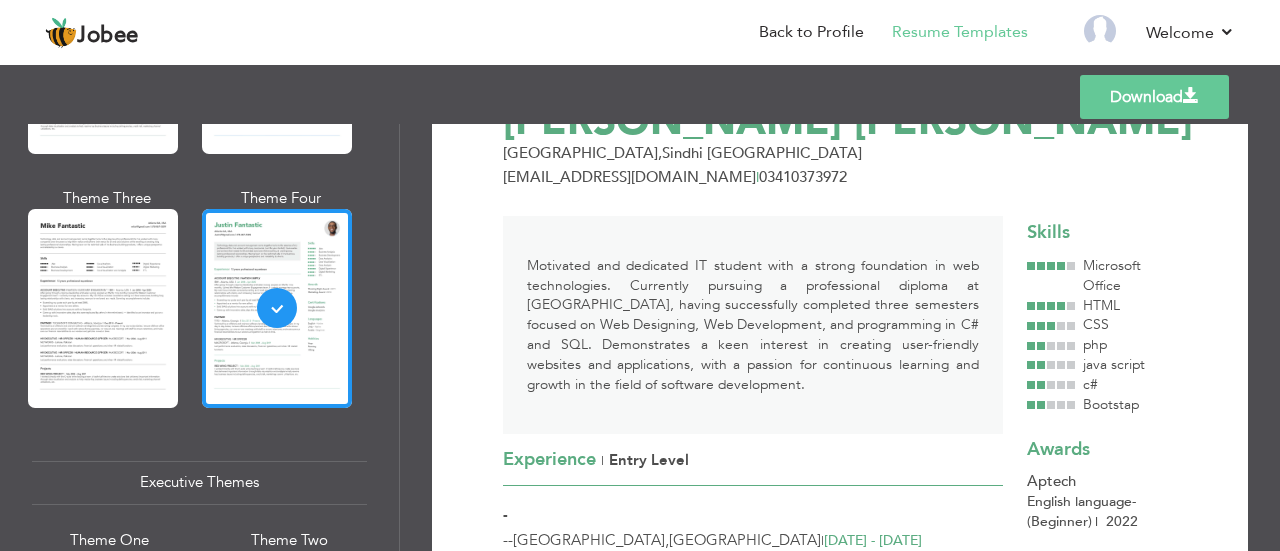 scroll, scrollTop: 0, scrollLeft: 0, axis: both 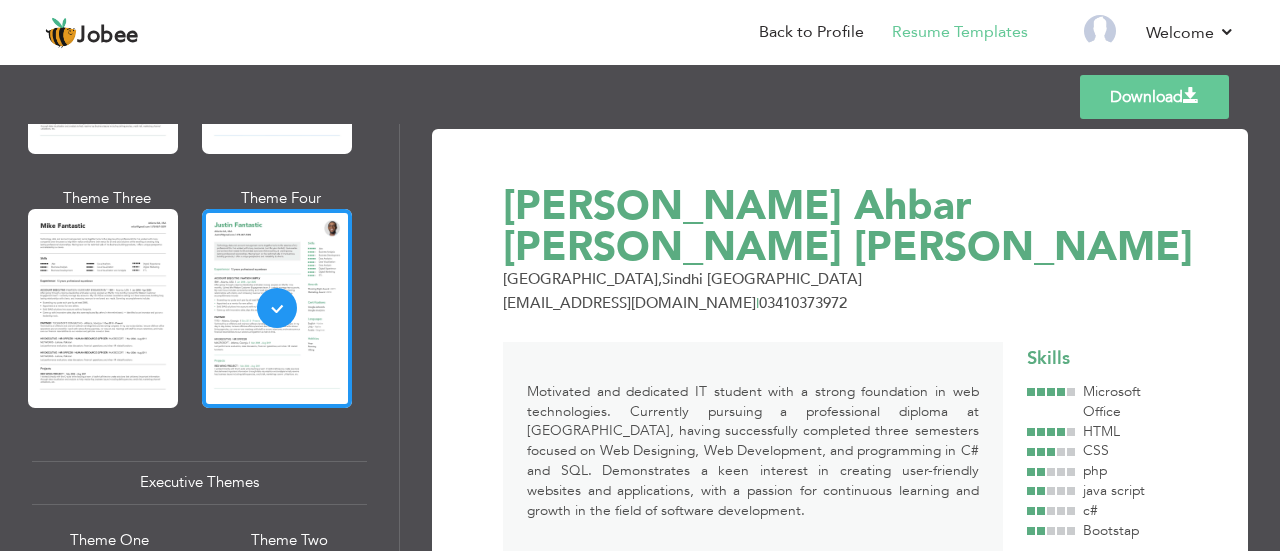 click on "Download" at bounding box center (1154, 97) 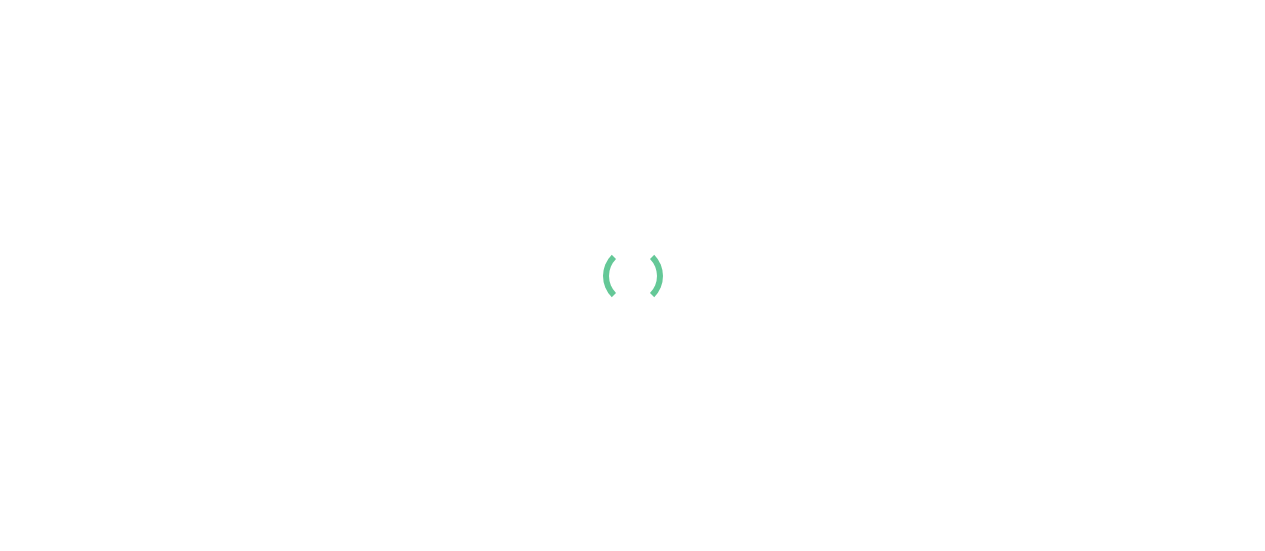 scroll, scrollTop: 0, scrollLeft: 0, axis: both 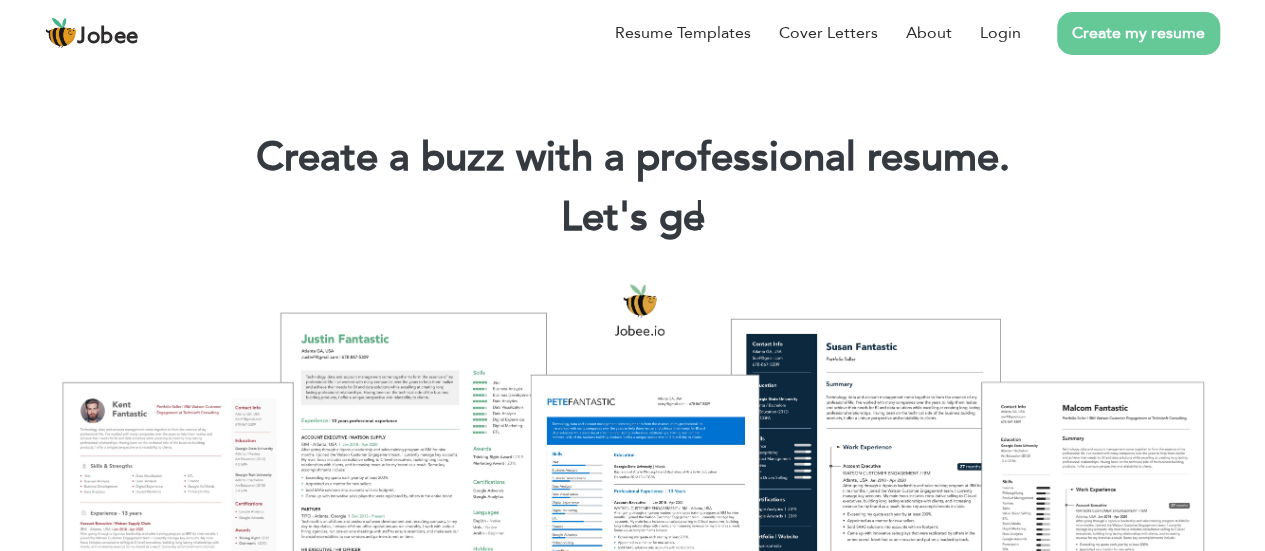 click on "Create my resume" at bounding box center [1138, 33] 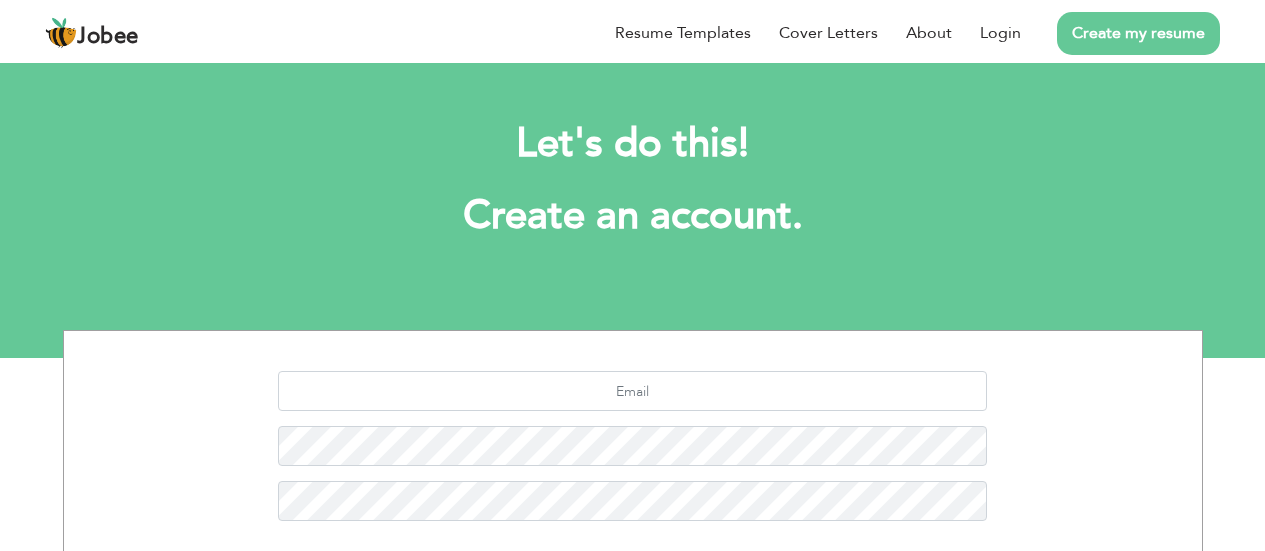scroll, scrollTop: 0, scrollLeft: 0, axis: both 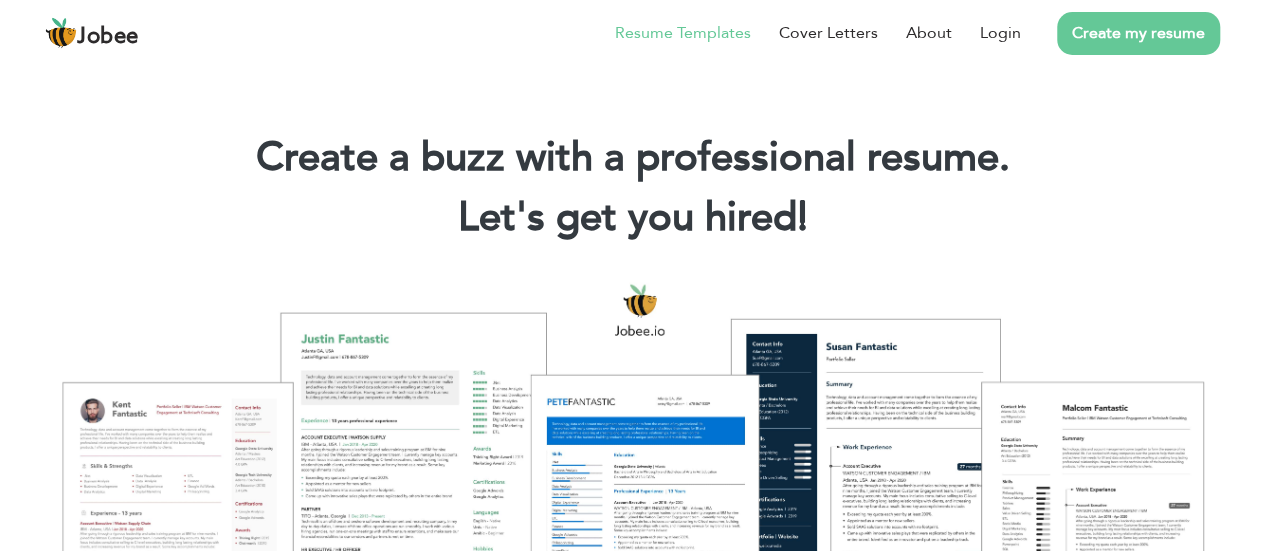 click on "Resume Templates" at bounding box center (683, 33) 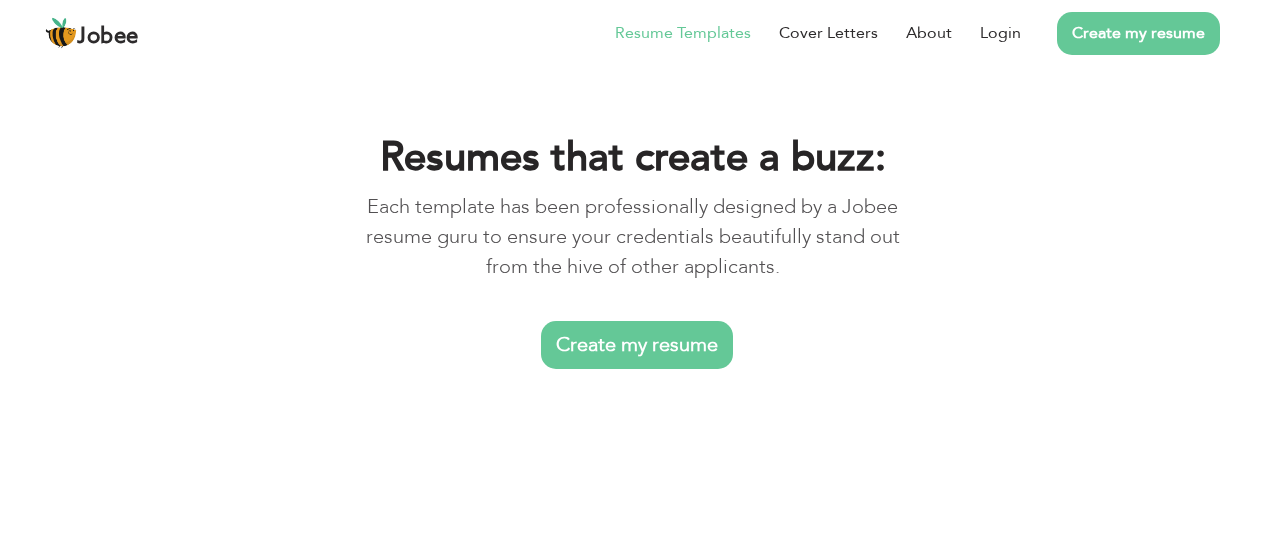 scroll, scrollTop: 0, scrollLeft: 0, axis: both 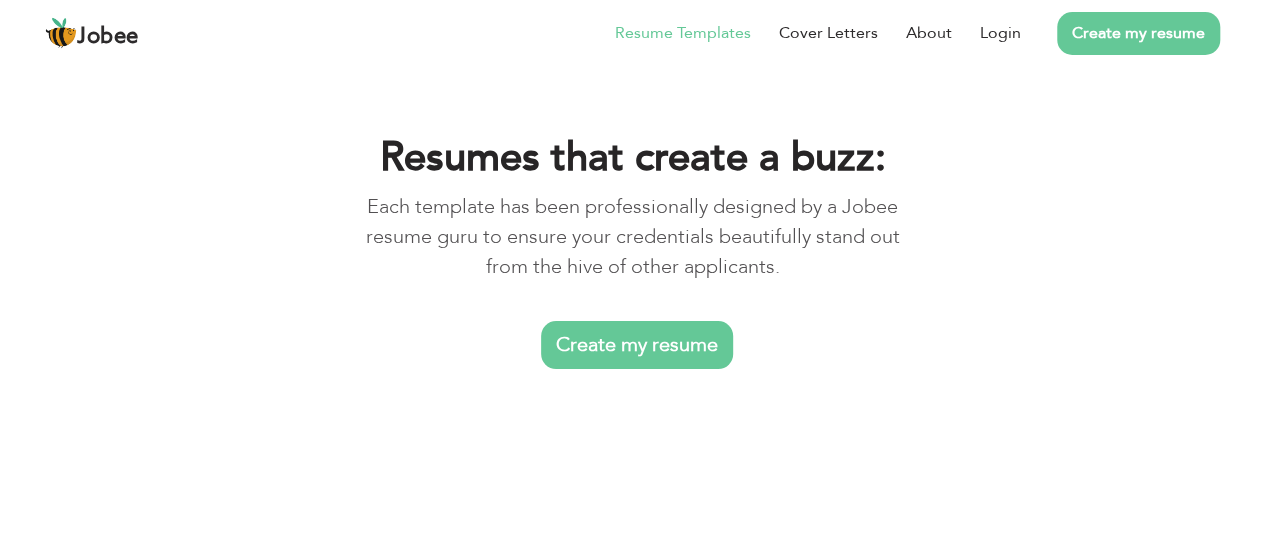click on "Create my resume" at bounding box center [637, 345] 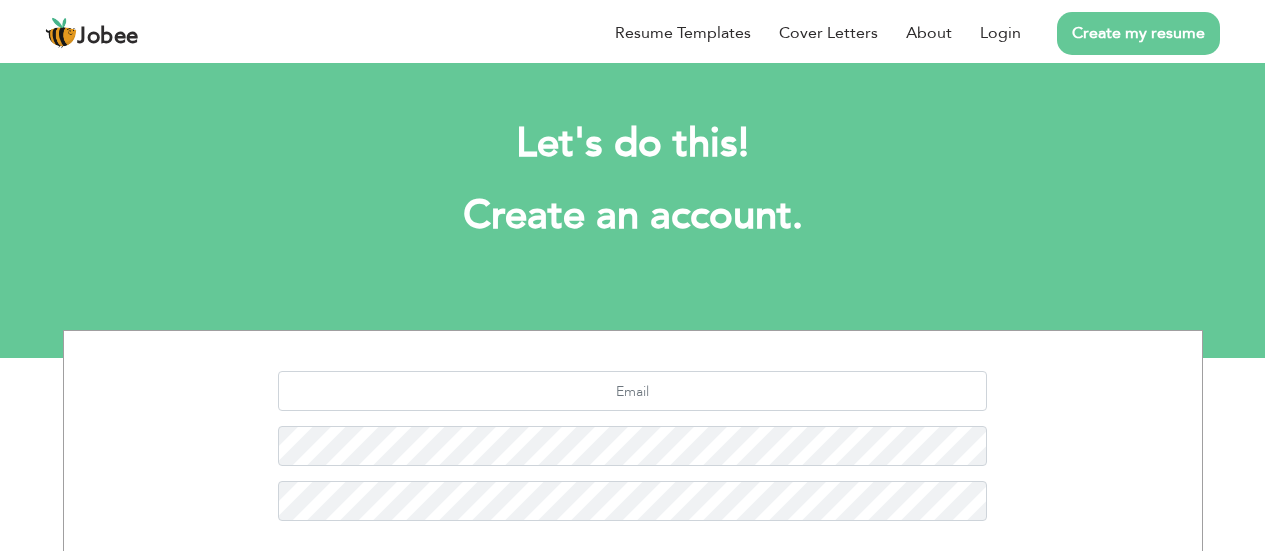 scroll, scrollTop: 0, scrollLeft: 0, axis: both 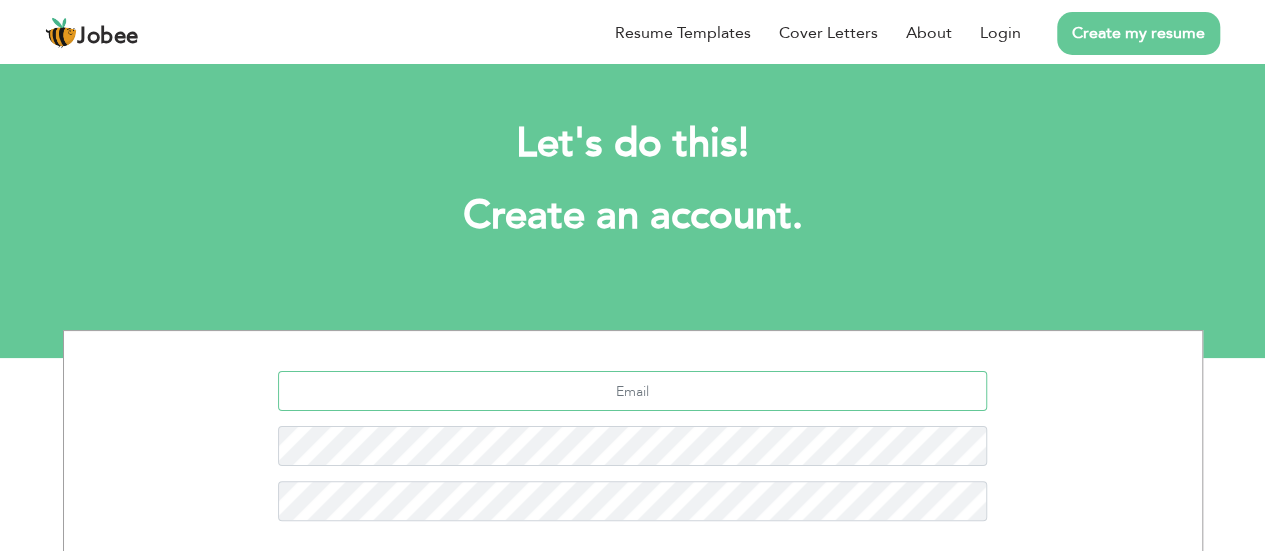 click at bounding box center [632, 391] 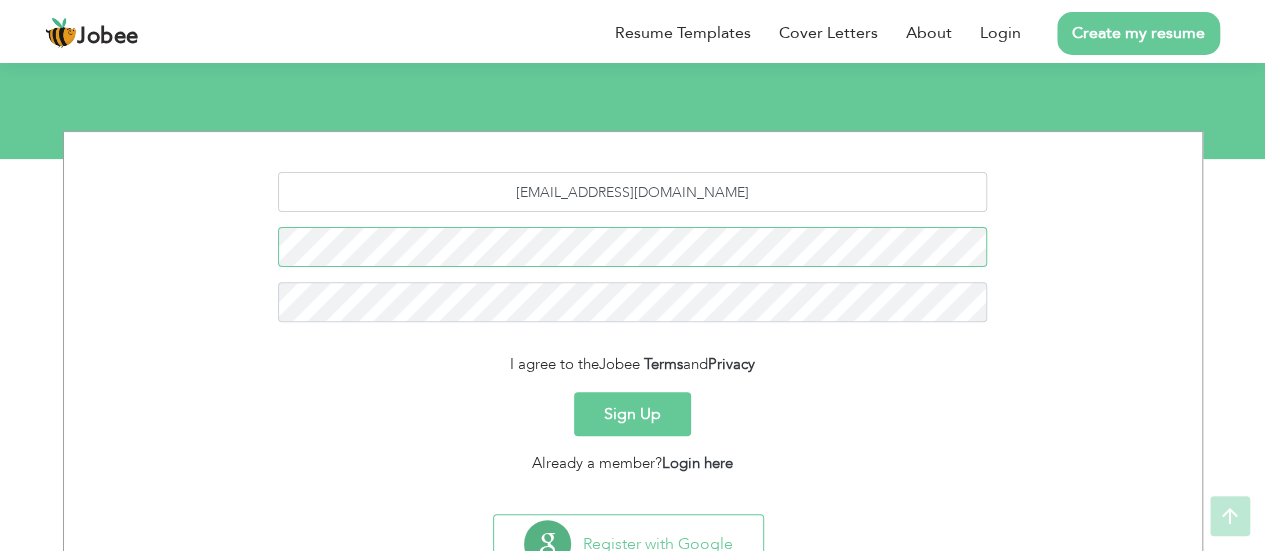 scroll, scrollTop: 227, scrollLeft: 0, axis: vertical 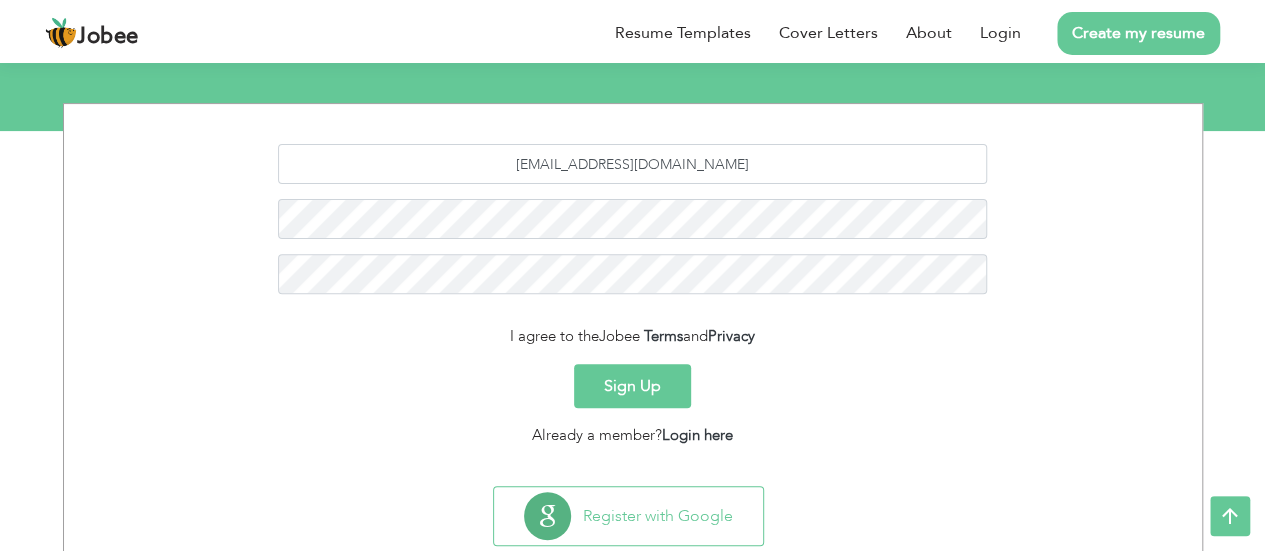 click on "Sign Up" at bounding box center (632, 386) 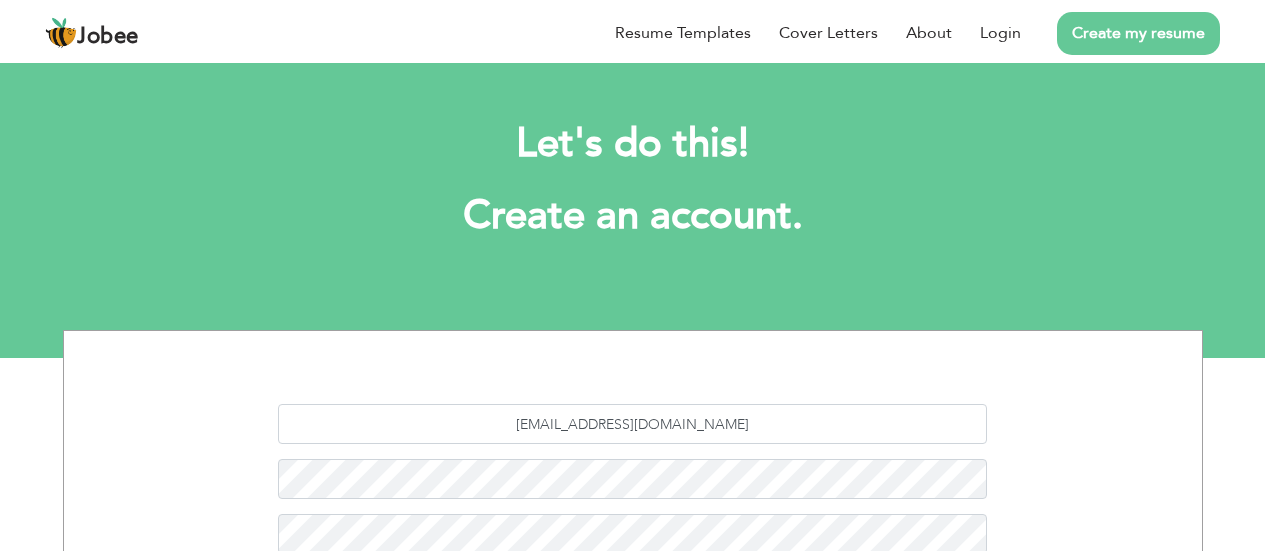 scroll, scrollTop: 0, scrollLeft: 0, axis: both 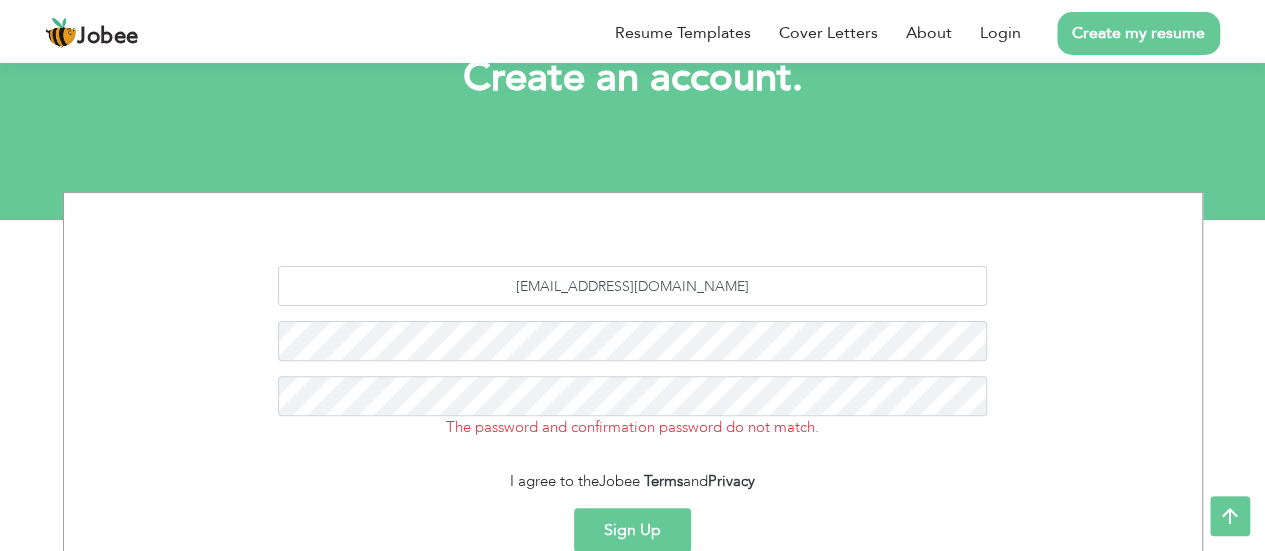 click on "Sign Up" at bounding box center (632, 530) 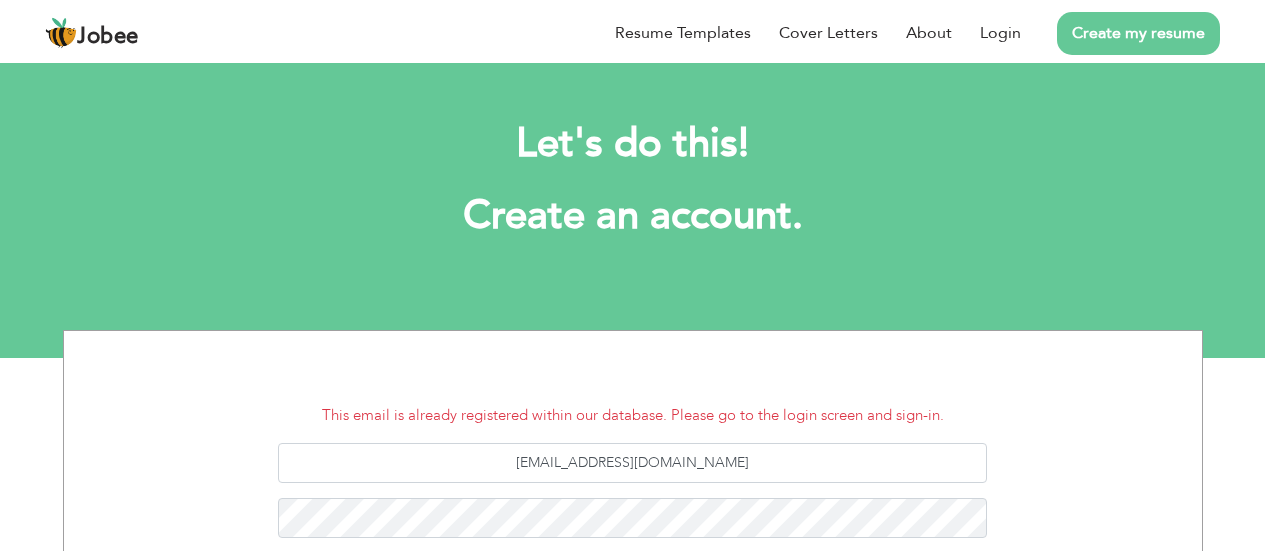 scroll, scrollTop: 0, scrollLeft: 0, axis: both 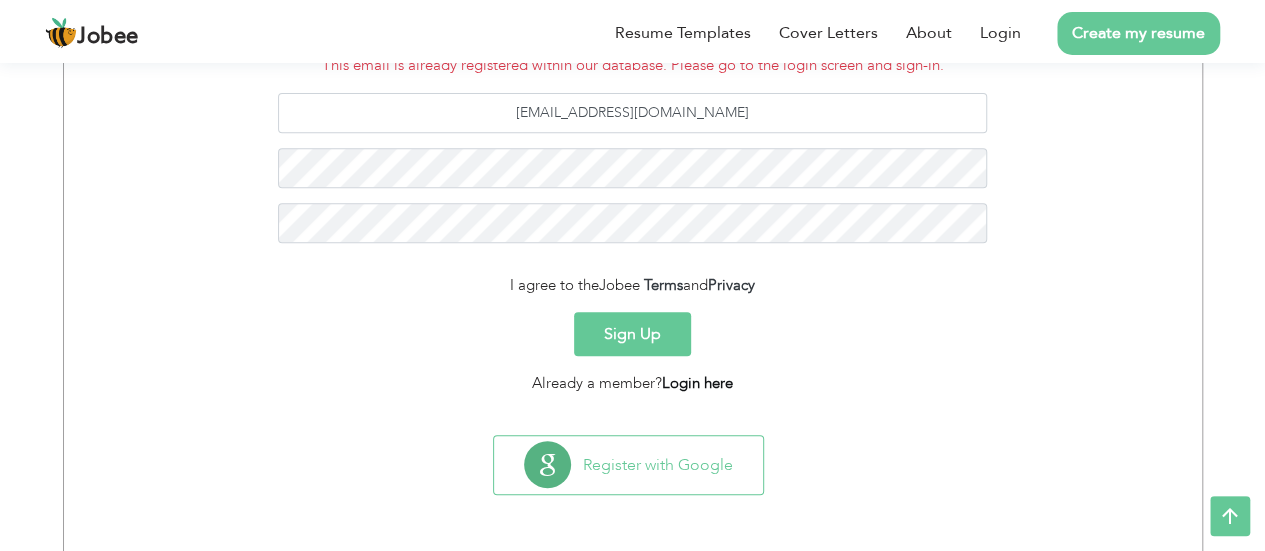 click on "Login here" at bounding box center (697, 383) 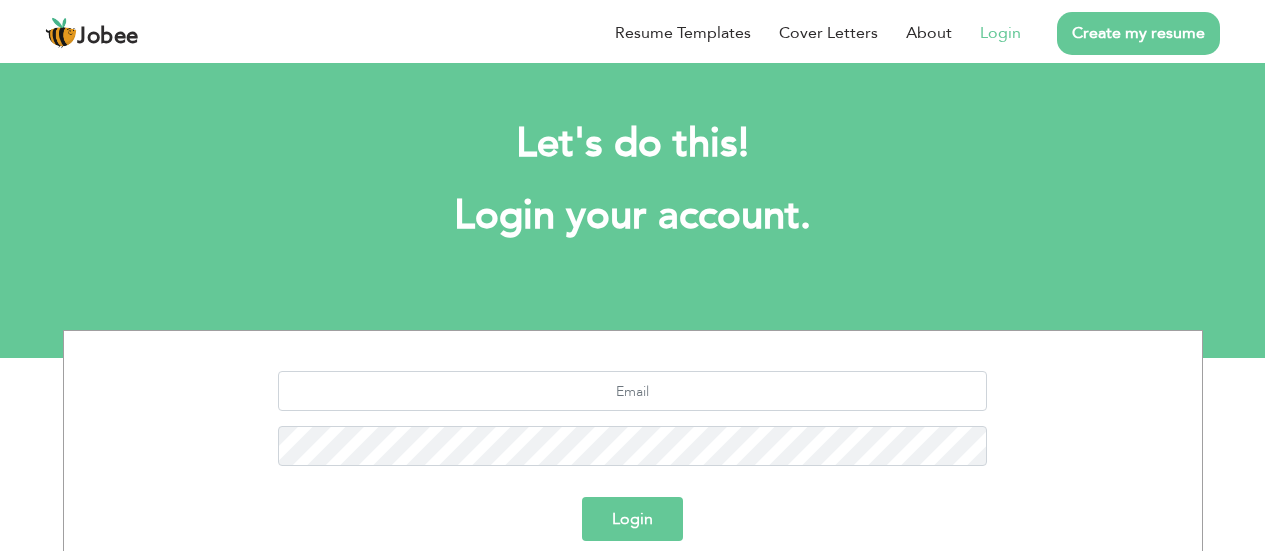 scroll, scrollTop: 0, scrollLeft: 0, axis: both 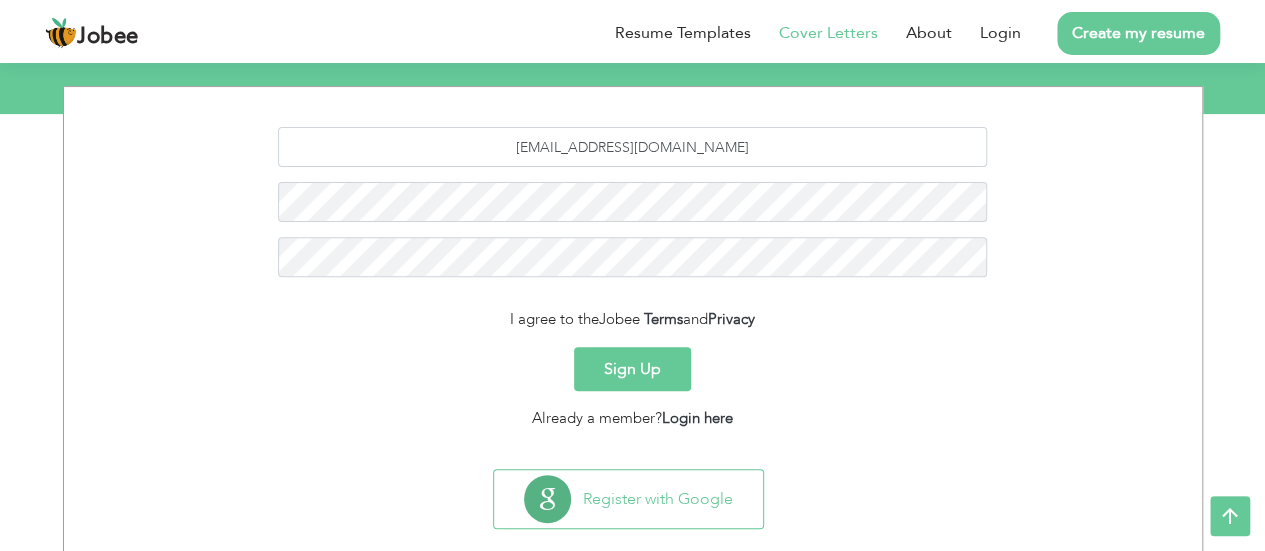 click on "Cover Letters" at bounding box center [828, 33] 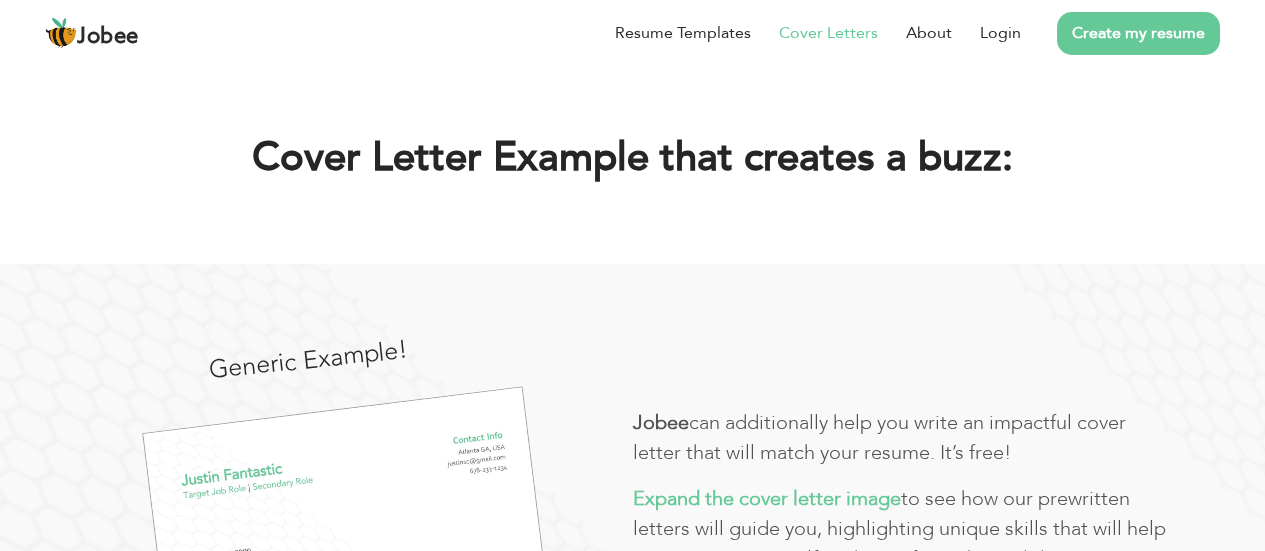 scroll, scrollTop: 0, scrollLeft: 0, axis: both 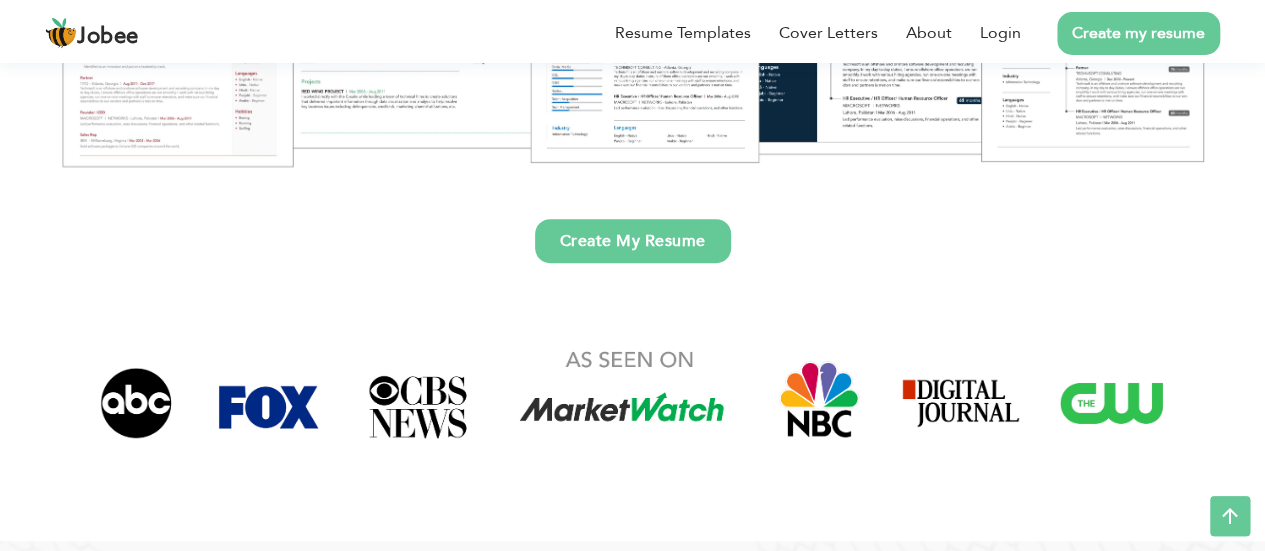 click on "Create My Resume" at bounding box center [633, 241] 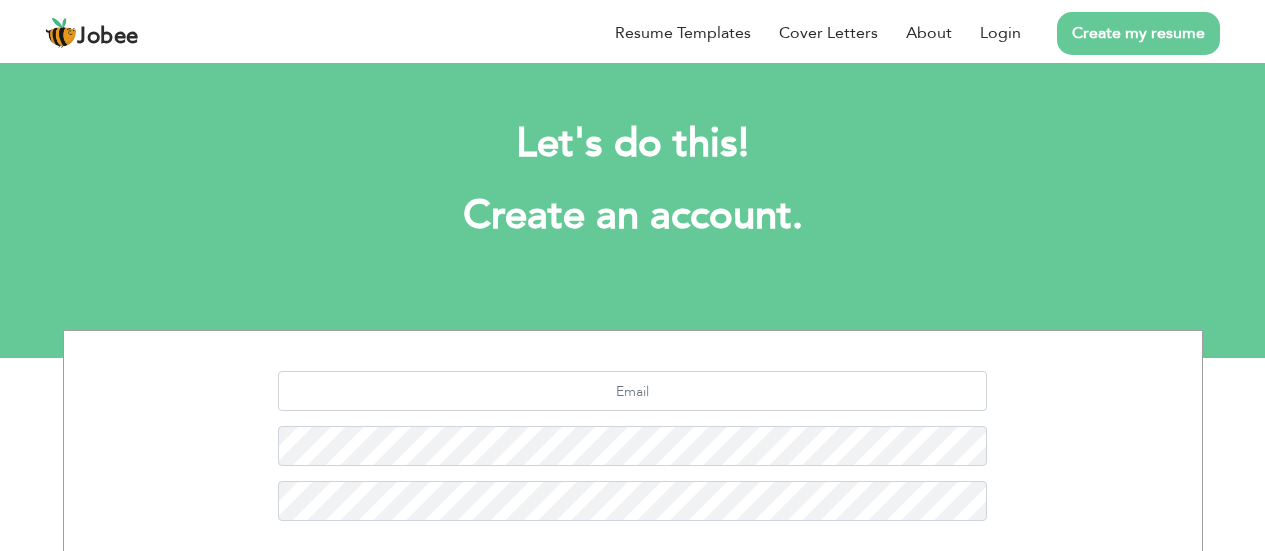 scroll, scrollTop: 0, scrollLeft: 0, axis: both 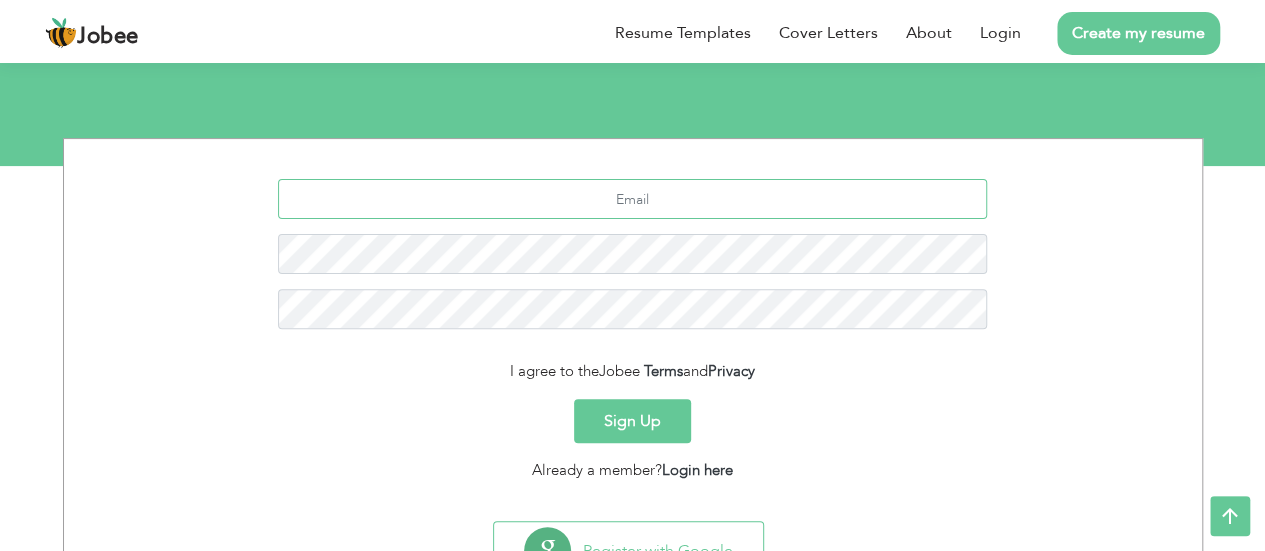 click at bounding box center (632, 199) 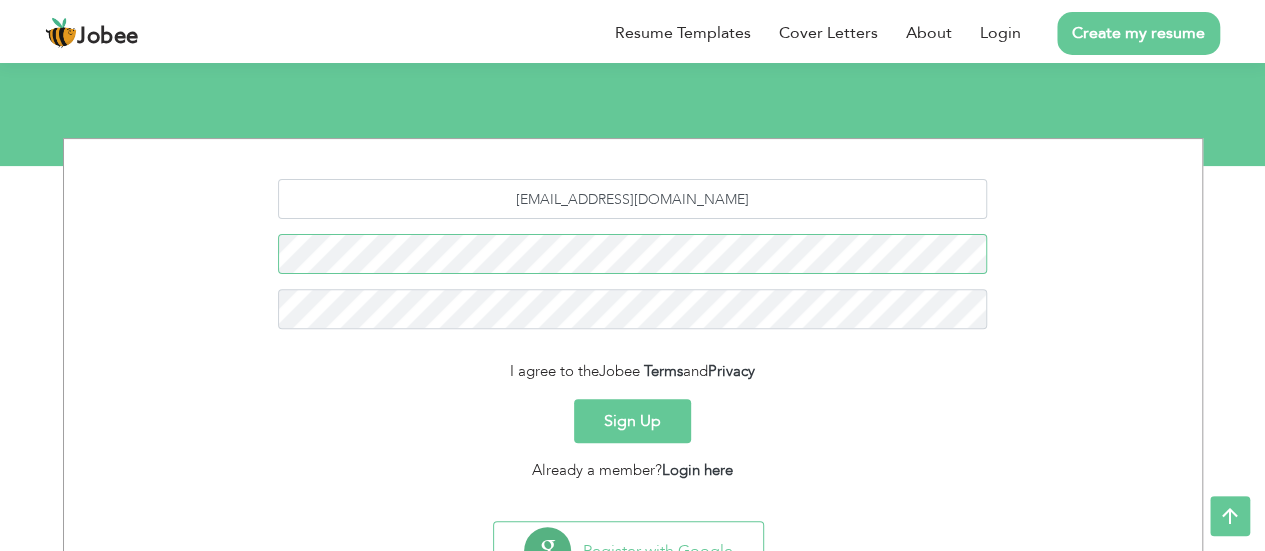 scroll, scrollTop: 0, scrollLeft: 6316, axis: horizontal 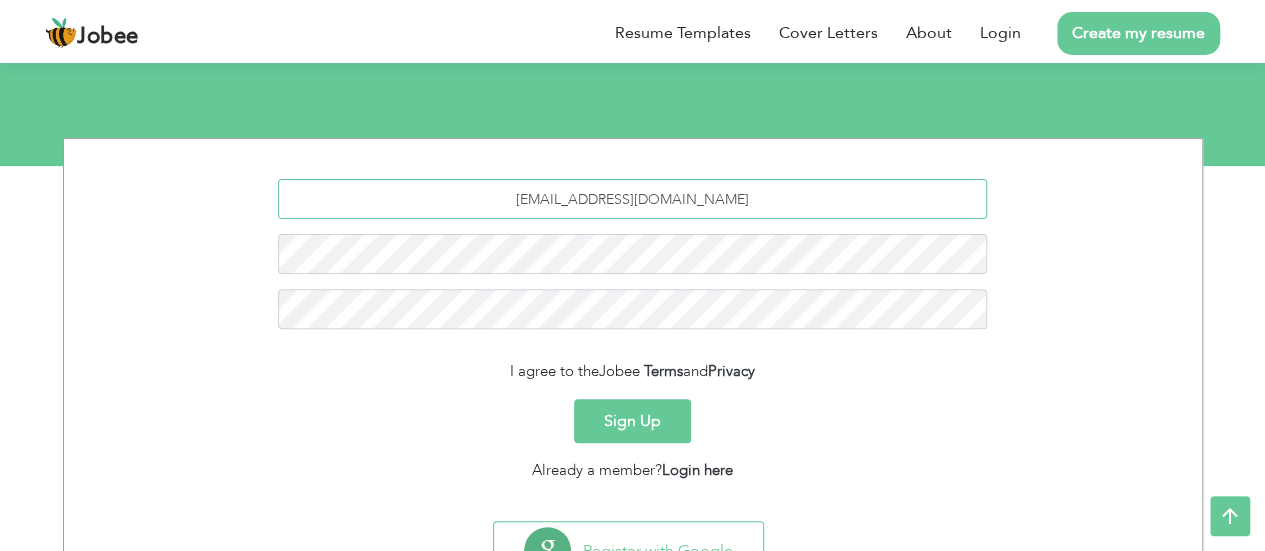 click on "[EMAIL_ADDRESS][DOMAIN_NAME]" at bounding box center [632, 199] 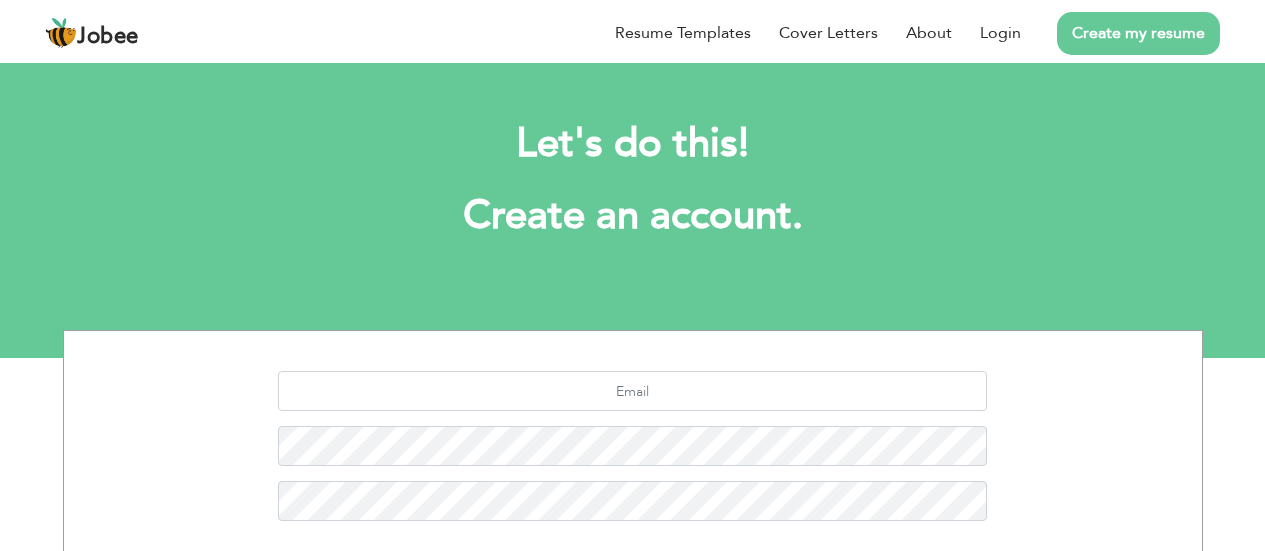 scroll, scrollTop: 0, scrollLeft: 0, axis: both 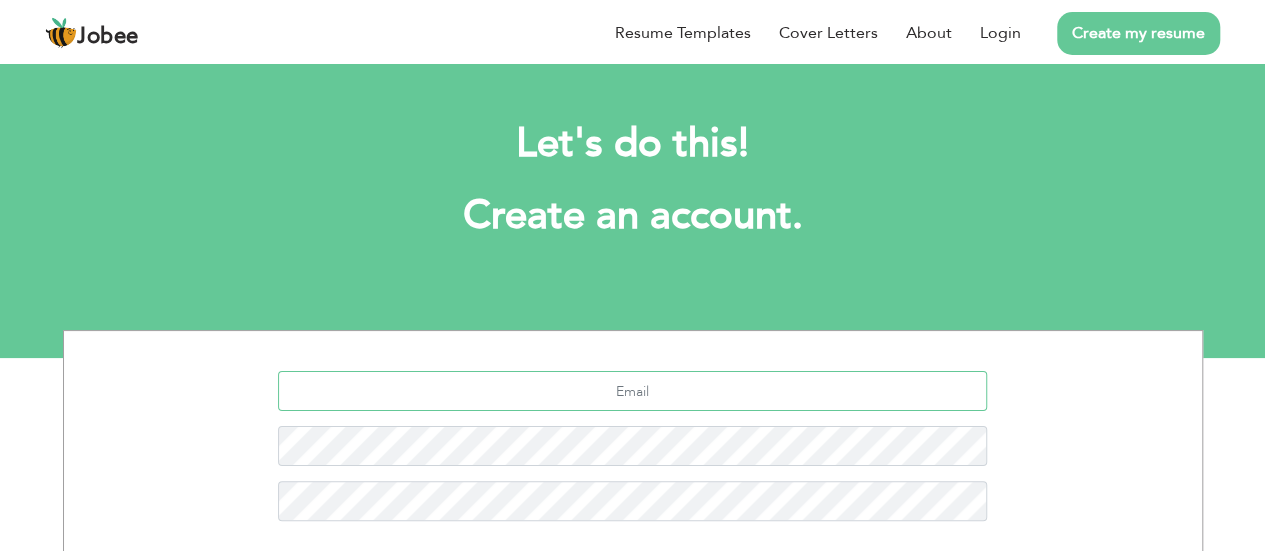 click at bounding box center [632, 391] 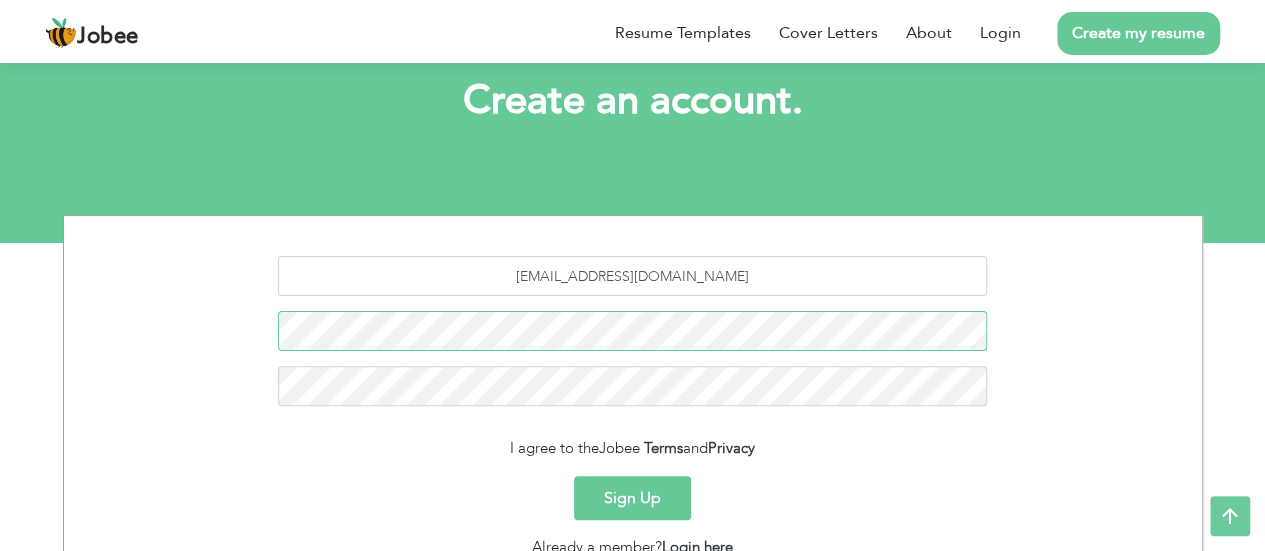 scroll, scrollTop: 116, scrollLeft: 0, axis: vertical 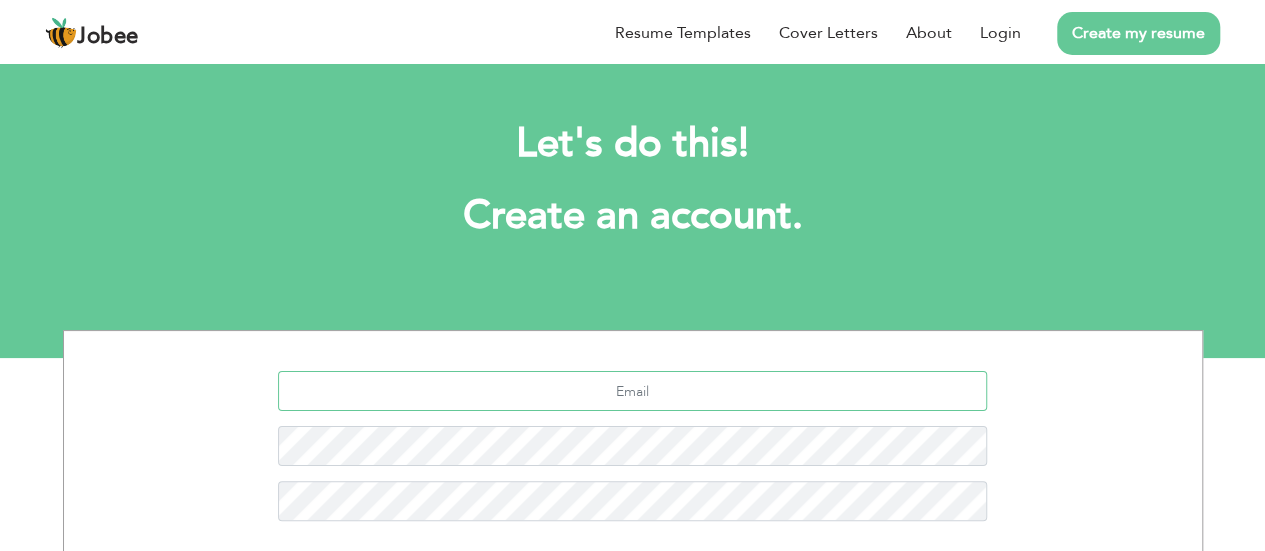 click at bounding box center [632, 391] 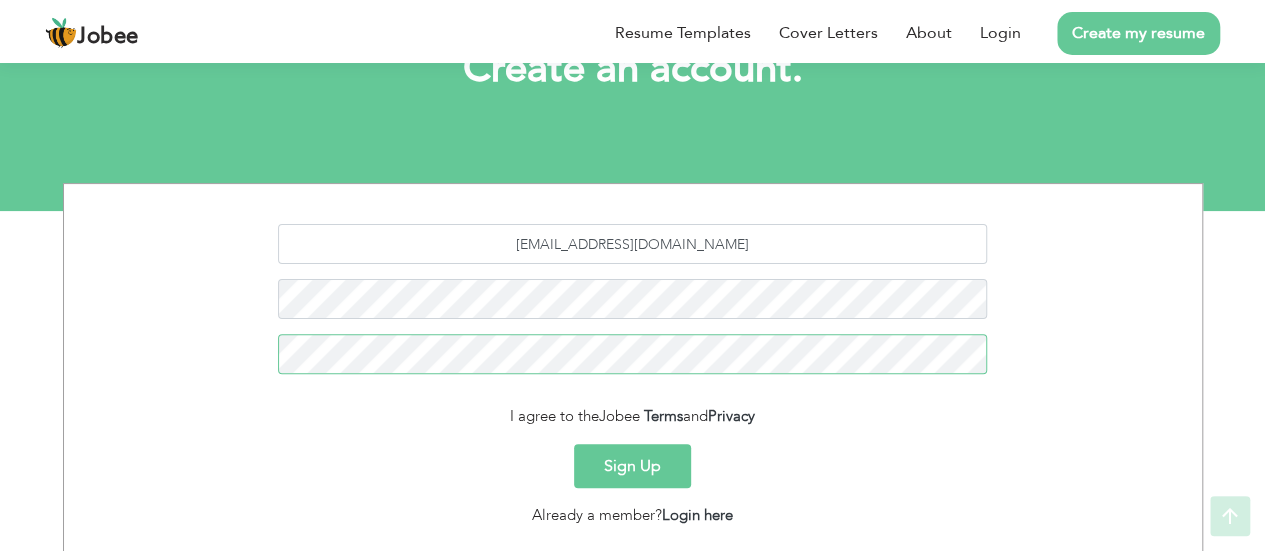 scroll, scrollTop: 153, scrollLeft: 0, axis: vertical 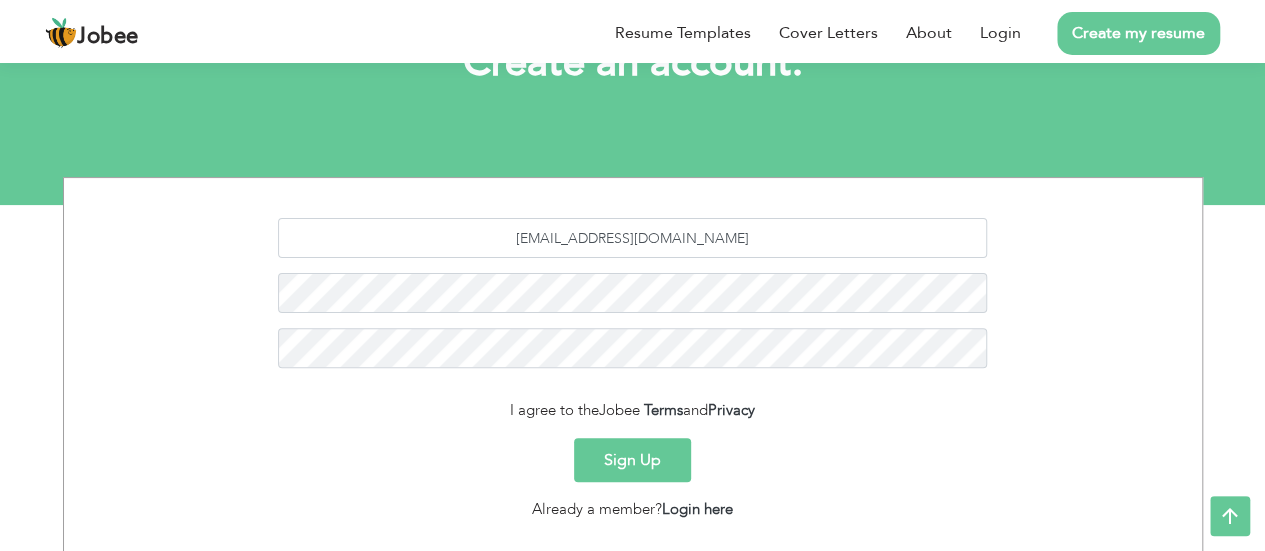 click on "Sign Up" at bounding box center [632, 460] 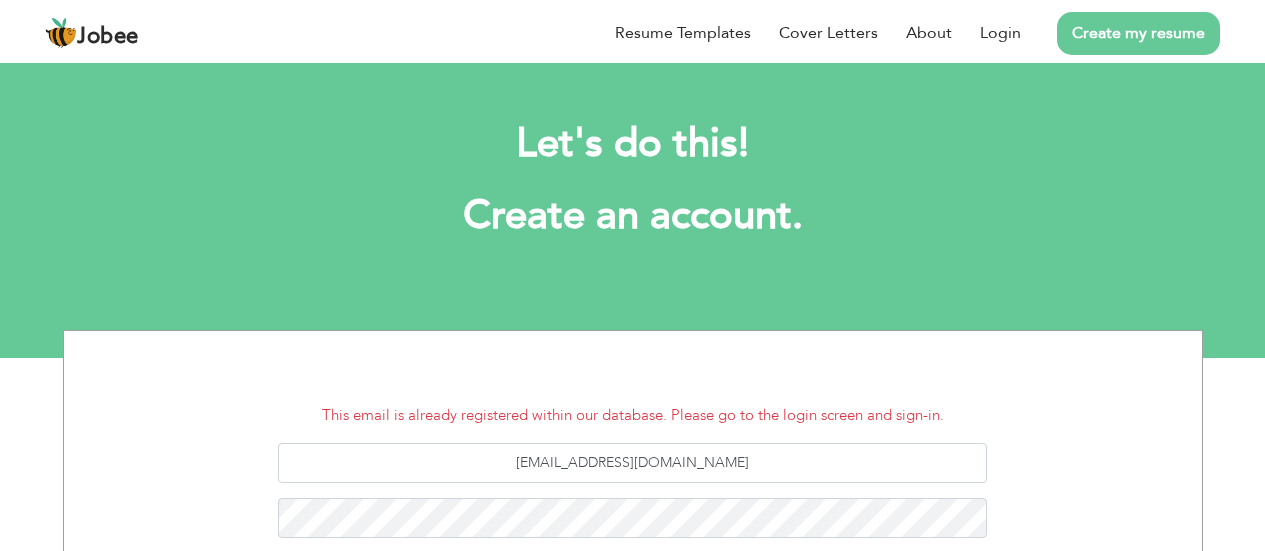 scroll, scrollTop: 0, scrollLeft: 0, axis: both 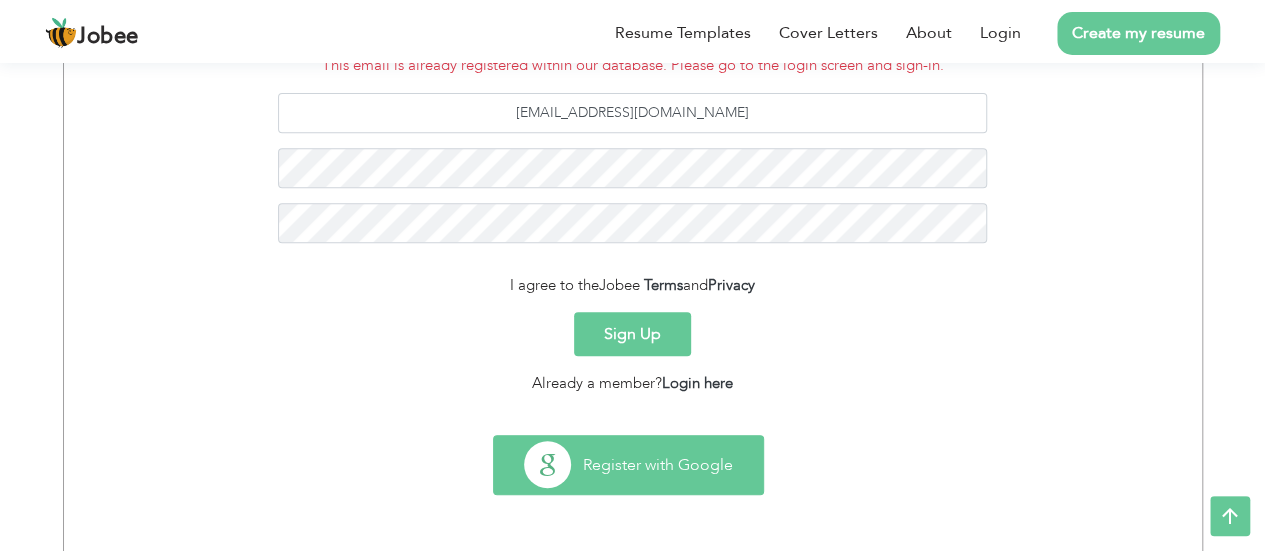drag, startPoint x: 0, startPoint y: 0, endPoint x: 678, endPoint y: 469, distance: 824.4058 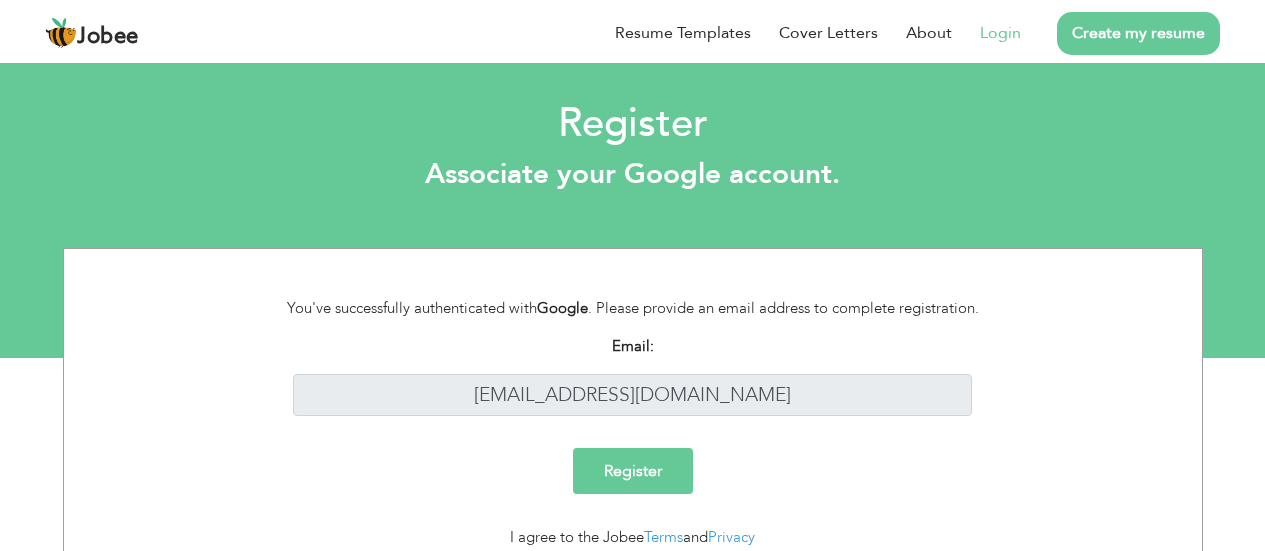 scroll, scrollTop: 0, scrollLeft: 0, axis: both 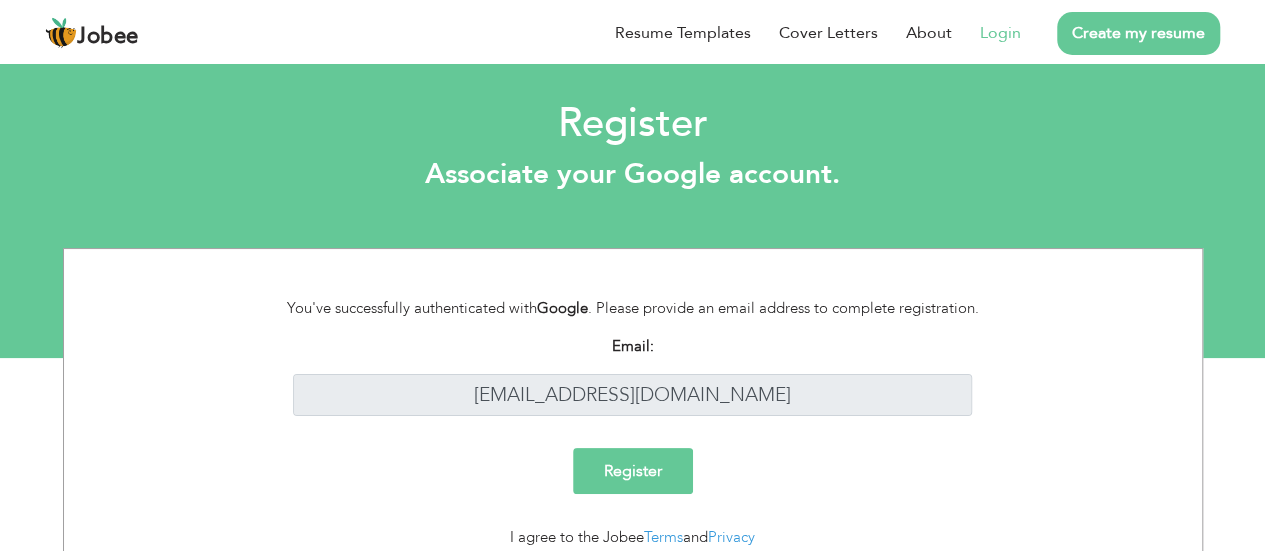 click on "Register" at bounding box center (633, 471) 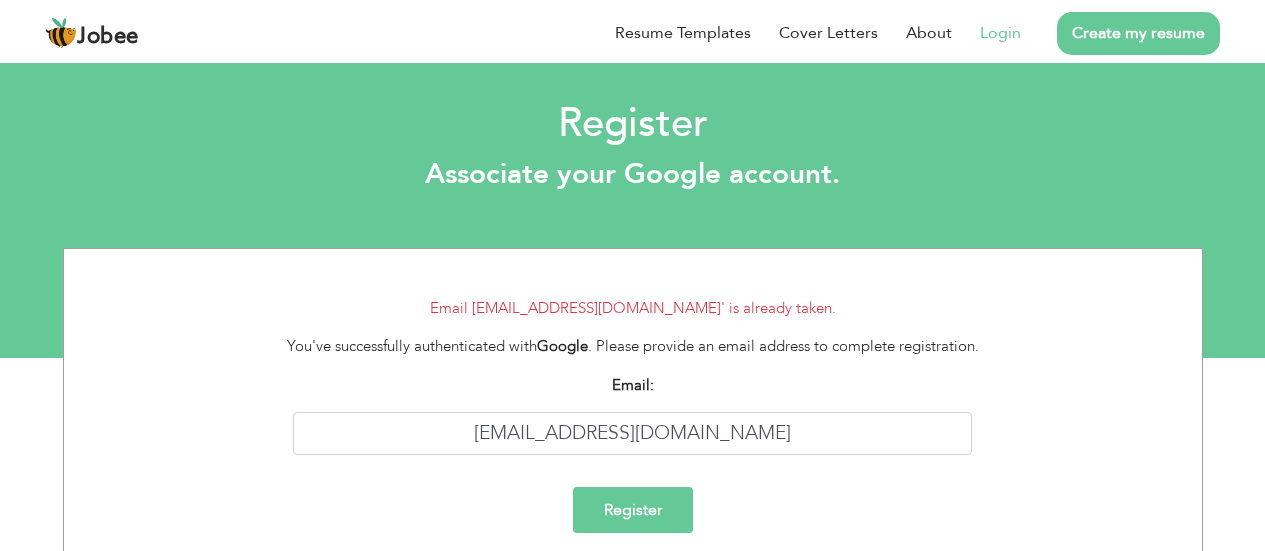 scroll, scrollTop: 0, scrollLeft: 0, axis: both 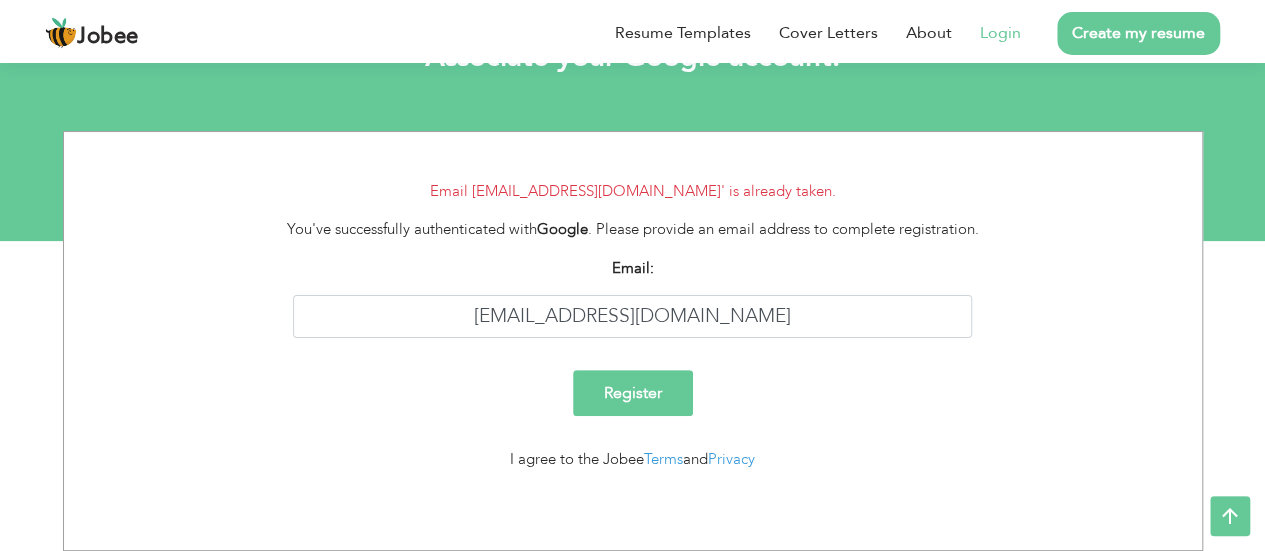 click on "Register" at bounding box center (633, 393) 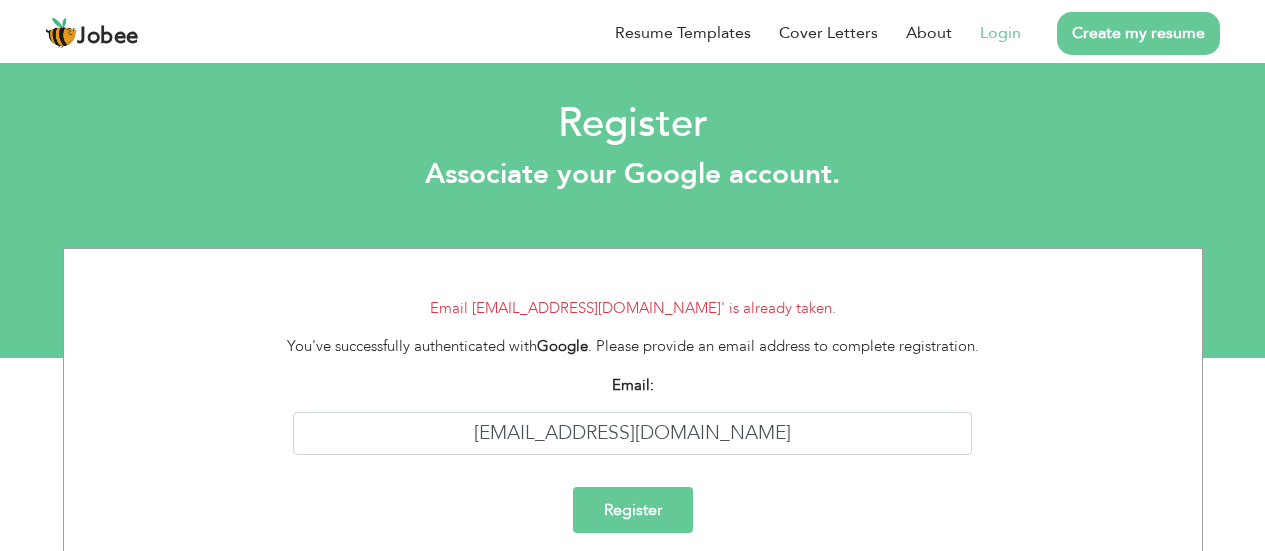 scroll, scrollTop: 0, scrollLeft: 0, axis: both 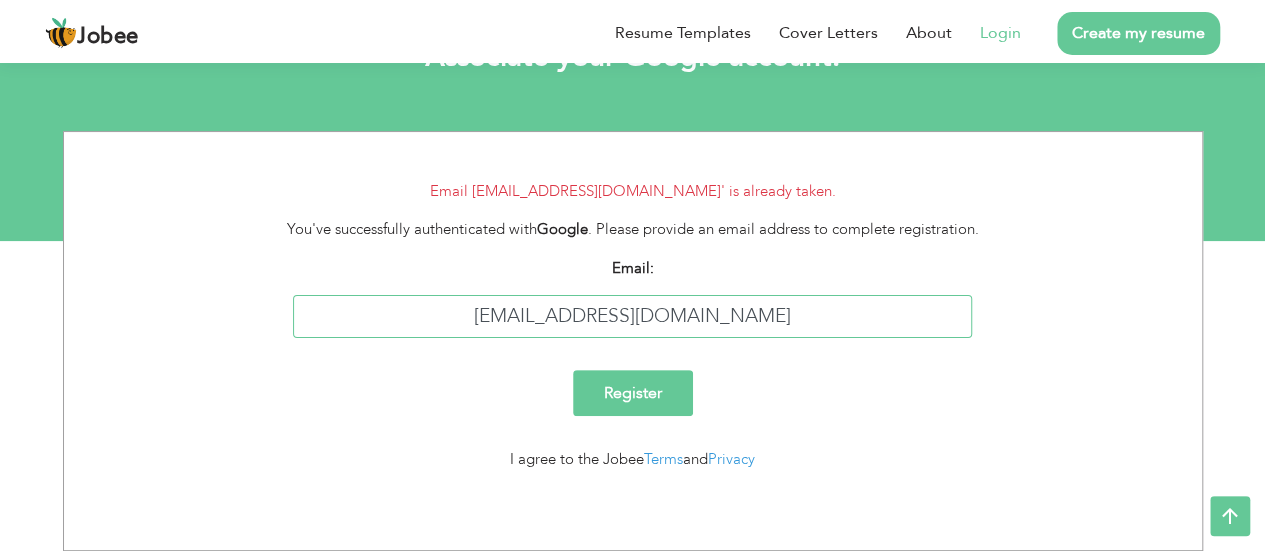 click on "[EMAIL_ADDRESS][DOMAIN_NAME]" at bounding box center (632, 316) 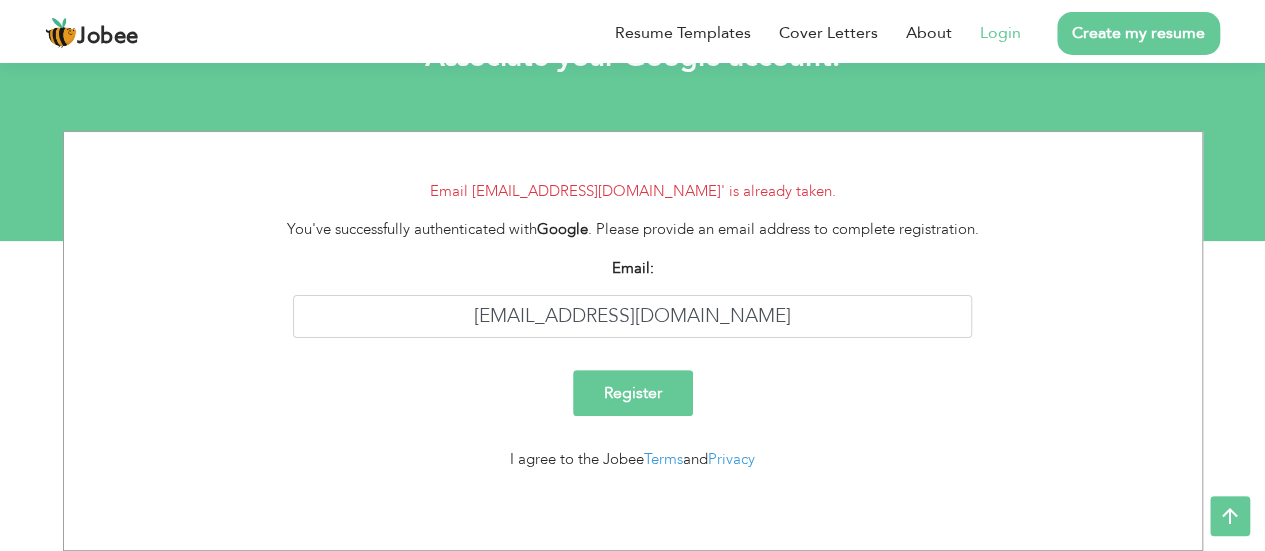click on "Register" at bounding box center (633, 401) 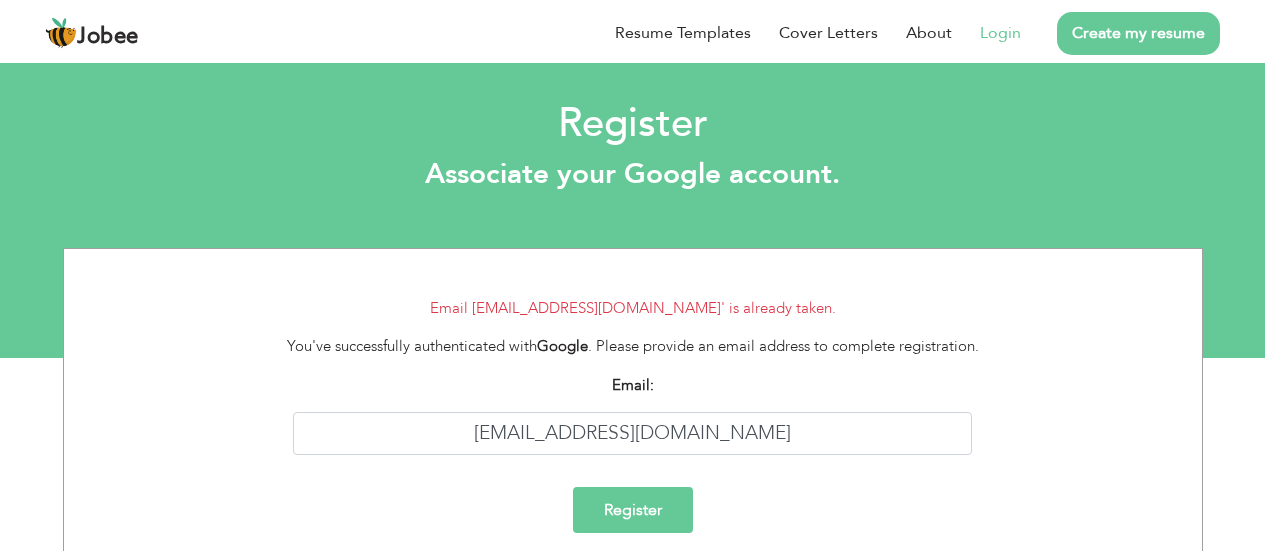 scroll, scrollTop: 0, scrollLeft: 0, axis: both 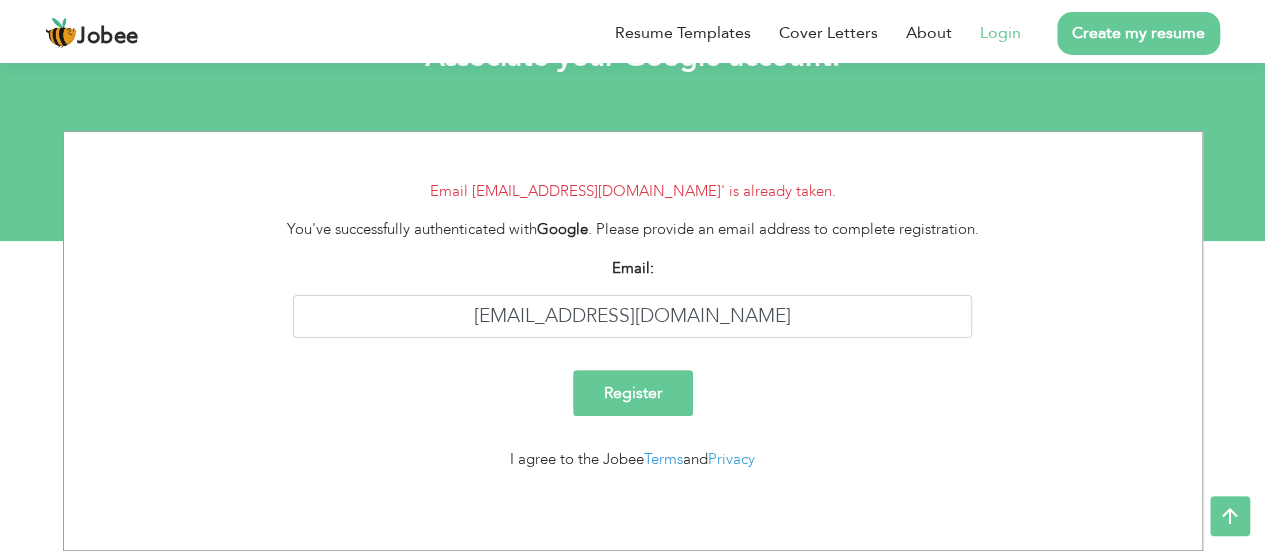 click on "Login" at bounding box center [1000, 33] 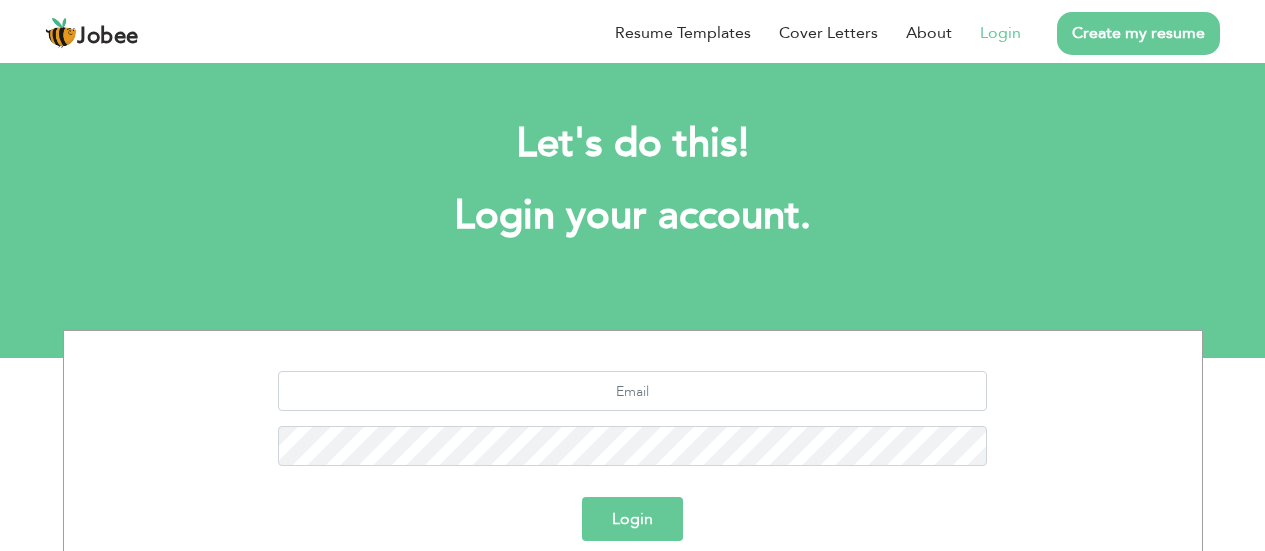 scroll, scrollTop: 0, scrollLeft: 0, axis: both 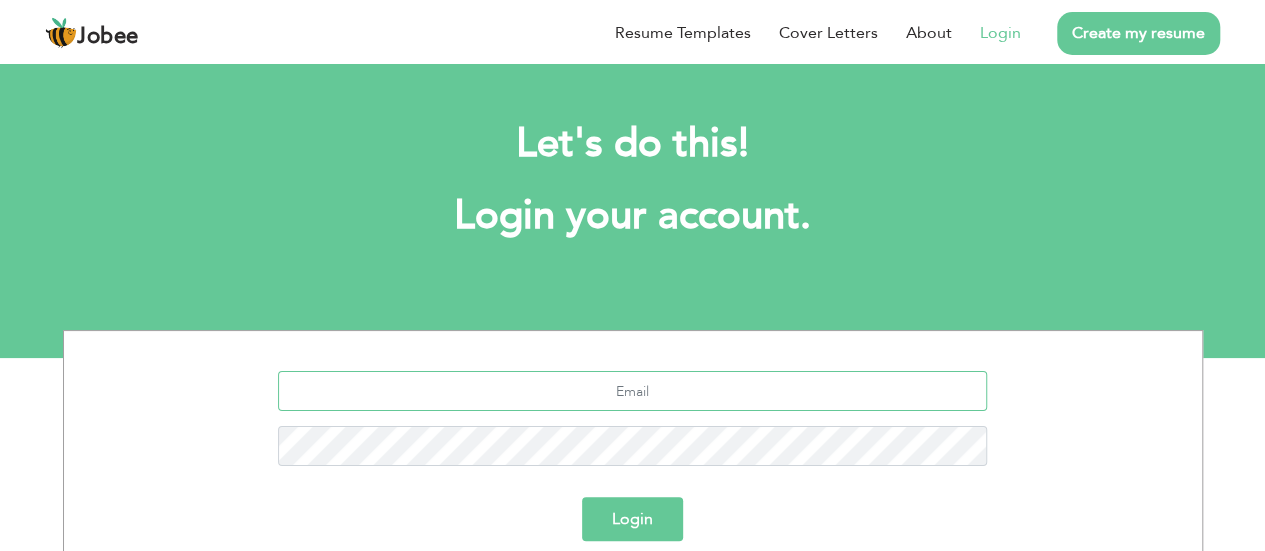 type on "[EMAIL_ADDRESS][DOMAIN_NAME]" 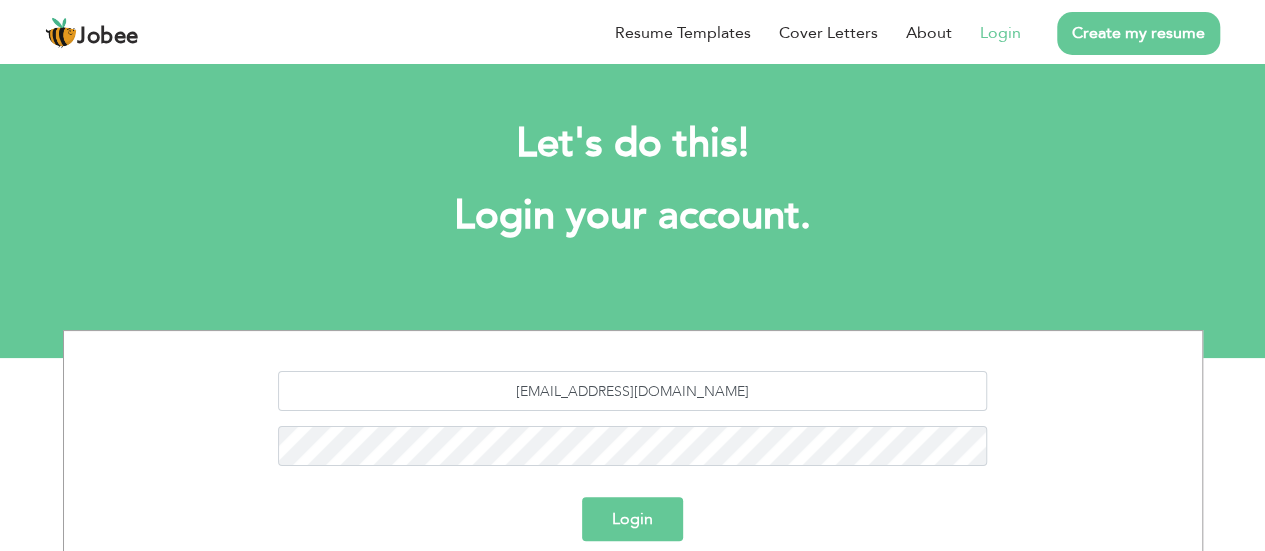 click on "Login" at bounding box center [632, 519] 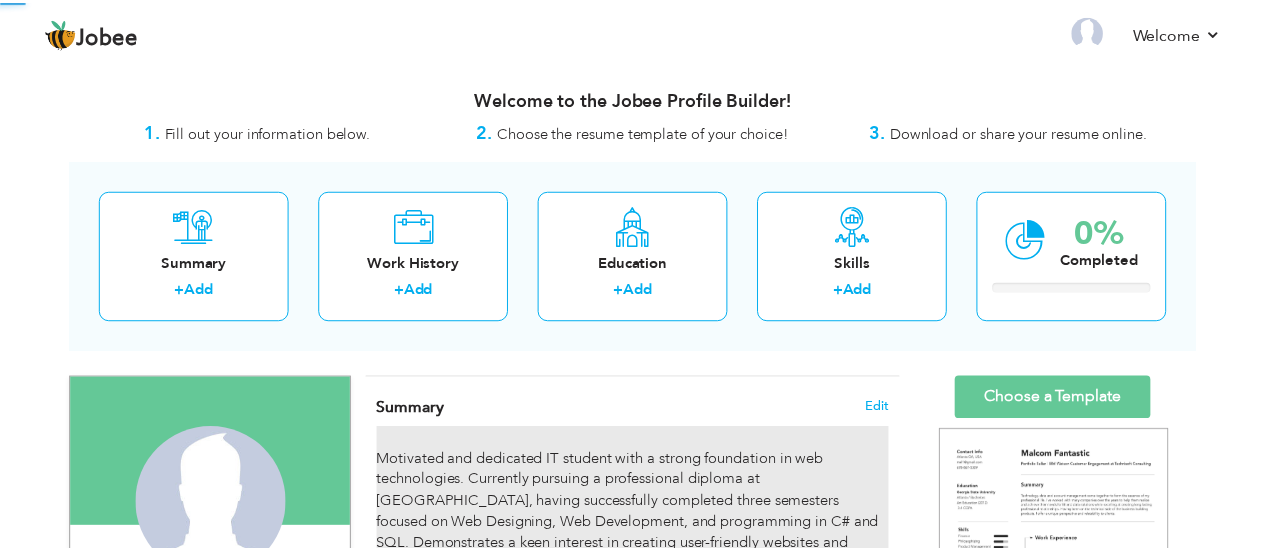 scroll, scrollTop: 0, scrollLeft: 0, axis: both 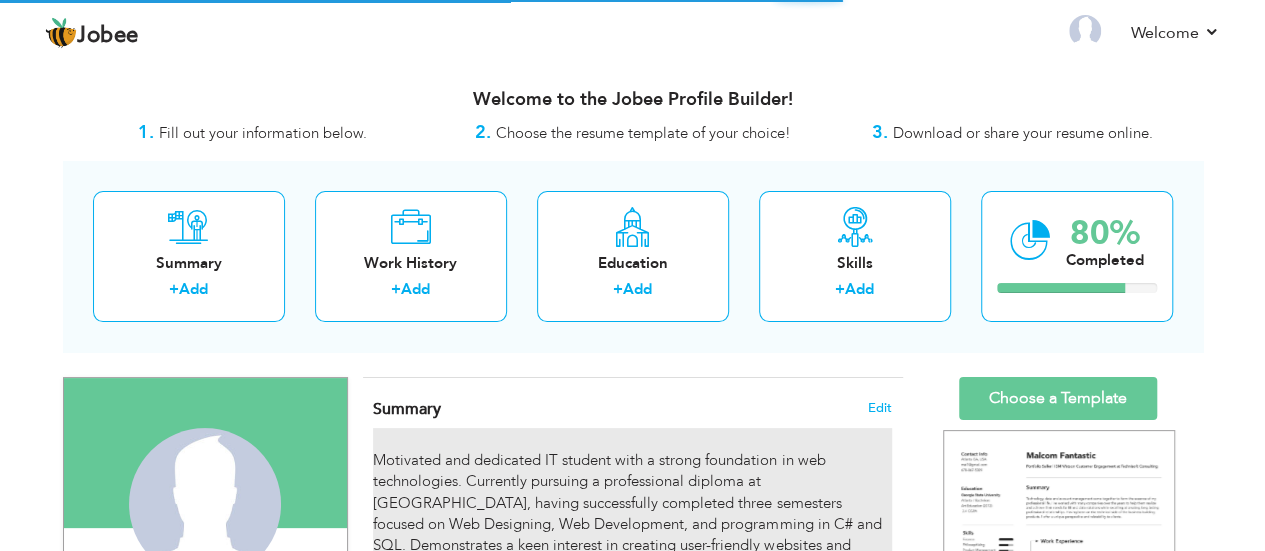 click on "Motivated and dedicated IT student with a strong foundation in web technologies. Currently pursuing a professional diploma at [GEOGRAPHIC_DATA], having successfully completed three semesters focused on Web Designing, Web Development, and programming in C# and SQL. Demonstrates a keen interest in creating user-friendly websites and applications, with a passion for continuous learning and growth in the field of software development." at bounding box center (632, 524) 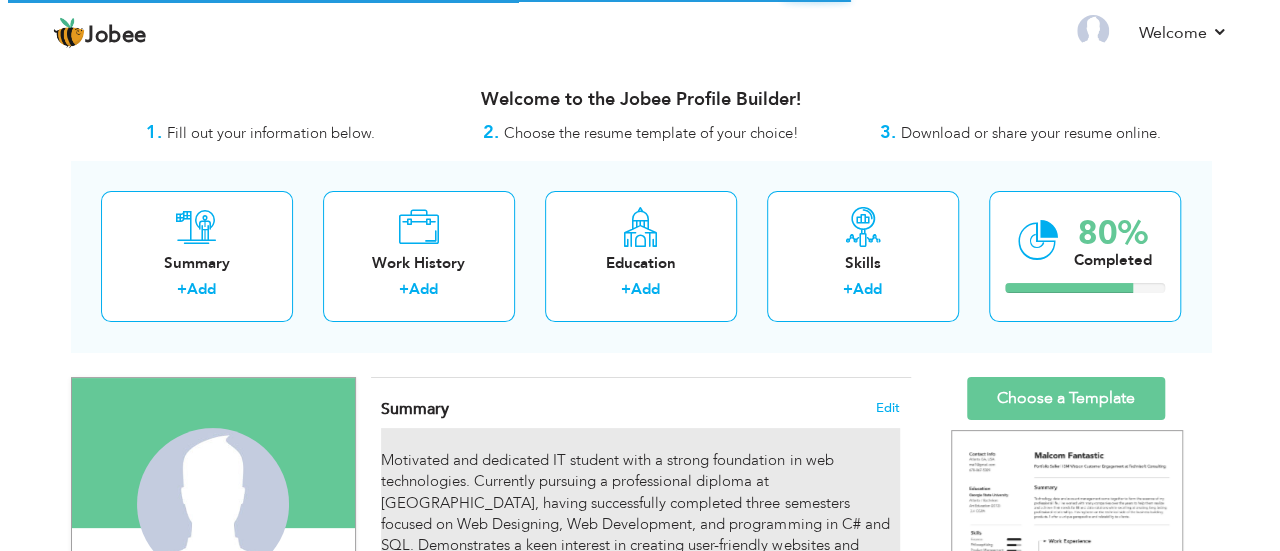 scroll, scrollTop: 0, scrollLeft: 0, axis: both 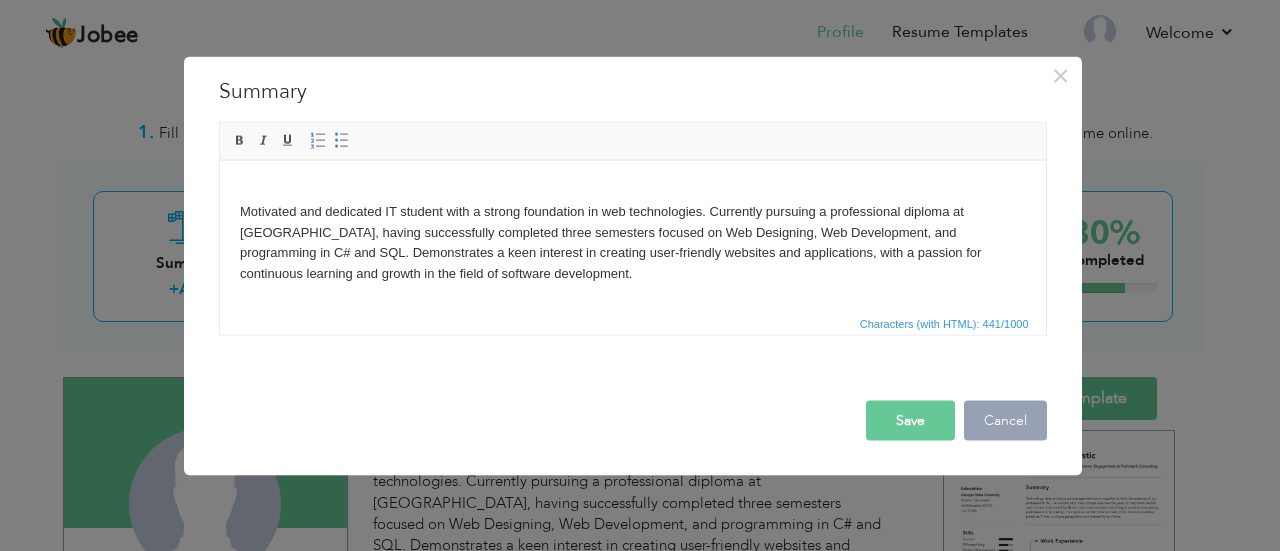 click on "Cancel" at bounding box center [1005, 420] 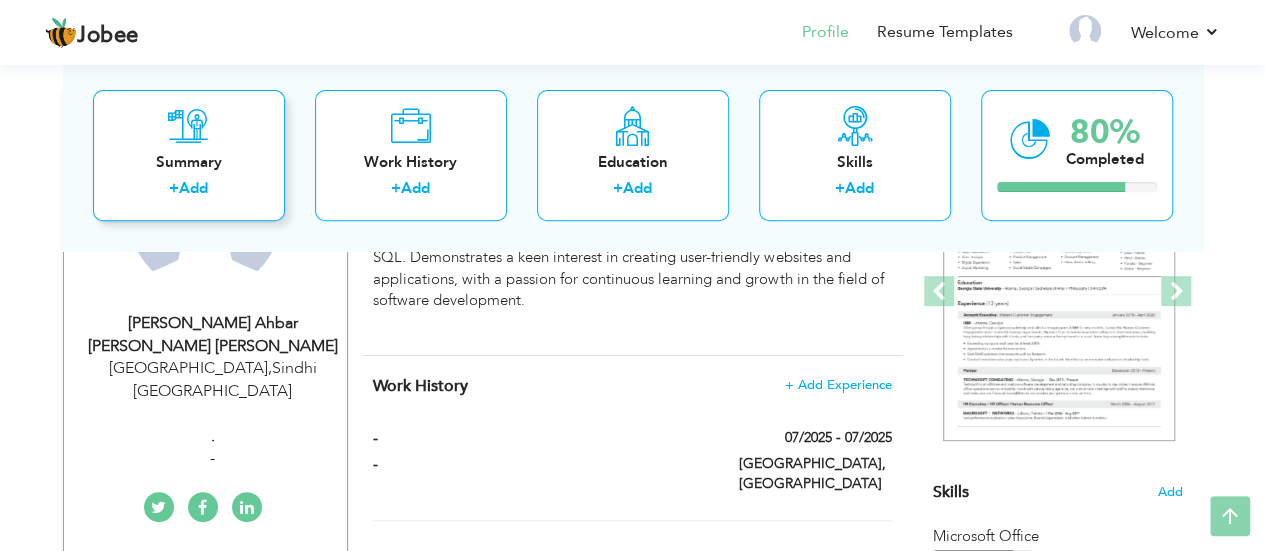 scroll, scrollTop: 292, scrollLeft: 0, axis: vertical 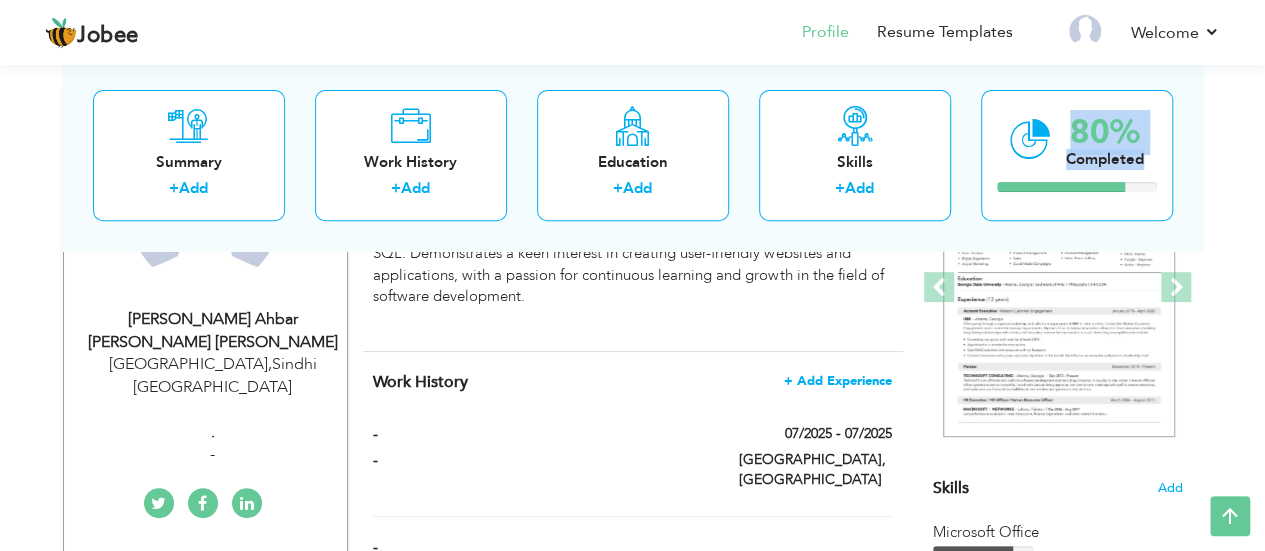 drag, startPoint x: 1046, startPoint y: 120, endPoint x: 876, endPoint y: 356, distance: 290.8539 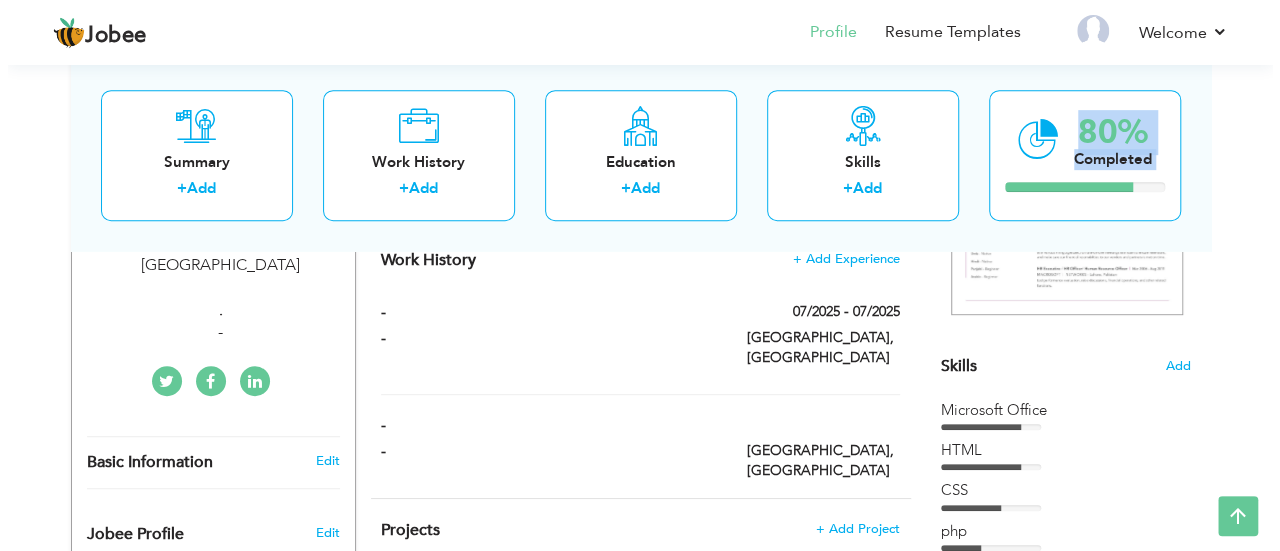 scroll, scrollTop: 432, scrollLeft: 0, axis: vertical 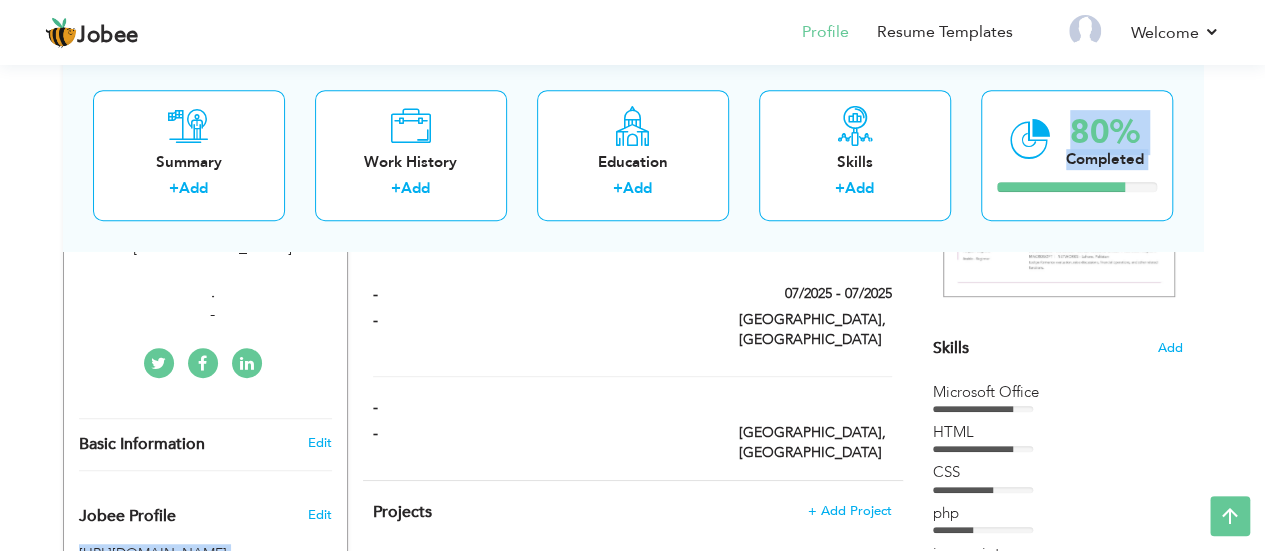 click on "Basic Information" at bounding box center (142, 445) 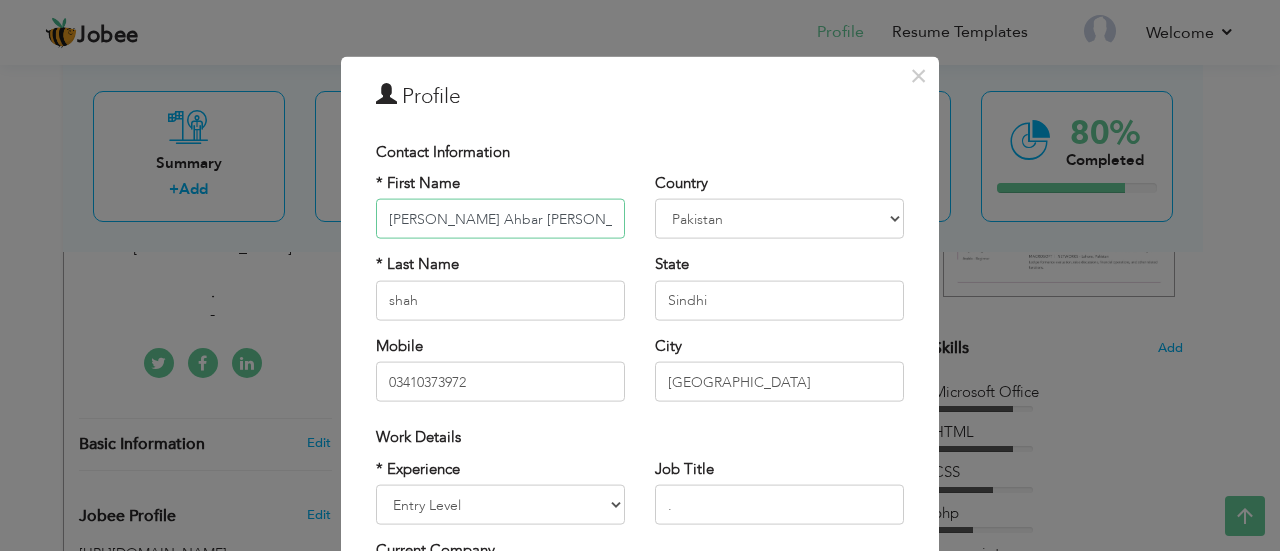 click on "Syed Ahbar Shah" at bounding box center [500, 219] 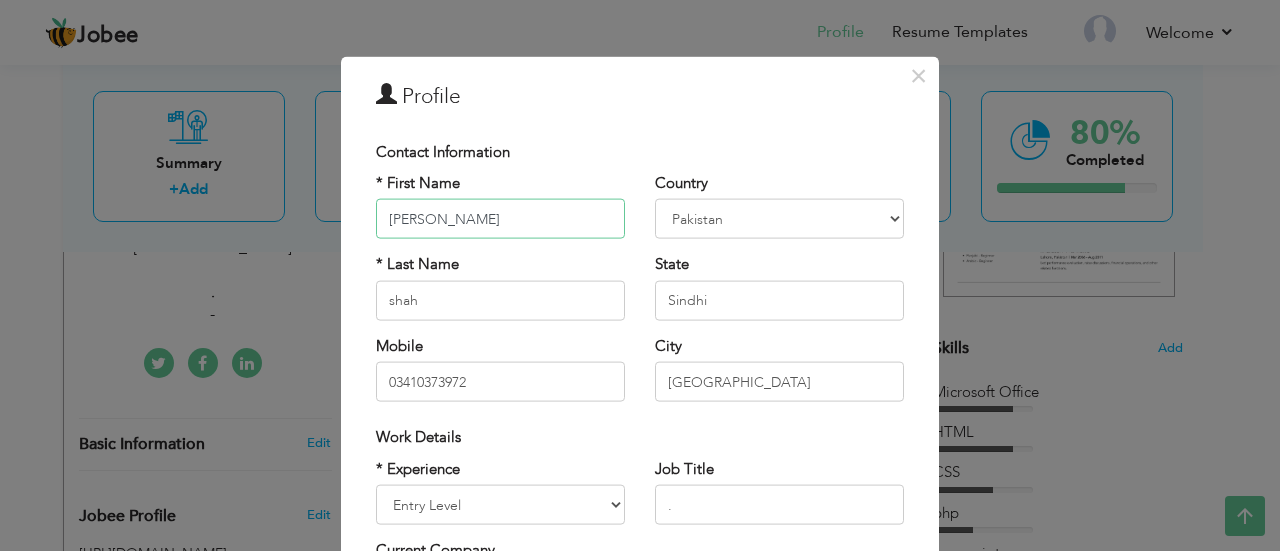 type on "[PERSON_NAME]" 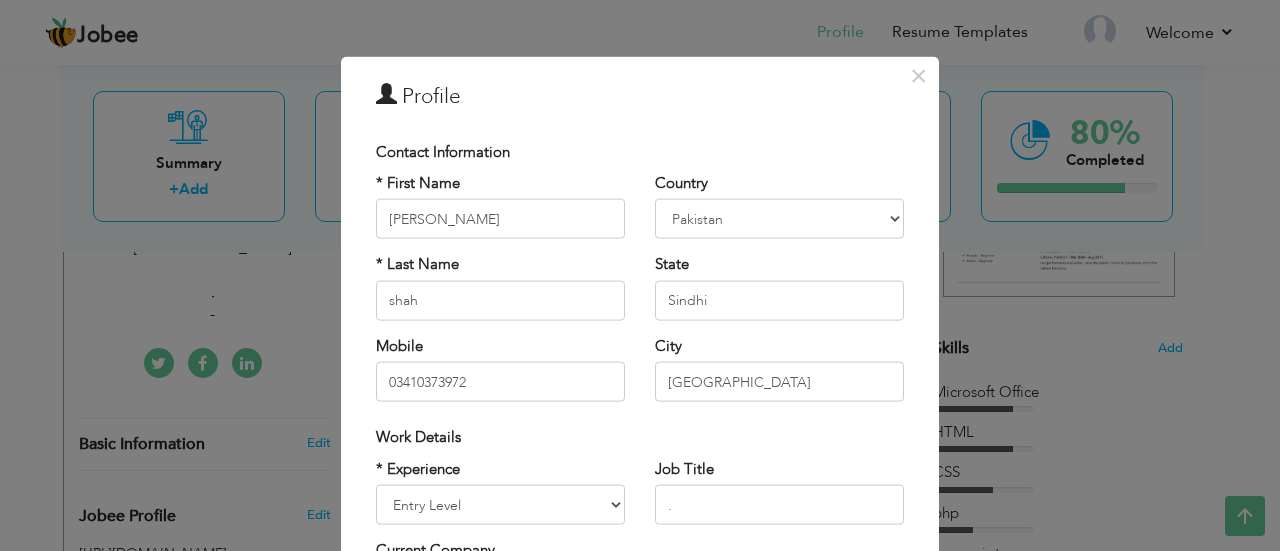 click on "* First Name
Syed Ahbar" at bounding box center [500, 206] 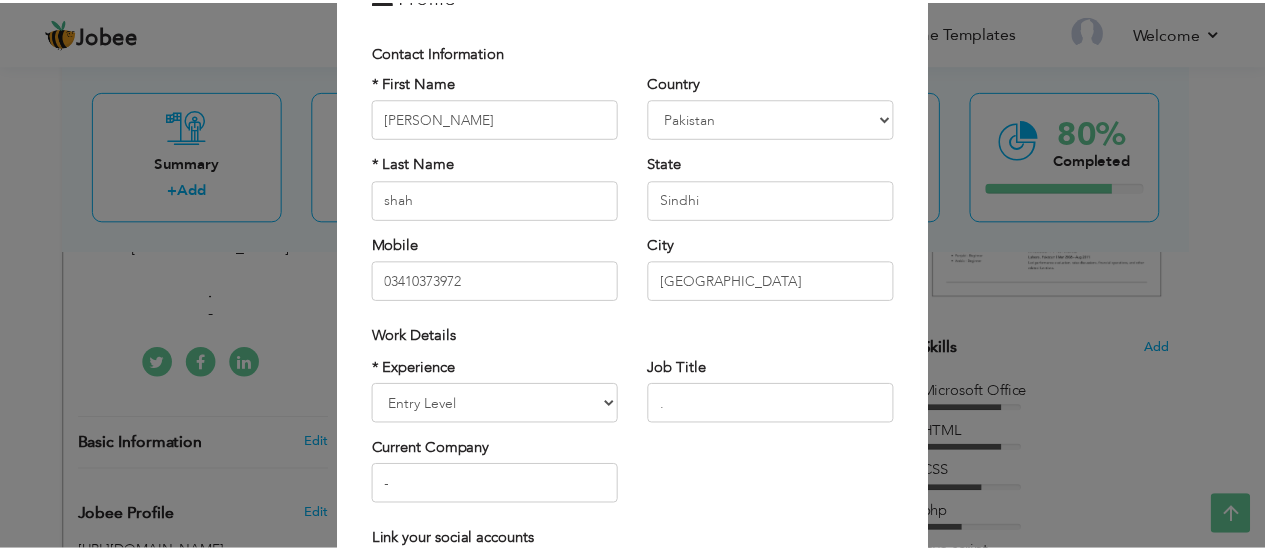 scroll, scrollTop: 342, scrollLeft: 0, axis: vertical 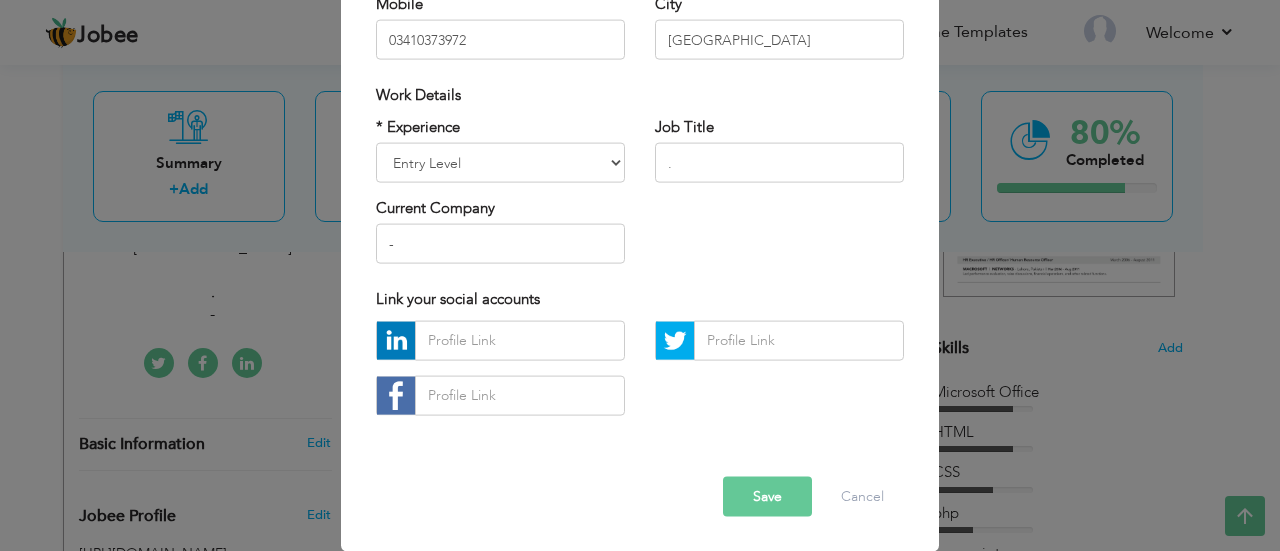 click on "Save" at bounding box center [767, 496] 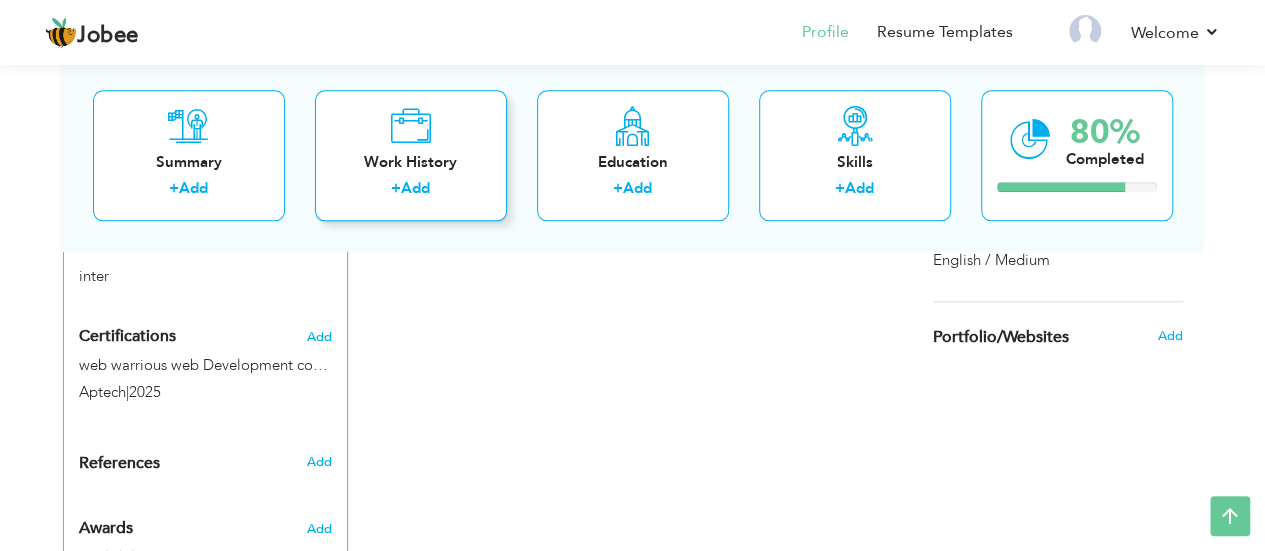 scroll, scrollTop: 1120, scrollLeft: 0, axis: vertical 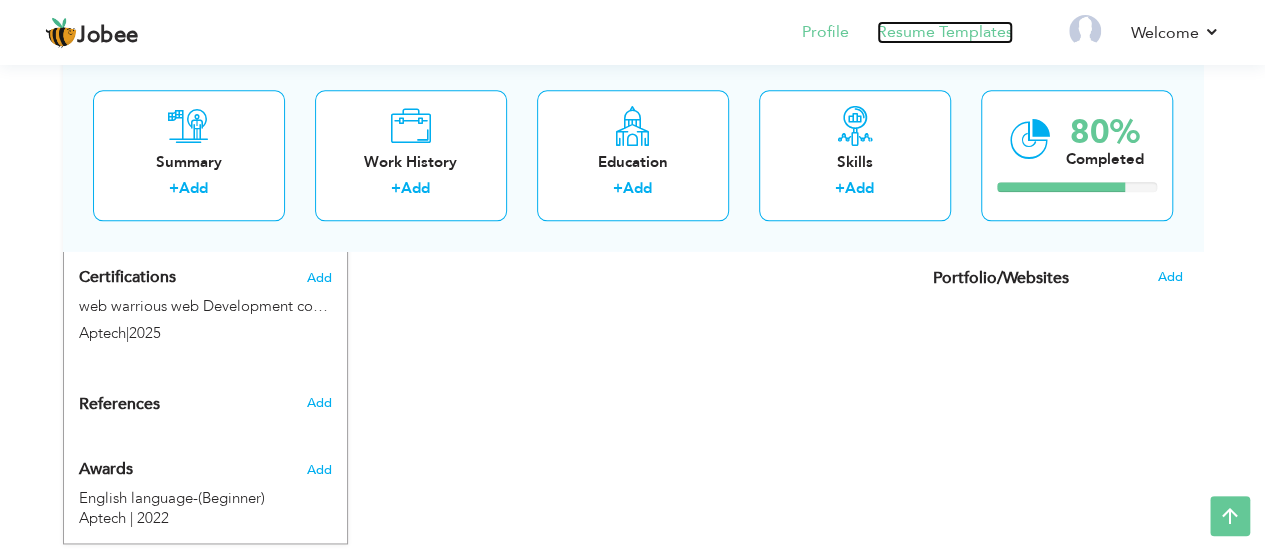 click on "Resume Templates" at bounding box center (945, 32) 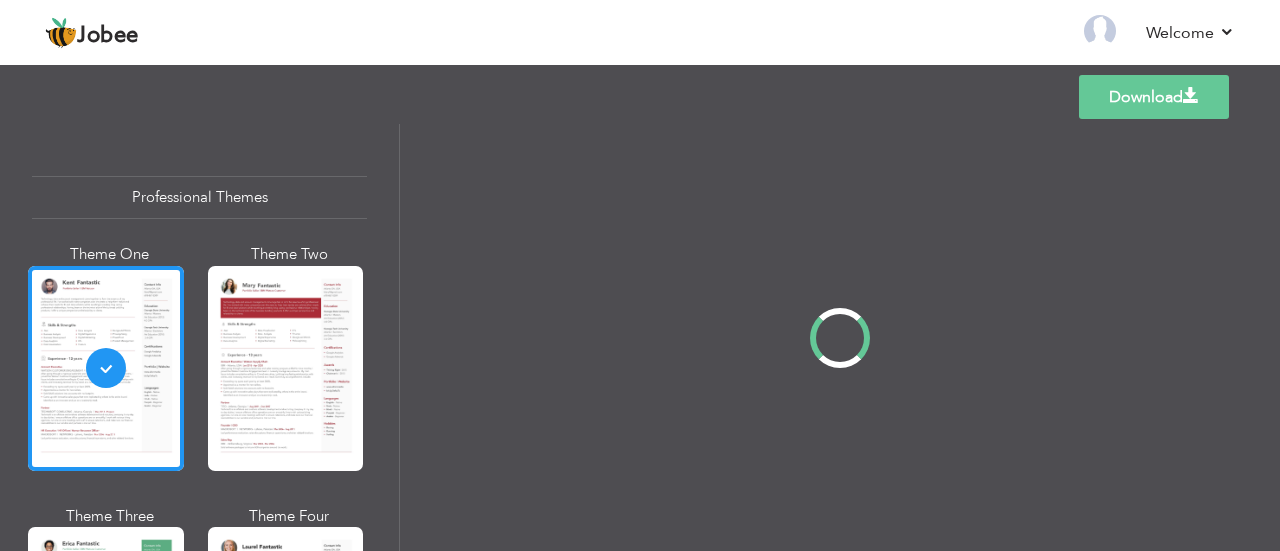 scroll, scrollTop: 0, scrollLeft: 0, axis: both 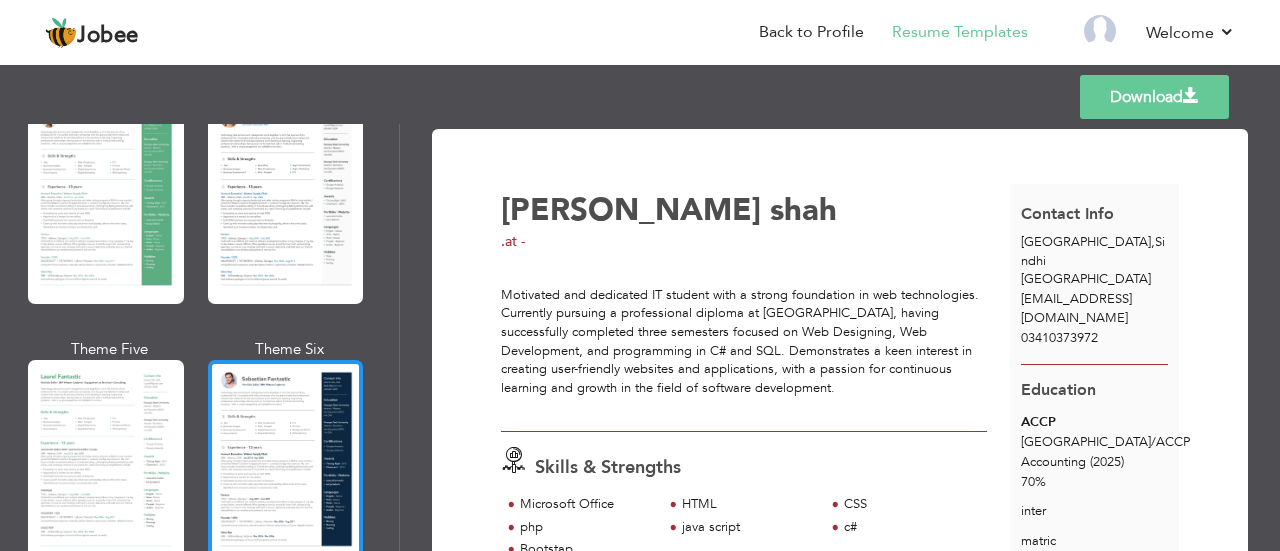 click at bounding box center (286, 462) 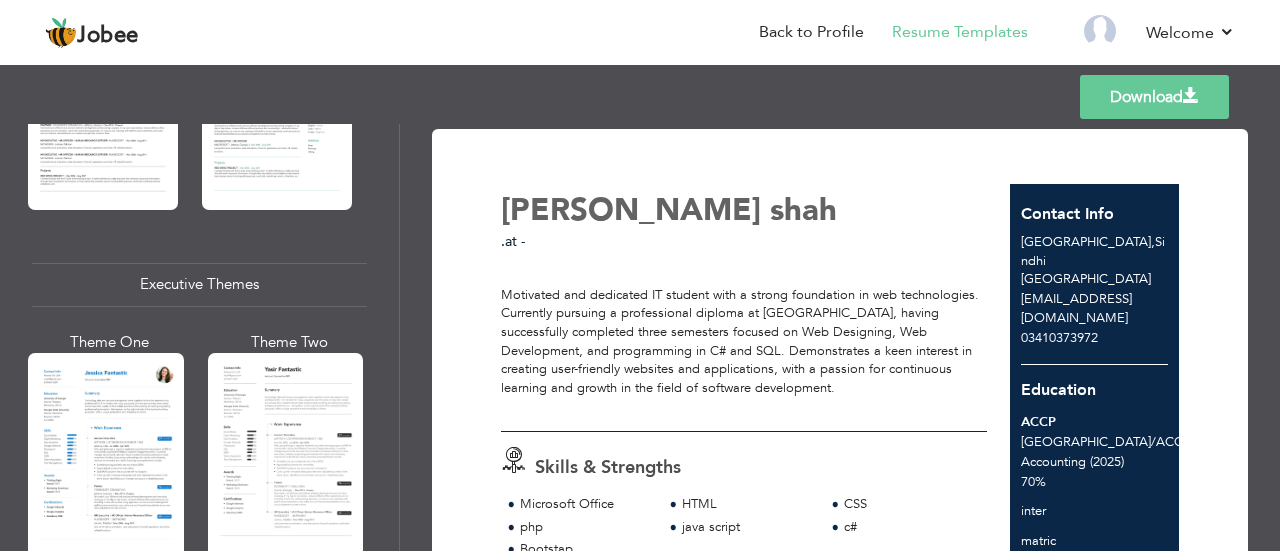 scroll, scrollTop: 1382, scrollLeft: 0, axis: vertical 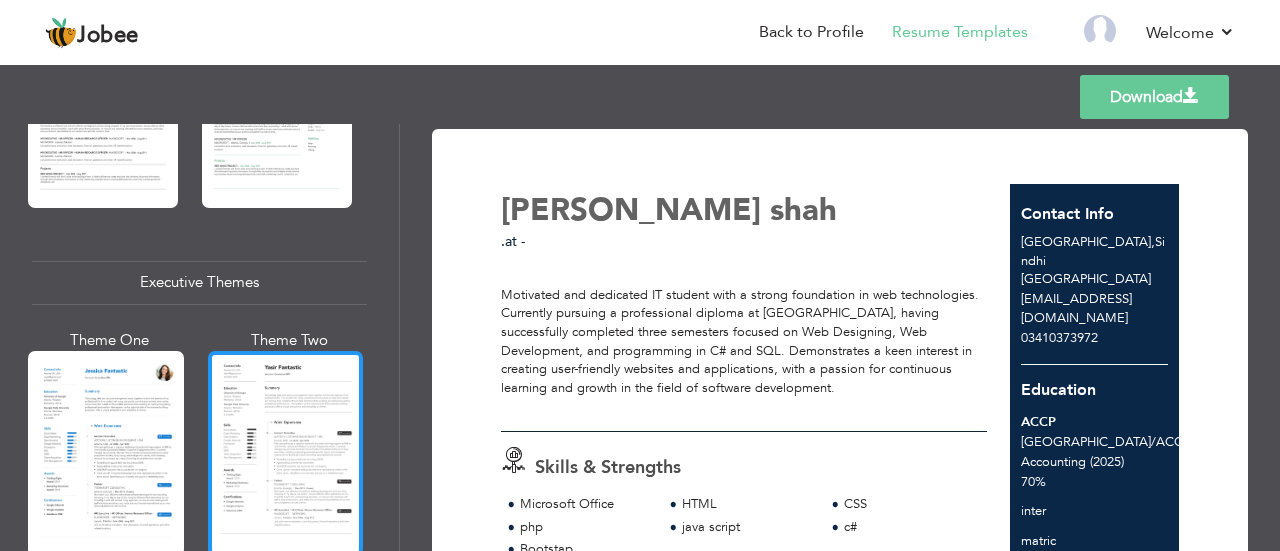 click at bounding box center [286, 453] 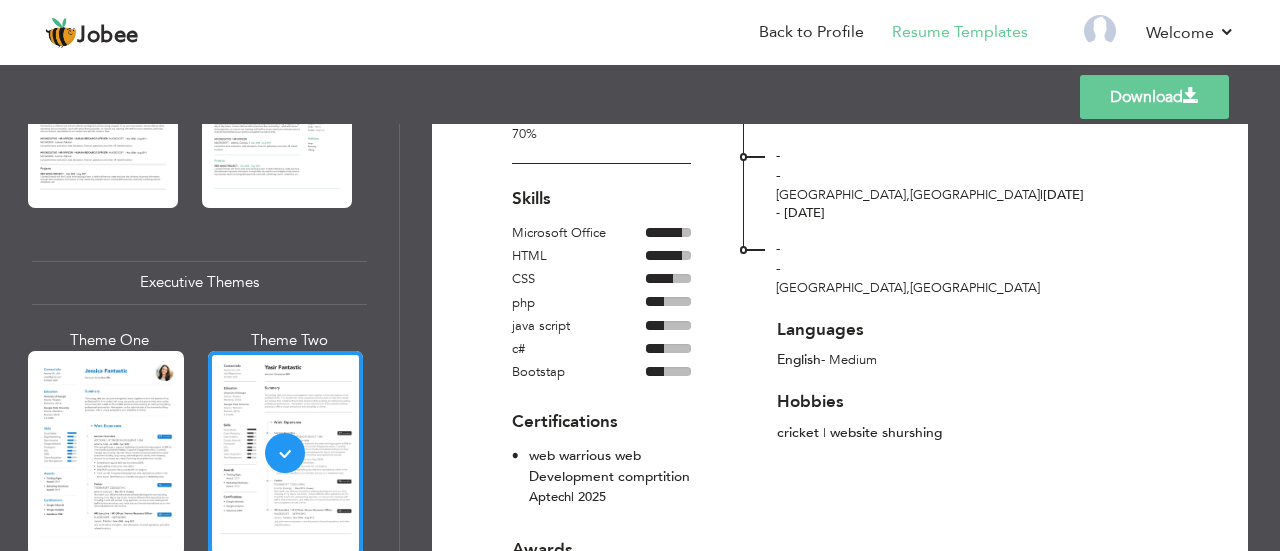 scroll, scrollTop: 390, scrollLeft: 0, axis: vertical 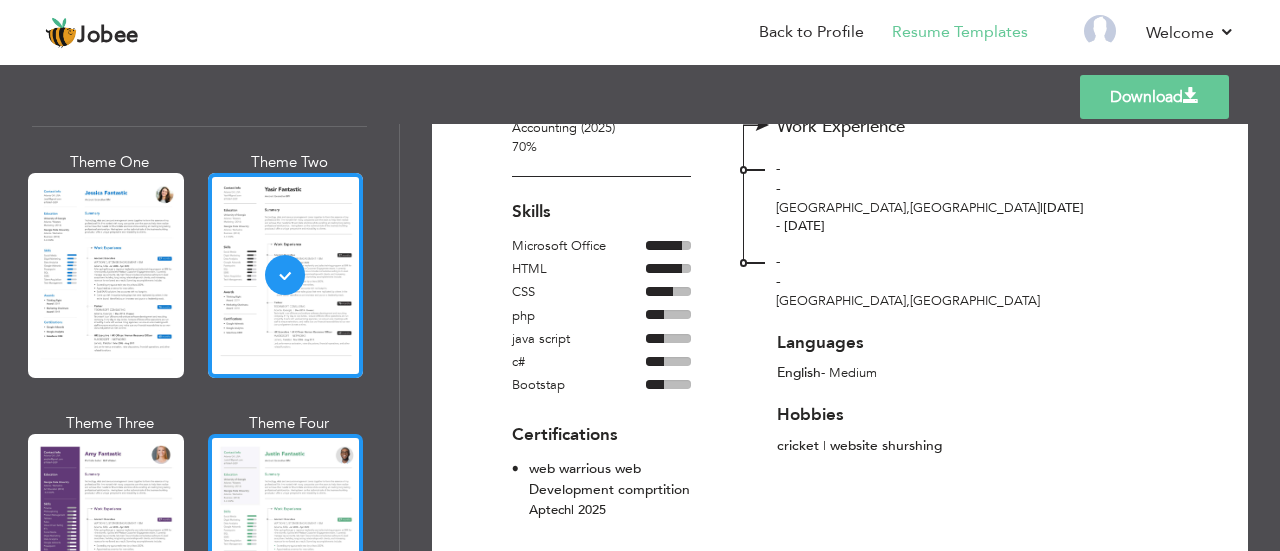 click at bounding box center [286, 536] 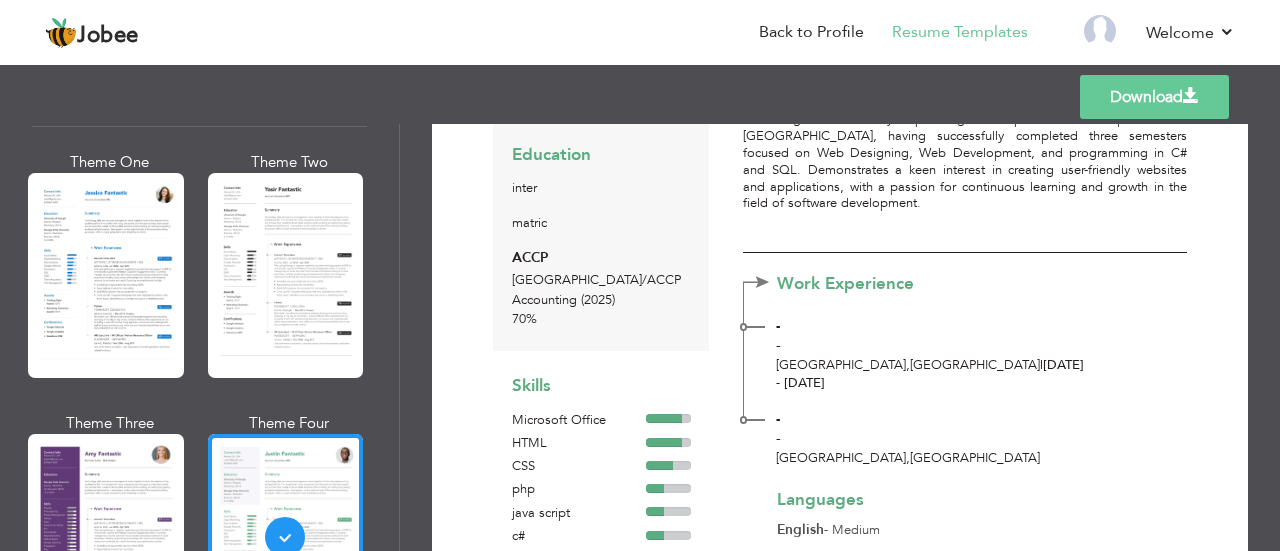 scroll, scrollTop: 232, scrollLeft: 0, axis: vertical 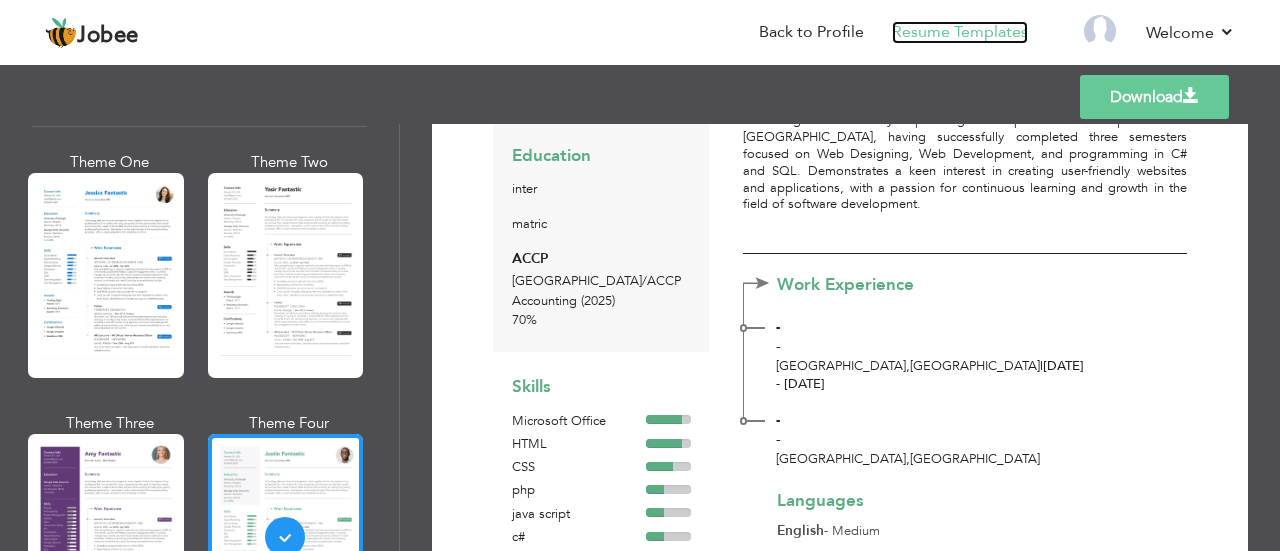 click on "Resume Templates" at bounding box center [960, 32] 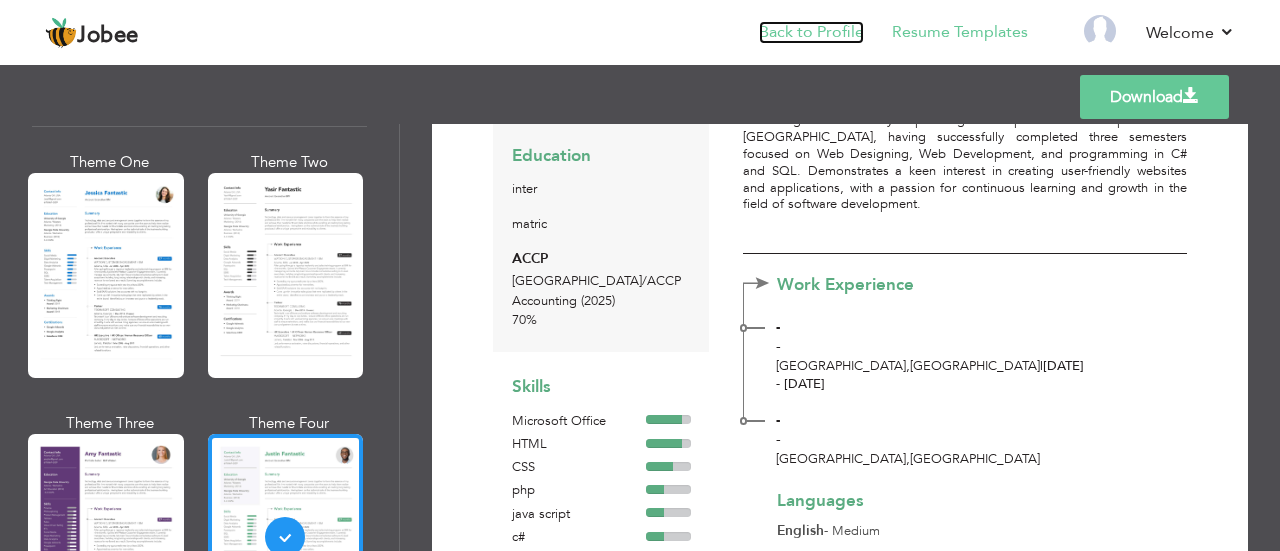 click on "Back to Profile" at bounding box center [811, 32] 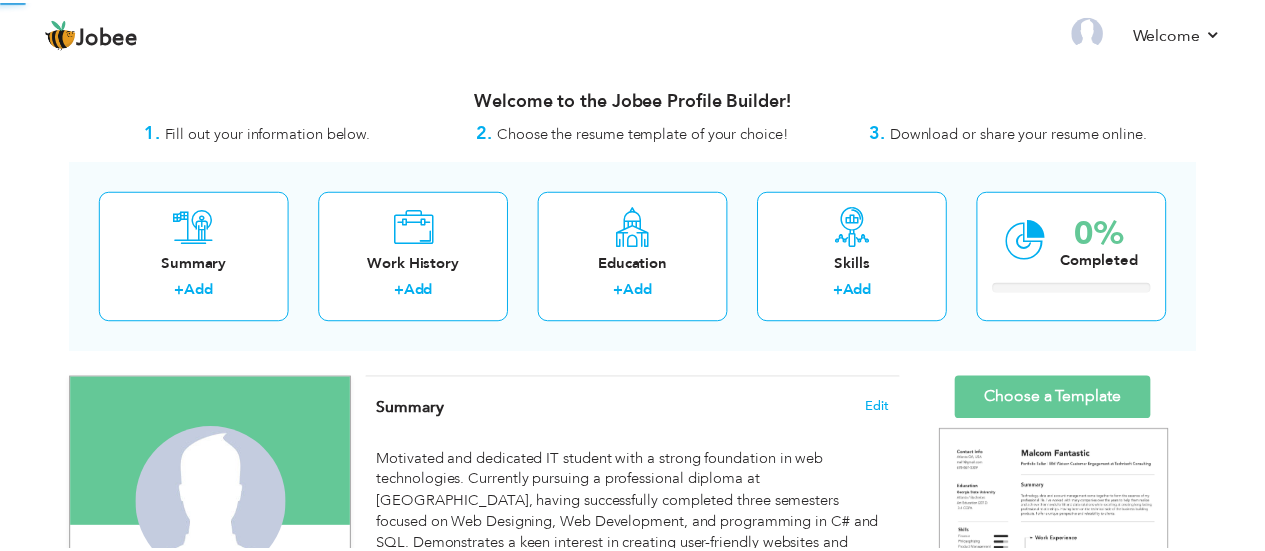 scroll, scrollTop: 0, scrollLeft: 0, axis: both 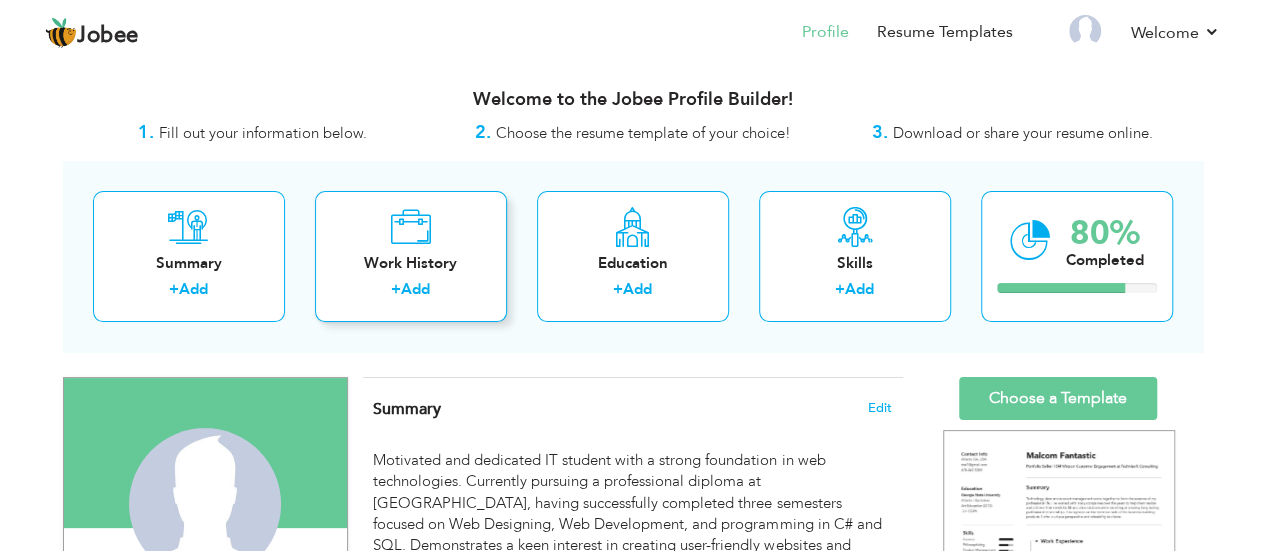 click on "Work History
+  Add" at bounding box center (411, 256) 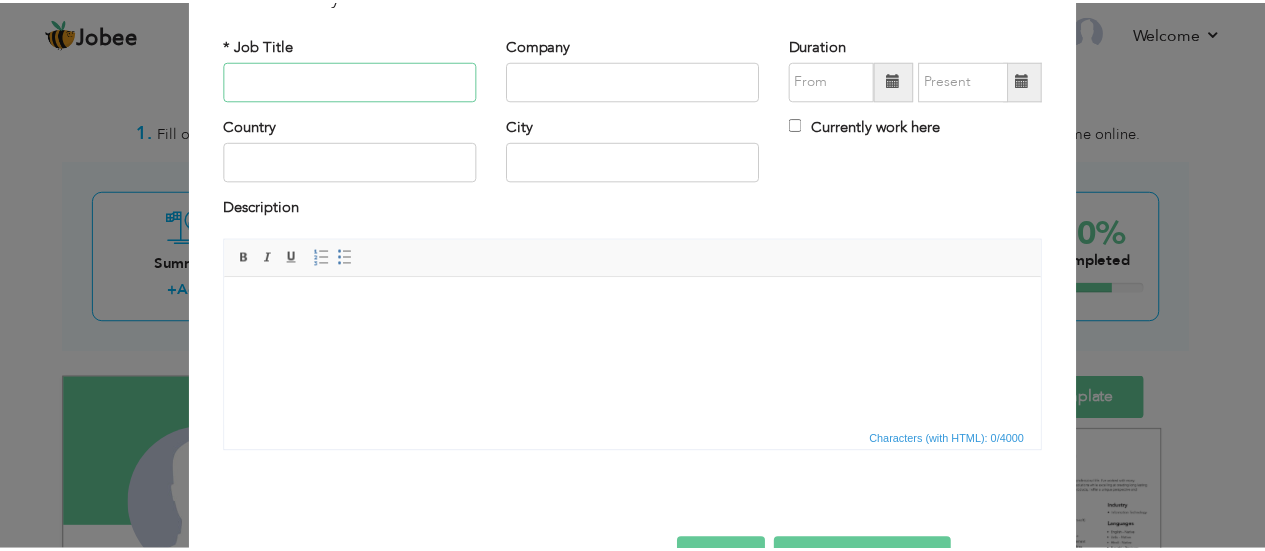 scroll, scrollTop: 158, scrollLeft: 0, axis: vertical 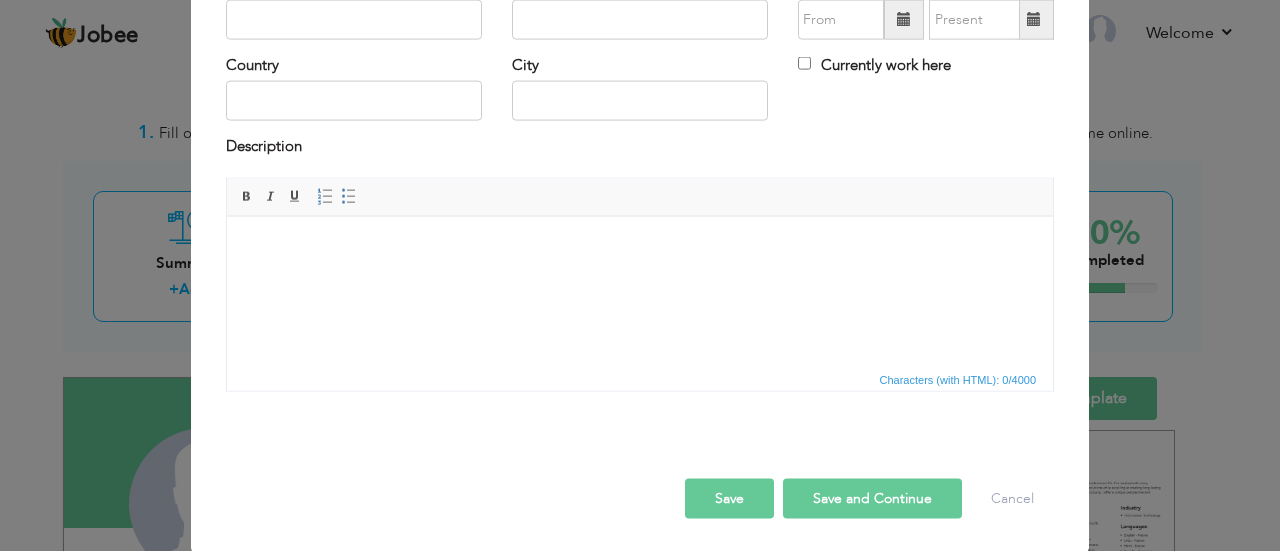 click on "Characters (with HTML): 0/4000" at bounding box center [958, 379] 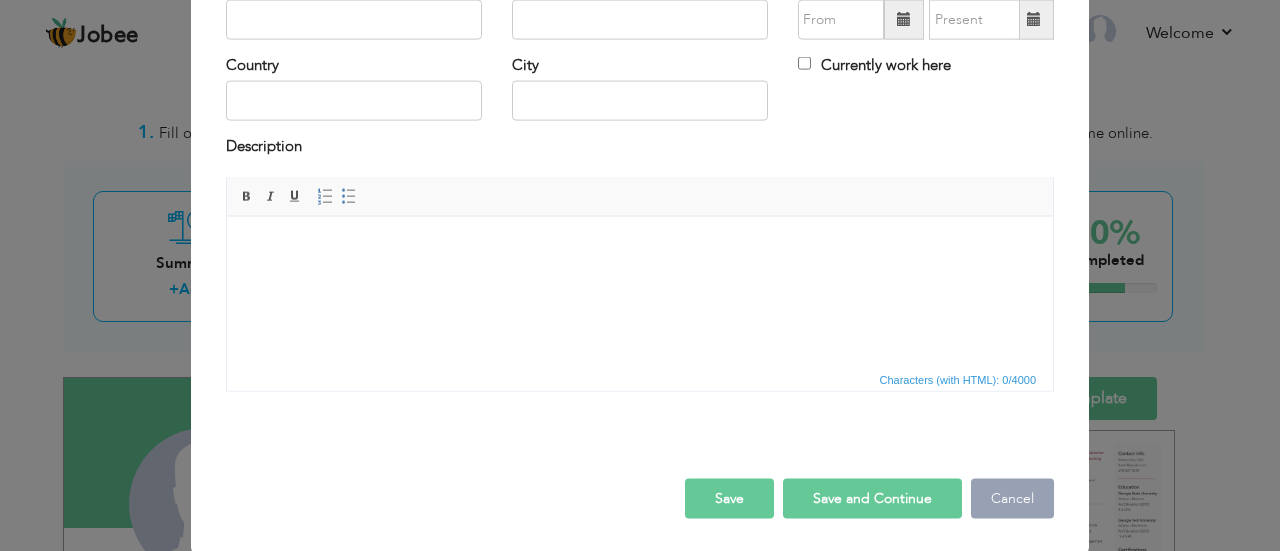 drag, startPoint x: 1000, startPoint y: 483, endPoint x: 995, endPoint y: 498, distance: 15.811388 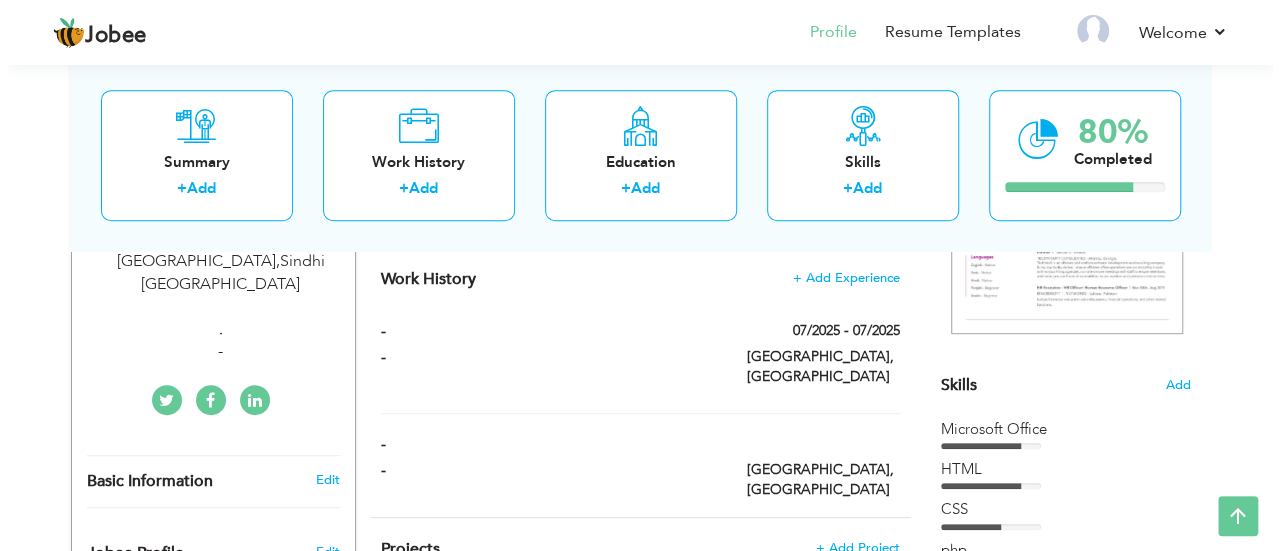 scroll, scrollTop: 340, scrollLeft: 0, axis: vertical 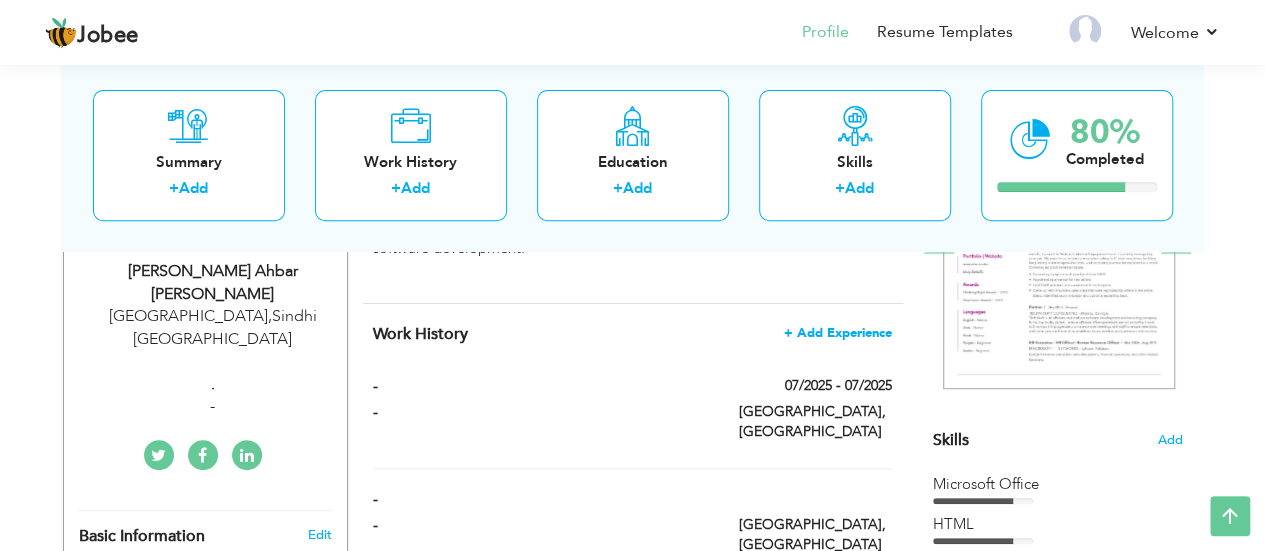 click on "+ Add Experience" at bounding box center (838, 333) 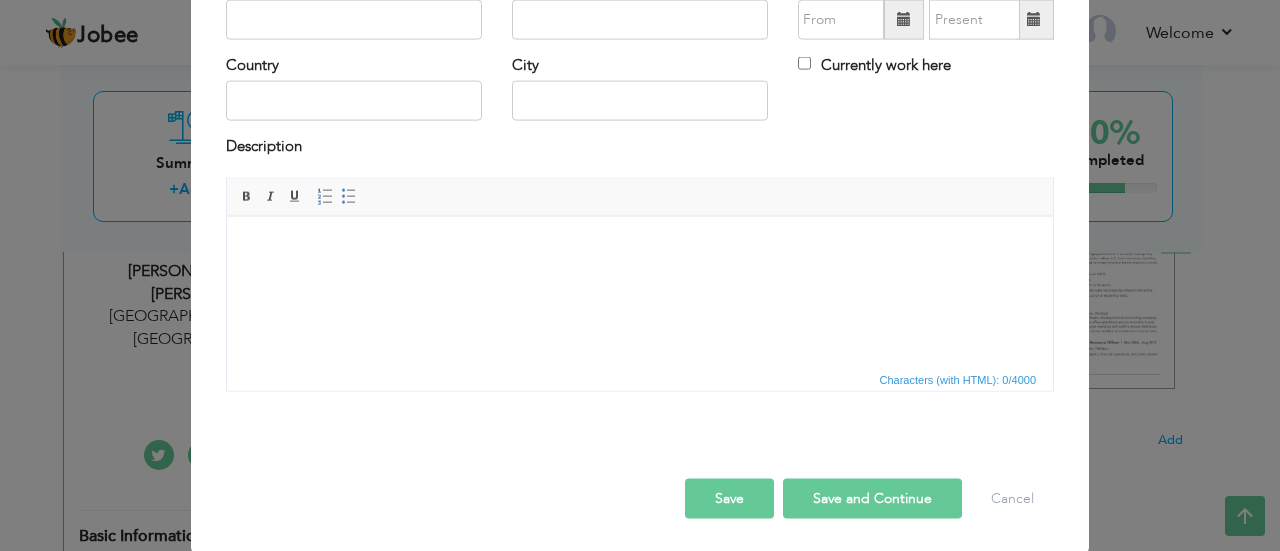 scroll, scrollTop: 0, scrollLeft: 0, axis: both 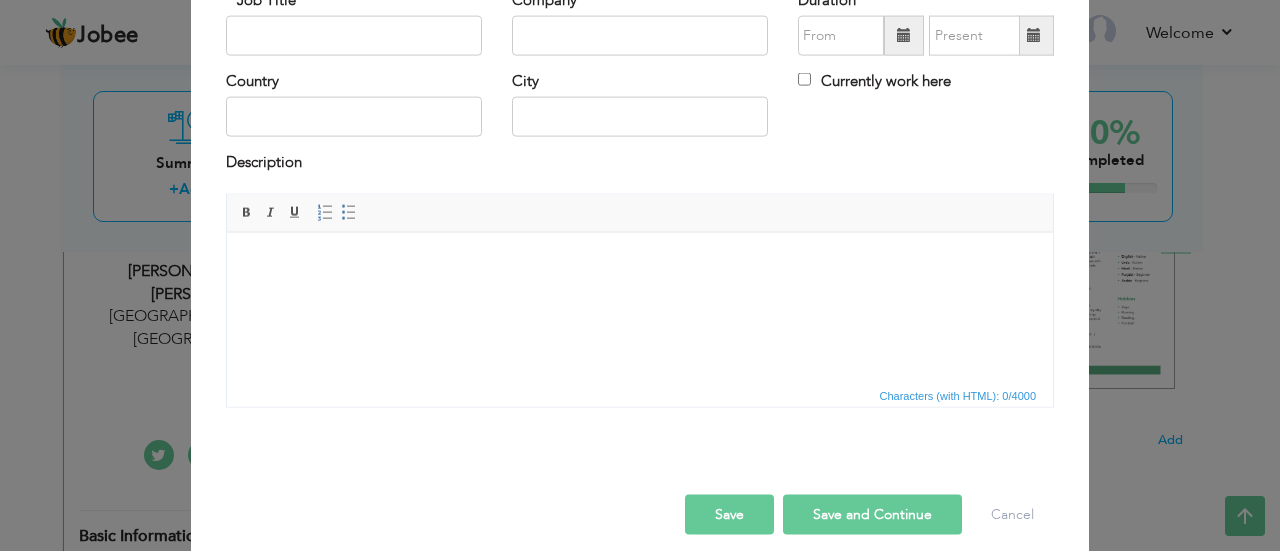 click on "Characters (with HTML): 0/4000" at bounding box center [958, 395] 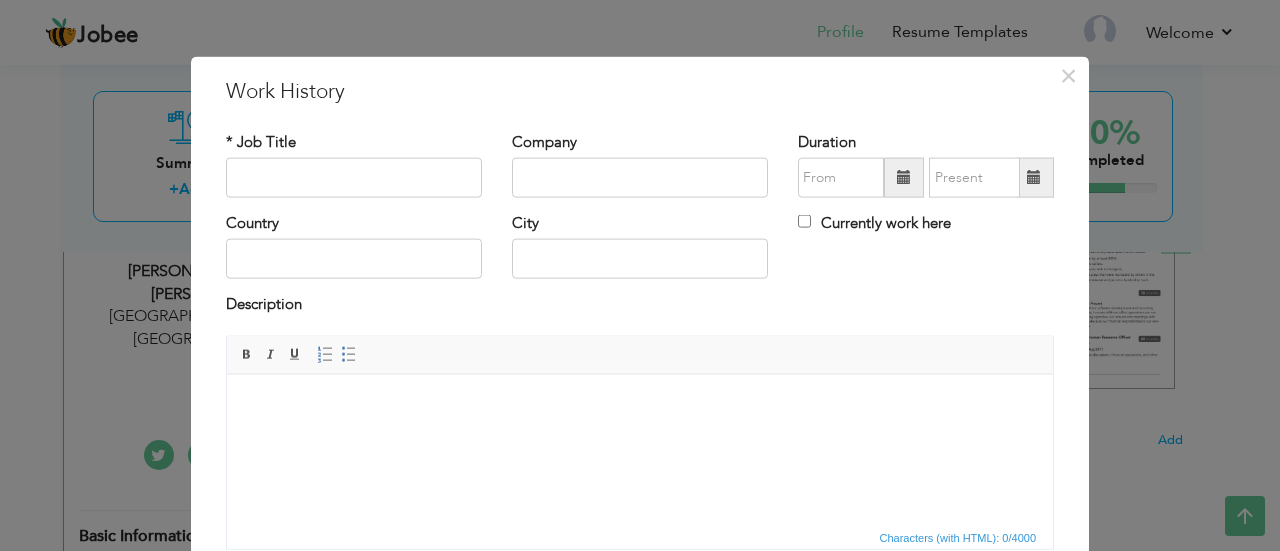 click on "Insert/Remove Numbered List   Insert/Remove Bulleted List" at bounding box center [337, 354] 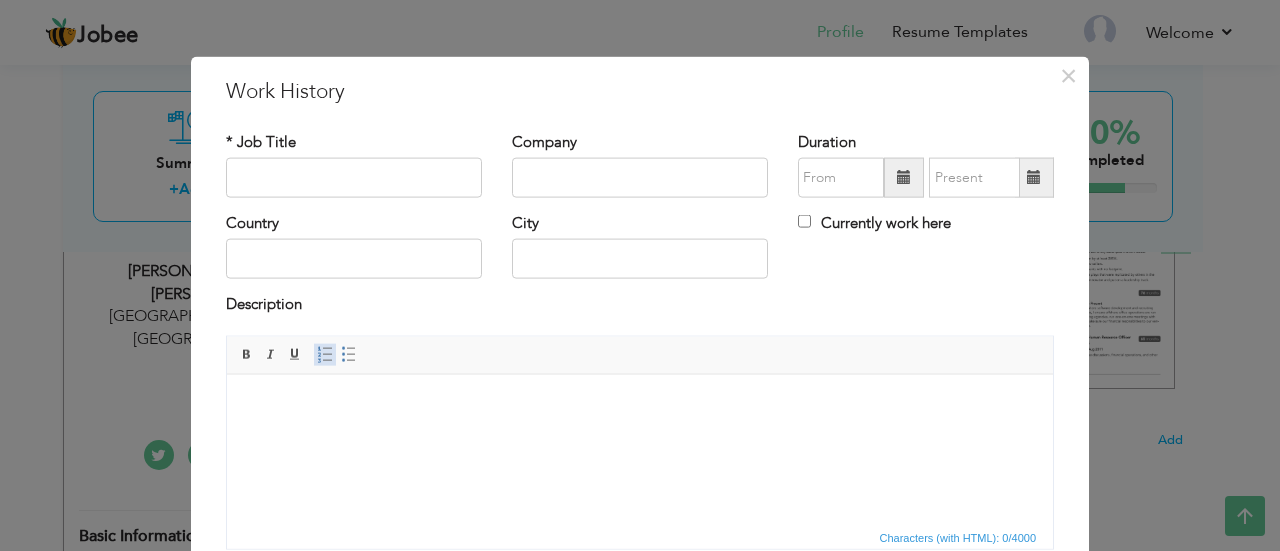 click at bounding box center [325, 354] 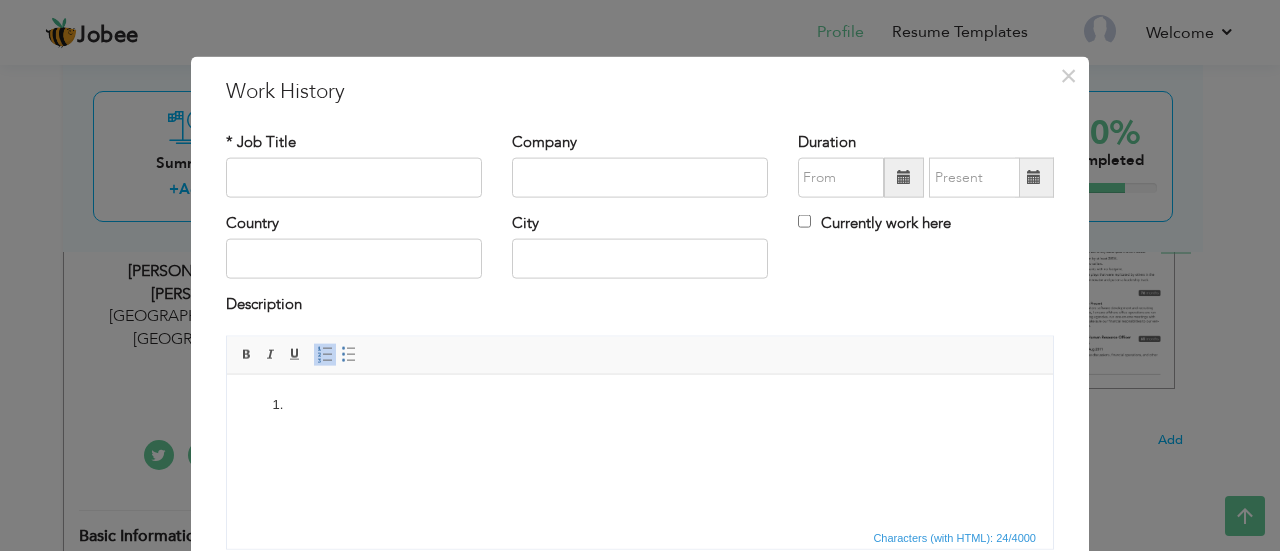 click on "Insert/Remove Numbered List" at bounding box center [325, 354] 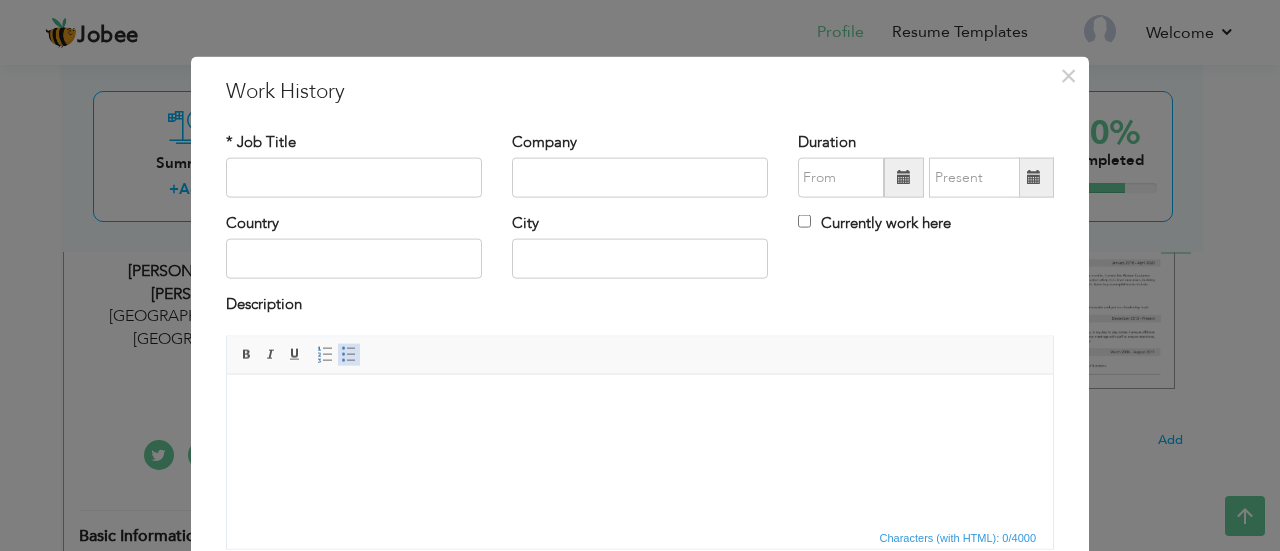 click at bounding box center (349, 354) 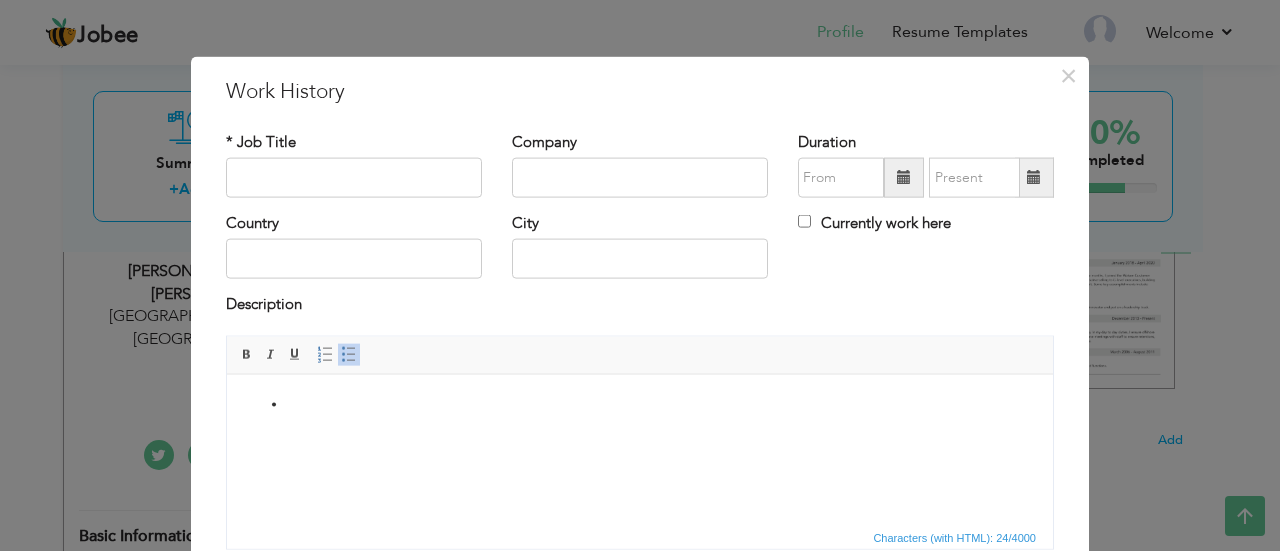 click at bounding box center (349, 354) 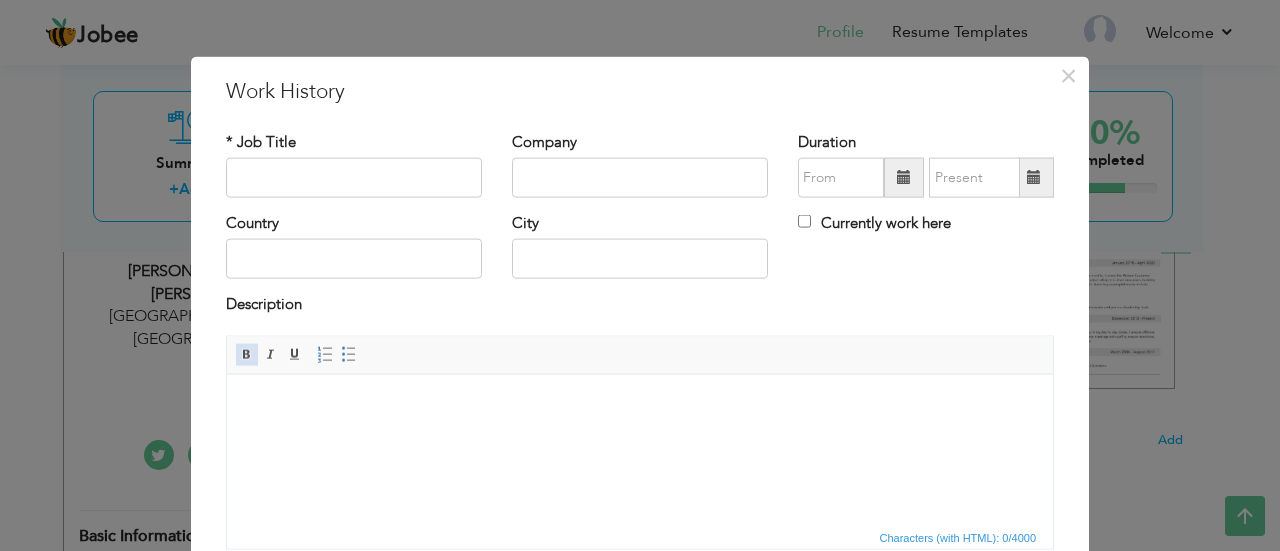 click at bounding box center [247, 354] 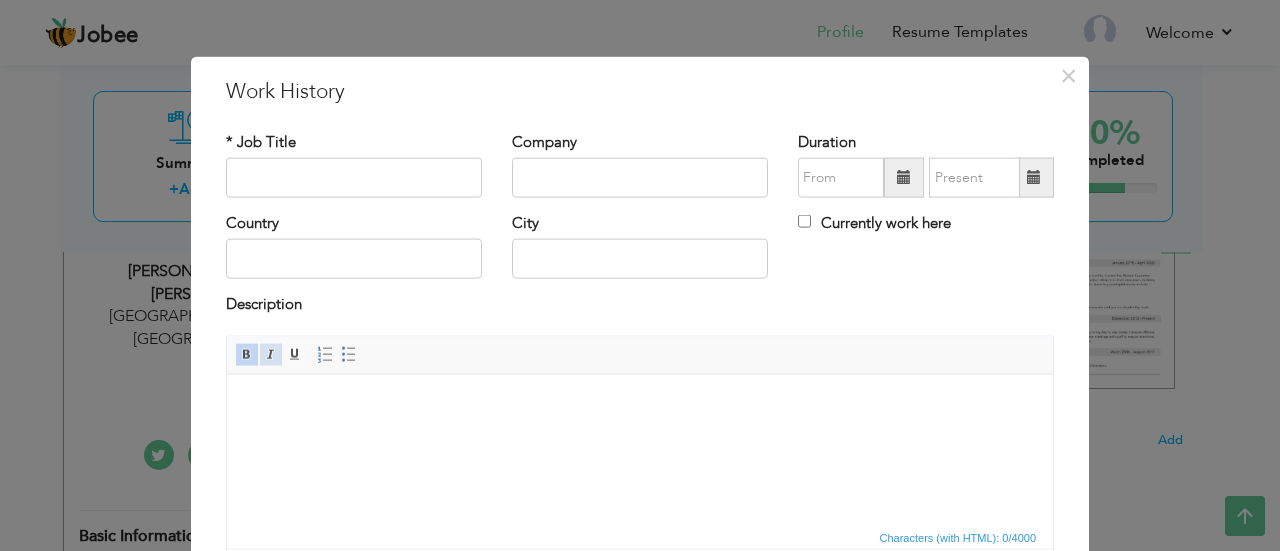 click on "Italic" at bounding box center (271, 354) 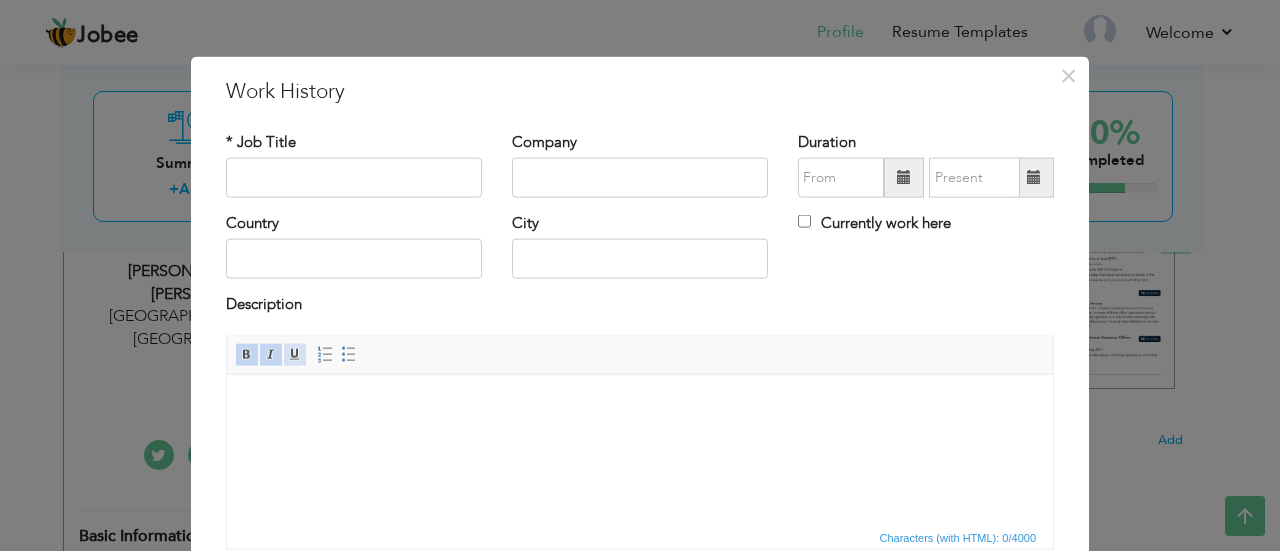 click at bounding box center [295, 354] 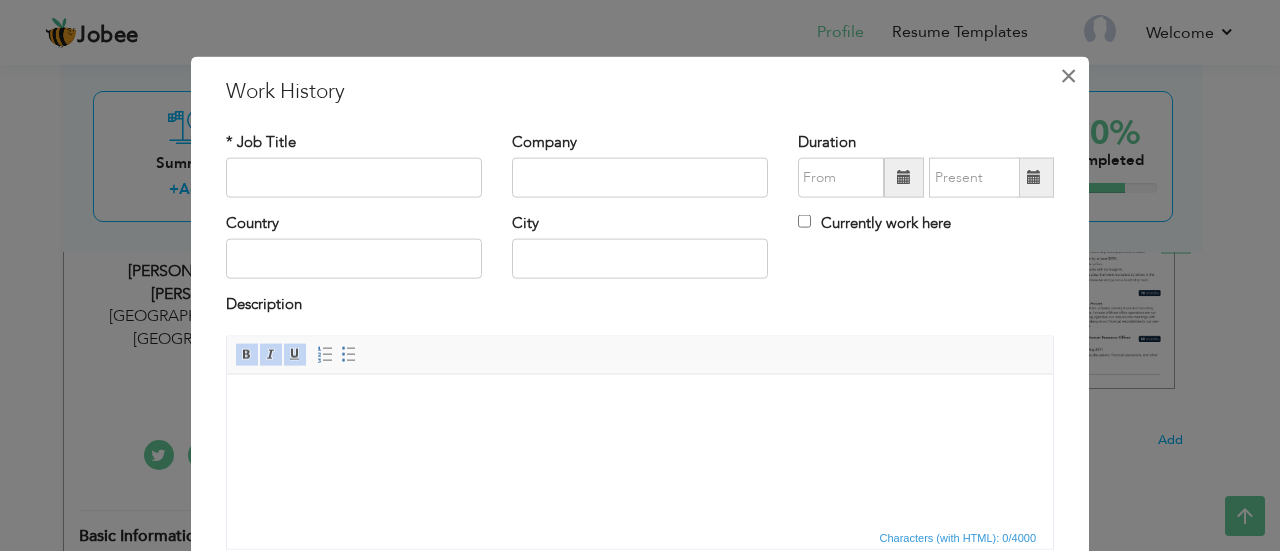 click on "×" at bounding box center [1068, 75] 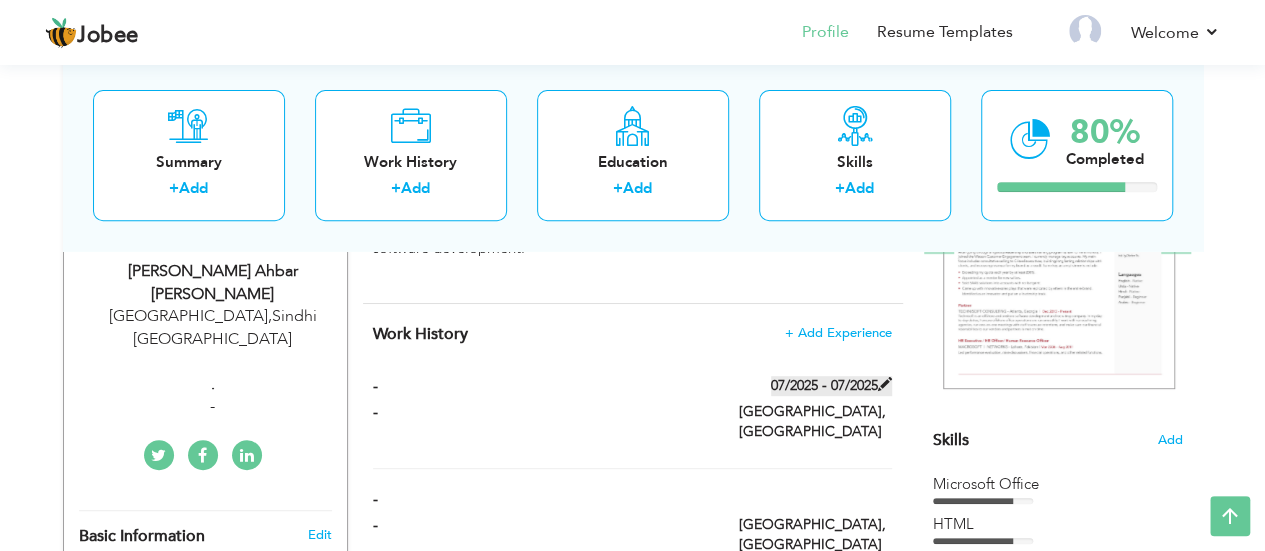click at bounding box center (885, 384) 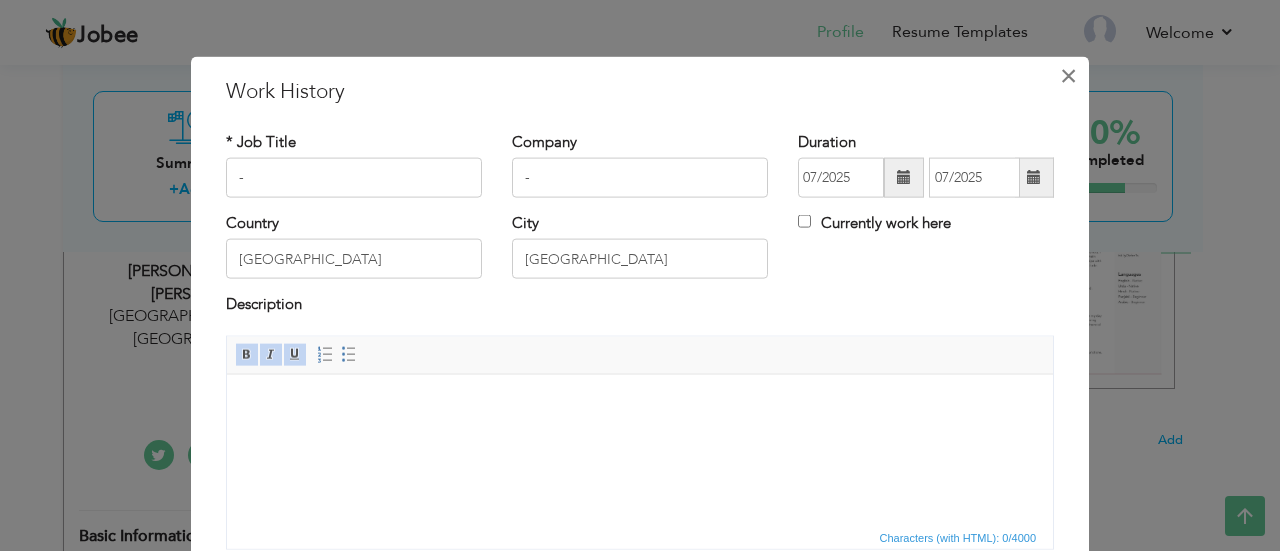 click on "×" at bounding box center (1068, 75) 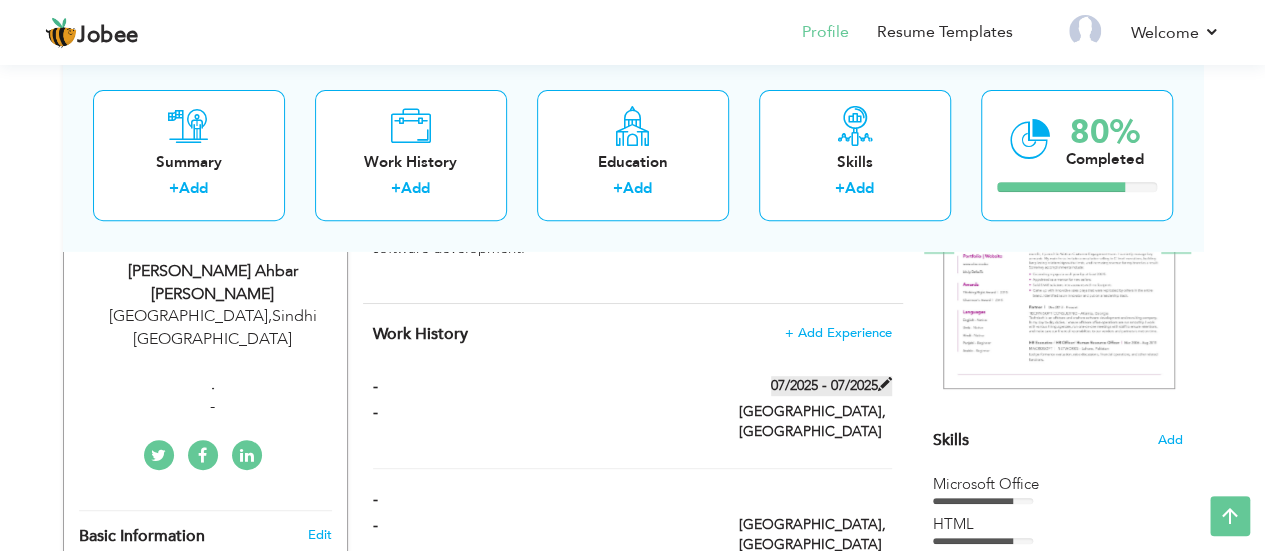 click at bounding box center (885, 384) 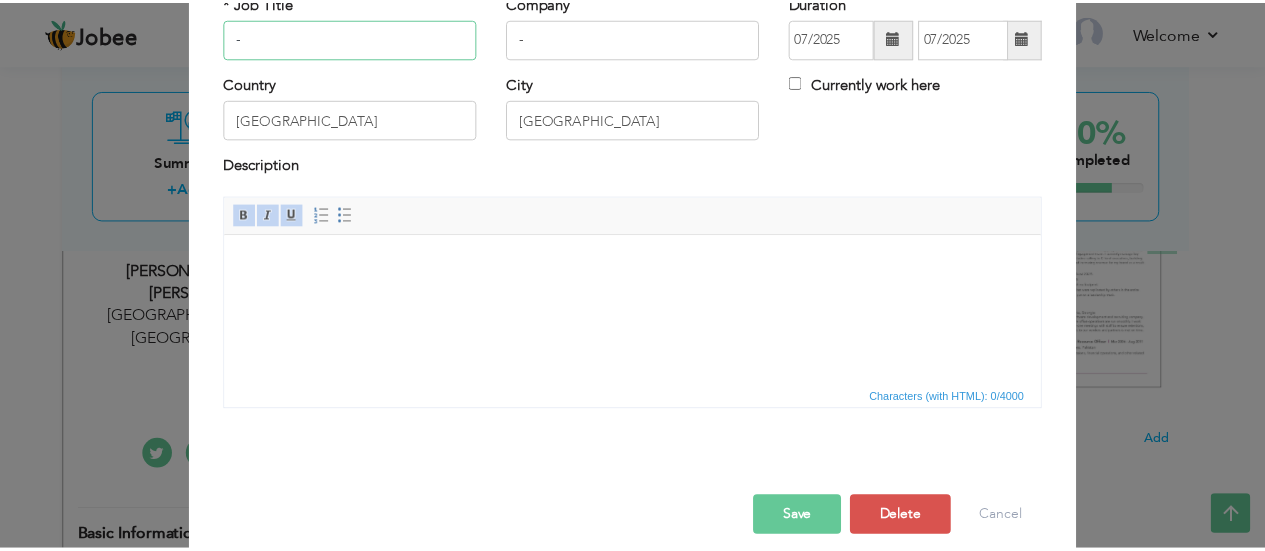 scroll, scrollTop: 158, scrollLeft: 0, axis: vertical 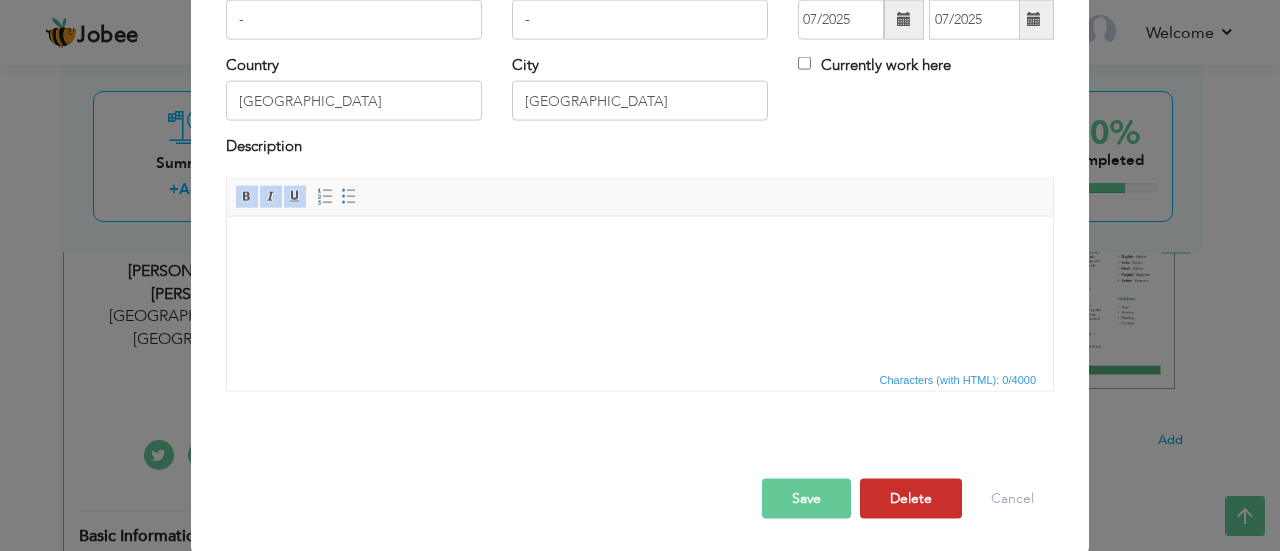 click on "Delete" at bounding box center (911, 498) 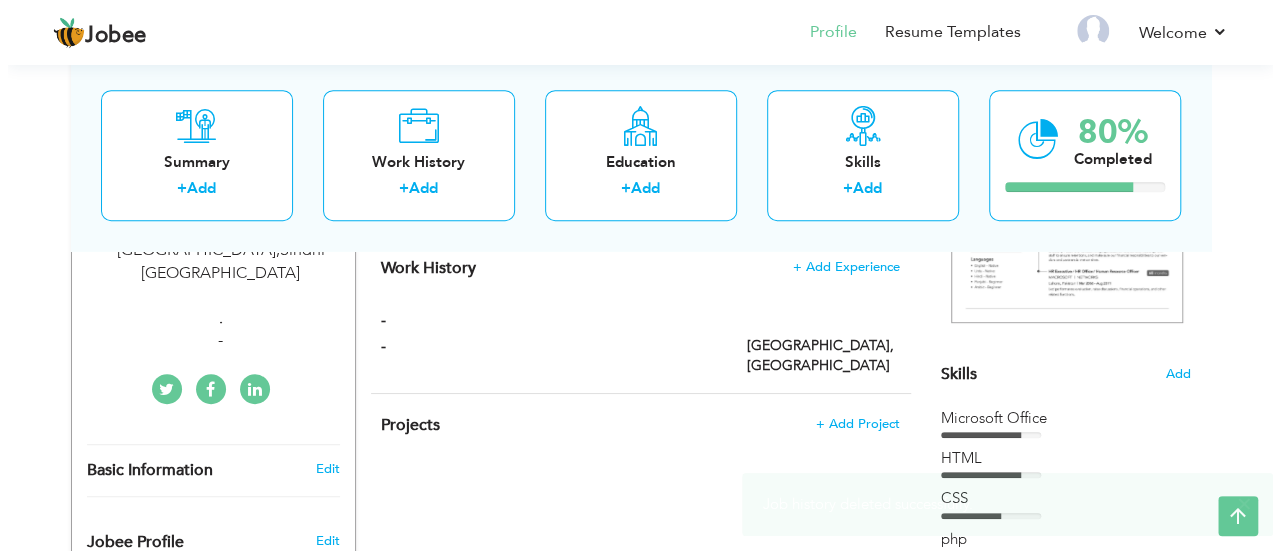 scroll, scrollTop: 405, scrollLeft: 0, axis: vertical 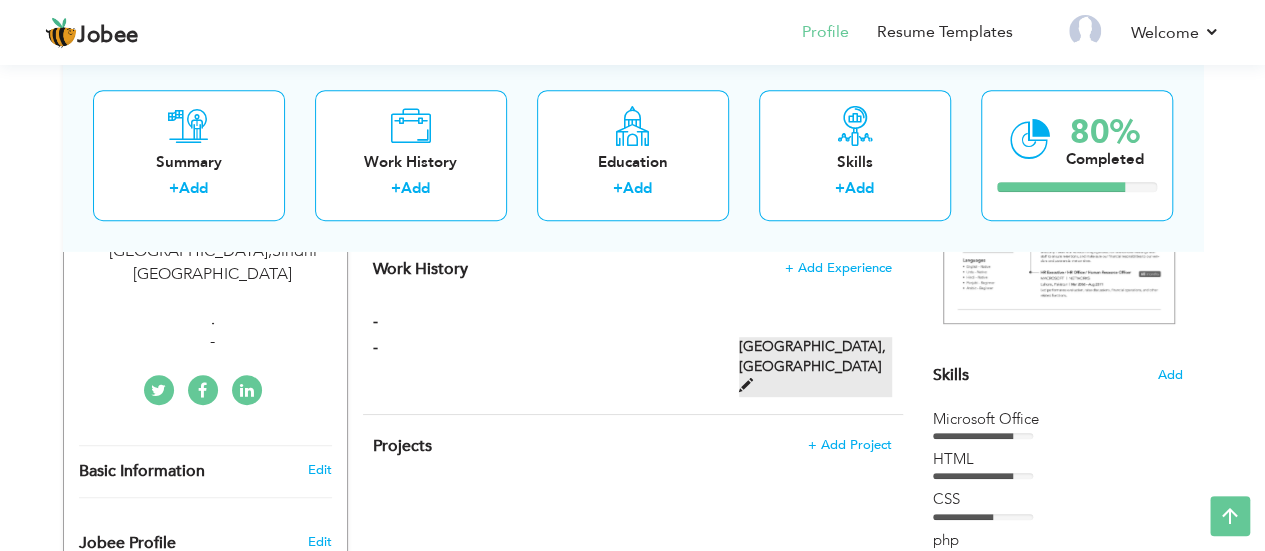 click at bounding box center (746, 385) 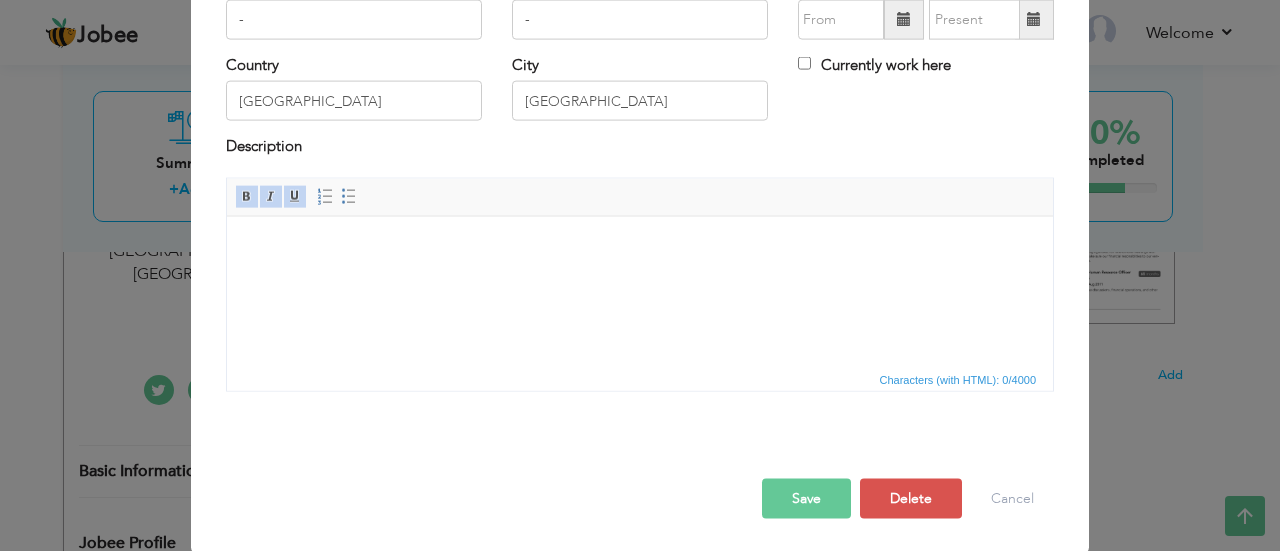 scroll, scrollTop: 0, scrollLeft: 0, axis: both 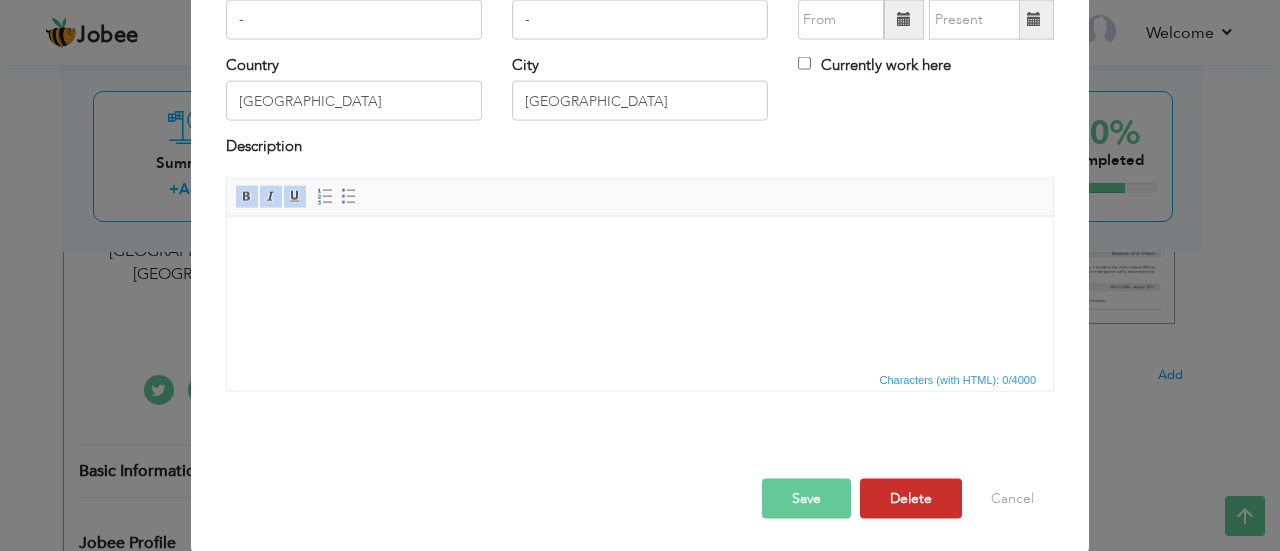 click on "Delete" at bounding box center [911, 498] 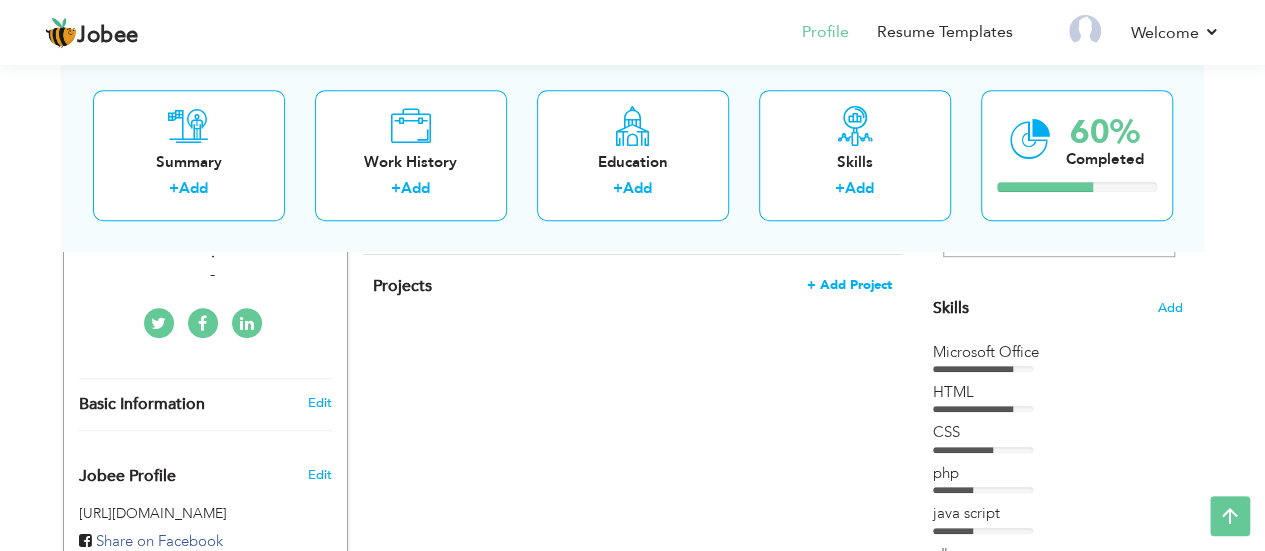 scroll, scrollTop: 473, scrollLeft: 0, axis: vertical 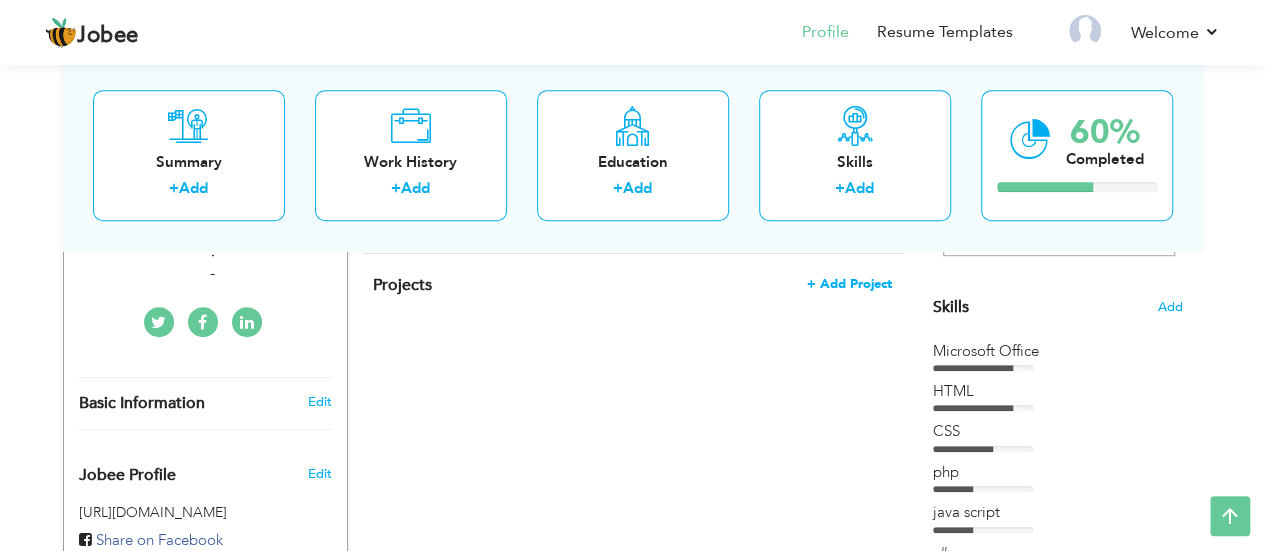 click on "+ Add Project" at bounding box center [849, 284] 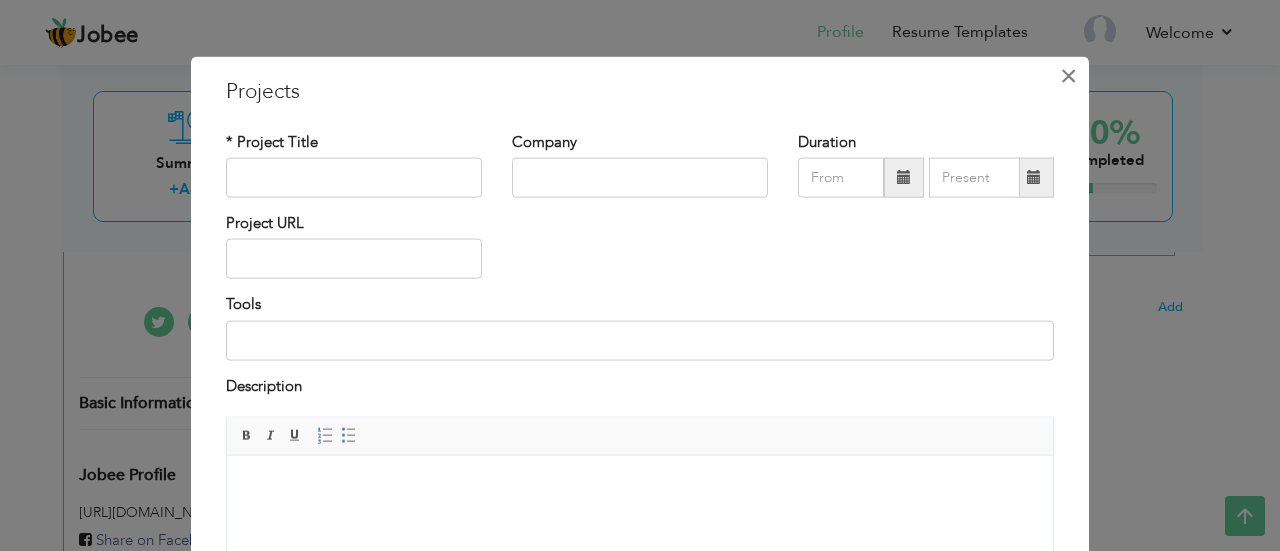 click on "×" at bounding box center (1068, 75) 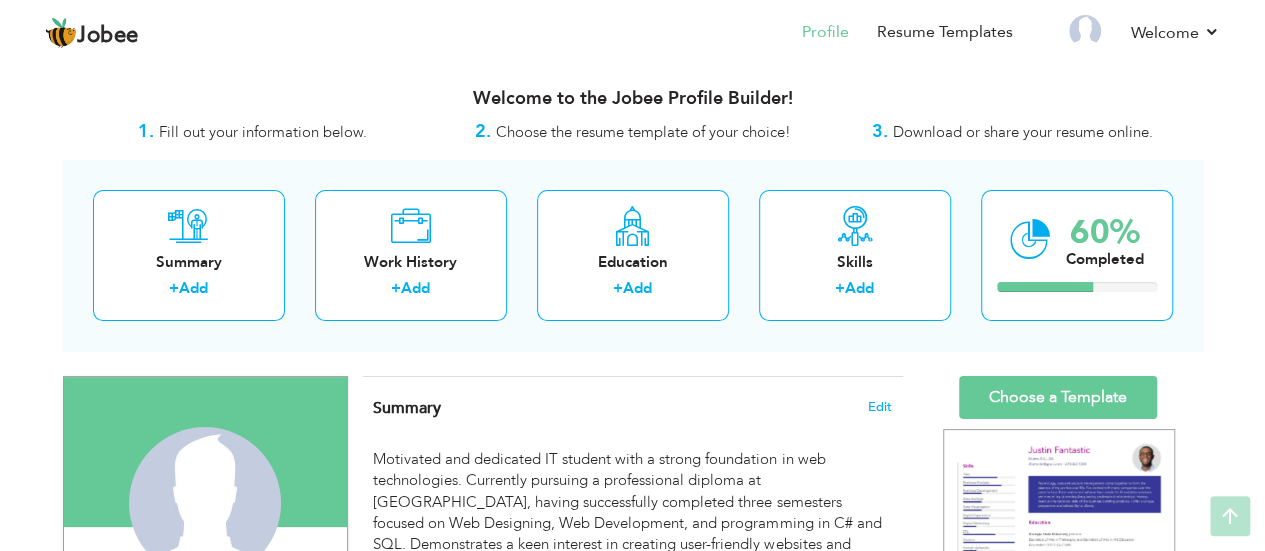 scroll, scrollTop: 0, scrollLeft: 0, axis: both 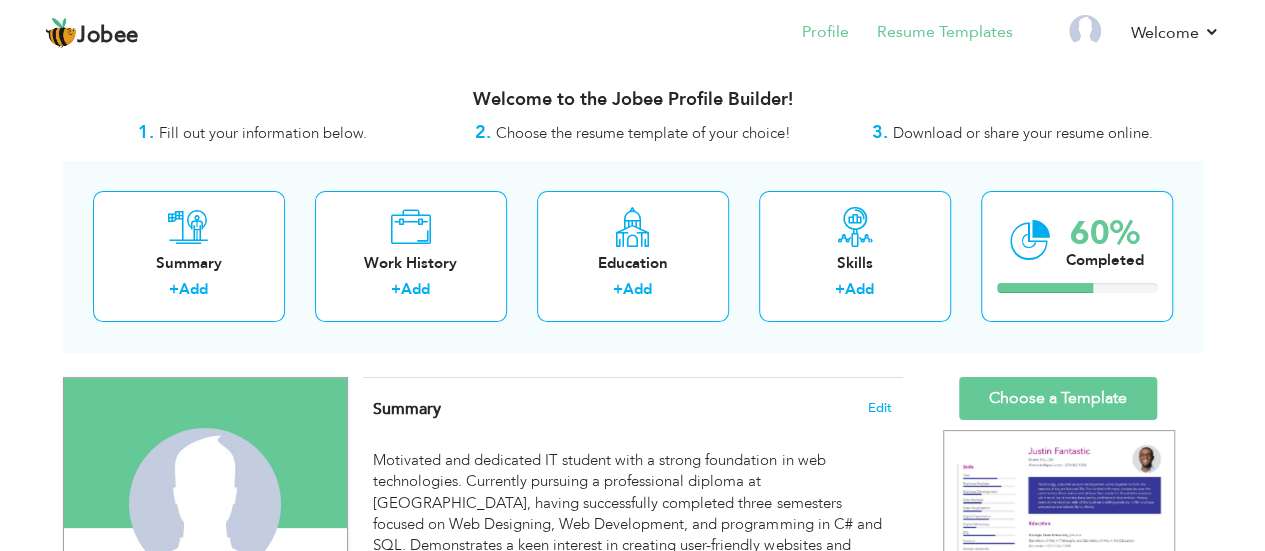 click on "Resume Templates" at bounding box center (931, 34) 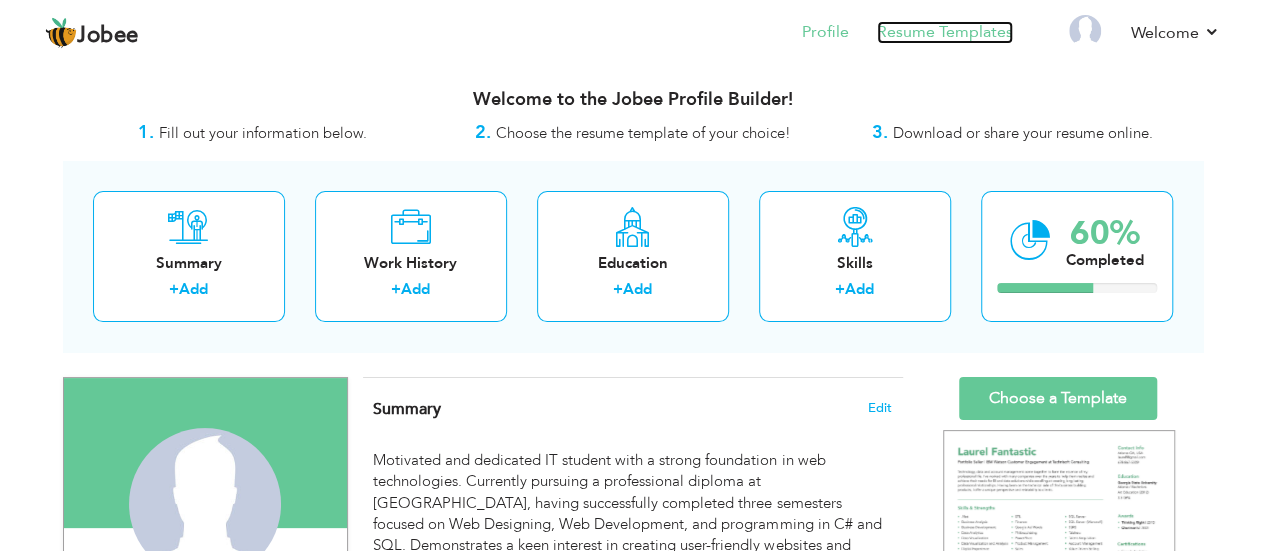 click on "Resume Templates" at bounding box center (945, 32) 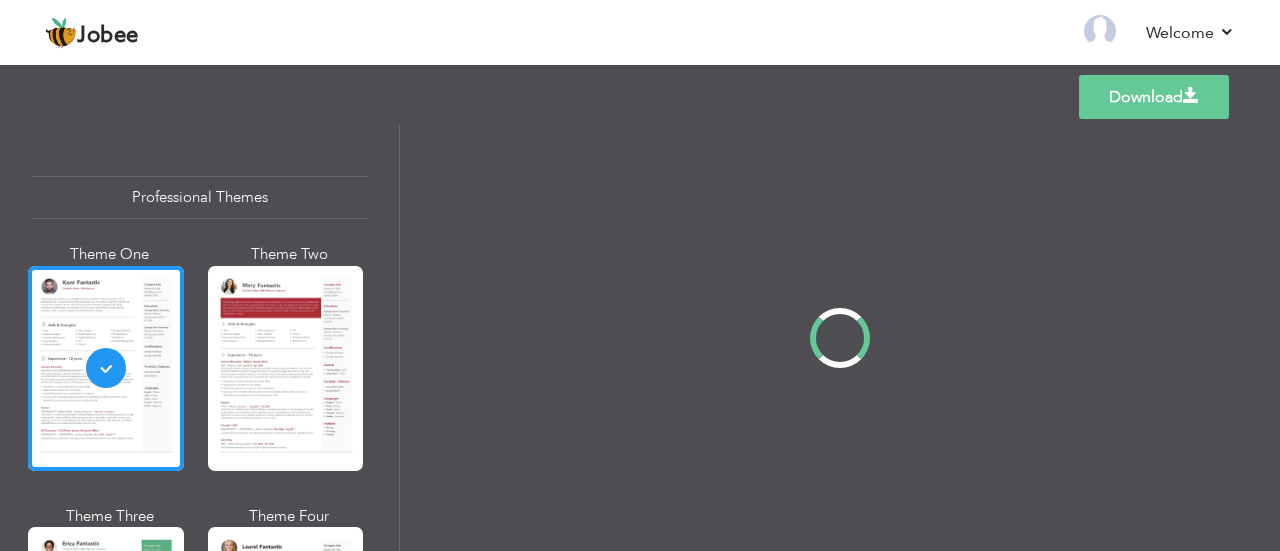 scroll, scrollTop: 0, scrollLeft: 0, axis: both 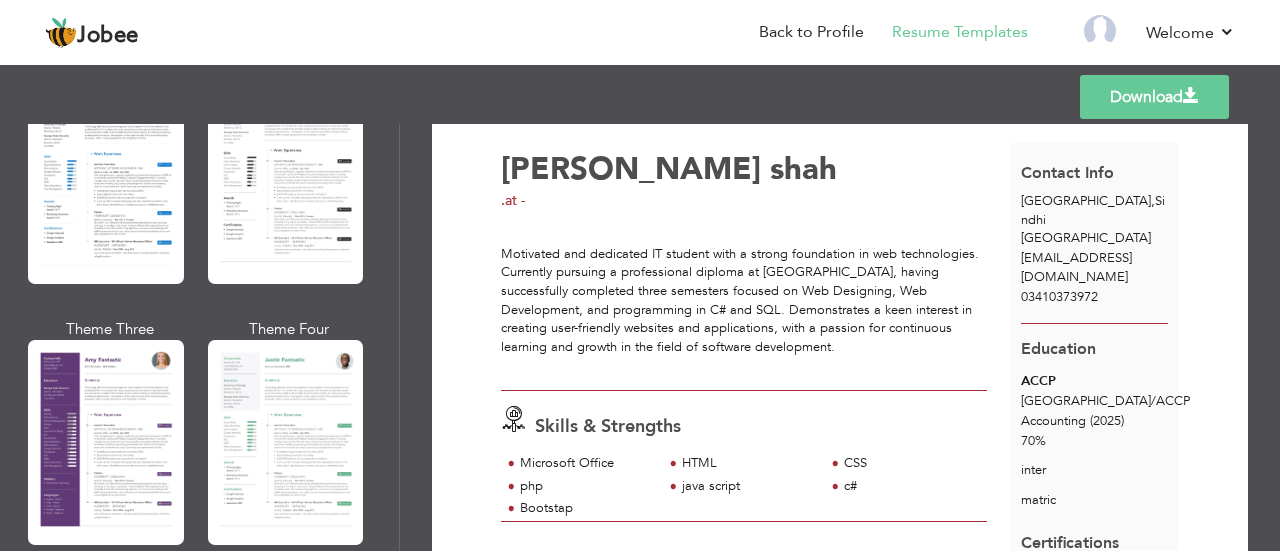 click at bounding box center (286, 442) 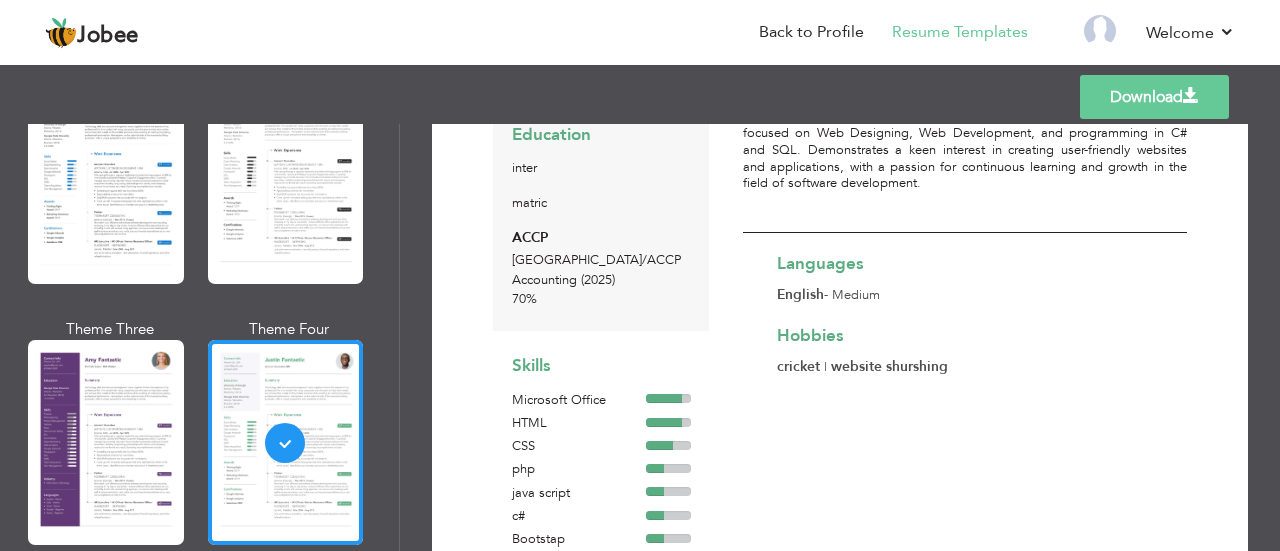 scroll, scrollTop: 251, scrollLeft: 0, axis: vertical 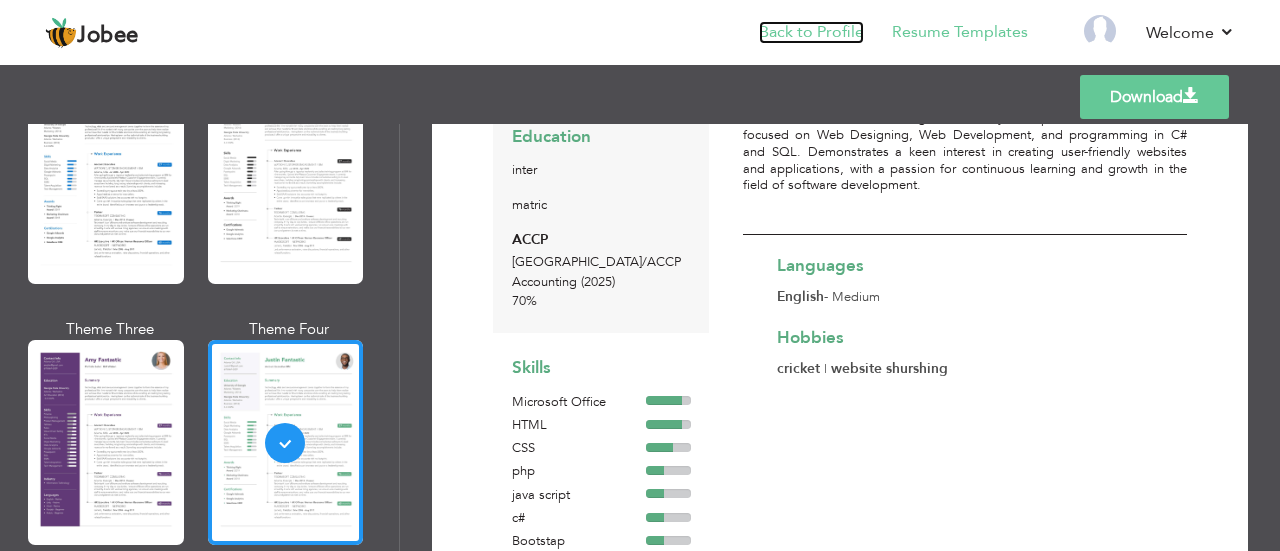 click on "Back to Profile" at bounding box center (811, 32) 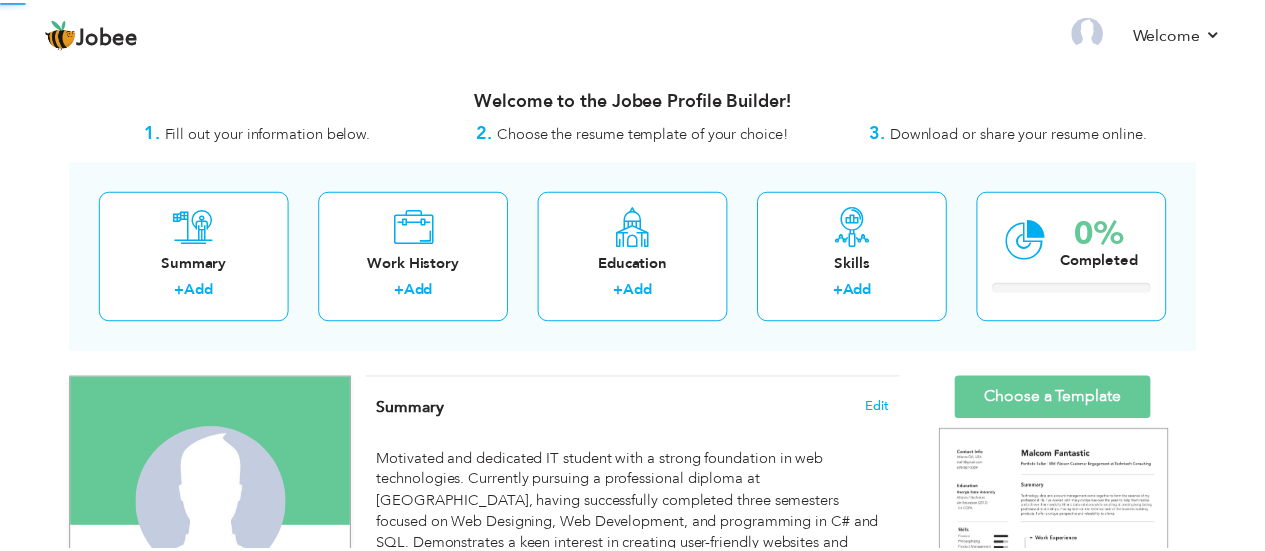 scroll, scrollTop: 0, scrollLeft: 0, axis: both 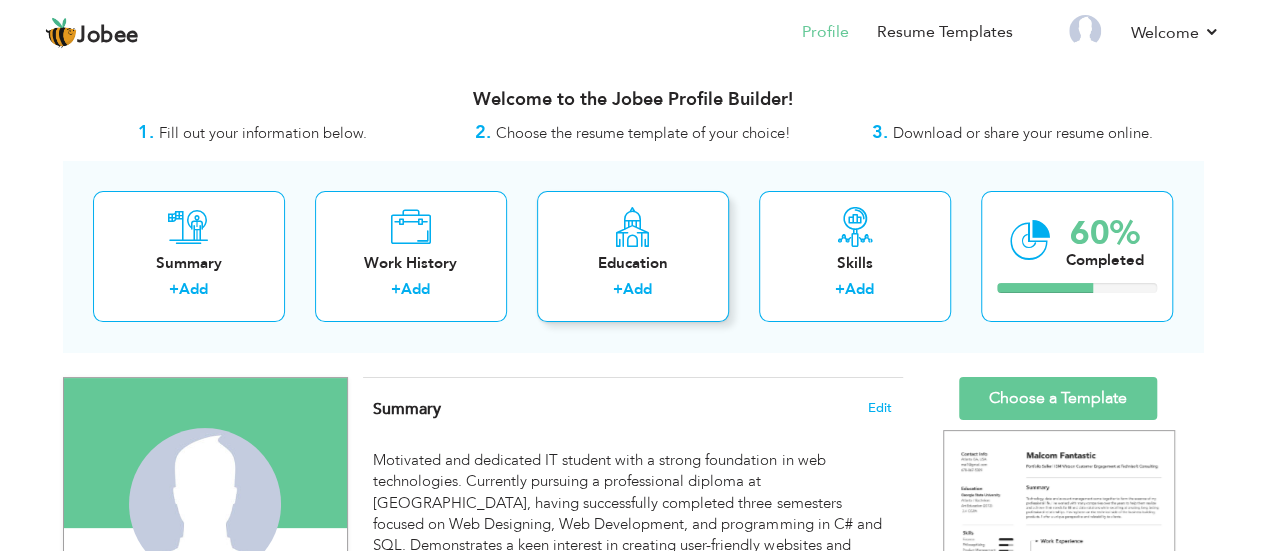 click on "Education" at bounding box center (633, 263) 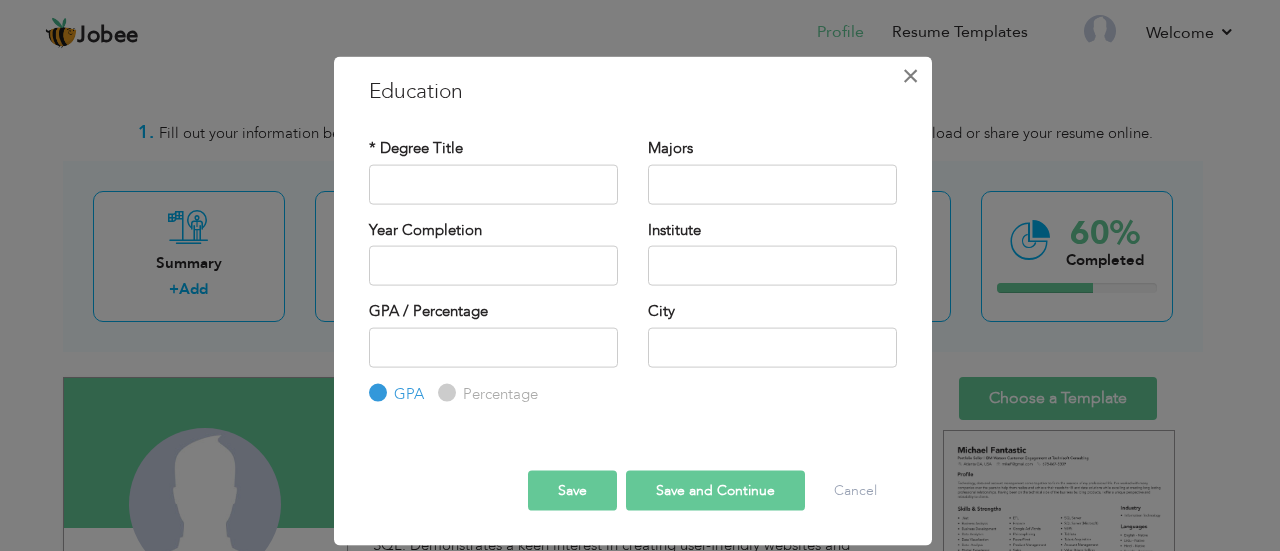 click on "×" at bounding box center [910, 75] 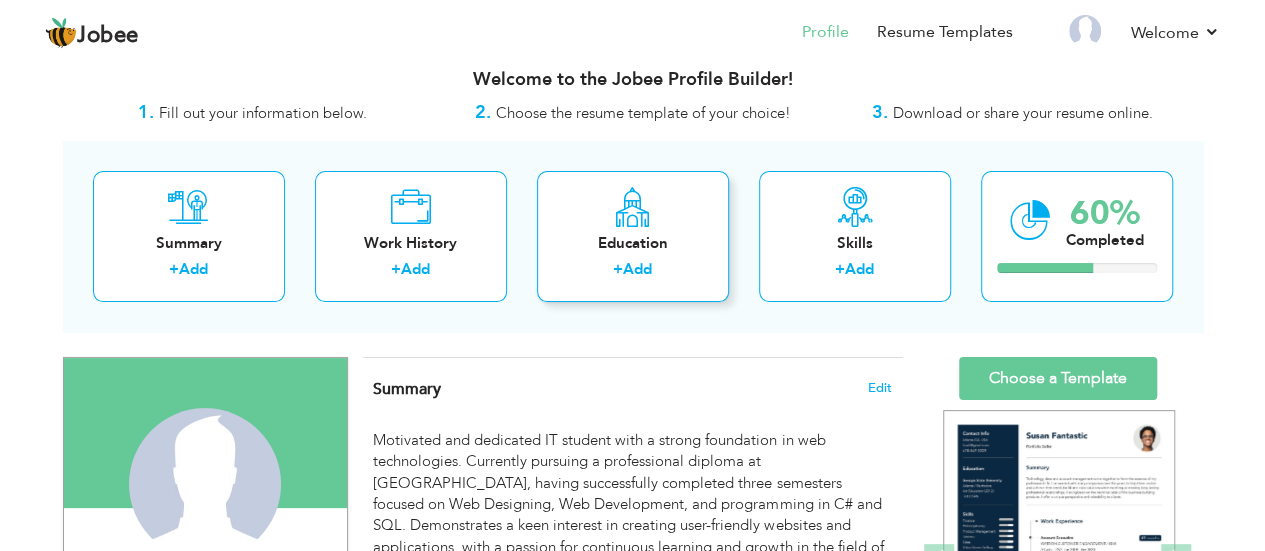 scroll, scrollTop: 0, scrollLeft: 0, axis: both 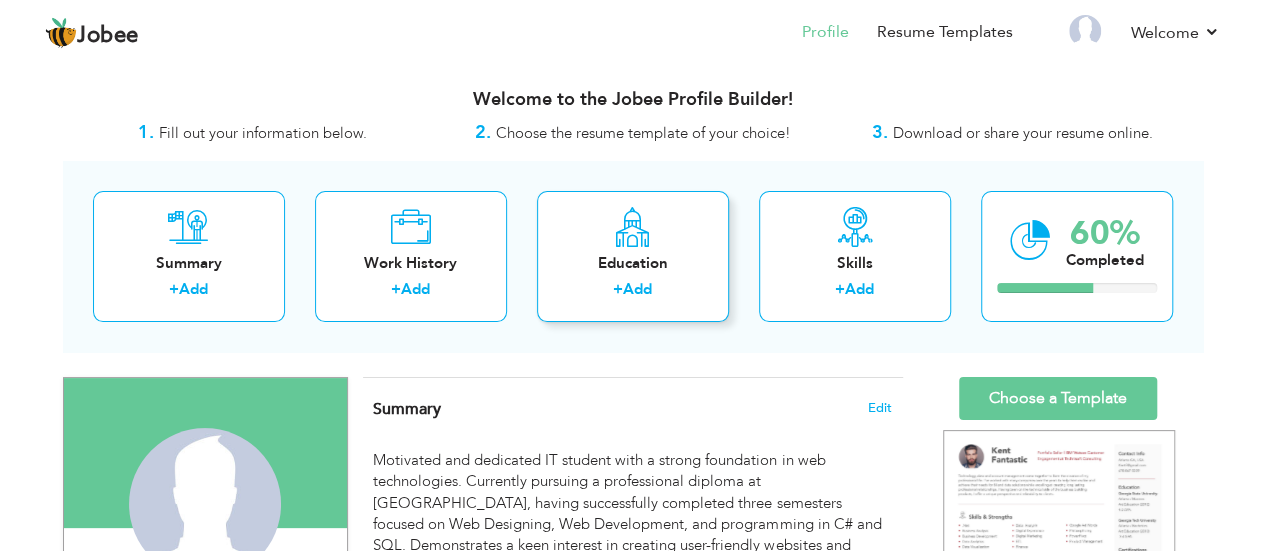 click on "Education
+  Add" at bounding box center (633, 256) 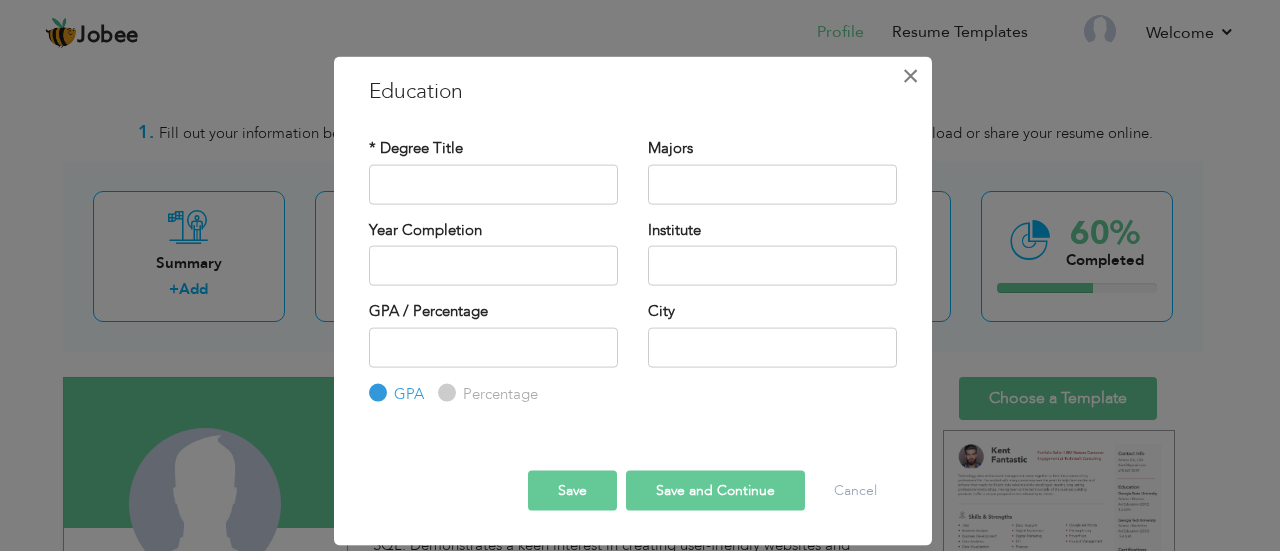 click on "×" at bounding box center (911, 75) 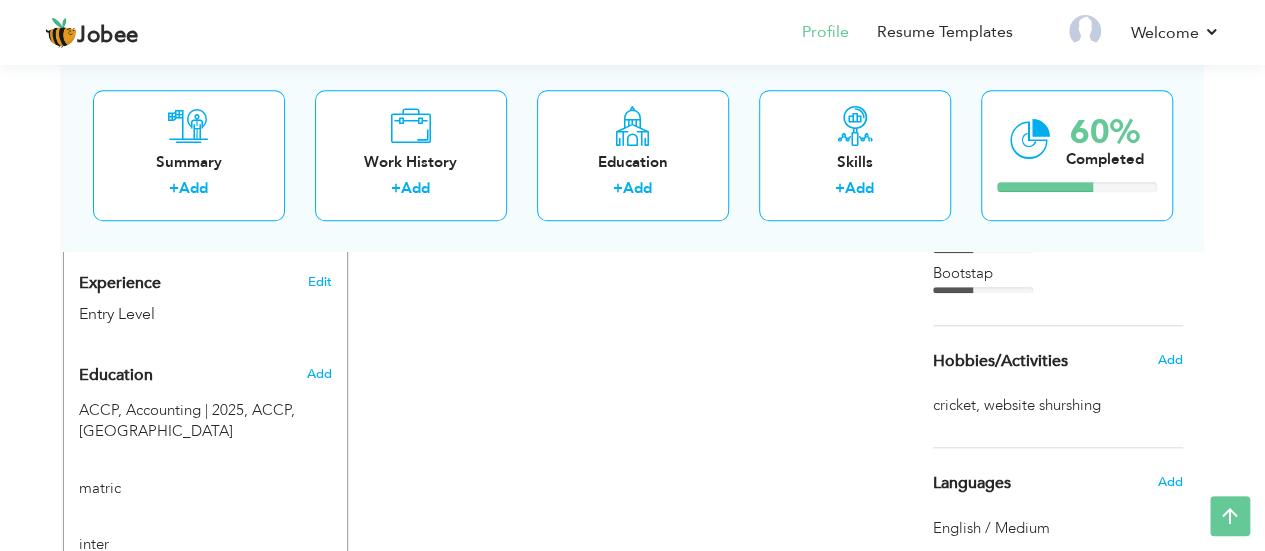 scroll, scrollTop: 798, scrollLeft: 0, axis: vertical 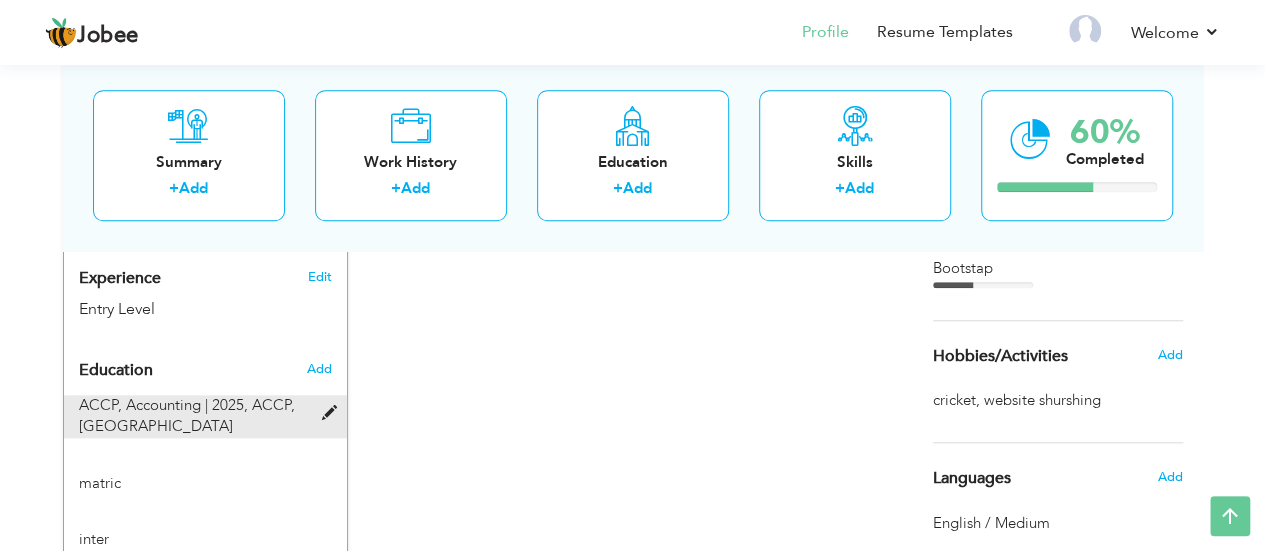 click at bounding box center [333, 413] 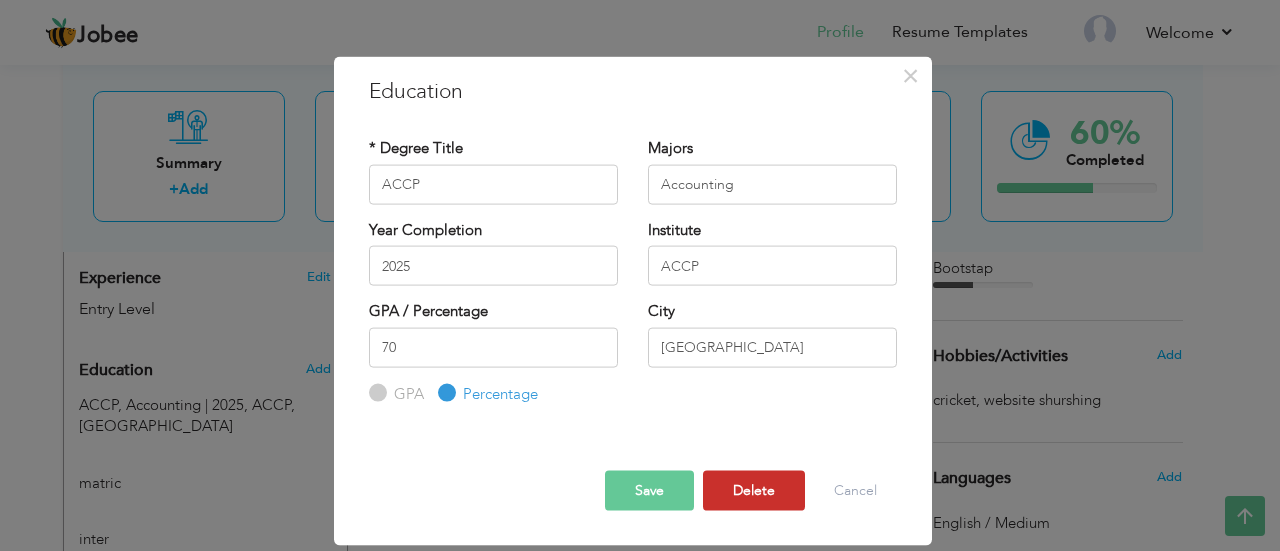 click on "Delete" at bounding box center (754, 491) 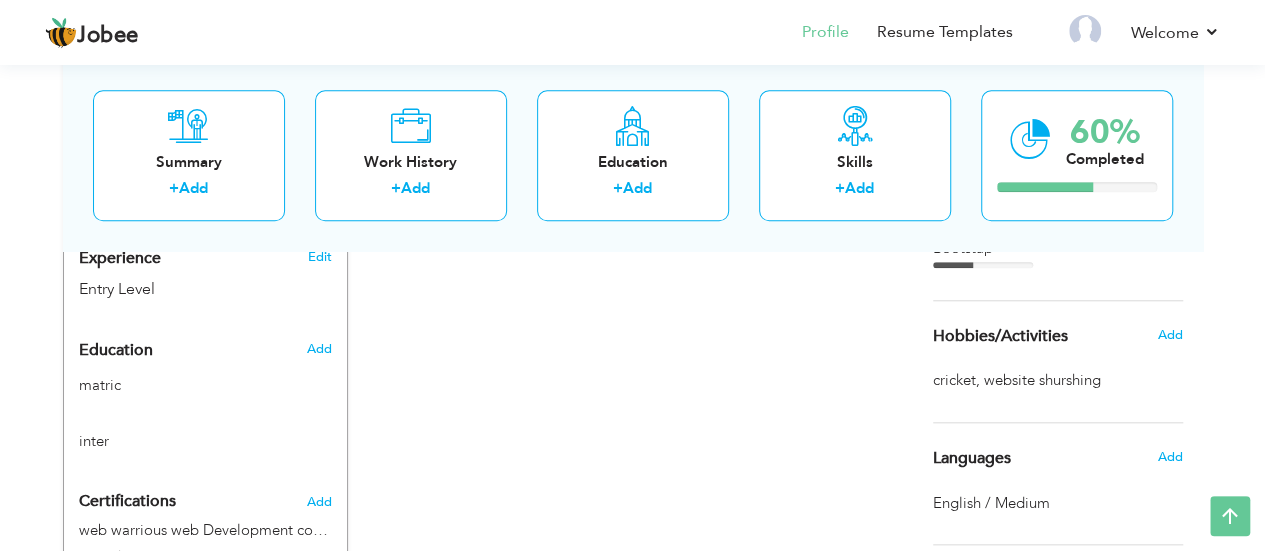 scroll, scrollTop: 819, scrollLeft: 0, axis: vertical 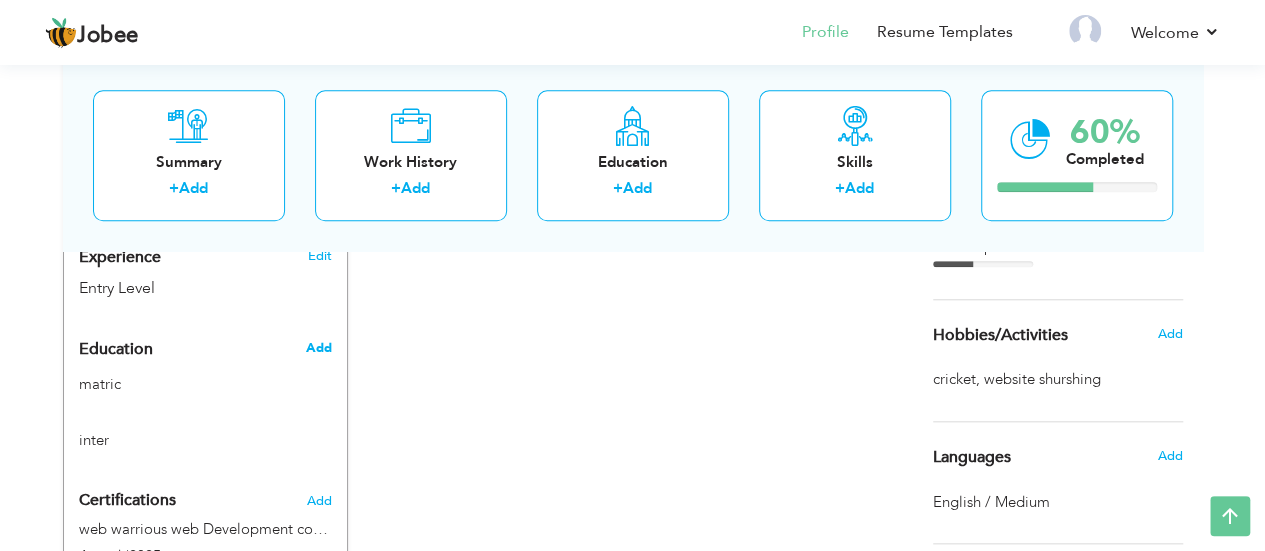 click on "Add" at bounding box center (318, 348) 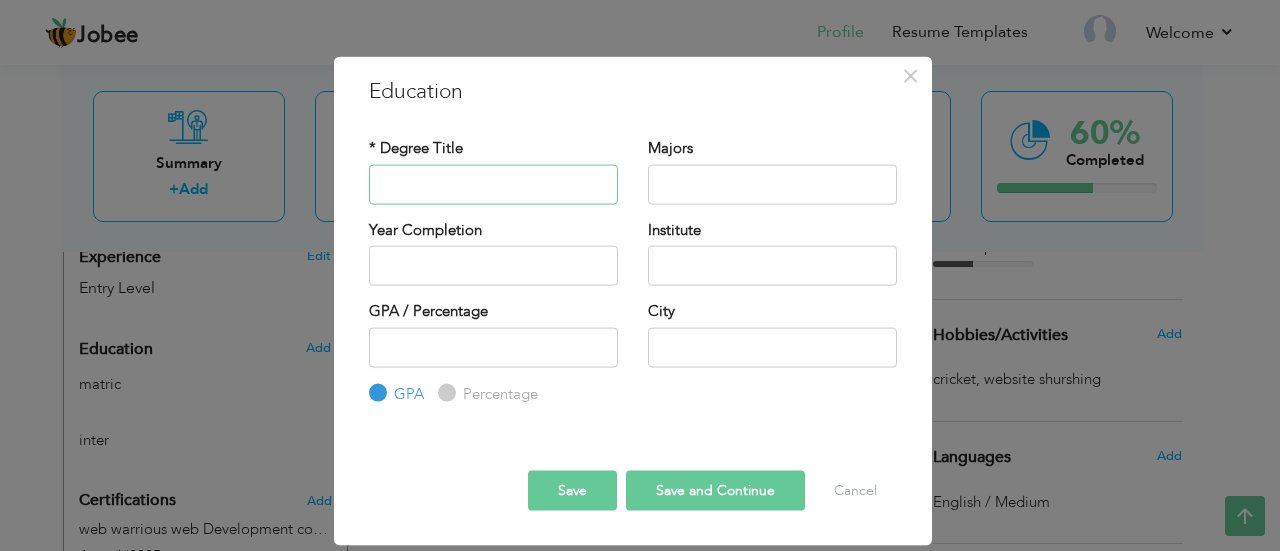 click at bounding box center (493, 184) 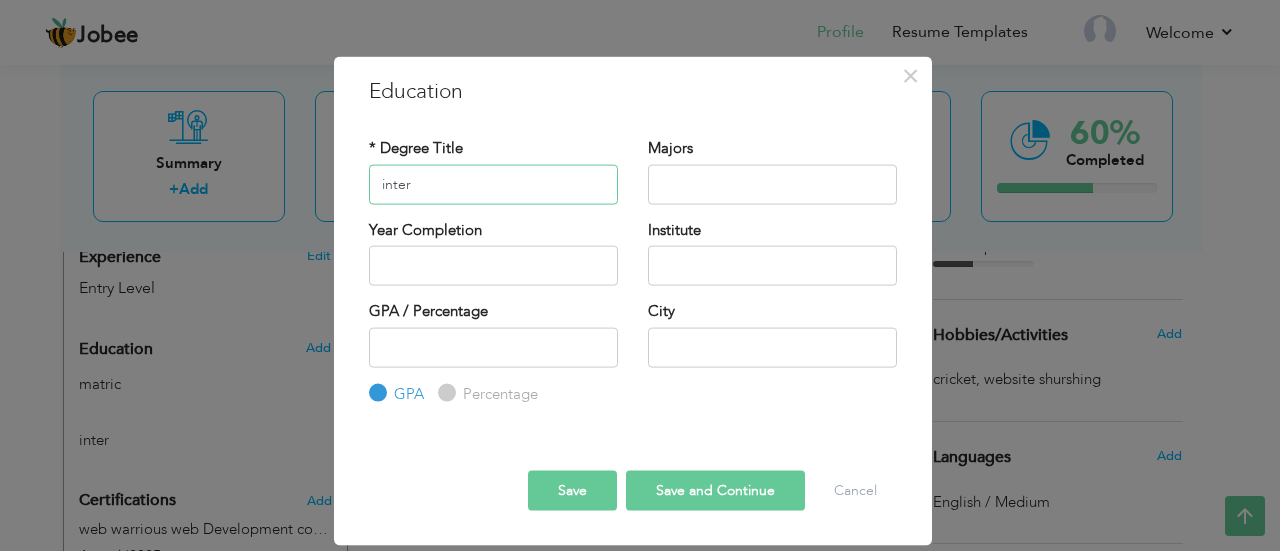 click on "inter" at bounding box center [493, 184] 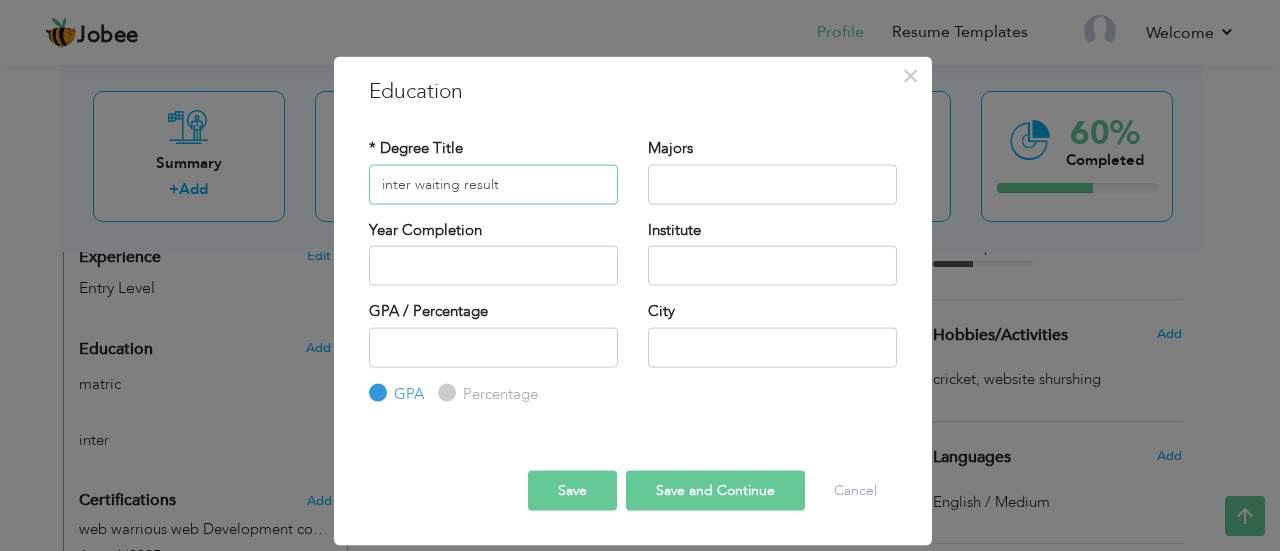 type on "inter waiting result" 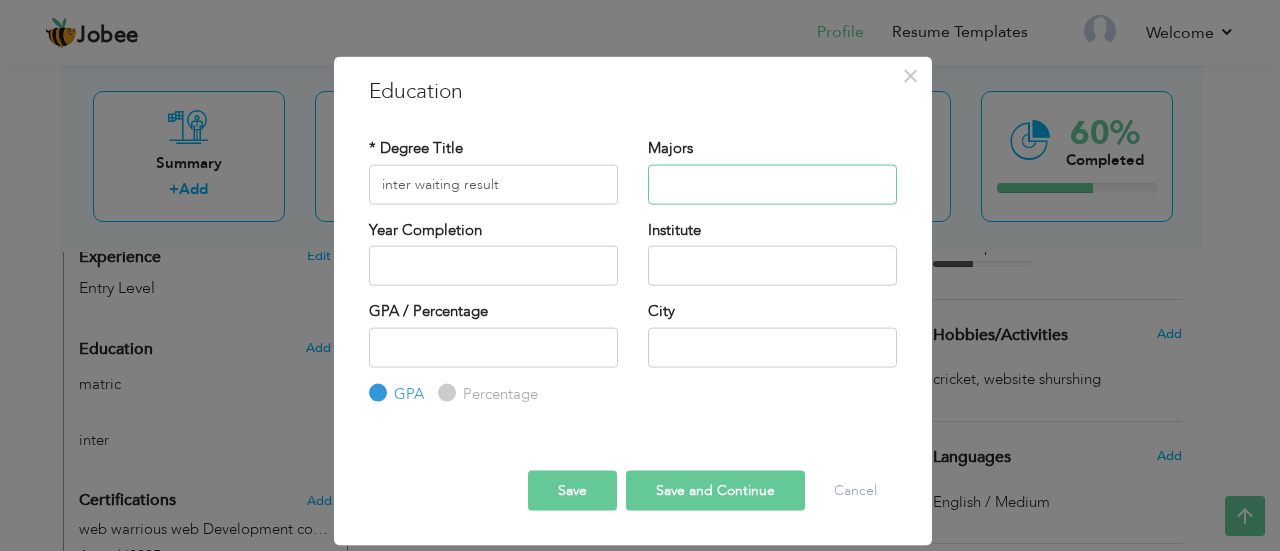 click at bounding box center (772, 184) 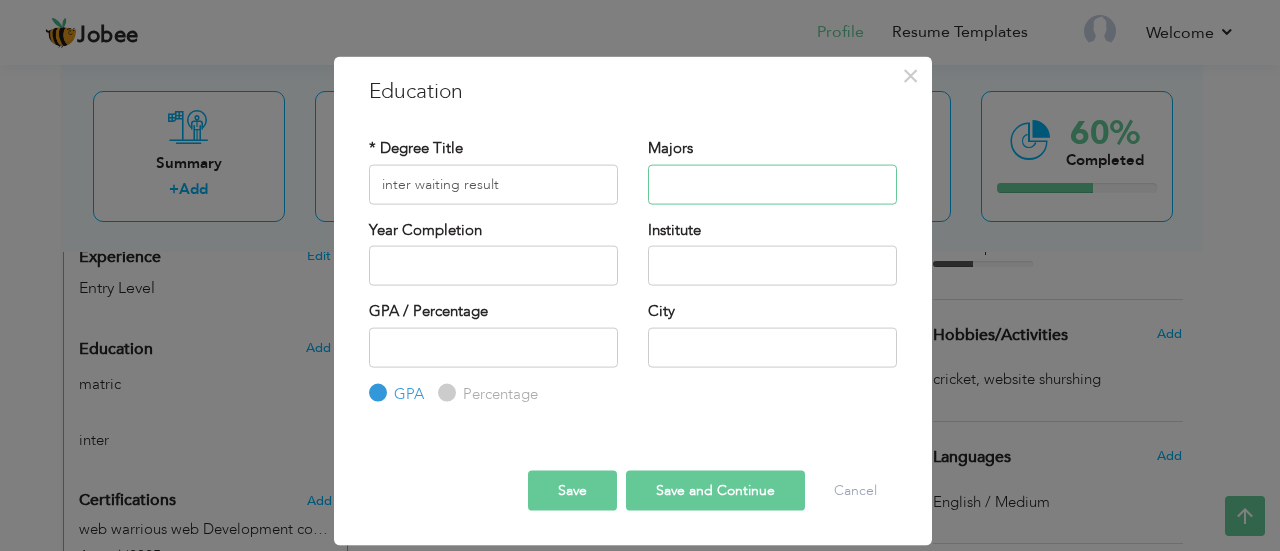 type on "Accounting" 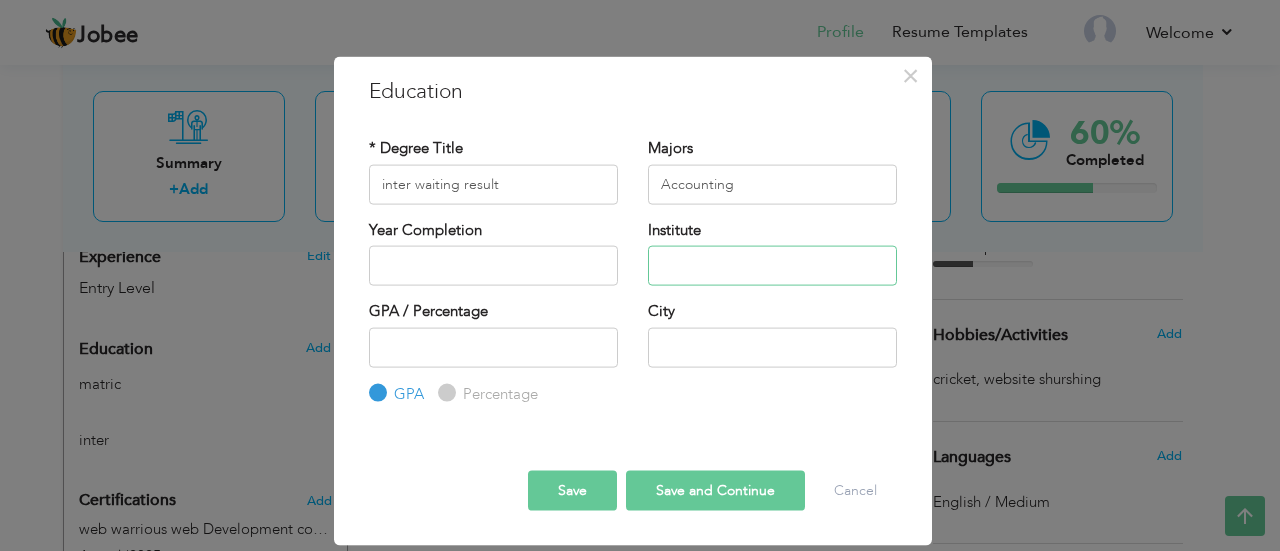 click at bounding box center (772, 266) 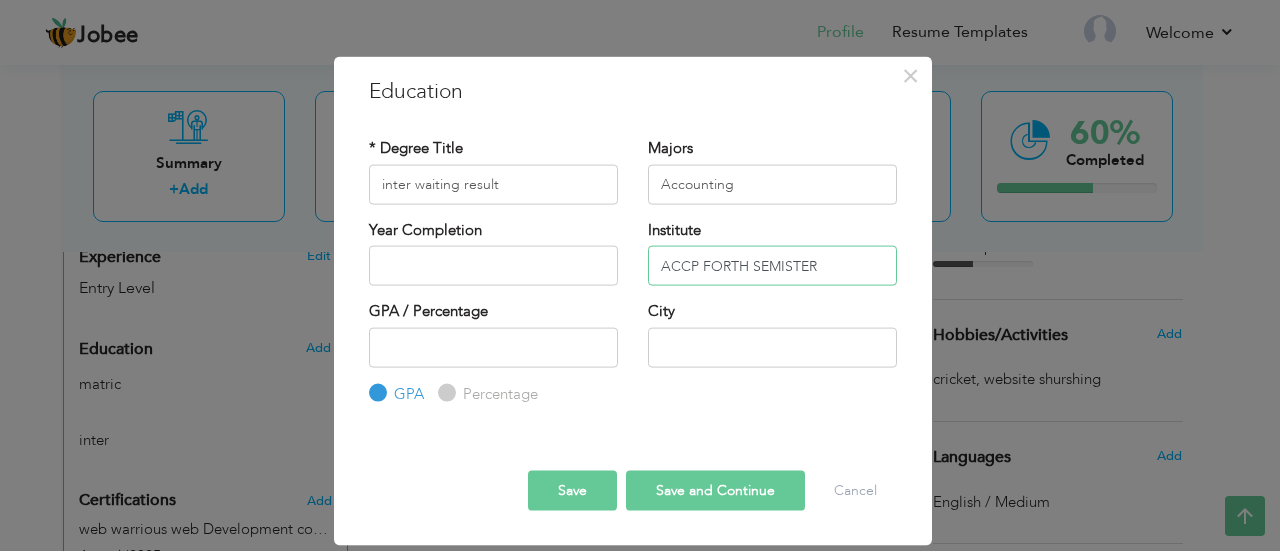 type on "ACCP FORTH SEMISTER" 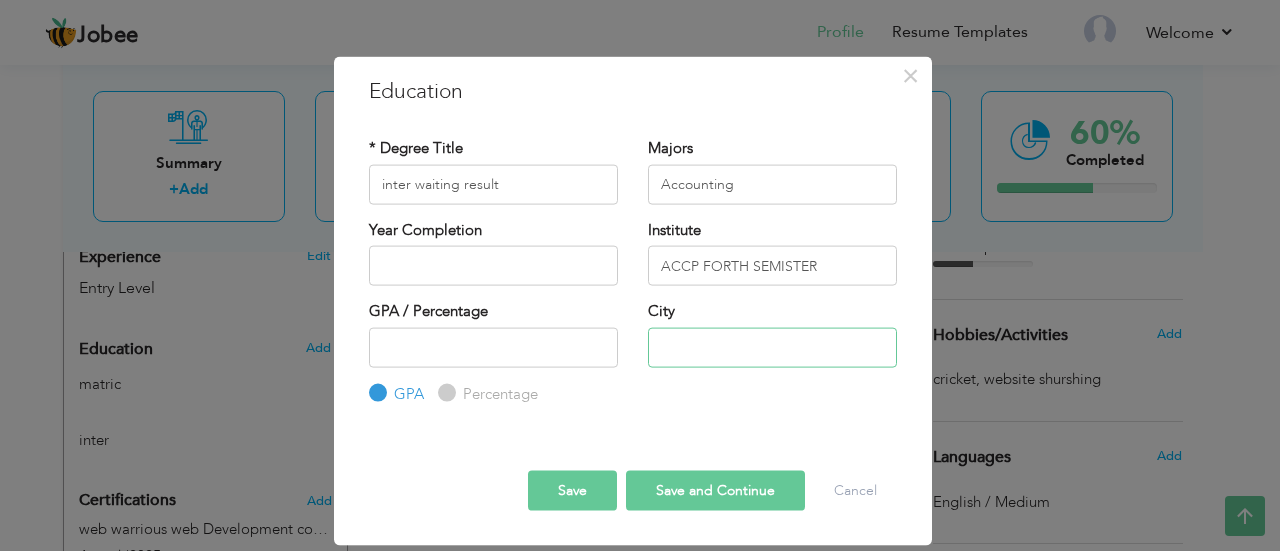 click at bounding box center (772, 347) 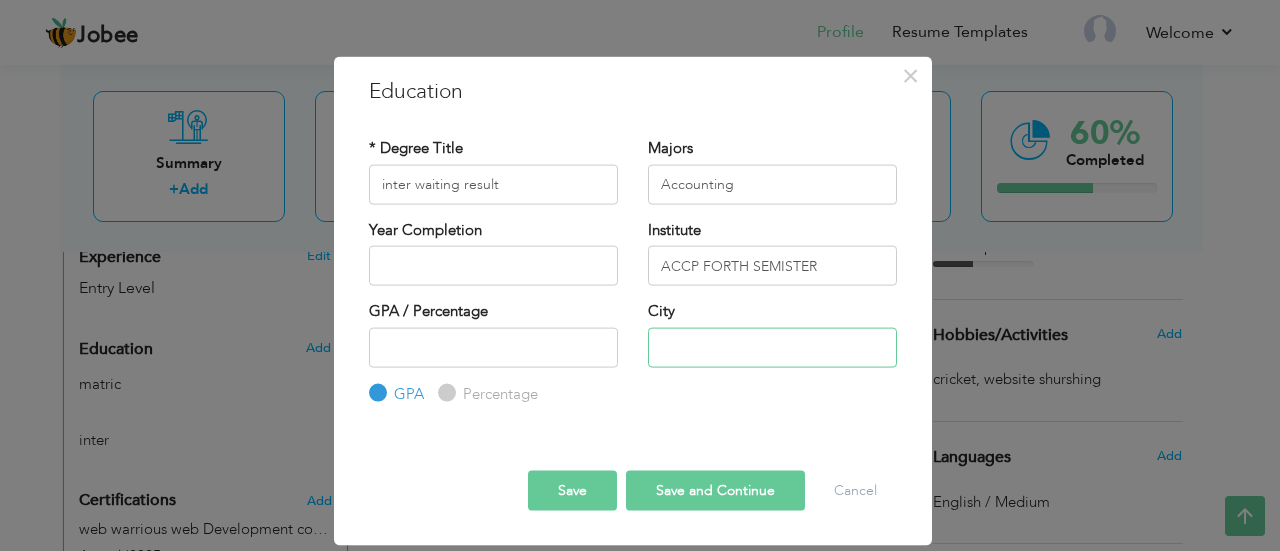 type on "karachi" 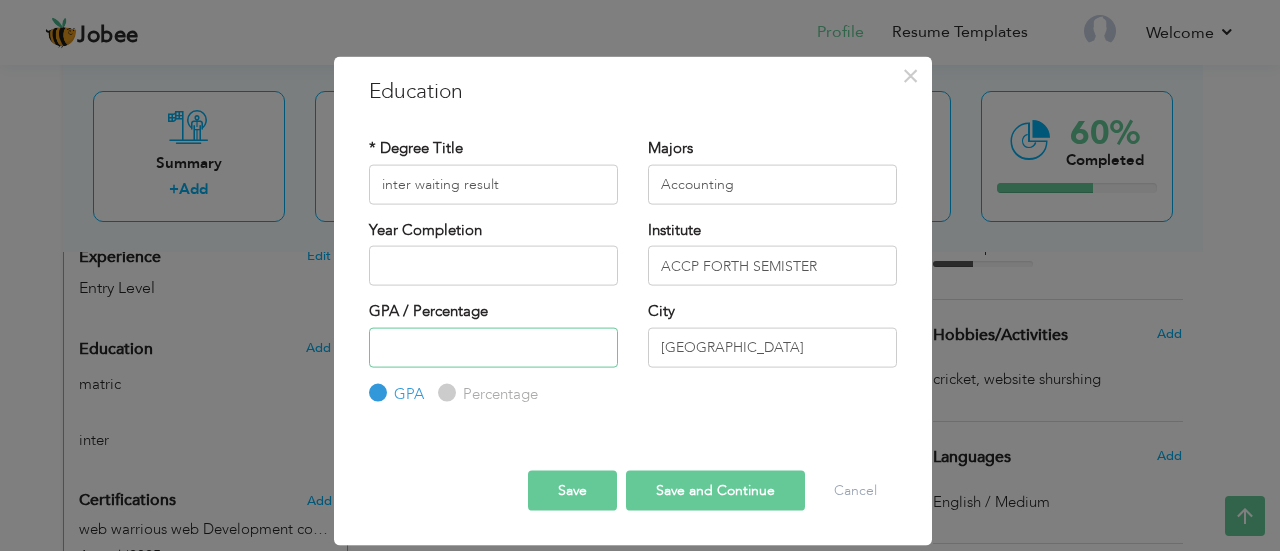 click at bounding box center [493, 347] 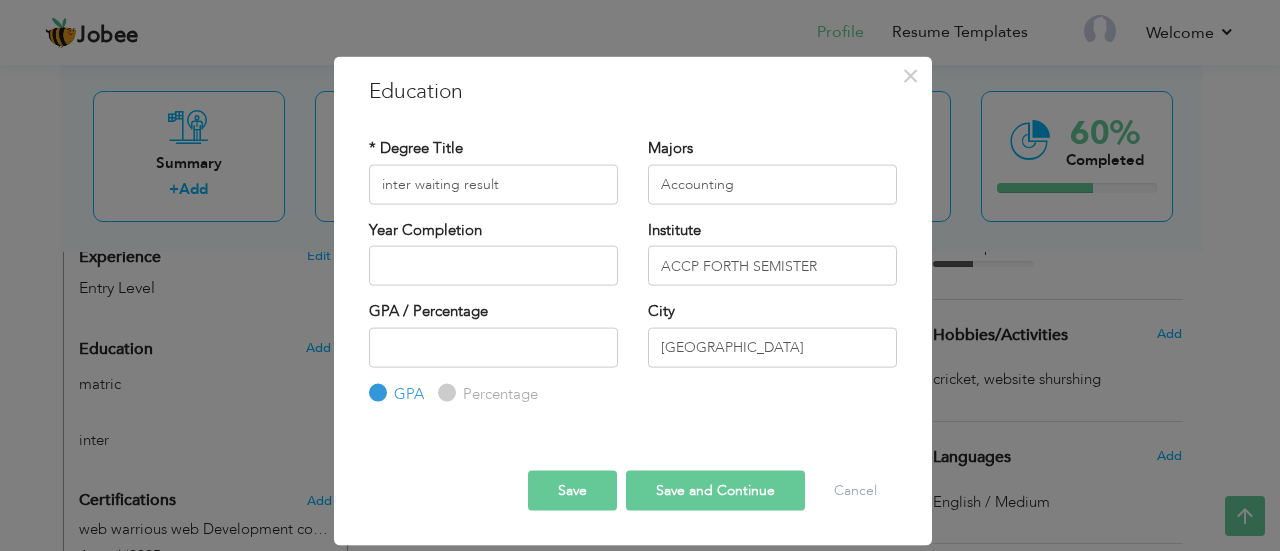 click on "Percentage" at bounding box center [444, 393] 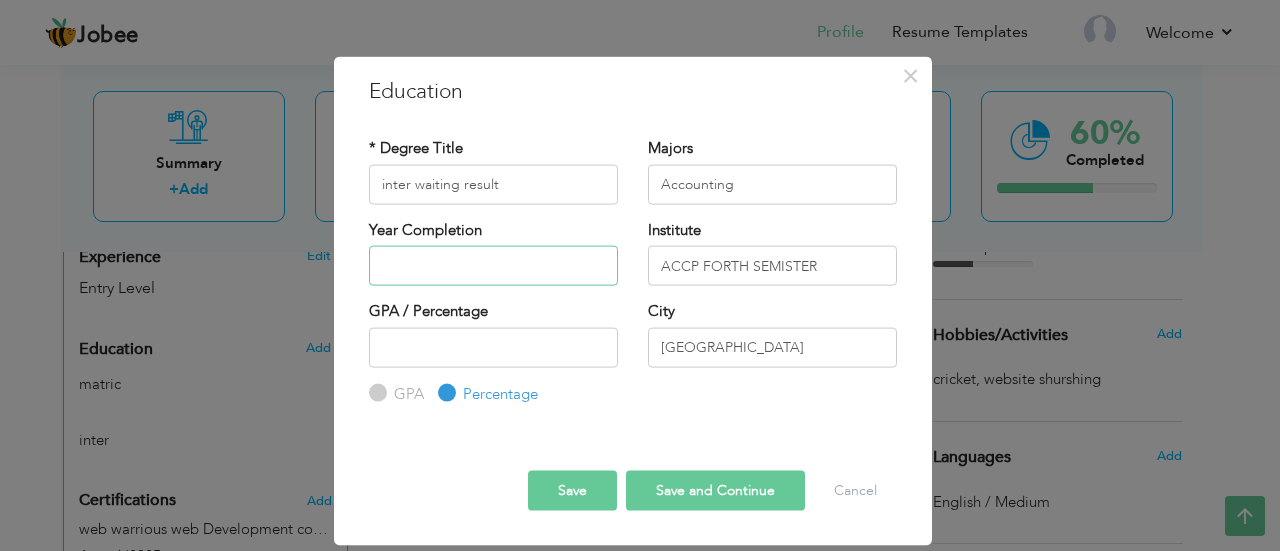 type on "2025" 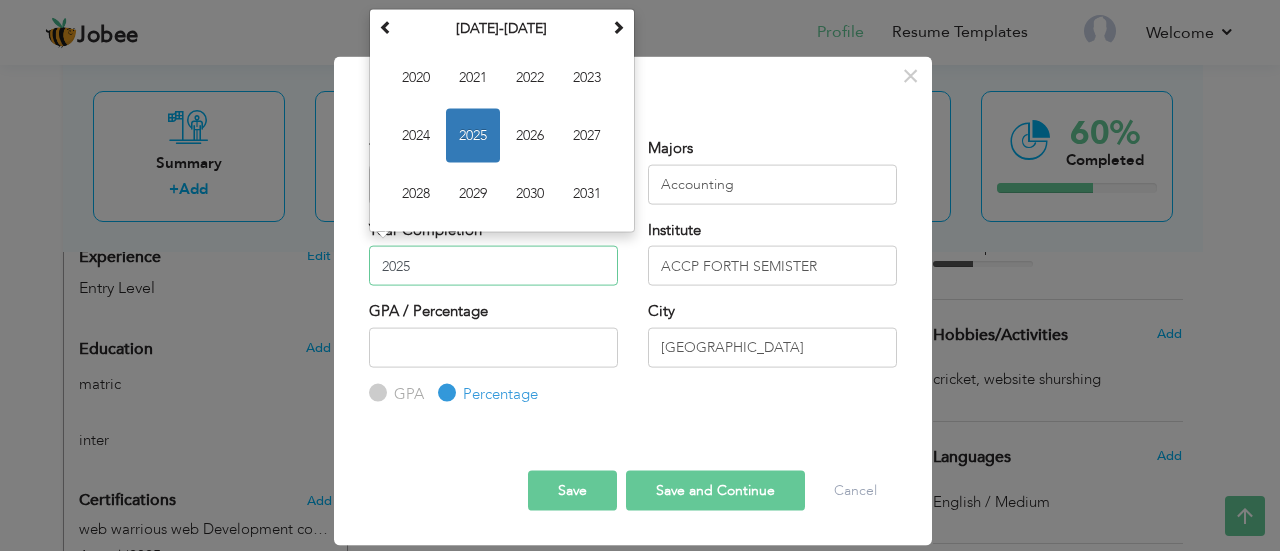 click on "2025" at bounding box center [493, 266] 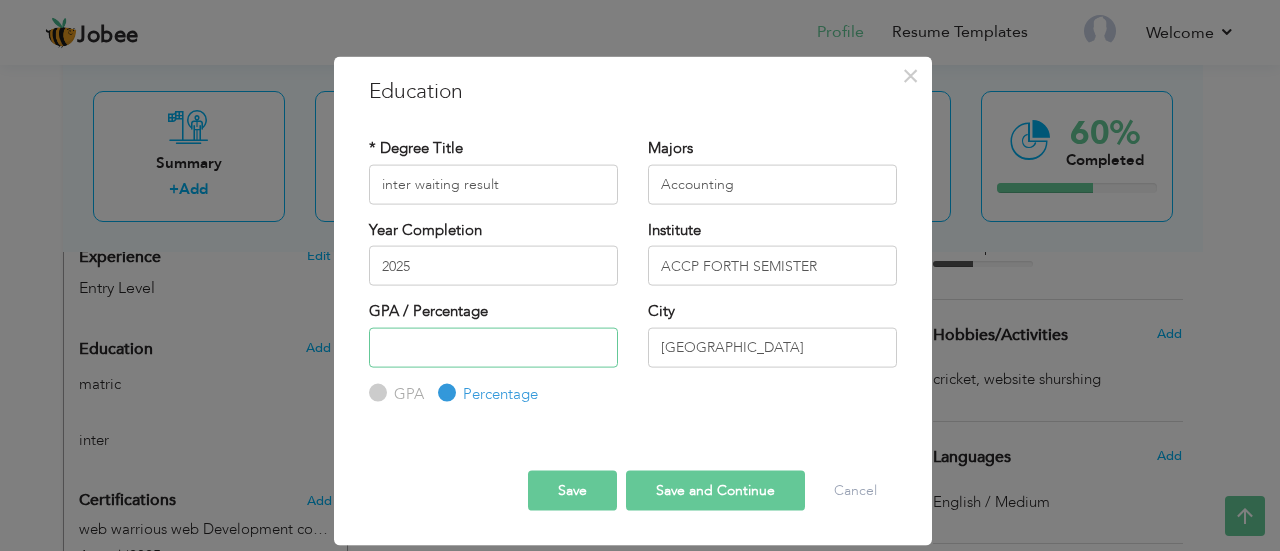 click at bounding box center (493, 347) 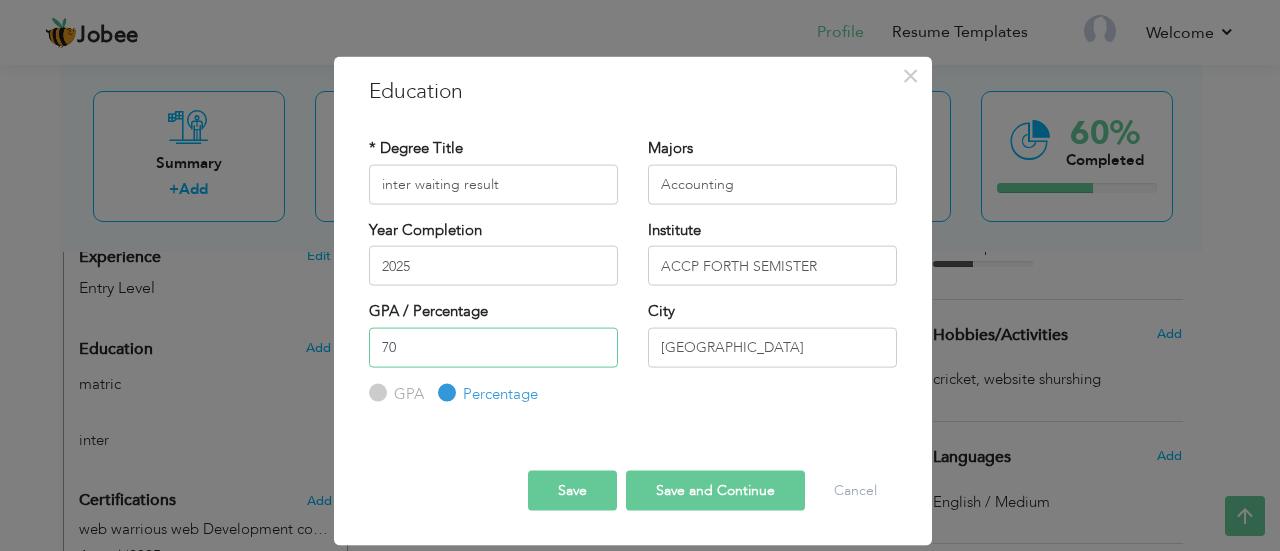 type on "70" 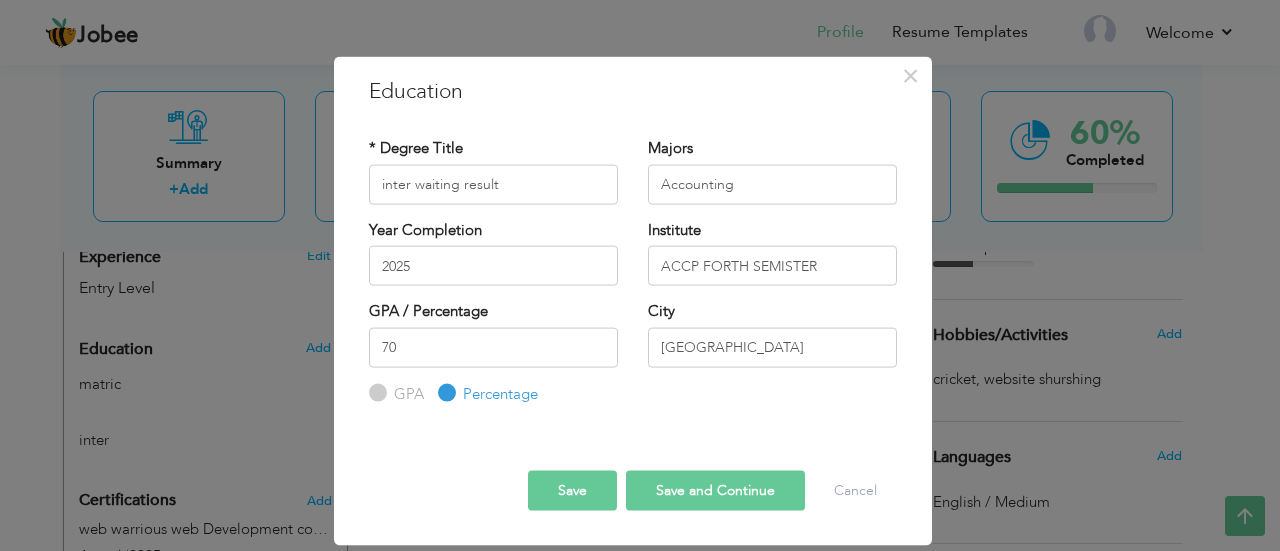 click on "Save
Save and Continue
Delete
Cancel" at bounding box center [633, 473] 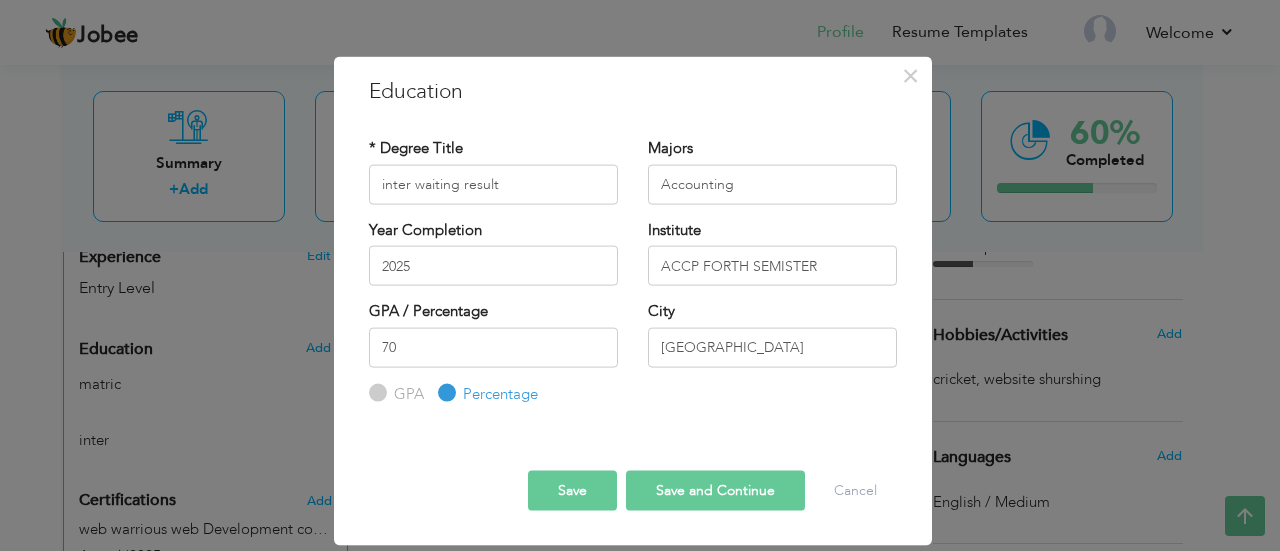 click on "Save" at bounding box center [572, 491] 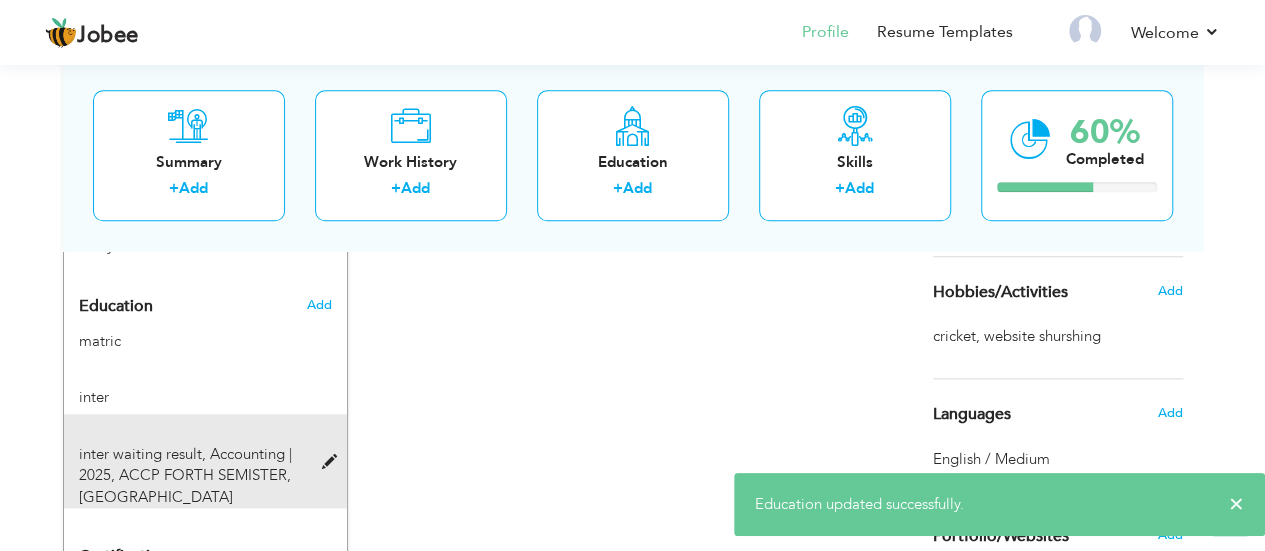 scroll, scrollTop: 877, scrollLeft: 0, axis: vertical 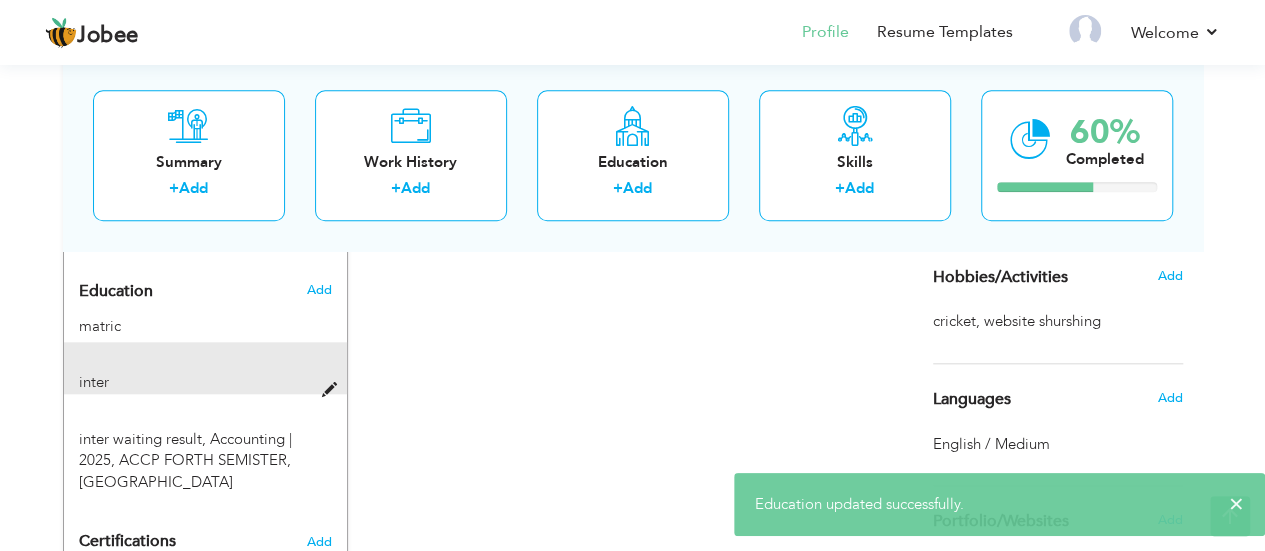click at bounding box center [333, 390] 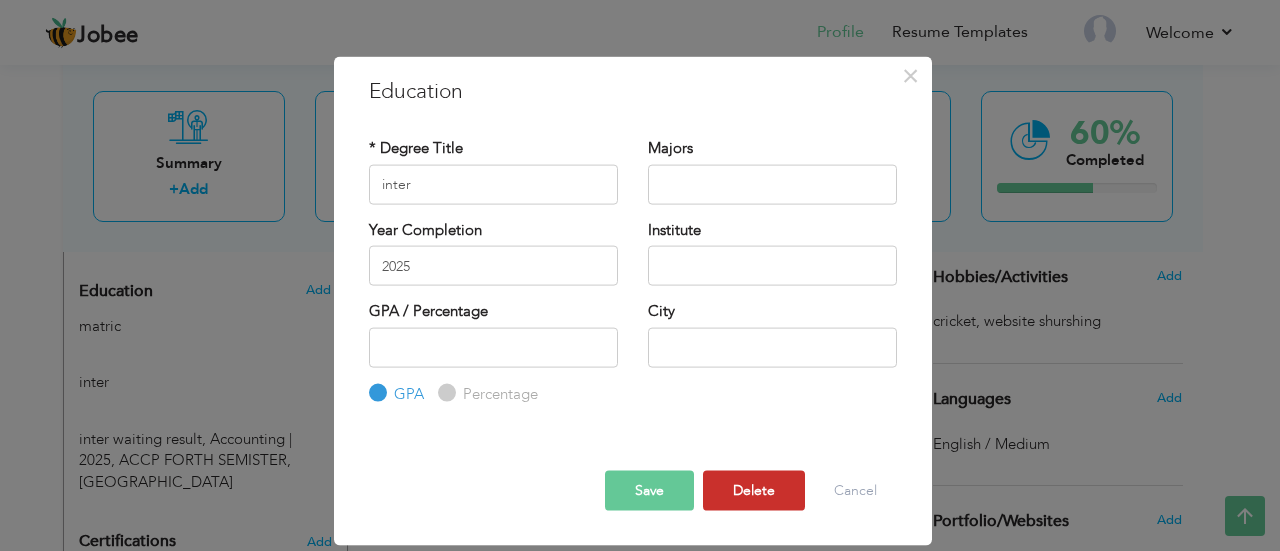 click on "Delete" at bounding box center (754, 491) 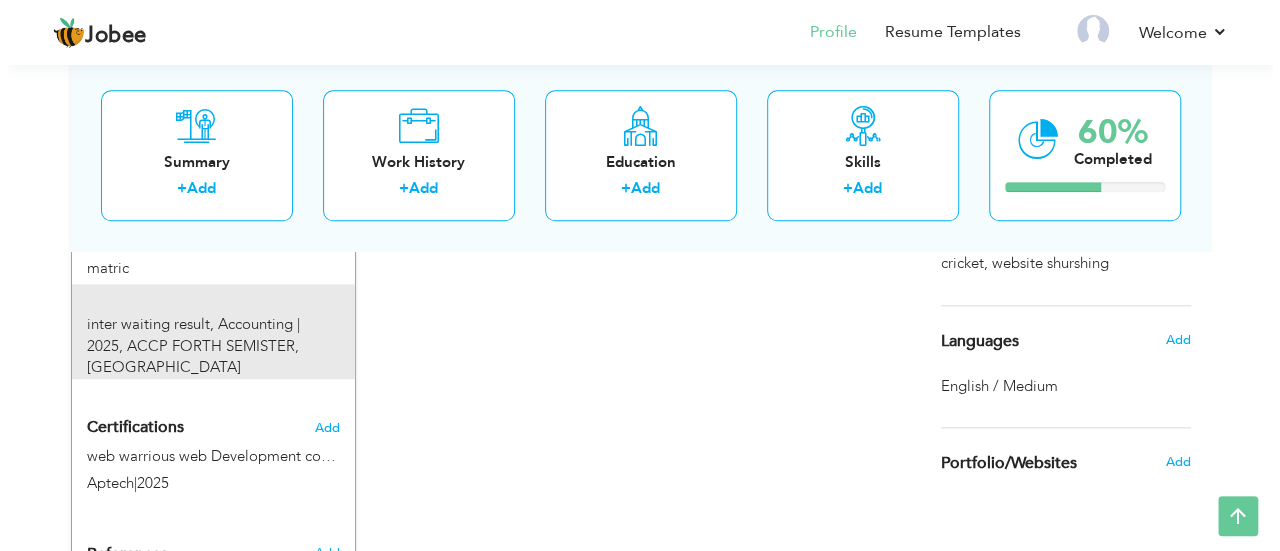 scroll, scrollTop: 936, scrollLeft: 0, axis: vertical 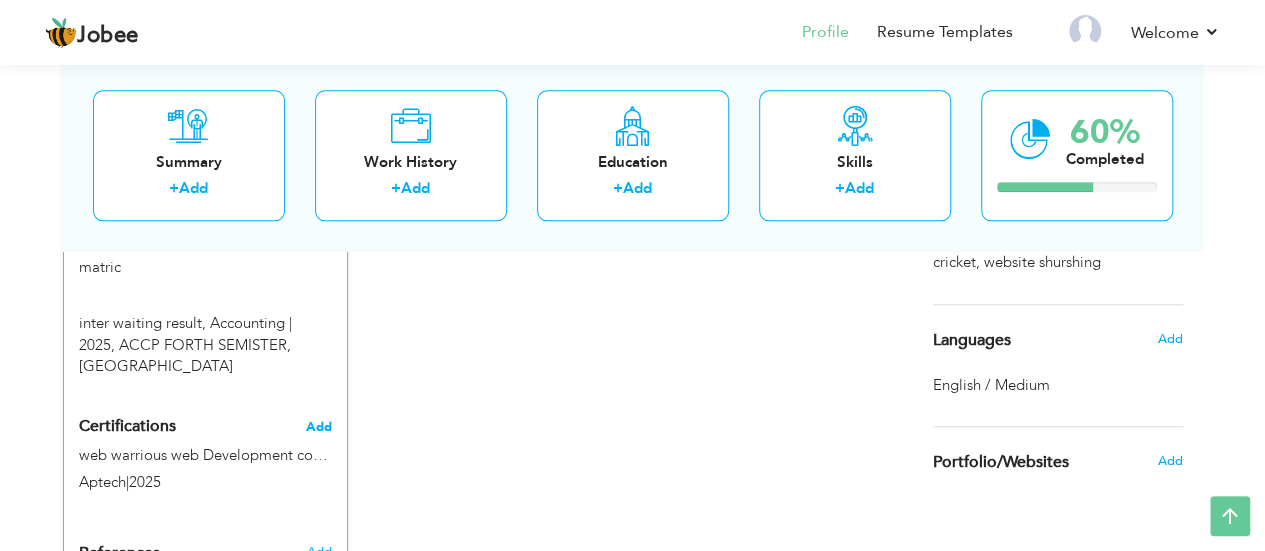 click on "Add" at bounding box center (319, 427) 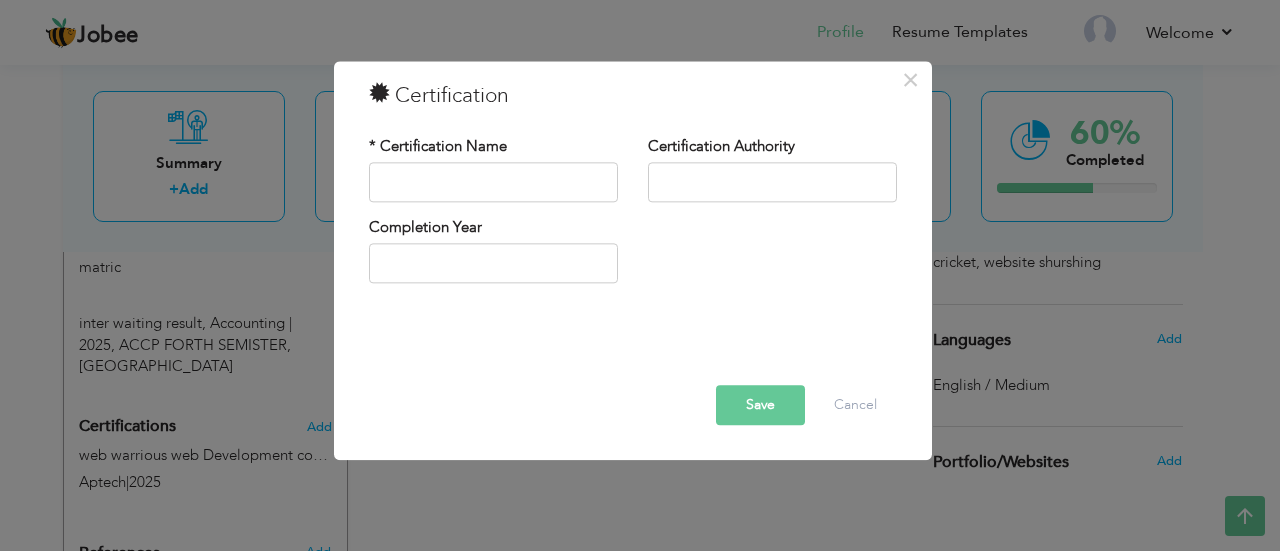 click on "×
Certification
* Certification Name
Certification Authority
Save" at bounding box center (640, 275) 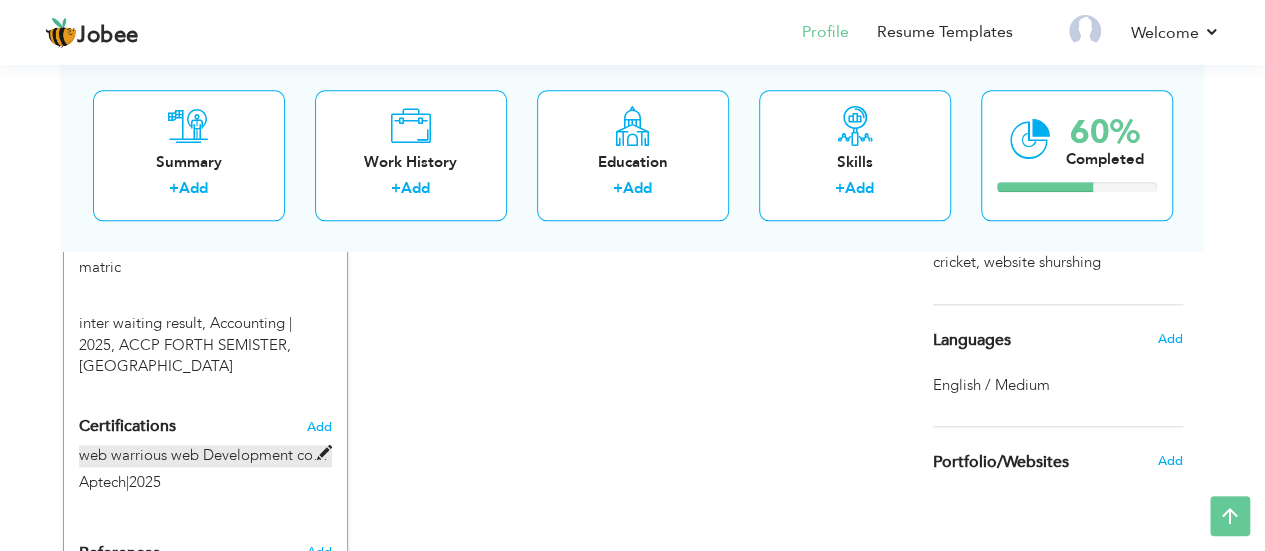 click at bounding box center (324, 453) 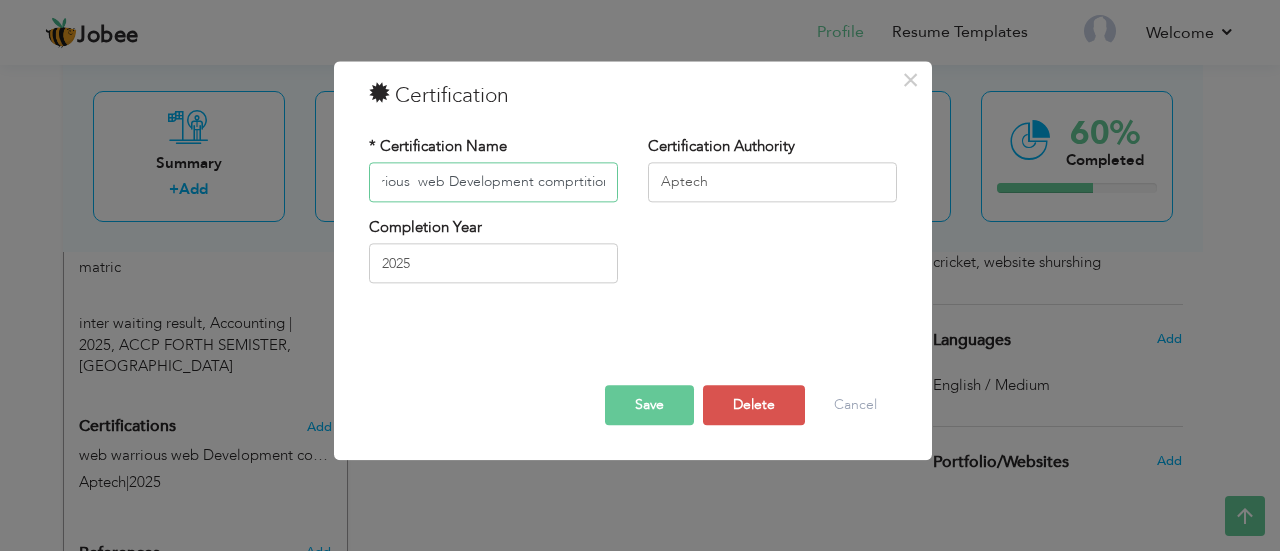 scroll, scrollTop: 0, scrollLeft: 0, axis: both 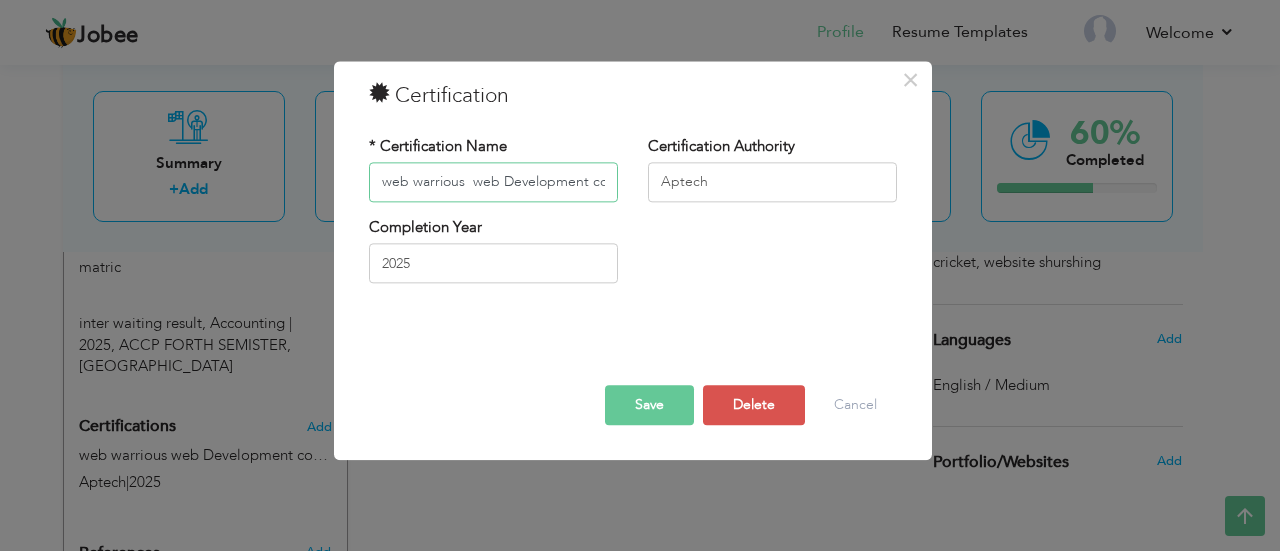 click on "web warrious  web Development comprtition" at bounding box center (493, 182) 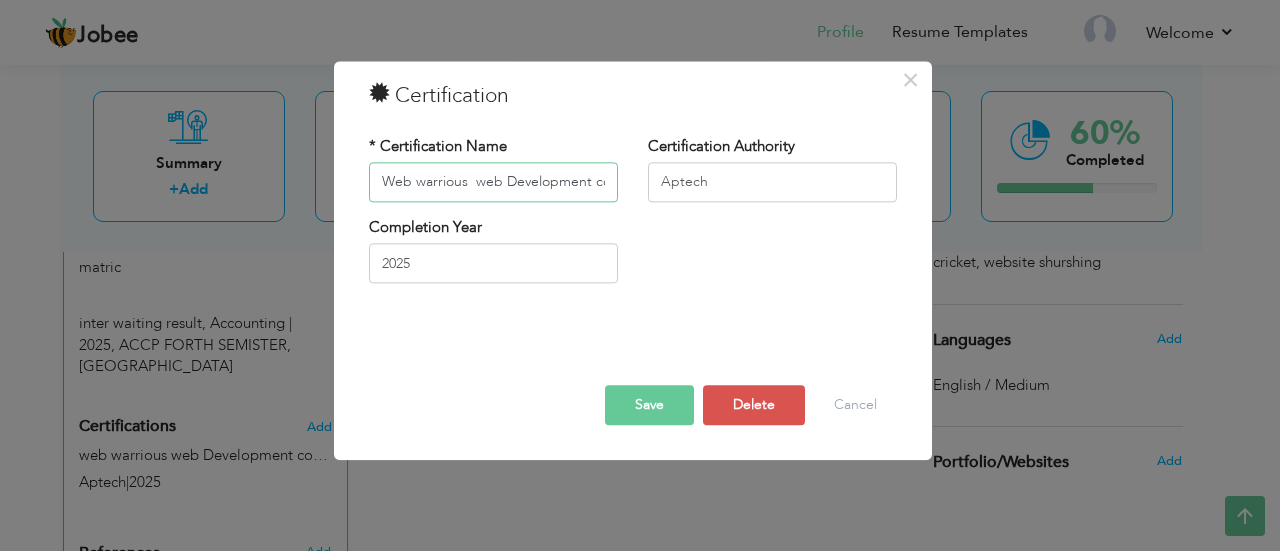 click on "Web warrious  web Development comprtition" at bounding box center [493, 182] 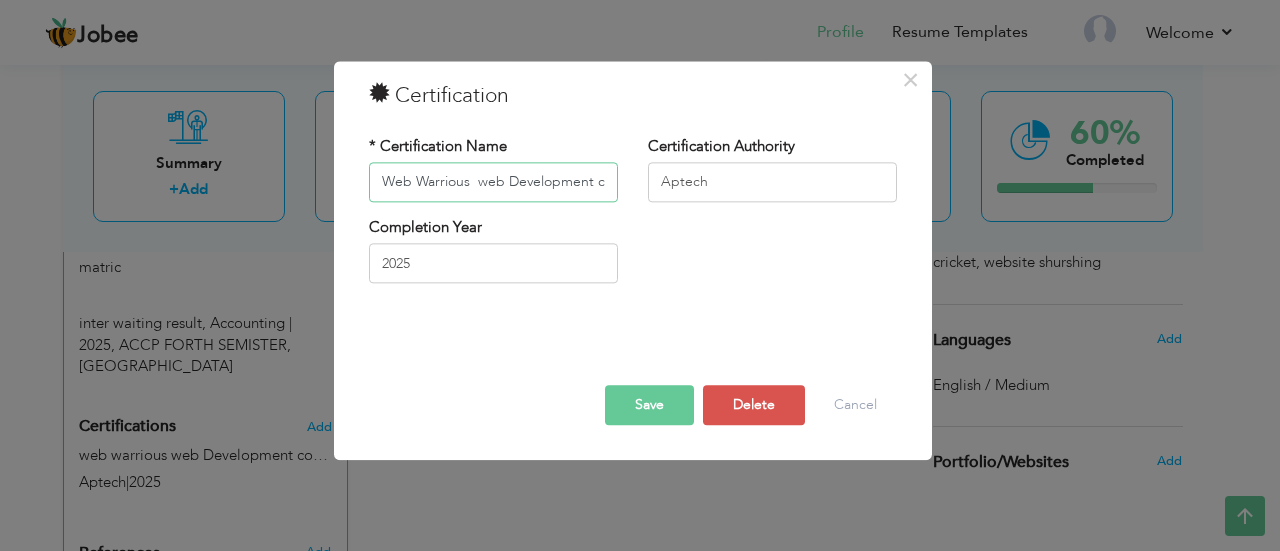 click on "Web Warrious  web Development comprtition" at bounding box center (493, 182) 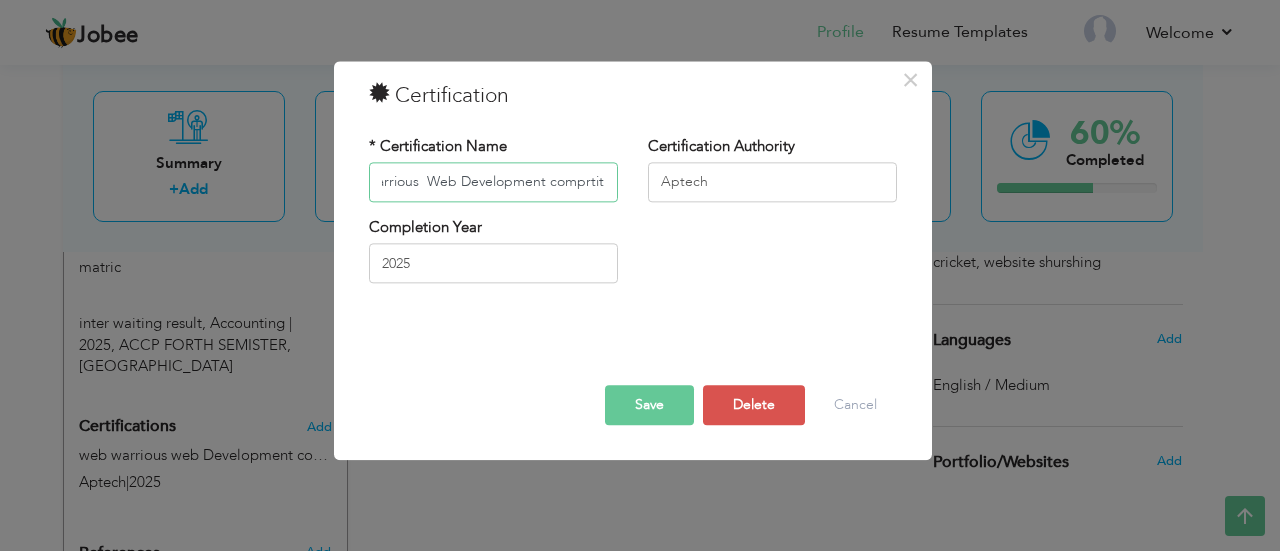 scroll, scrollTop: 0, scrollLeft: 64, axis: horizontal 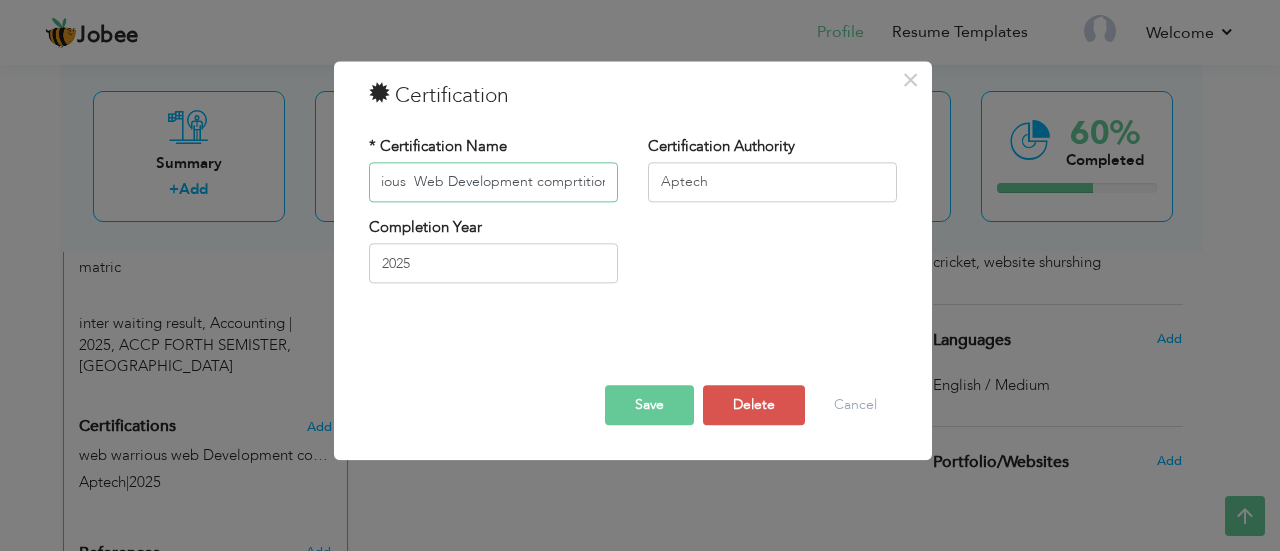 click on "Web Warrious  Web Development comprtition" at bounding box center (493, 182) 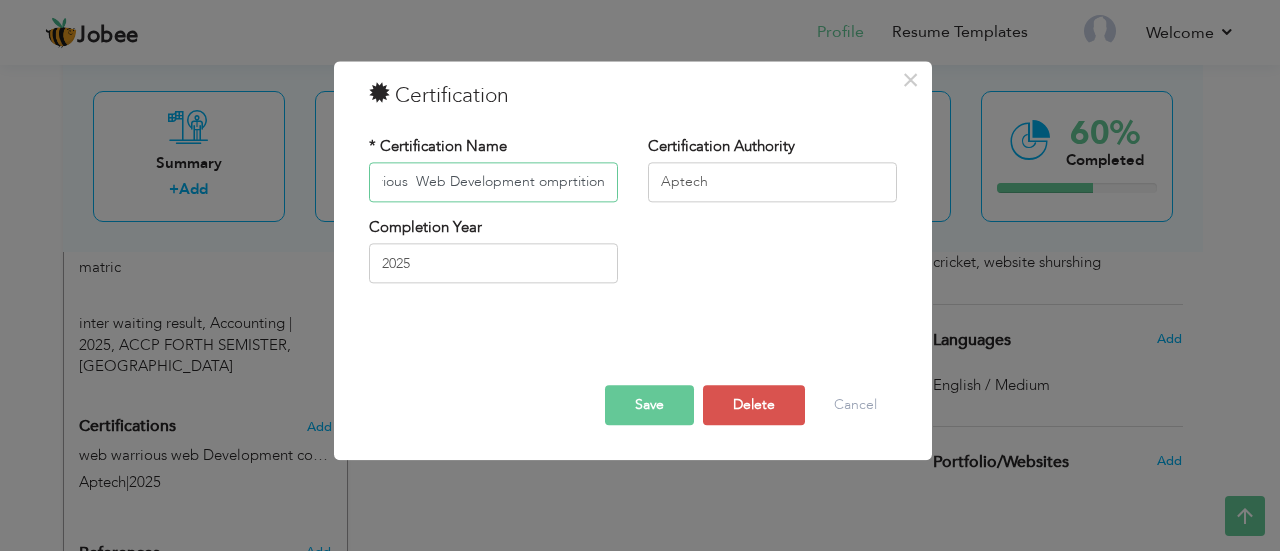scroll, scrollTop: 0, scrollLeft: 58, axis: horizontal 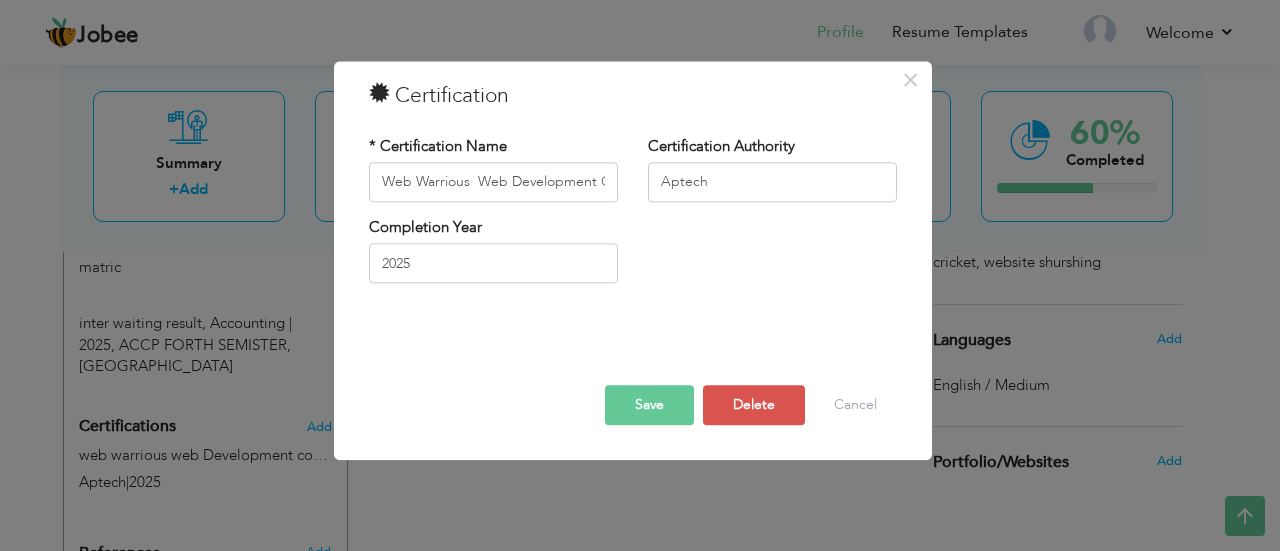 click on "Save" at bounding box center (649, 405) 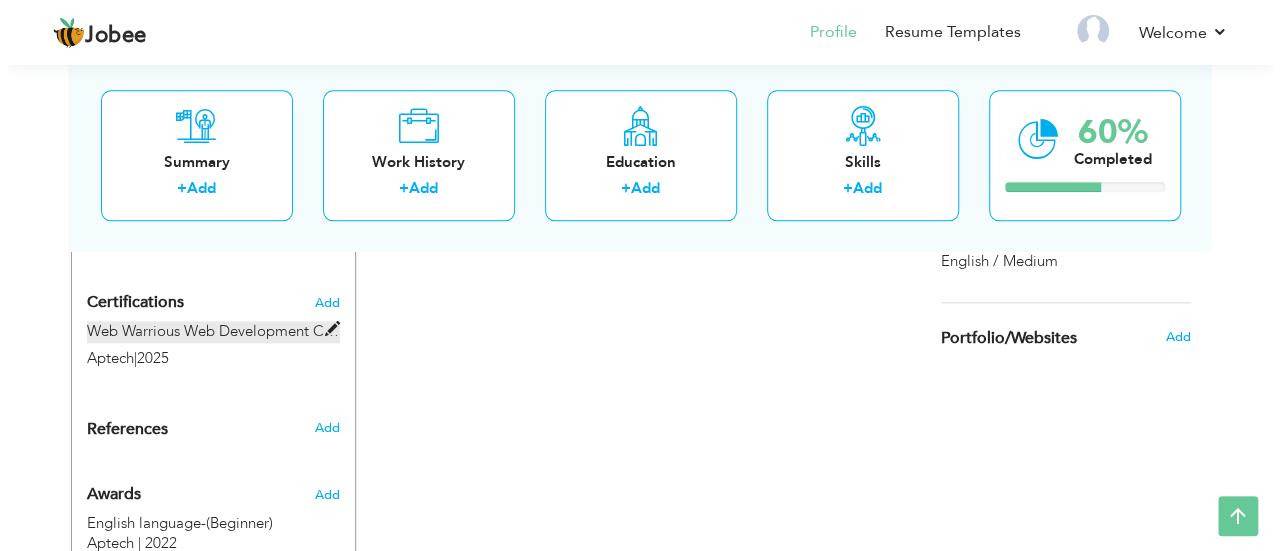 scroll, scrollTop: 1054, scrollLeft: 0, axis: vertical 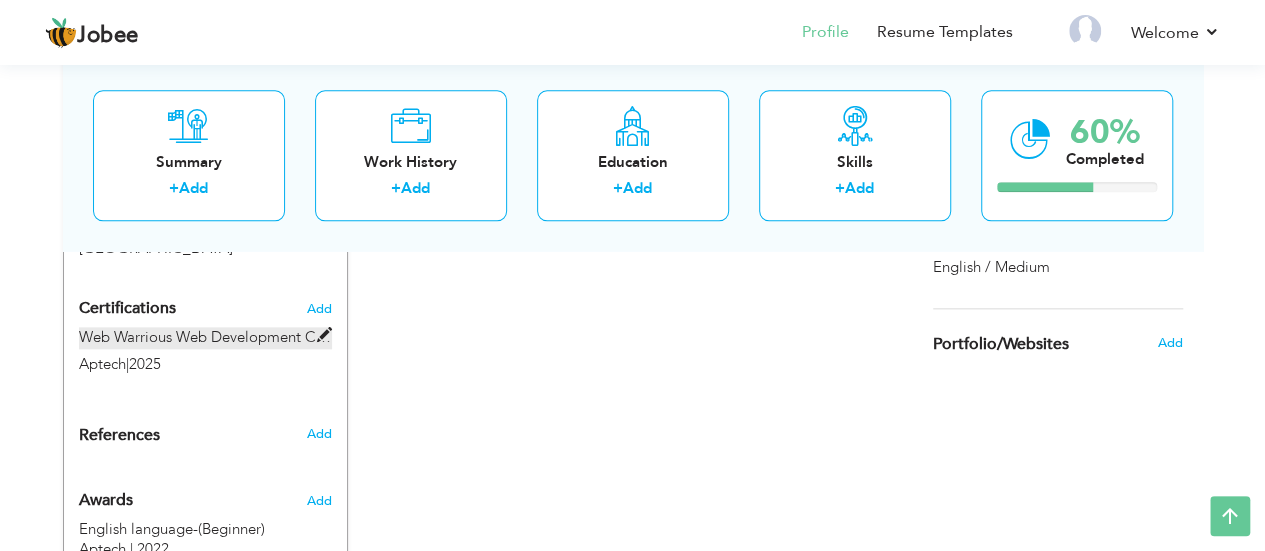 click at bounding box center [324, 335] 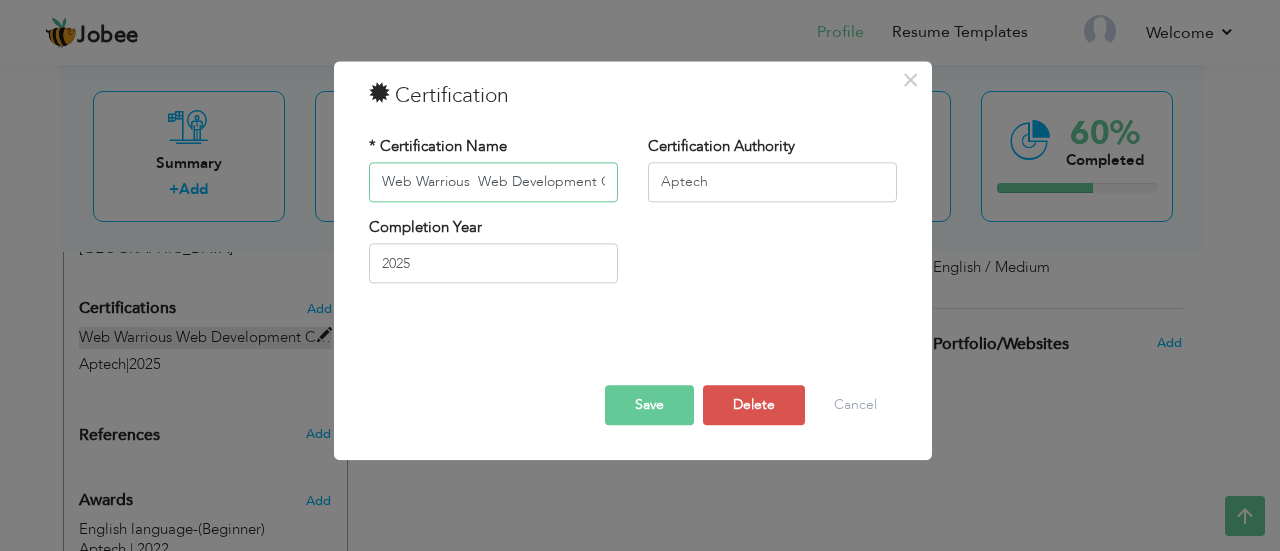 scroll, scrollTop: 0, scrollLeft: 68, axis: horizontal 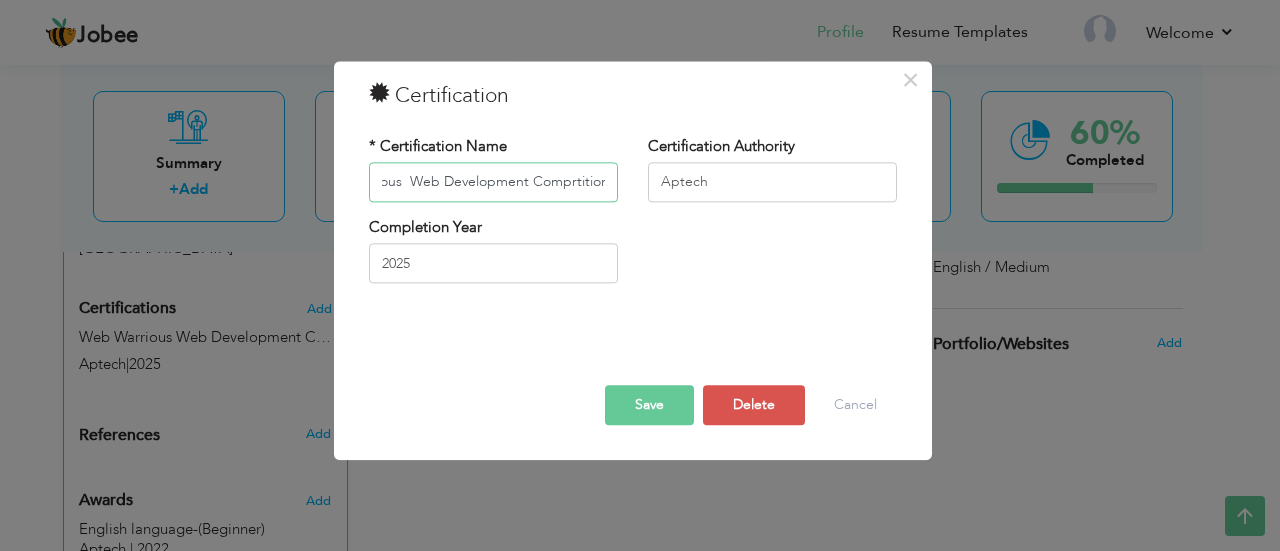 click on "Web Warrious  Web Development Comprtition" at bounding box center (493, 182) 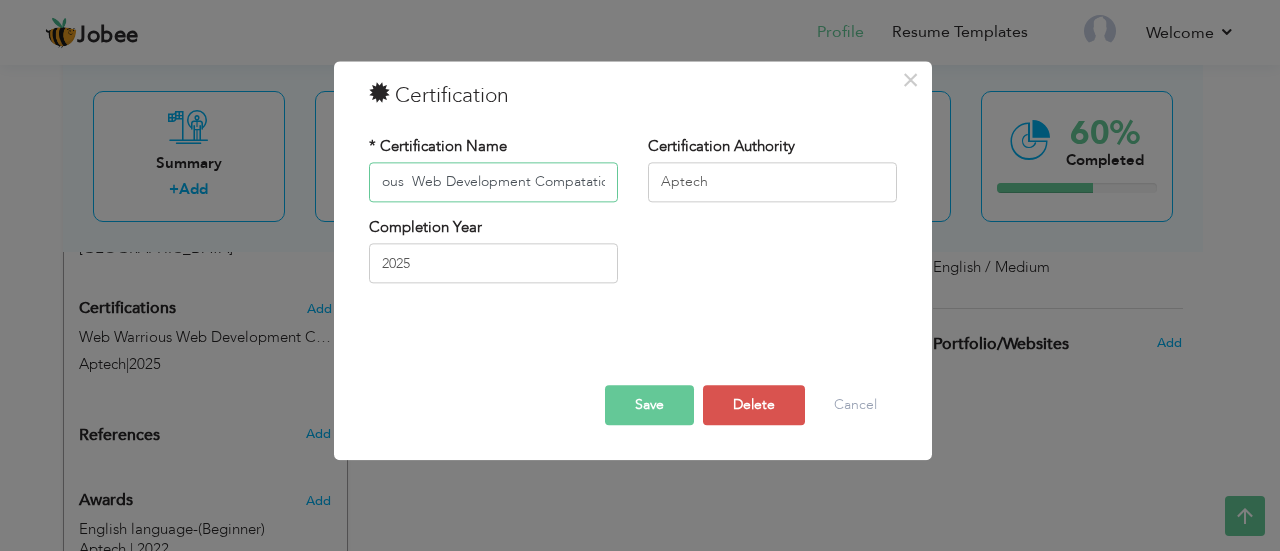 scroll, scrollTop: 0, scrollLeft: 74, axis: horizontal 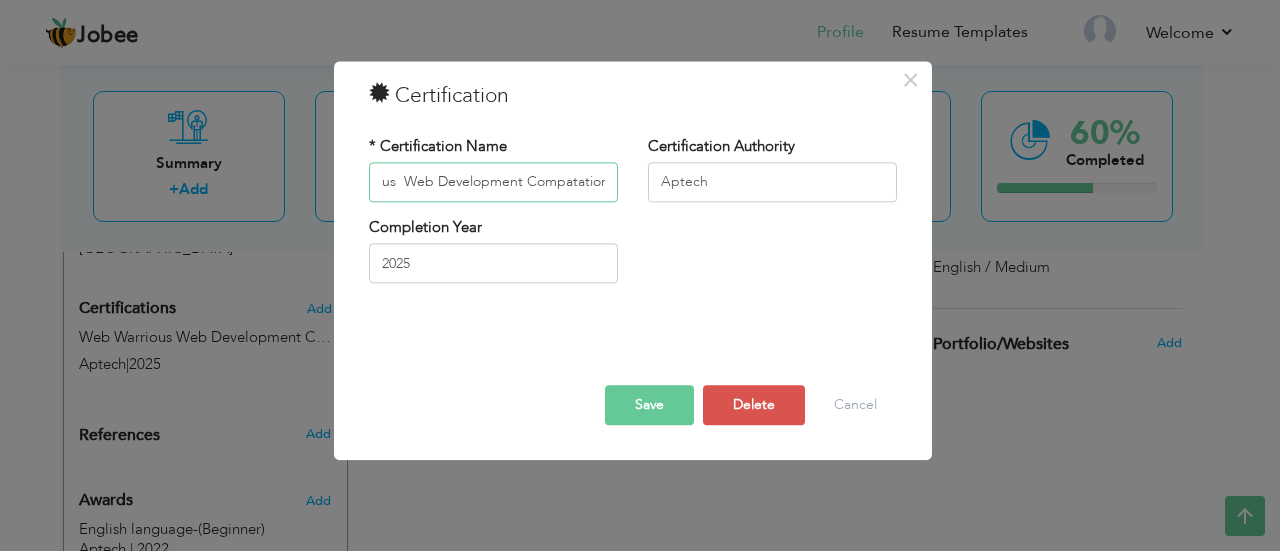click on "Web Warrious  Web Development Compatation" at bounding box center (493, 182) 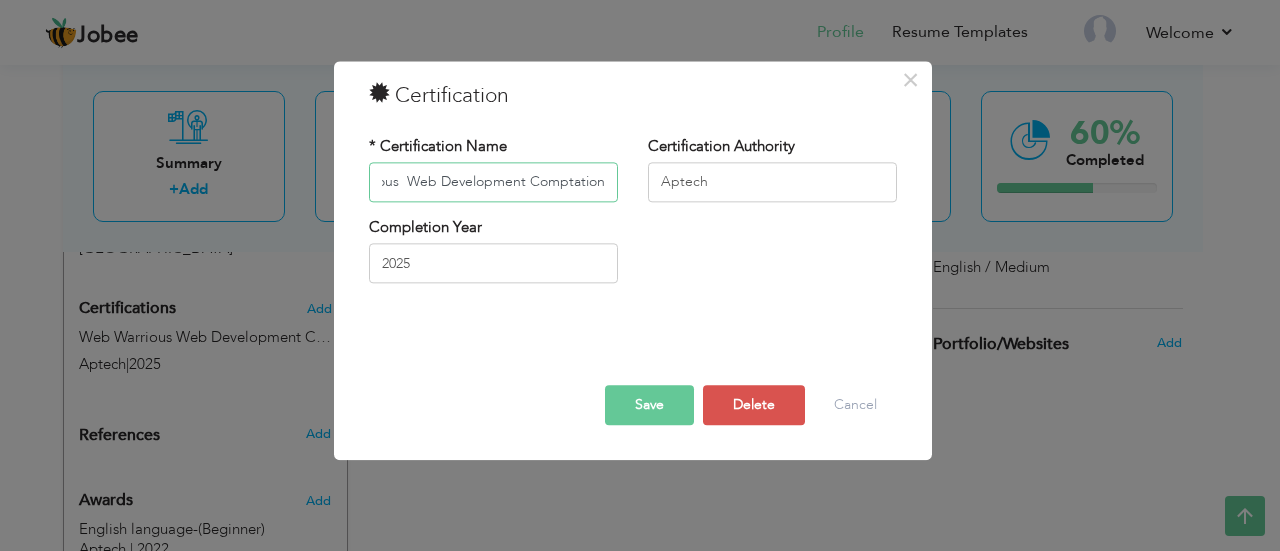 scroll, scrollTop: 0, scrollLeft: 67, axis: horizontal 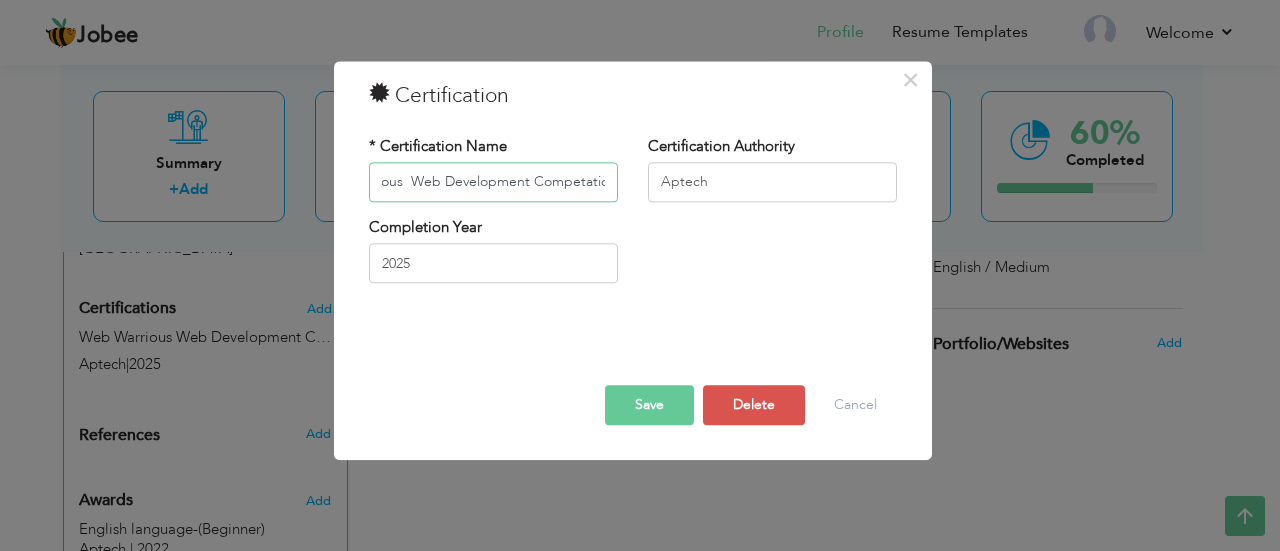 click on "Web Warrious  Web Development Competation" at bounding box center (493, 182) 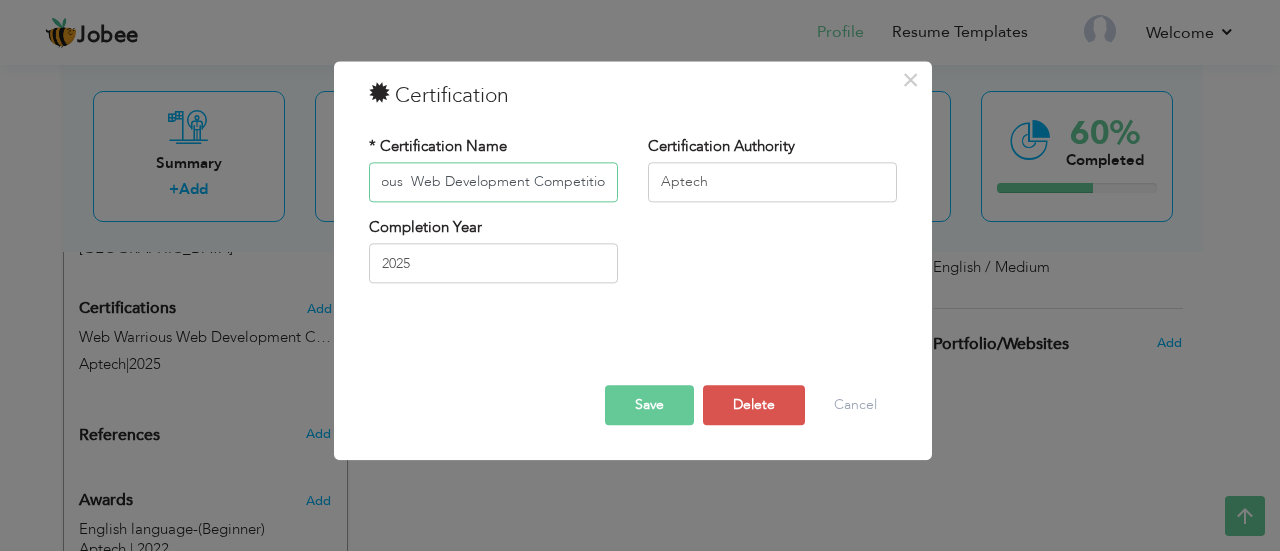 click on "Web Warrious  Web Development Competition" at bounding box center (493, 182) 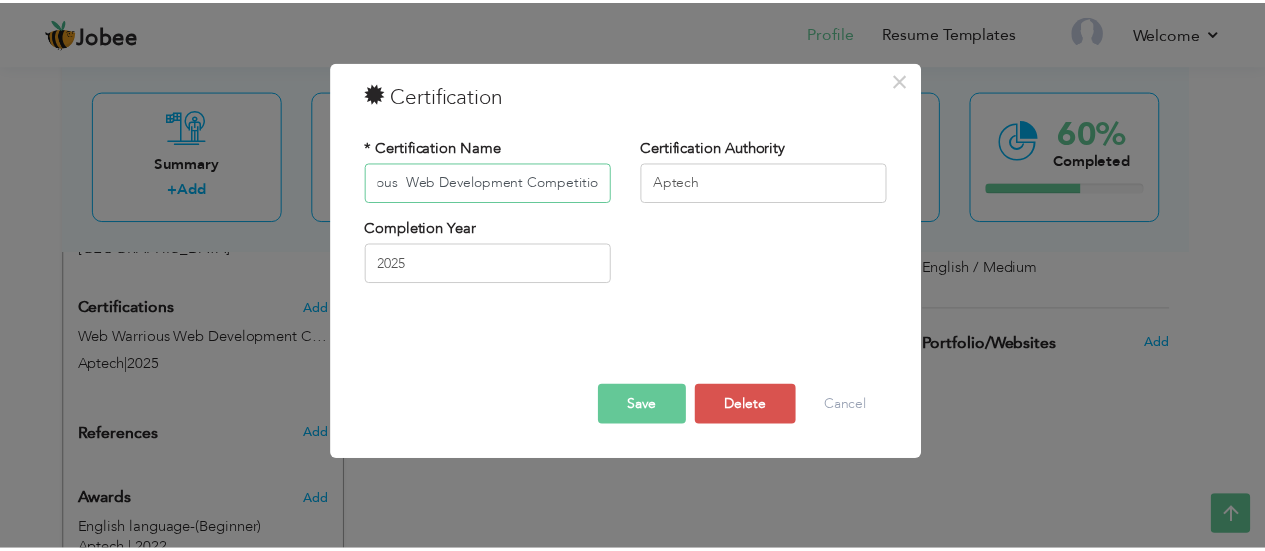 scroll, scrollTop: 0, scrollLeft: 0, axis: both 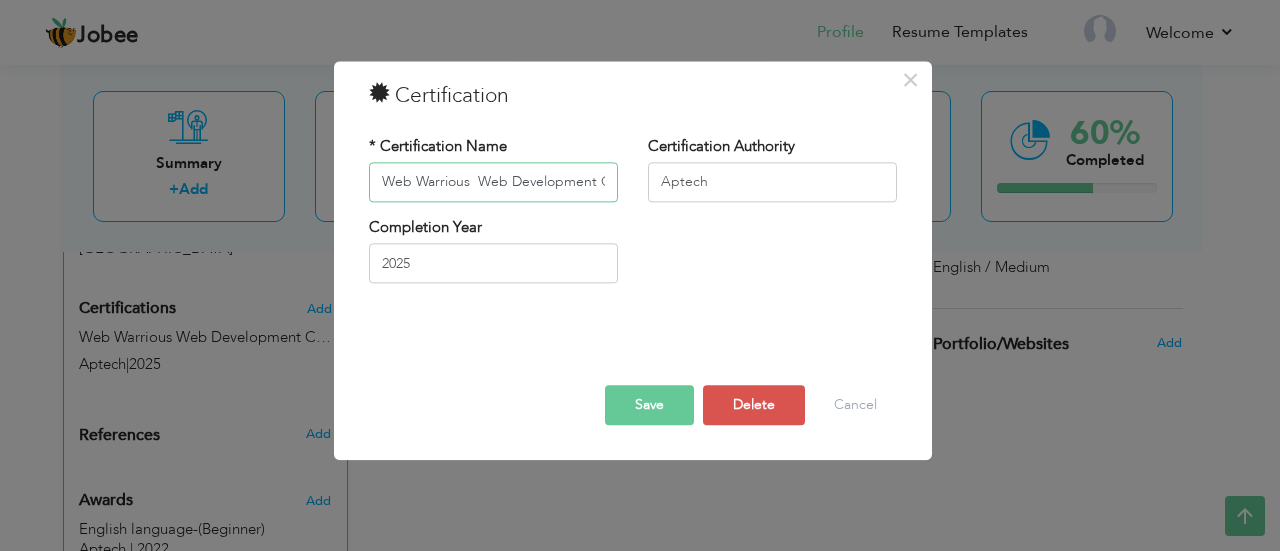 click on "Web Warrious  Web Development Competition" at bounding box center [493, 182] 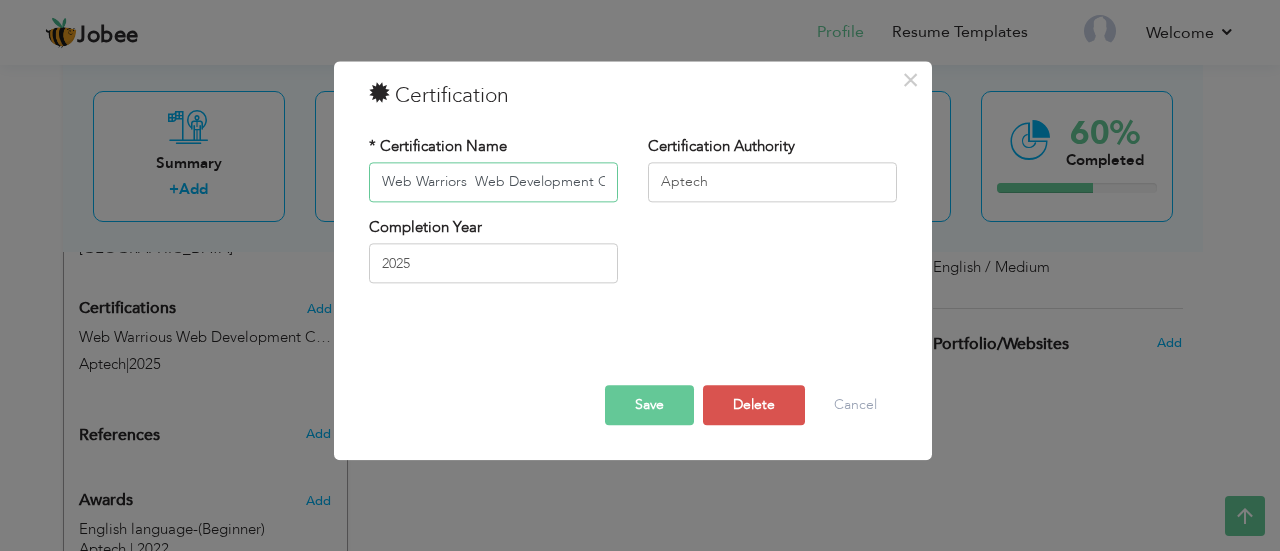 type on "Web Warriors  Web Development Competition" 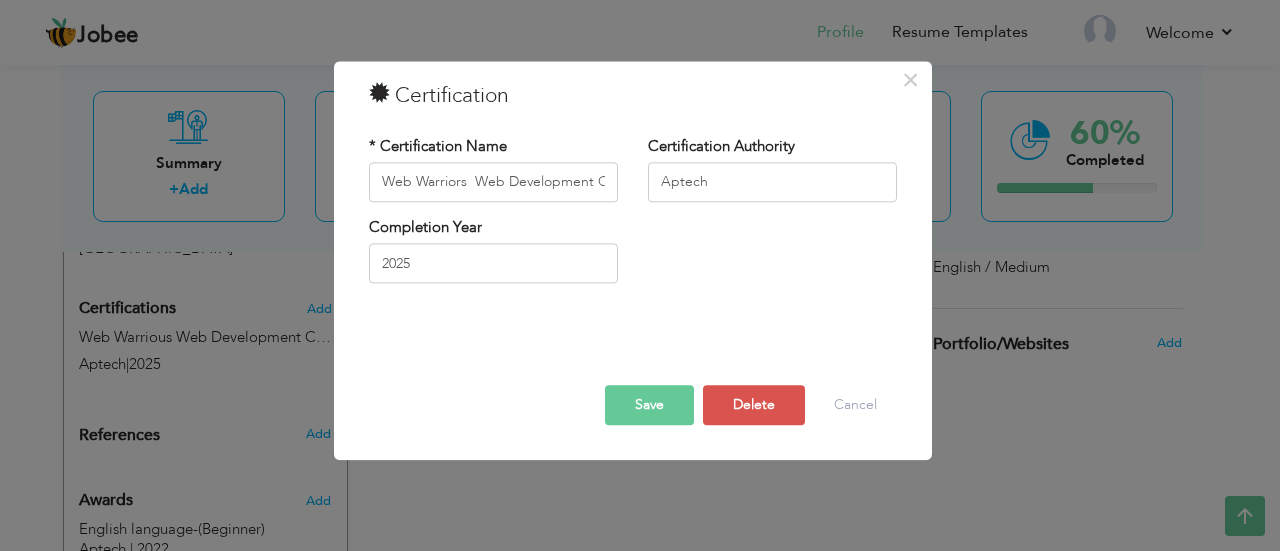click on "Save" at bounding box center (649, 405) 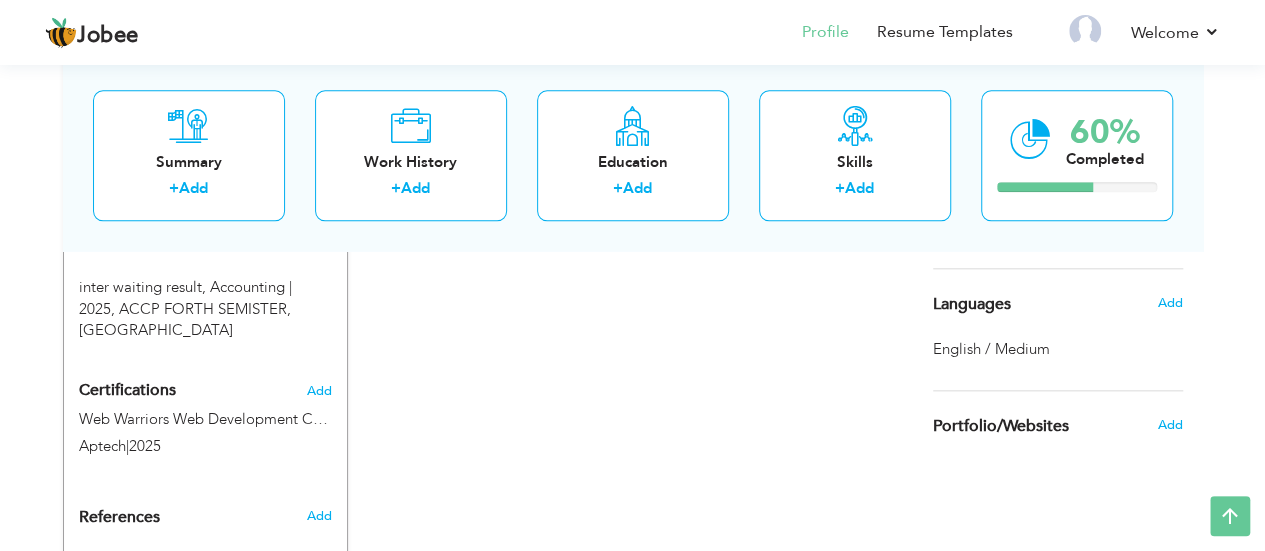 scroll, scrollTop: 974, scrollLeft: 0, axis: vertical 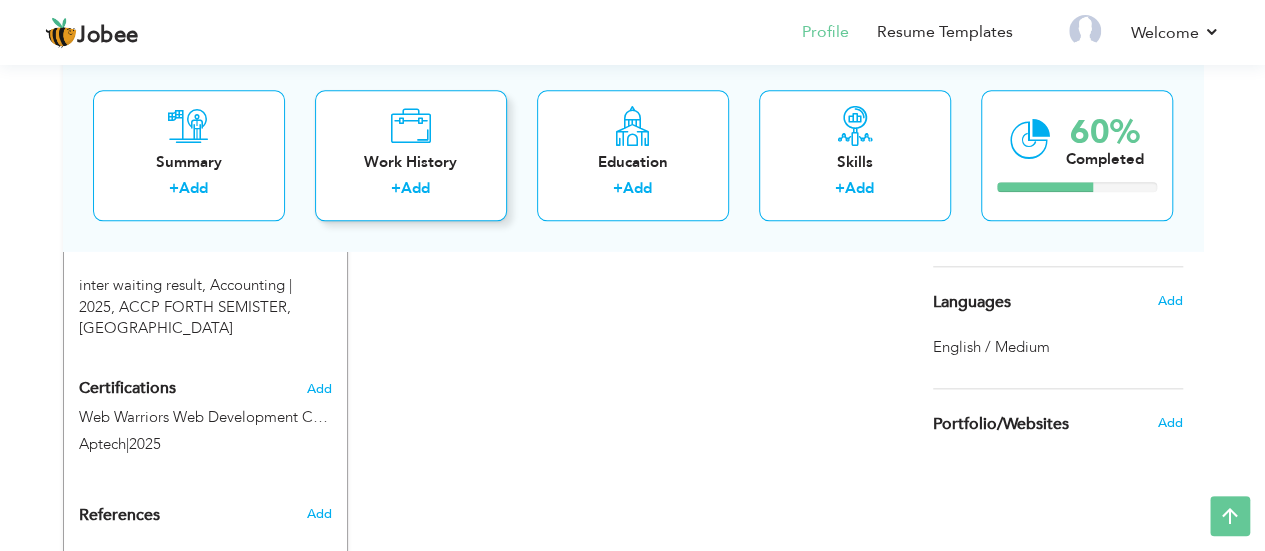click on "Work History
+  Add" at bounding box center [411, 155] 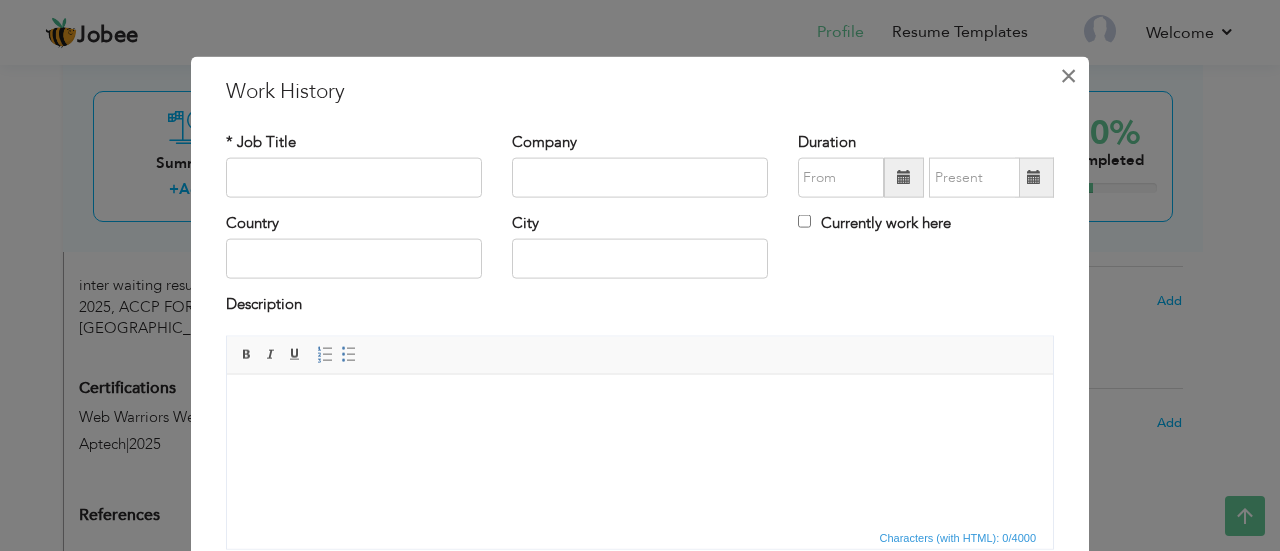click on "×" at bounding box center [1068, 75] 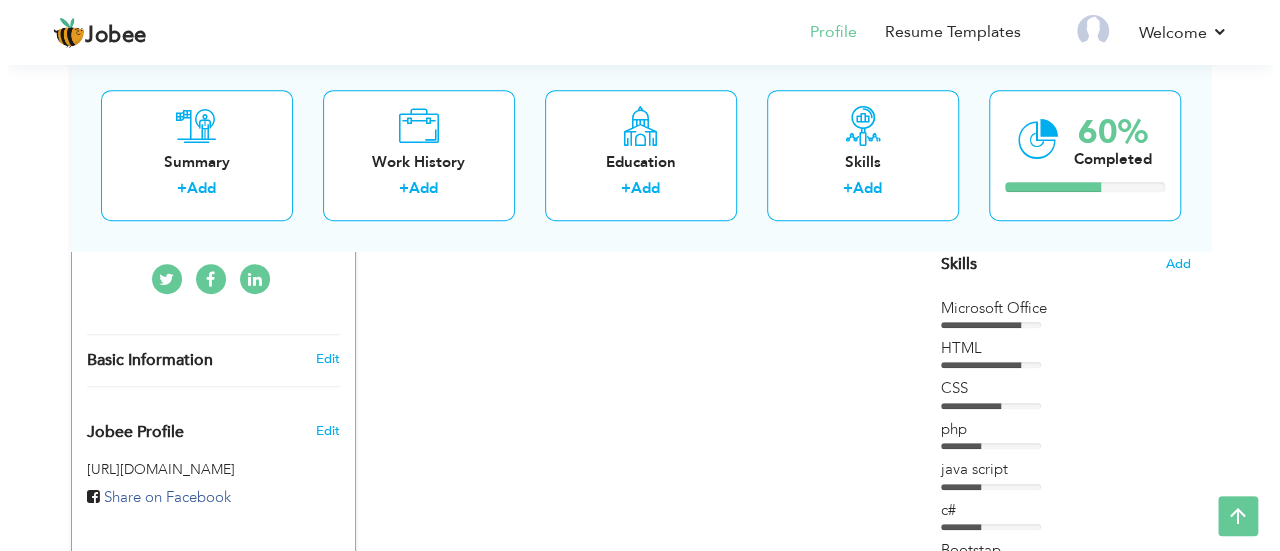 scroll, scrollTop: 518, scrollLeft: 0, axis: vertical 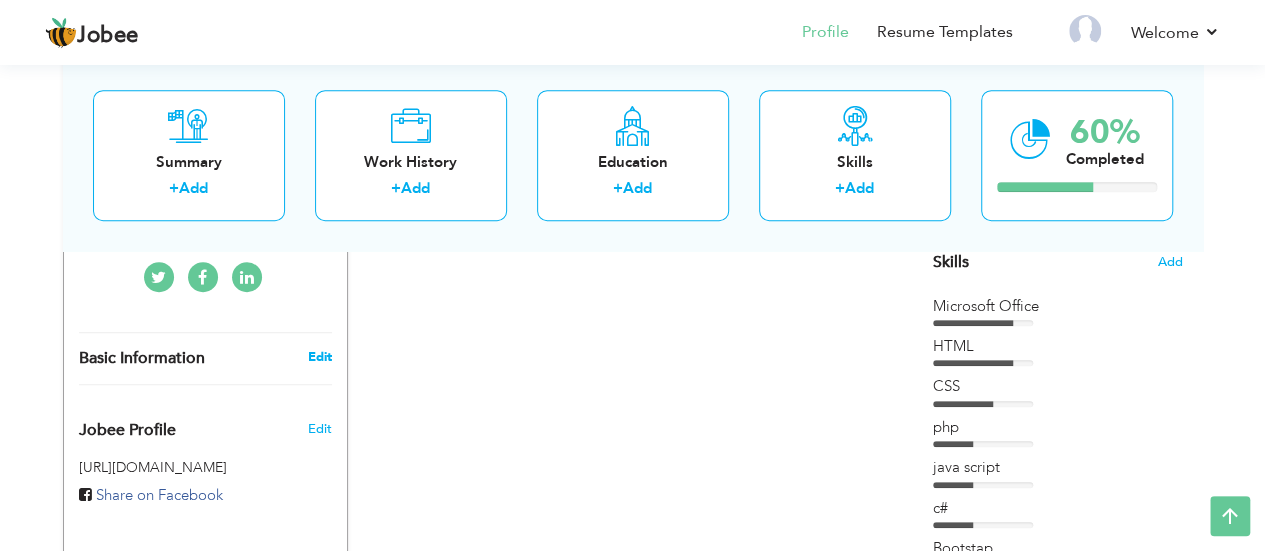 click on "Edit" at bounding box center (319, 357) 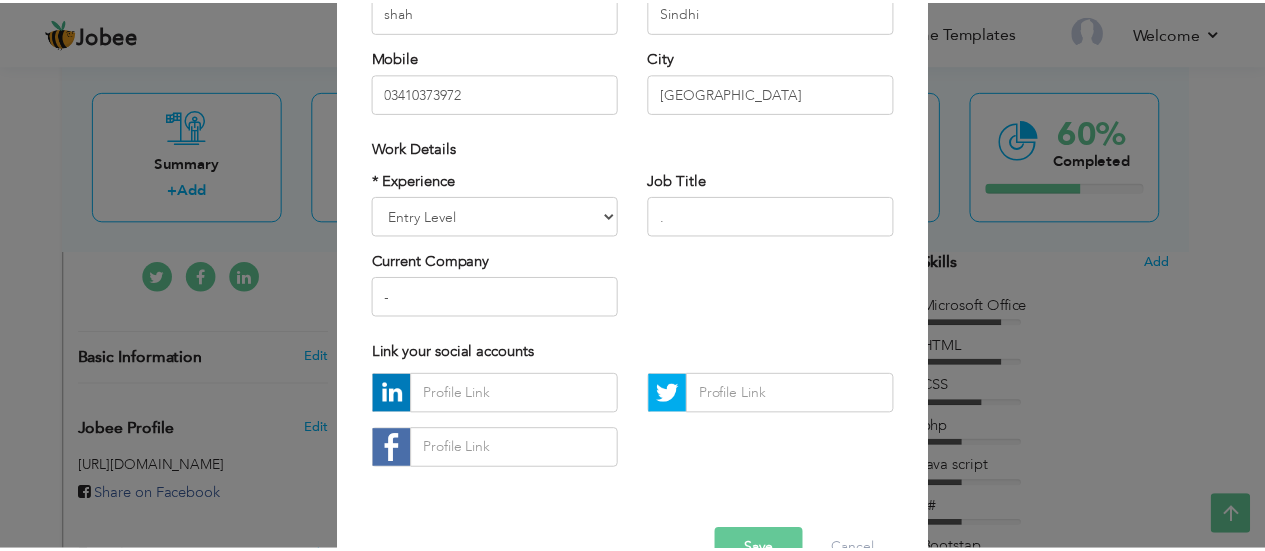 scroll, scrollTop: 342, scrollLeft: 0, axis: vertical 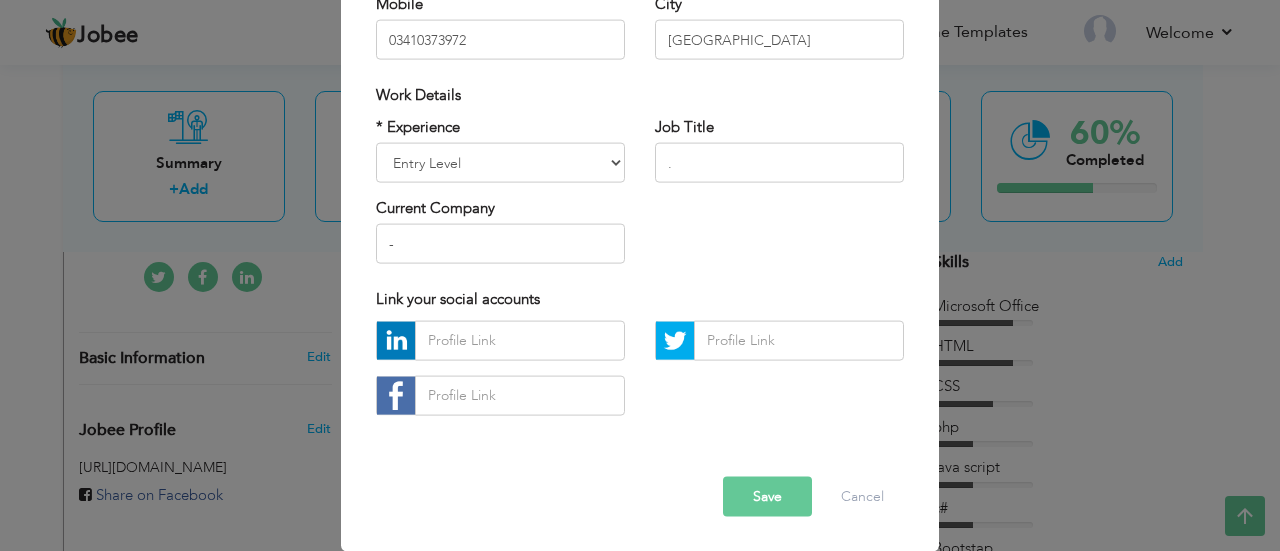 click on "Save" at bounding box center [767, 496] 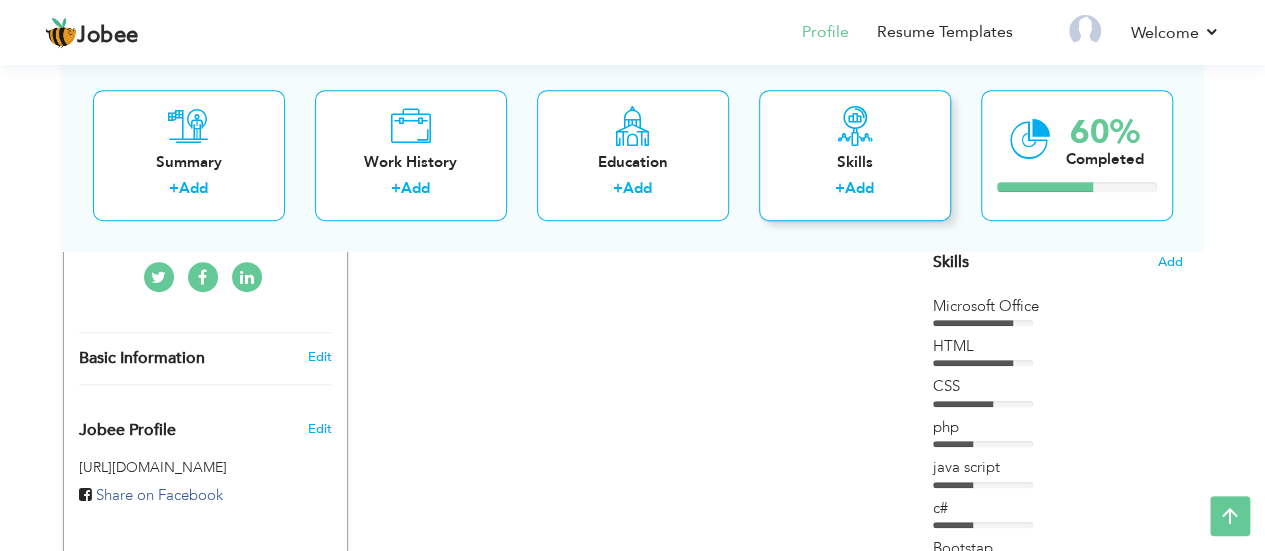 click at bounding box center [855, 126] 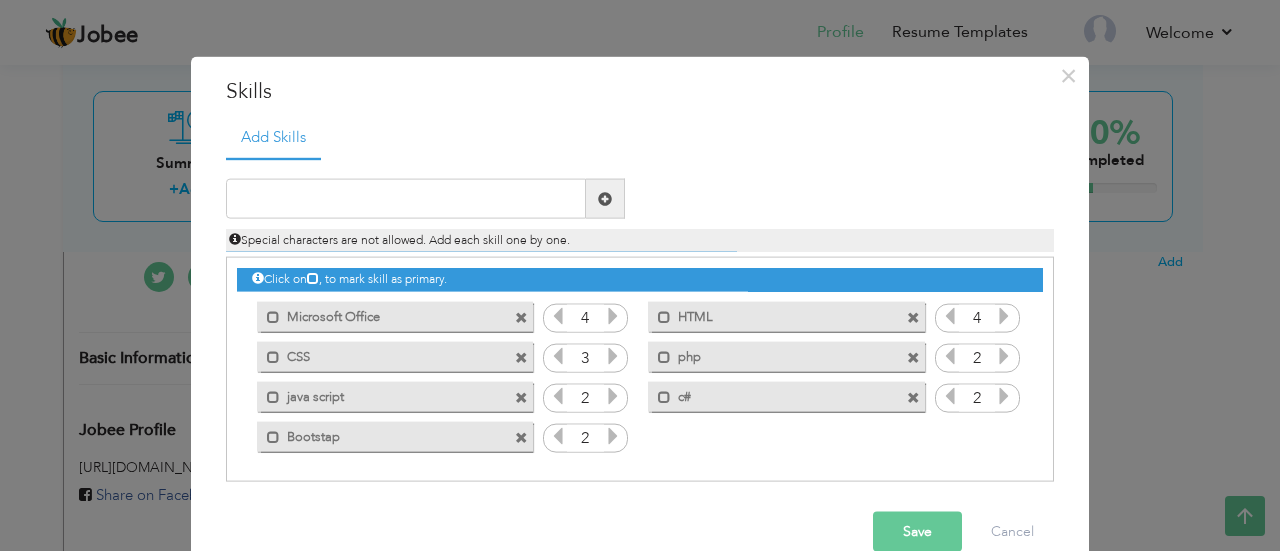 click on "Save" at bounding box center (917, 532) 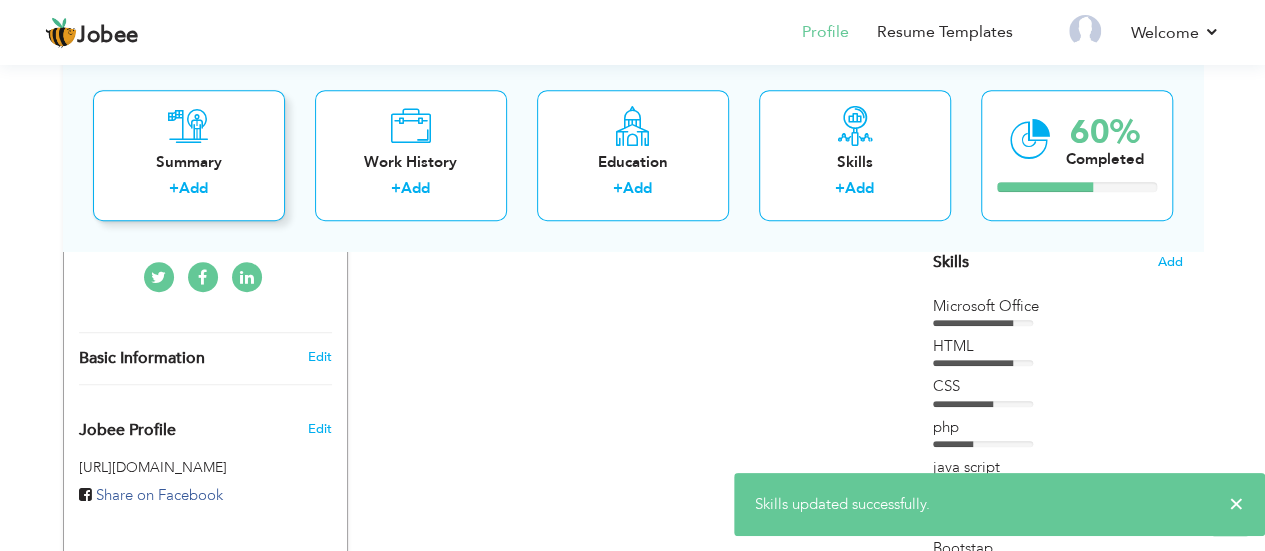 click on "Summary" at bounding box center [189, 162] 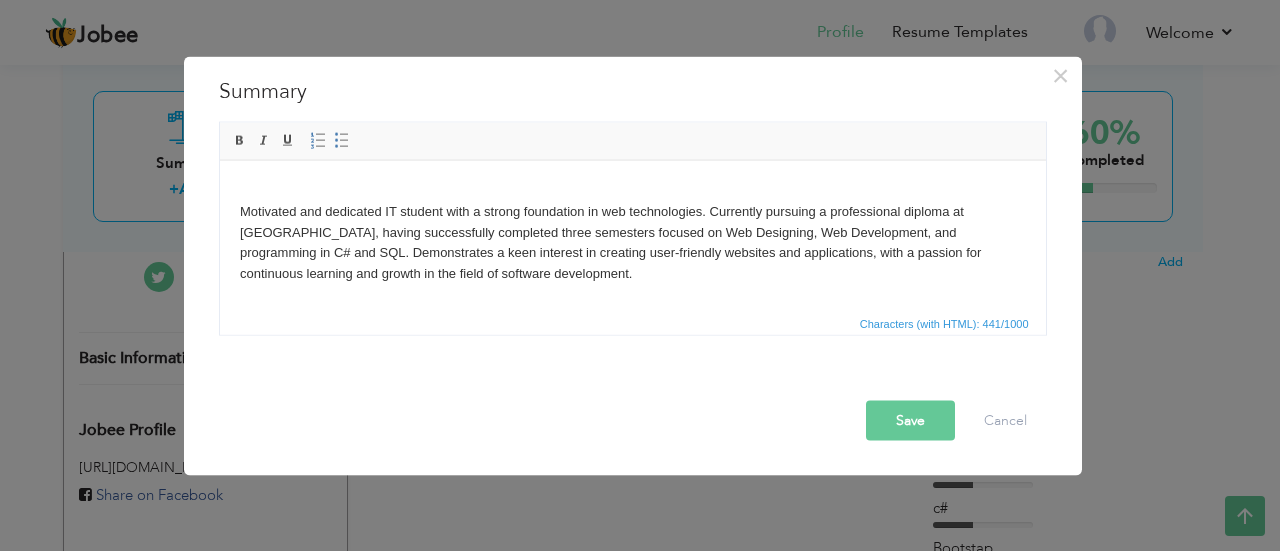 click on "Motivated and dedicated IT student with a strong foundation in web technologies. Currently pursuing a professional diploma at [GEOGRAPHIC_DATA], having successfully completed three semesters focused on Web Designing, Web Development, and programming in C# and SQL. Demonstrates a keen interest in creating user-friendly websites and applications, with a passion for continuous learning and growth in the field of software development." at bounding box center [632, 242] 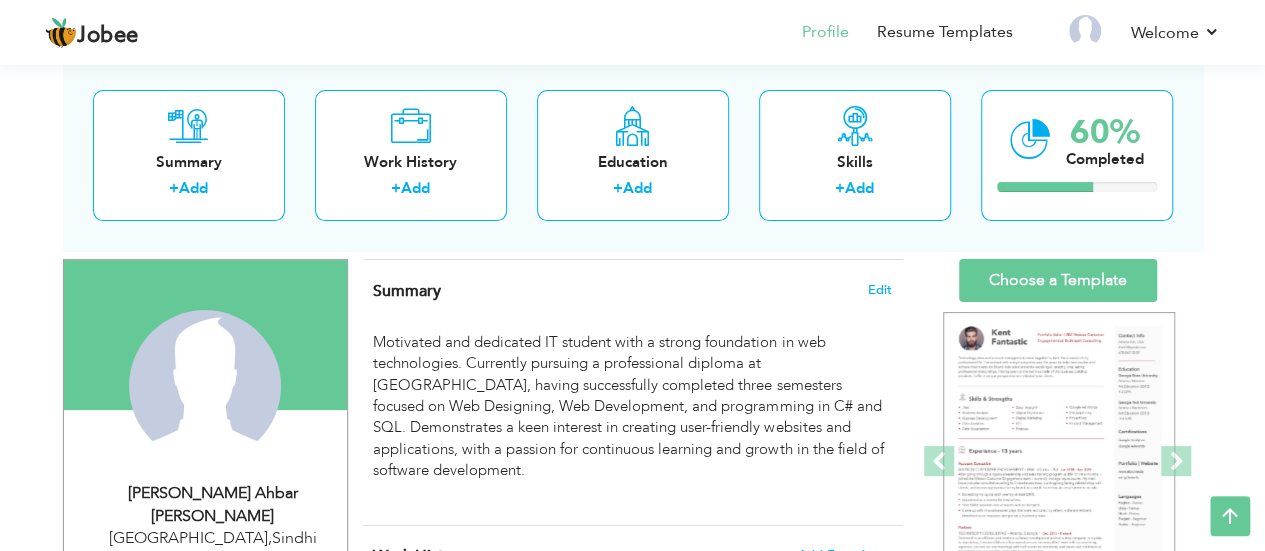 scroll, scrollTop: 118, scrollLeft: 0, axis: vertical 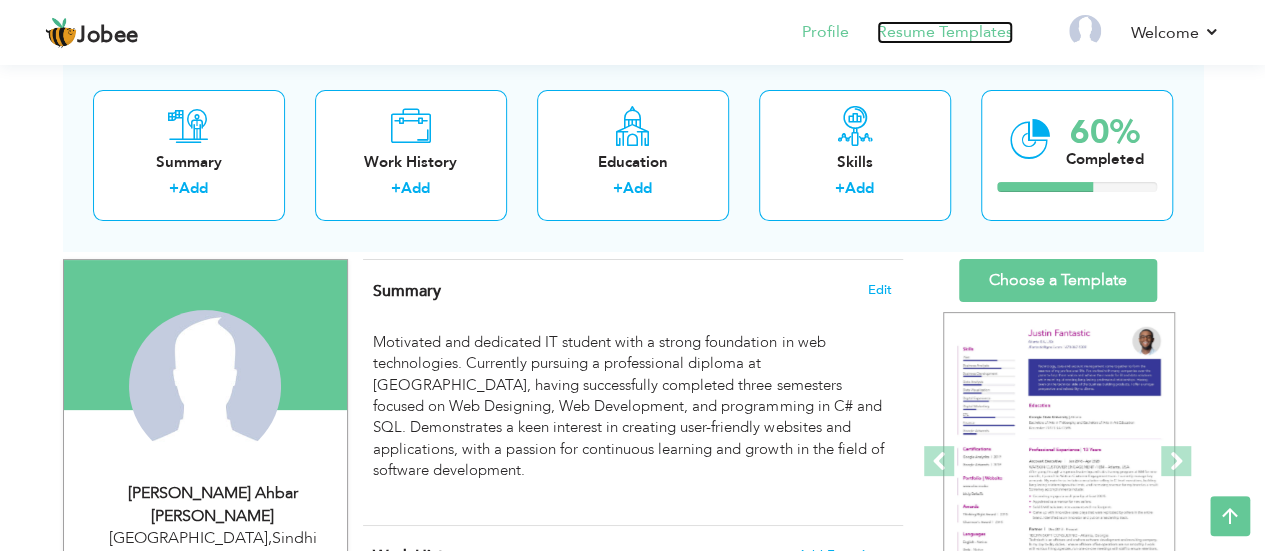 click on "Resume Templates" at bounding box center (945, 32) 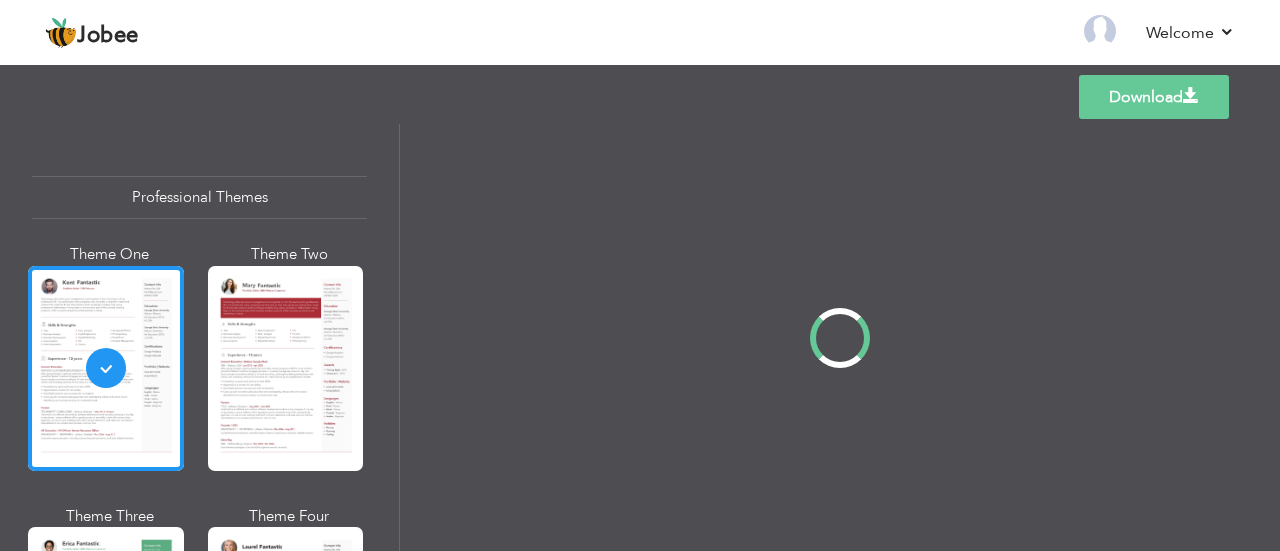 scroll, scrollTop: 0, scrollLeft: 0, axis: both 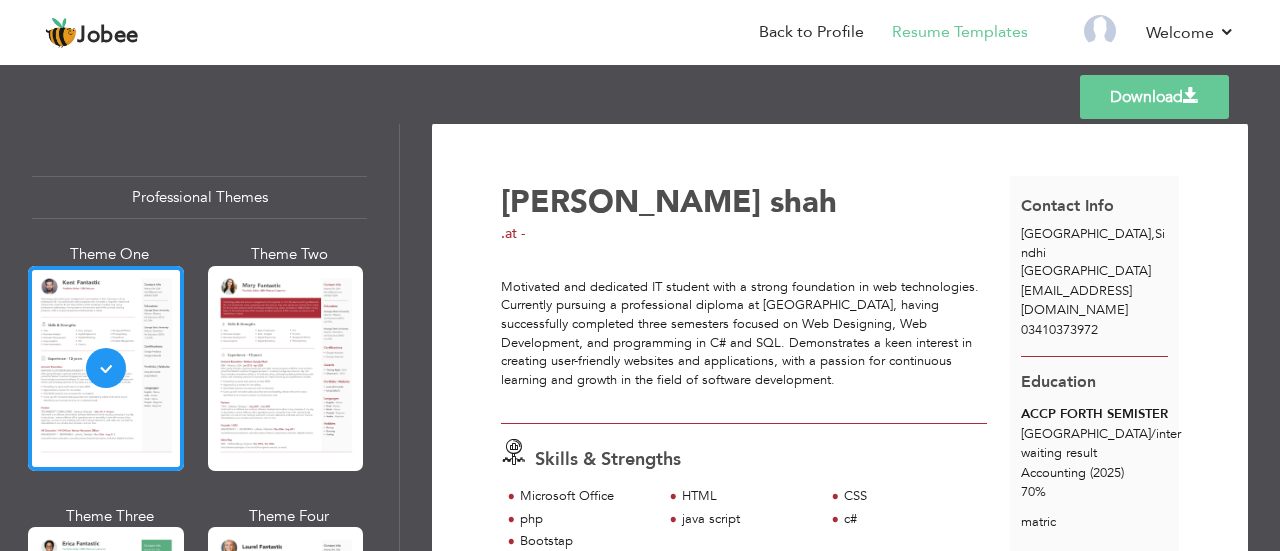 click on "at -" at bounding box center (515, 233) 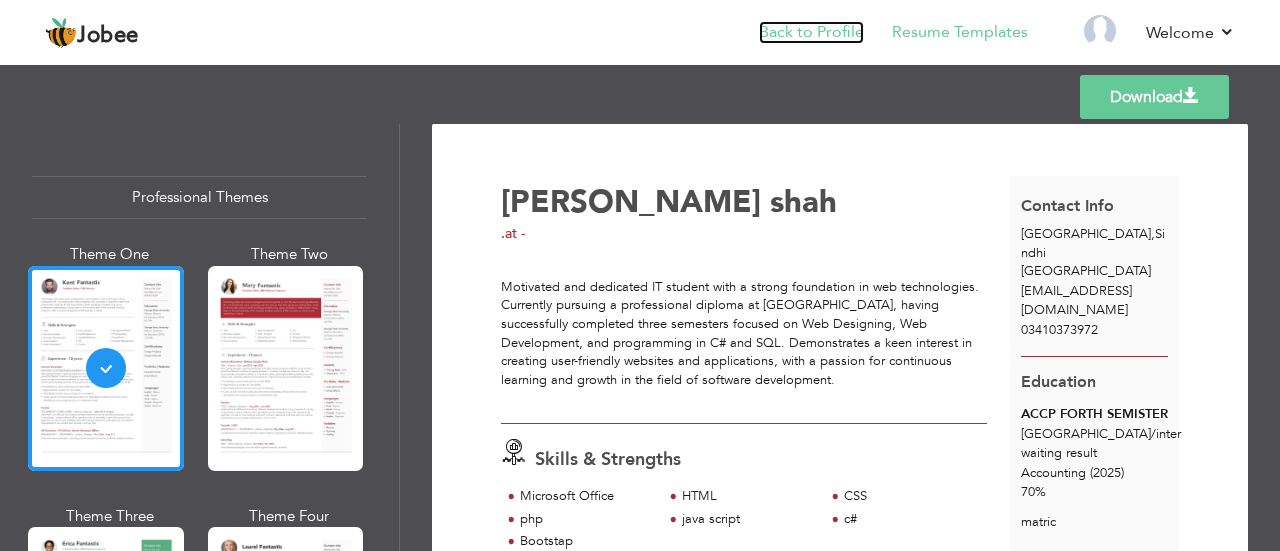 click on "Back to Profile" at bounding box center [811, 32] 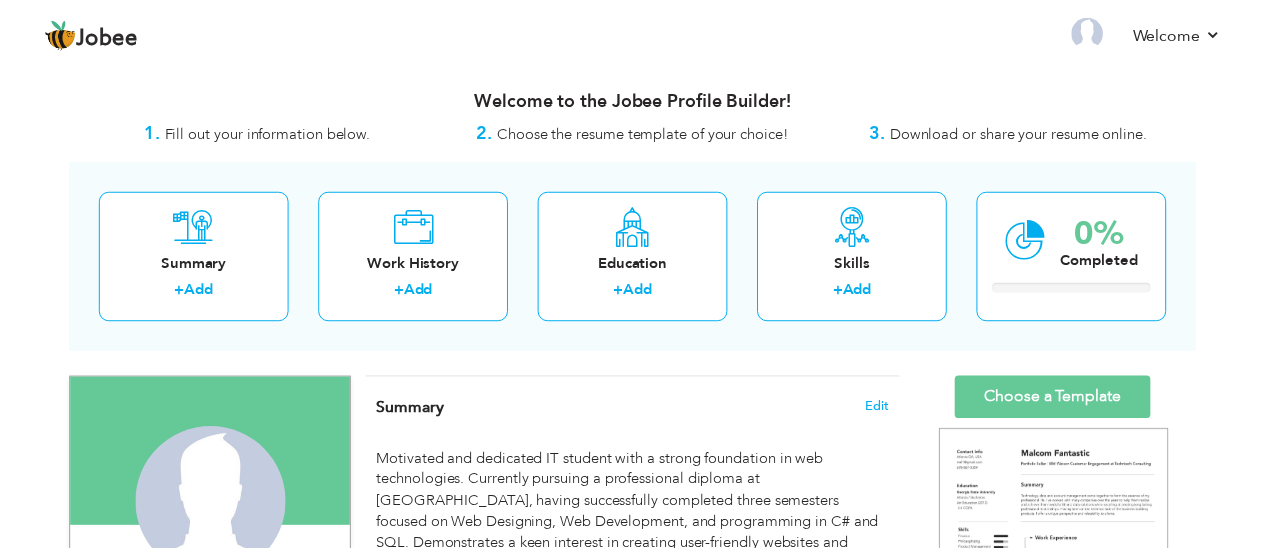 scroll, scrollTop: 0, scrollLeft: 0, axis: both 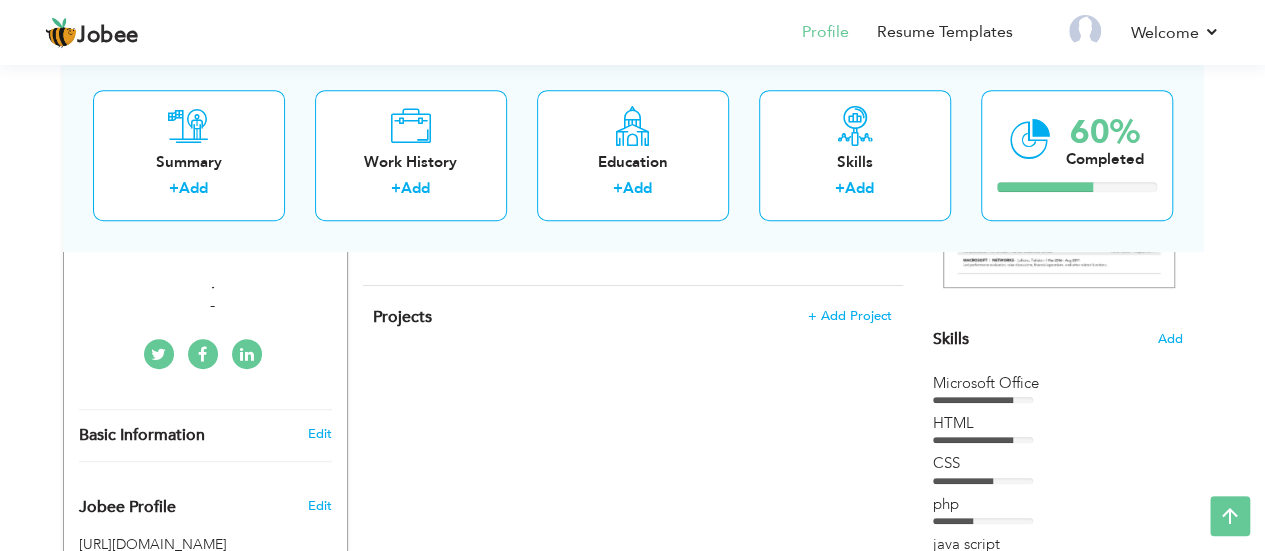 click on "Basic Information" at bounding box center (142, 436) 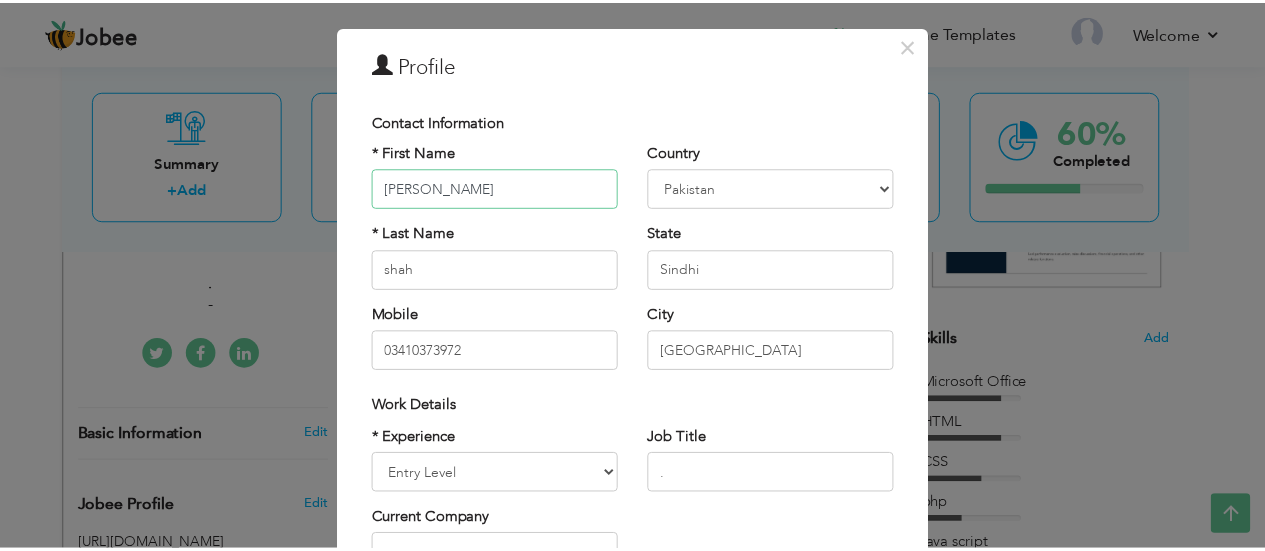 scroll, scrollTop: 0, scrollLeft: 0, axis: both 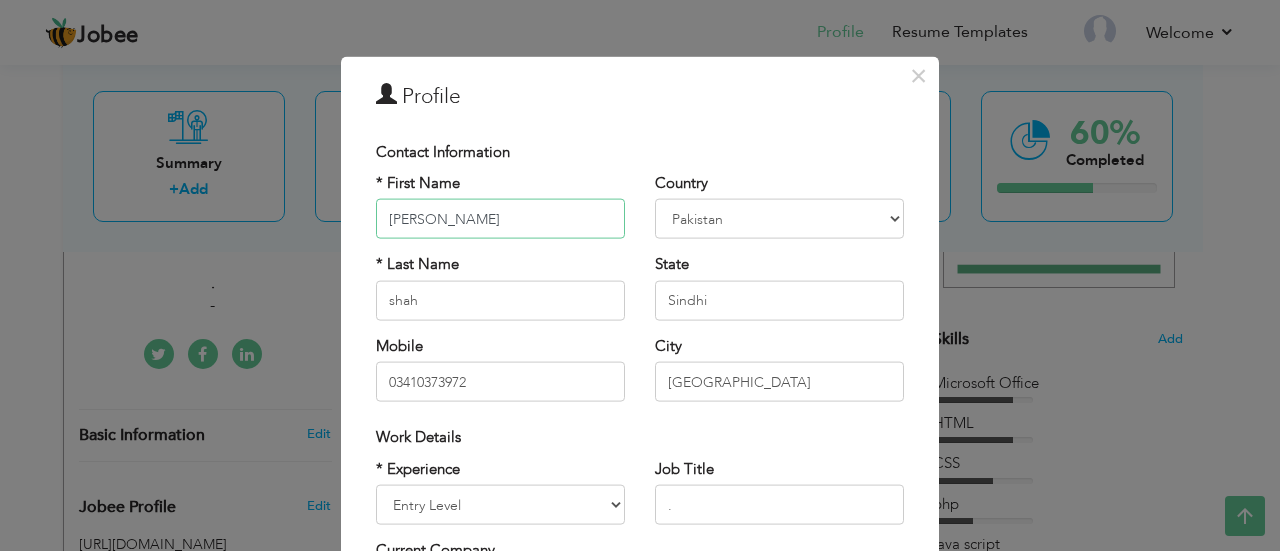 click on "[PERSON_NAME]" at bounding box center [500, 219] 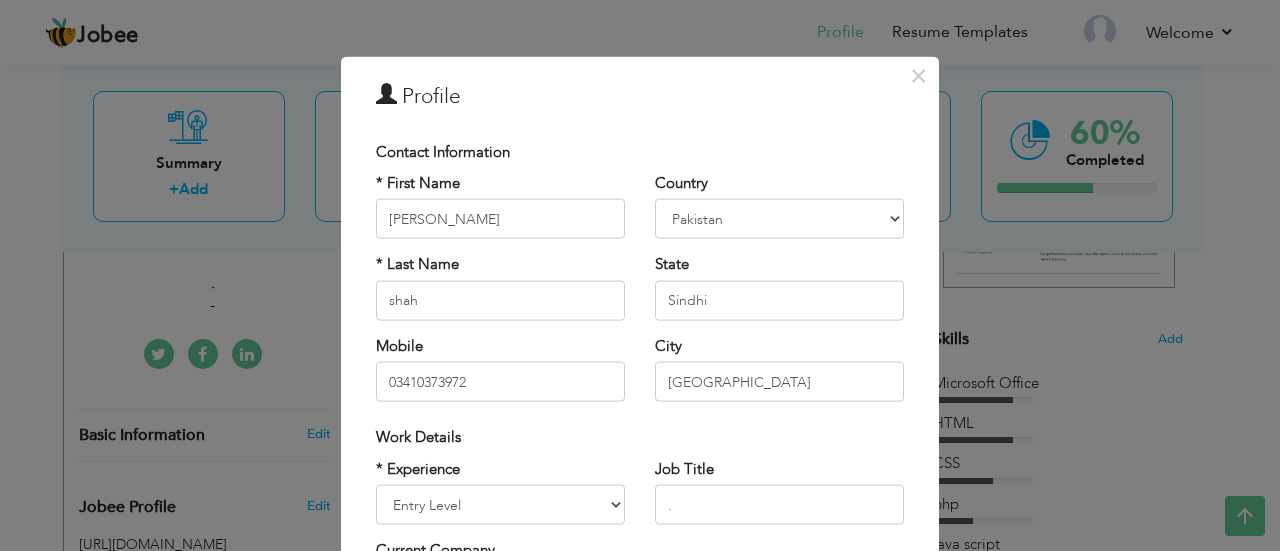 click on "×
Profile" at bounding box center [640, 98] 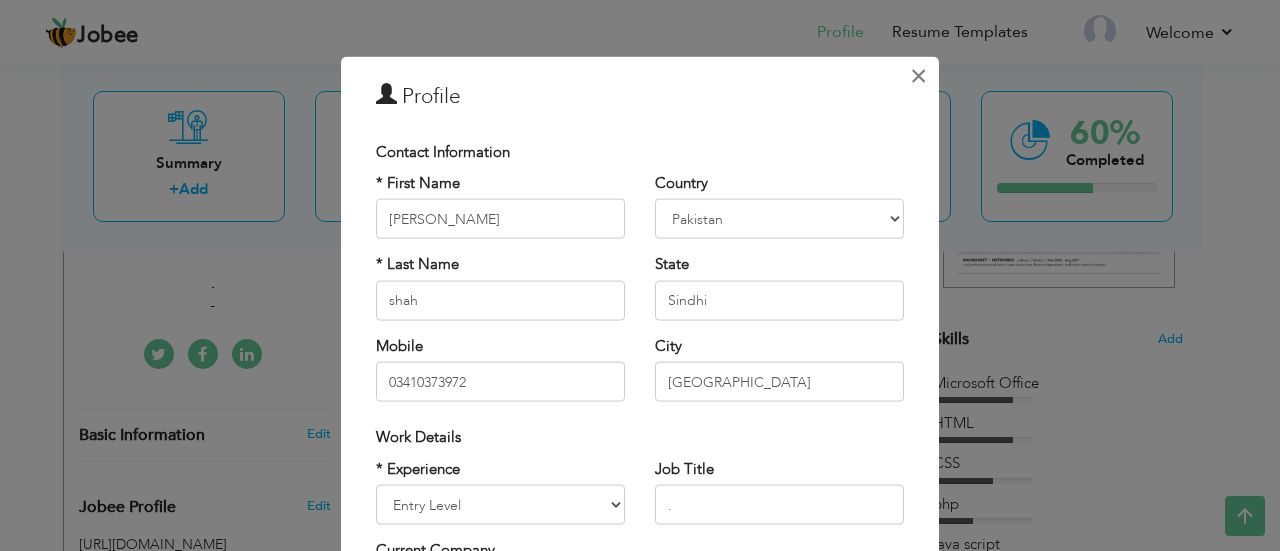 click on "×" at bounding box center [918, 75] 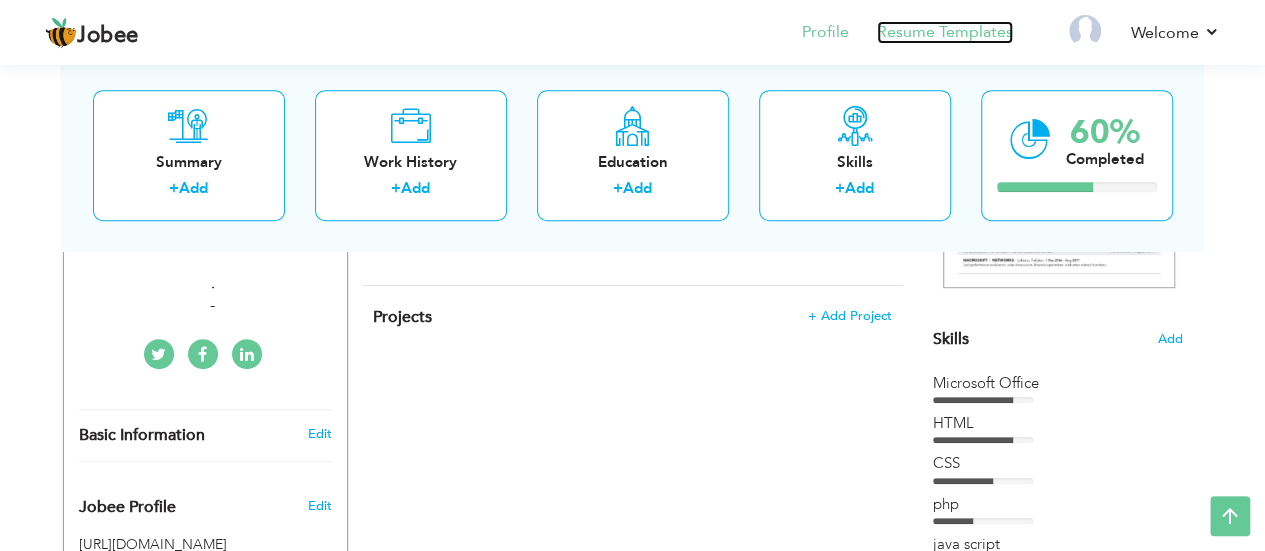 click on "Resume Templates" at bounding box center [945, 32] 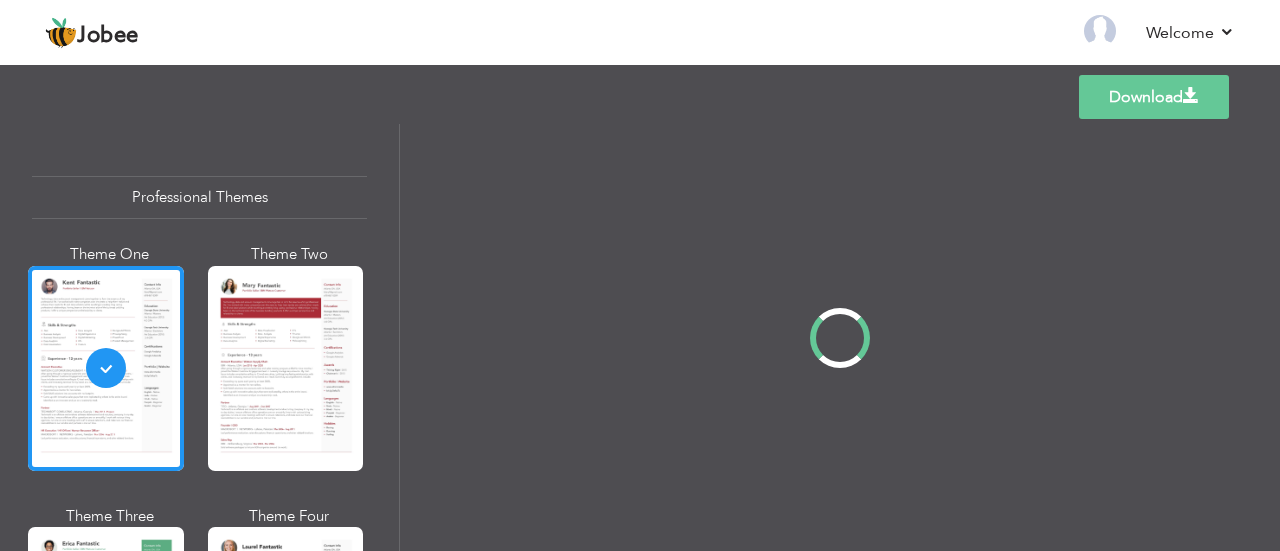 scroll, scrollTop: 0, scrollLeft: 0, axis: both 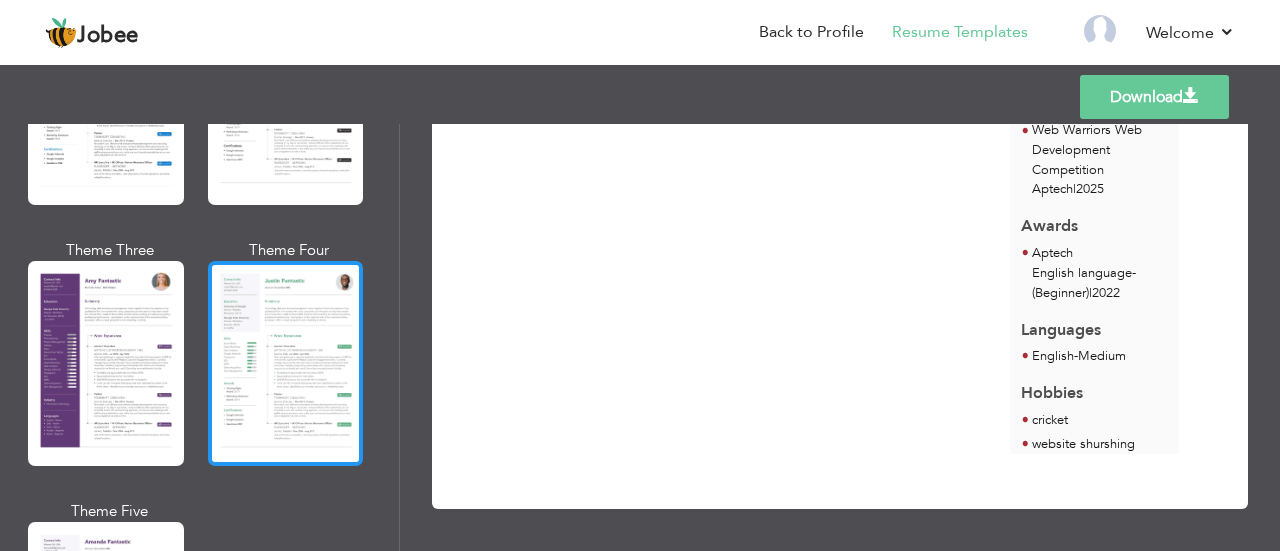 click at bounding box center [286, 363] 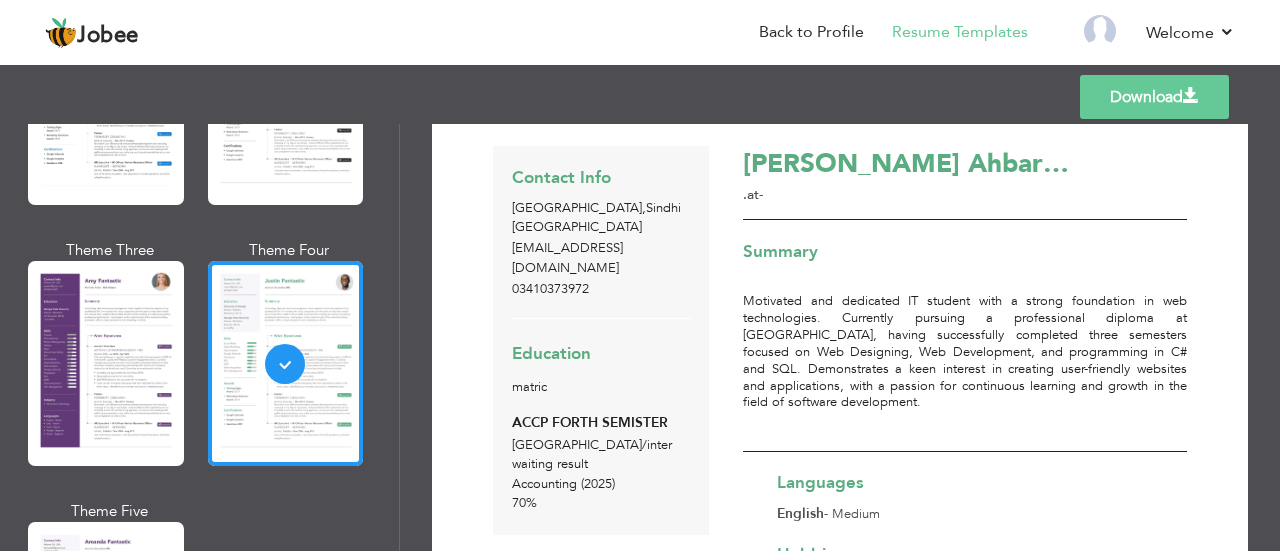 scroll, scrollTop: 0, scrollLeft: 0, axis: both 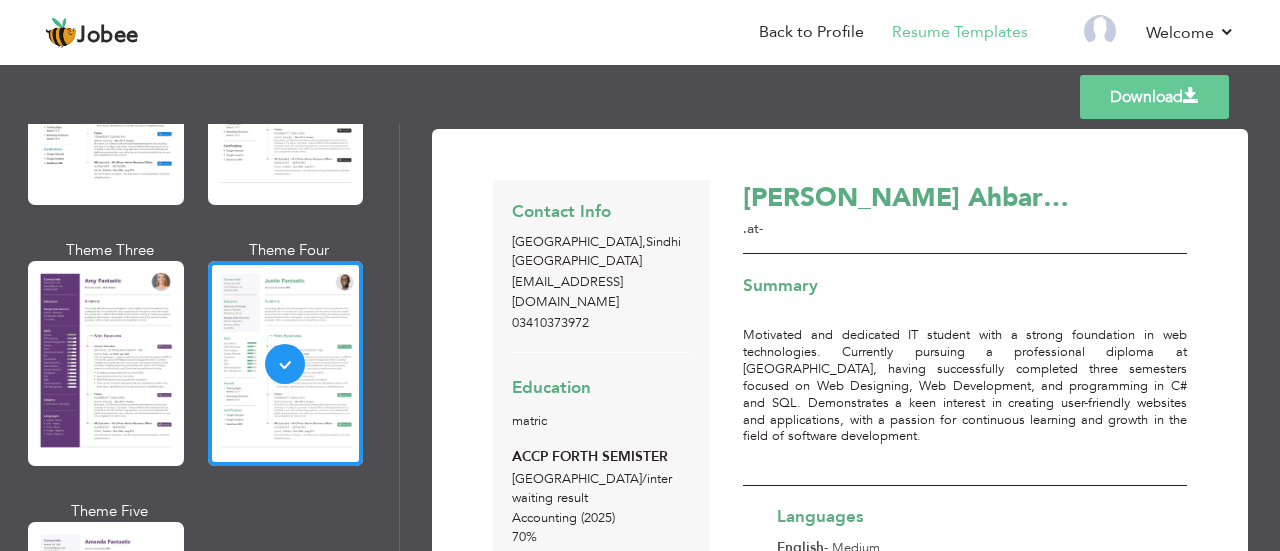click on ".  at  -" at bounding box center (909, 229) 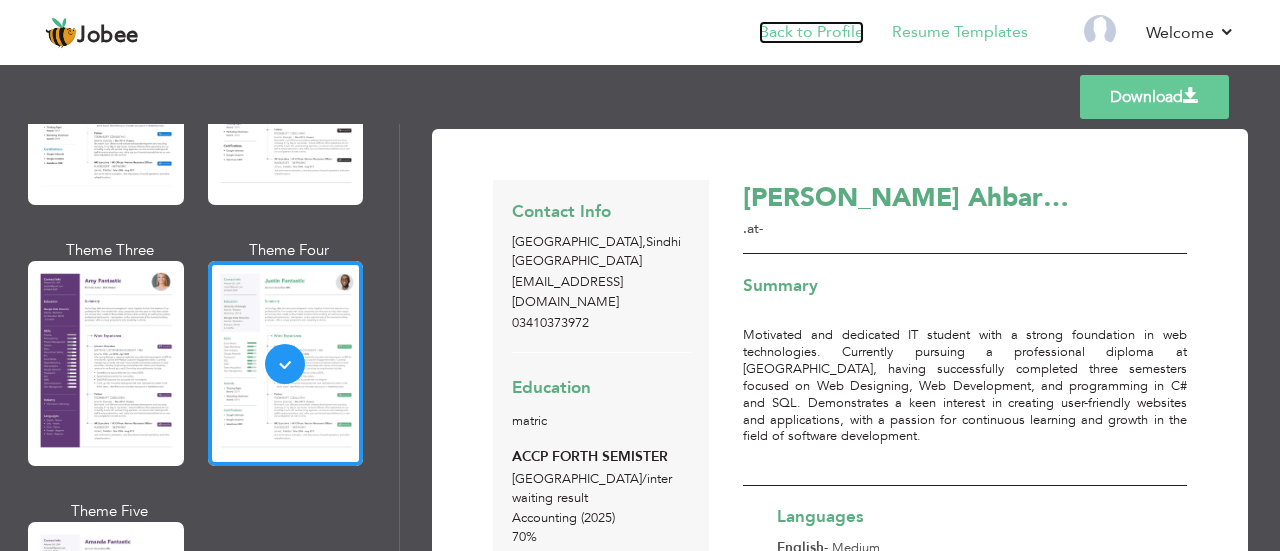click on "Back to Profile" at bounding box center (811, 32) 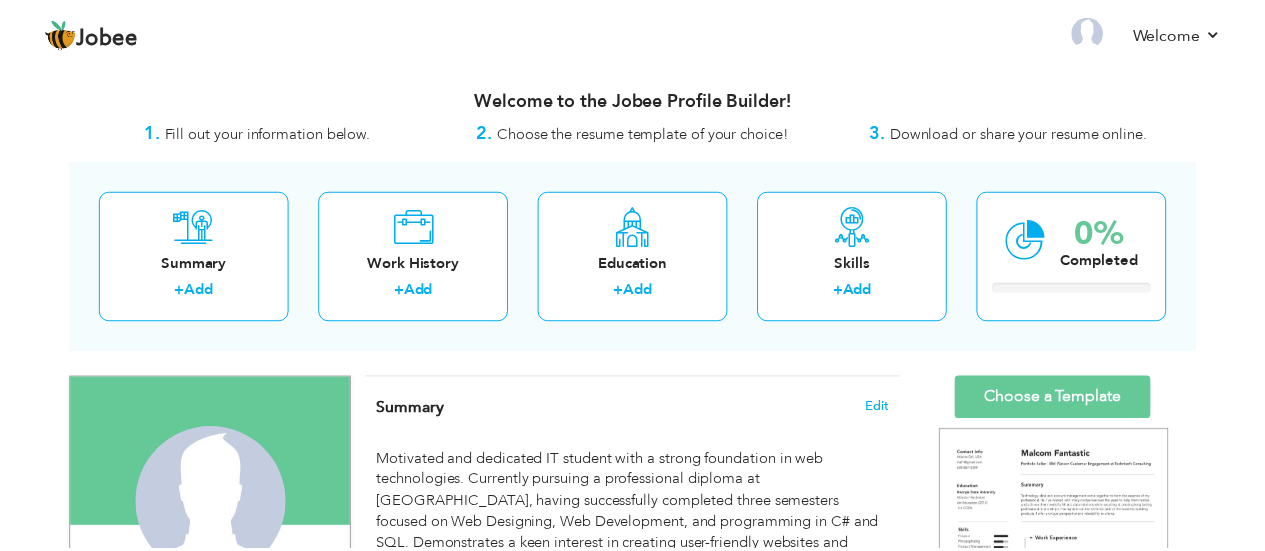 scroll, scrollTop: 0, scrollLeft: 0, axis: both 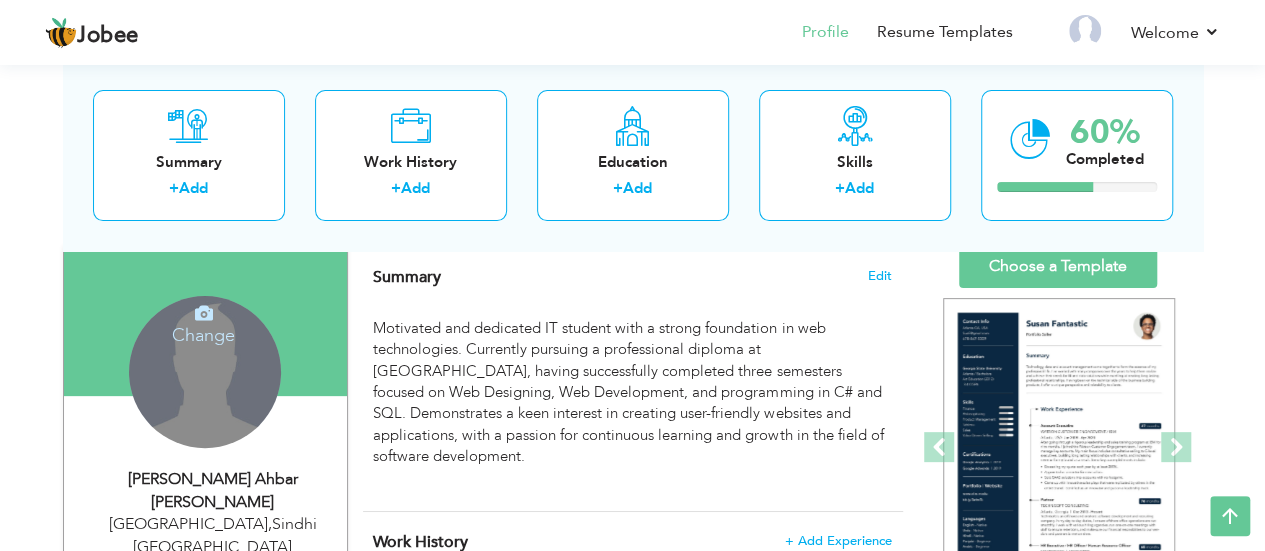 click on "Change
Remove" at bounding box center (205, 372) 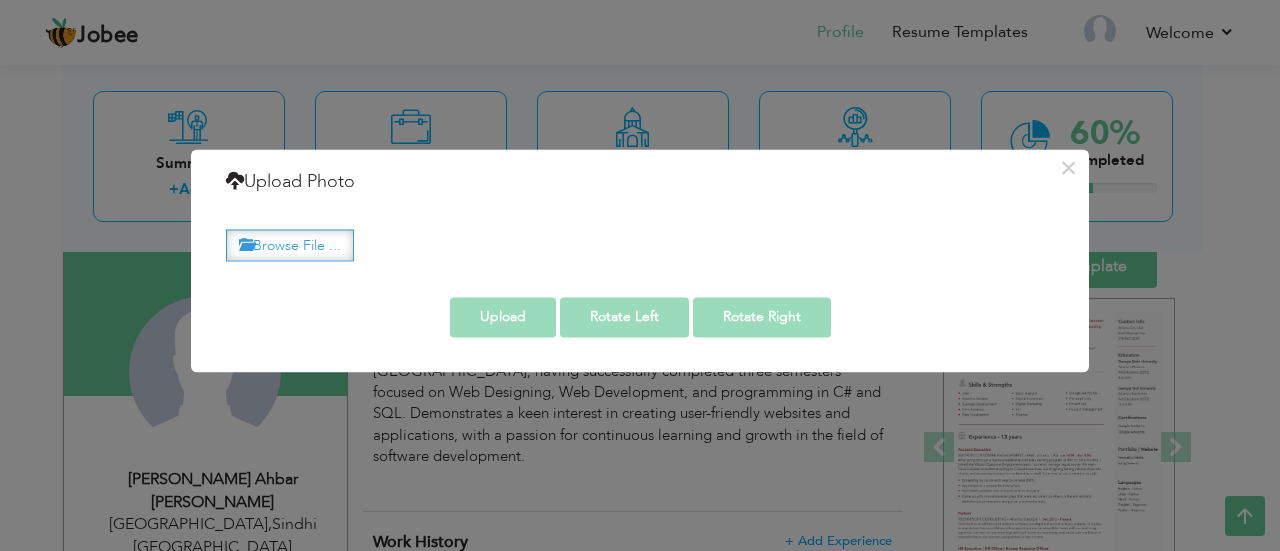 click on "Browse File ..." at bounding box center (290, 245) 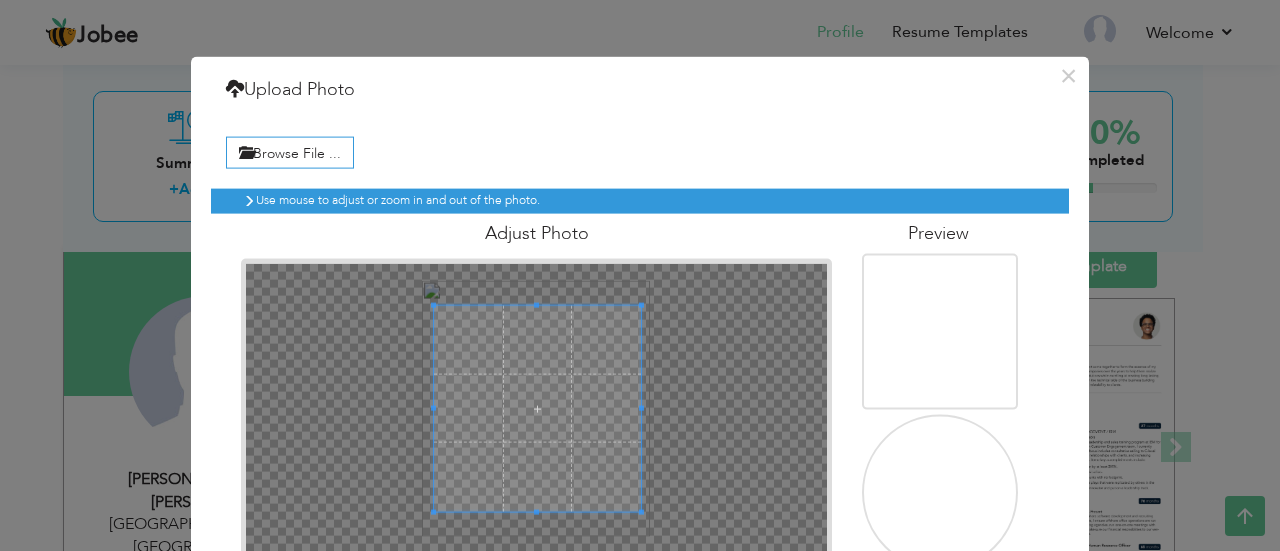 drag, startPoint x: 863, startPoint y: 101, endPoint x: 880, endPoint y: 49, distance: 54.708317 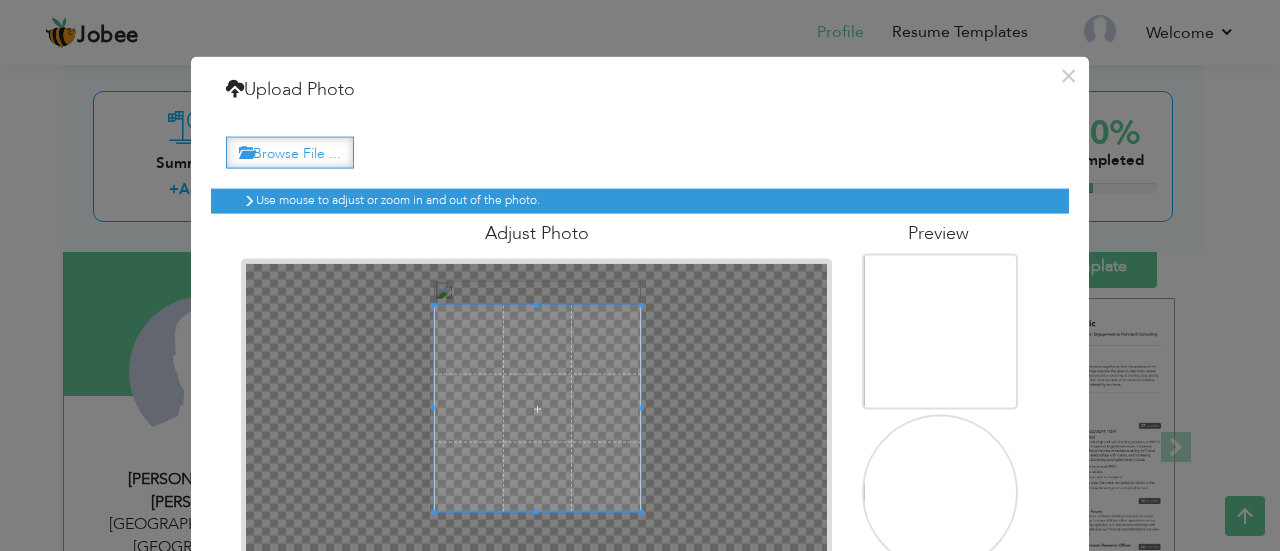 click on "Browse File ..." at bounding box center [290, 152] 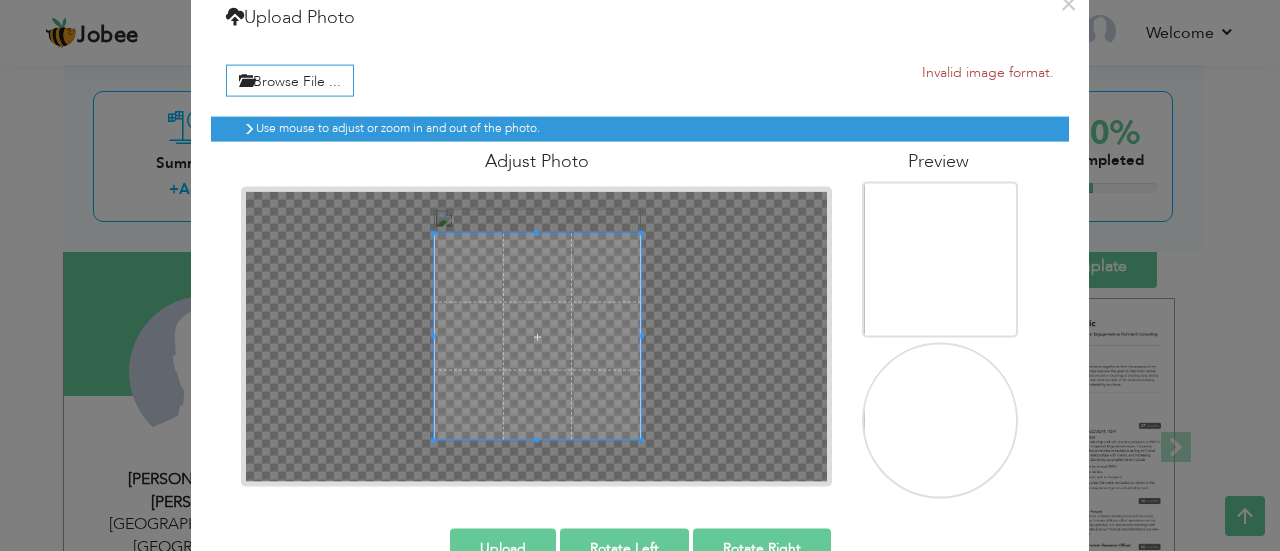 scroll, scrollTop: 122, scrollLeft: 0, axis: vertical 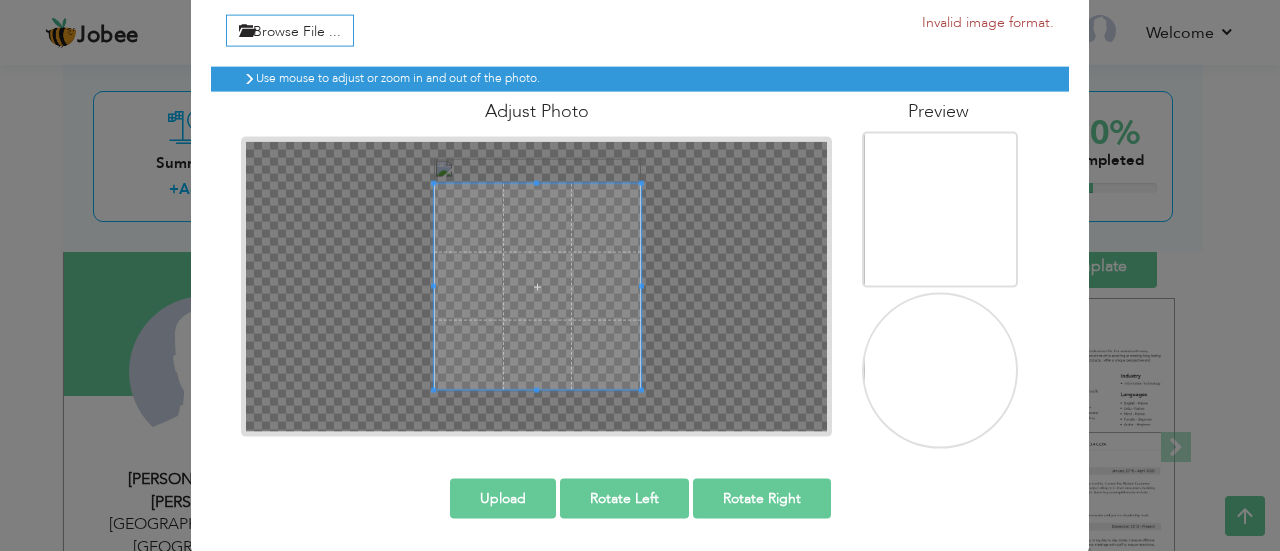 click on "Upload" at bounding box center (503, 498) 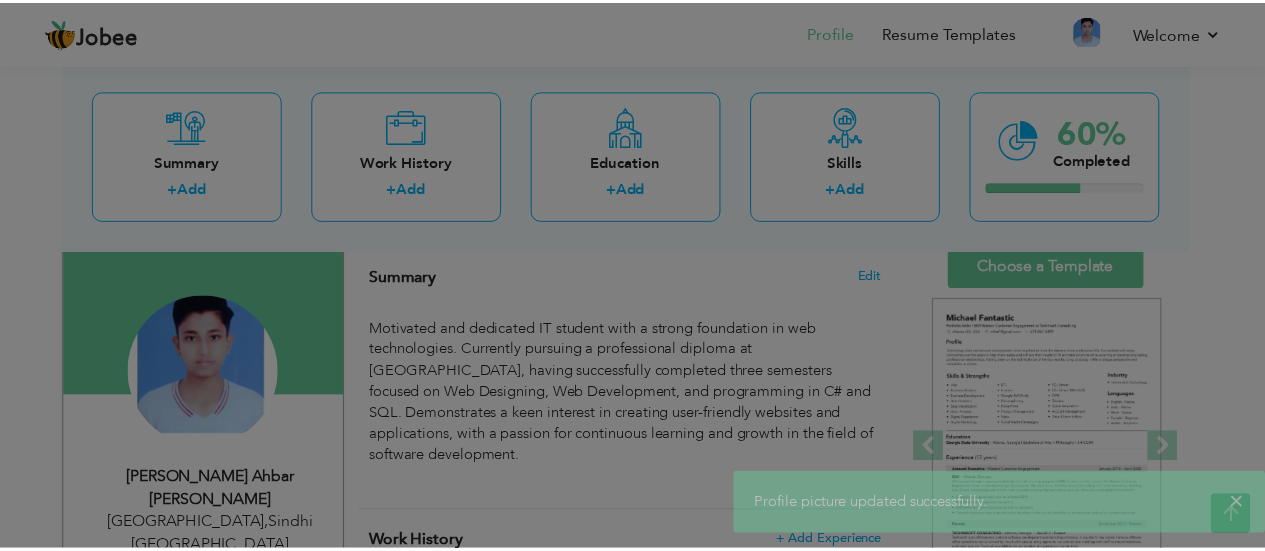 scroll, scrollTop: 0, scrollLeft: 0, axis: both 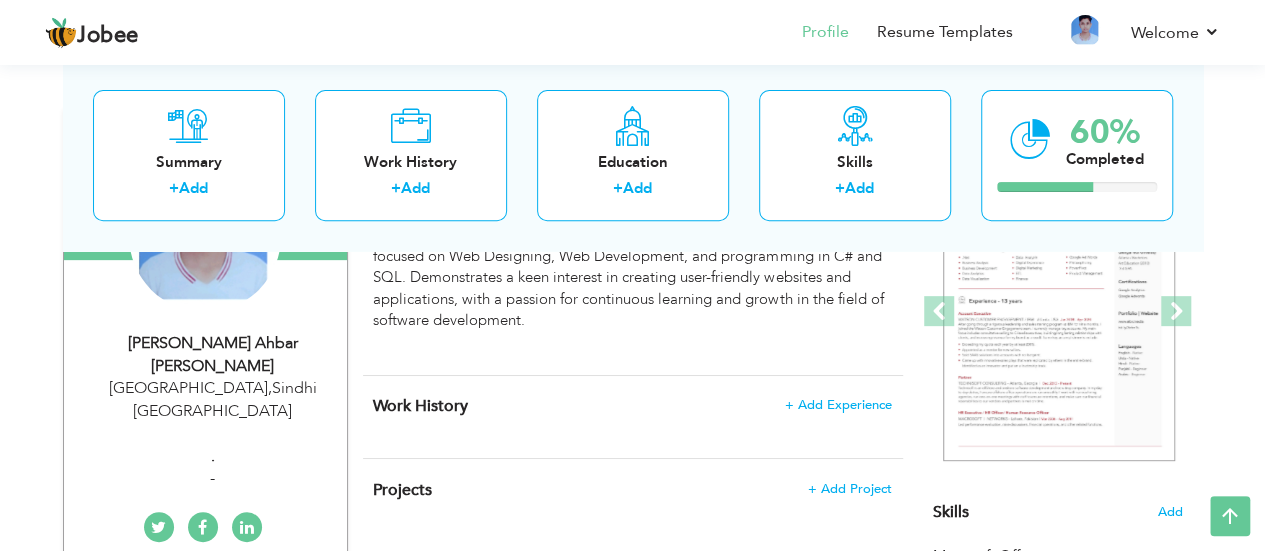 click on "Karachi ,  Sindhi Pakistan" at bounding box center (213, 400) 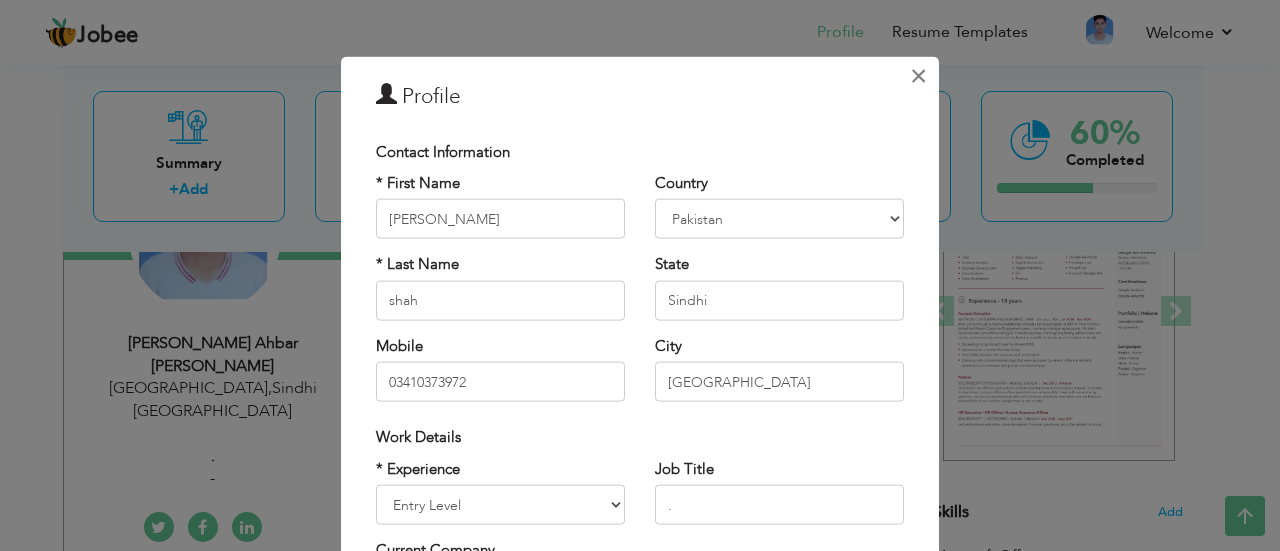 click on "×" at bounding box center [918, 75] 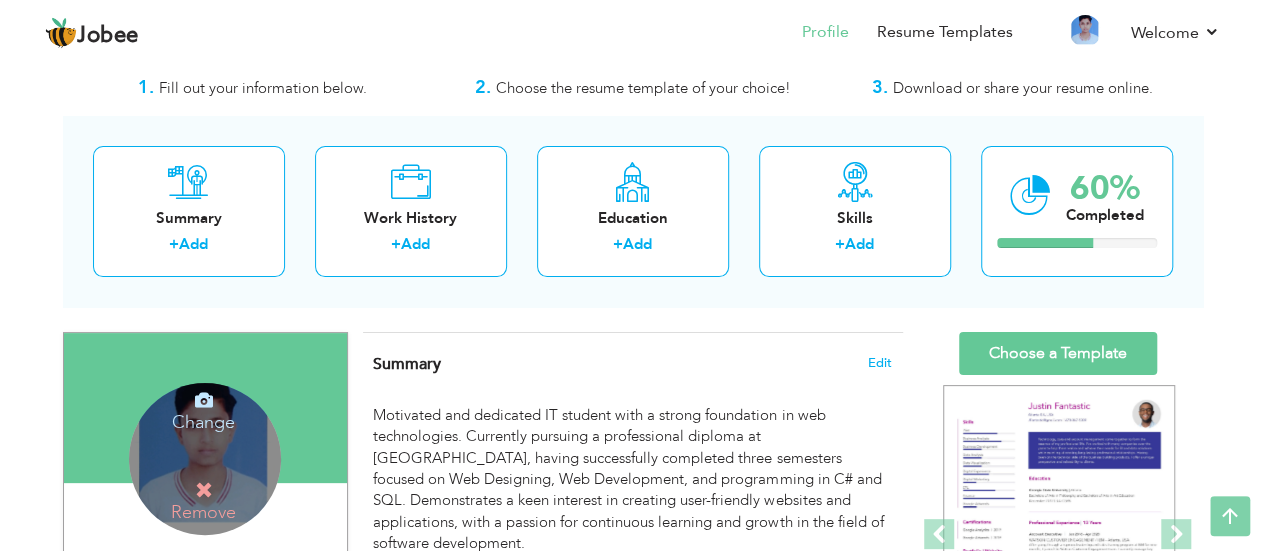 scroll, scrollTop: 0, scrollLeft: 0, axis: both 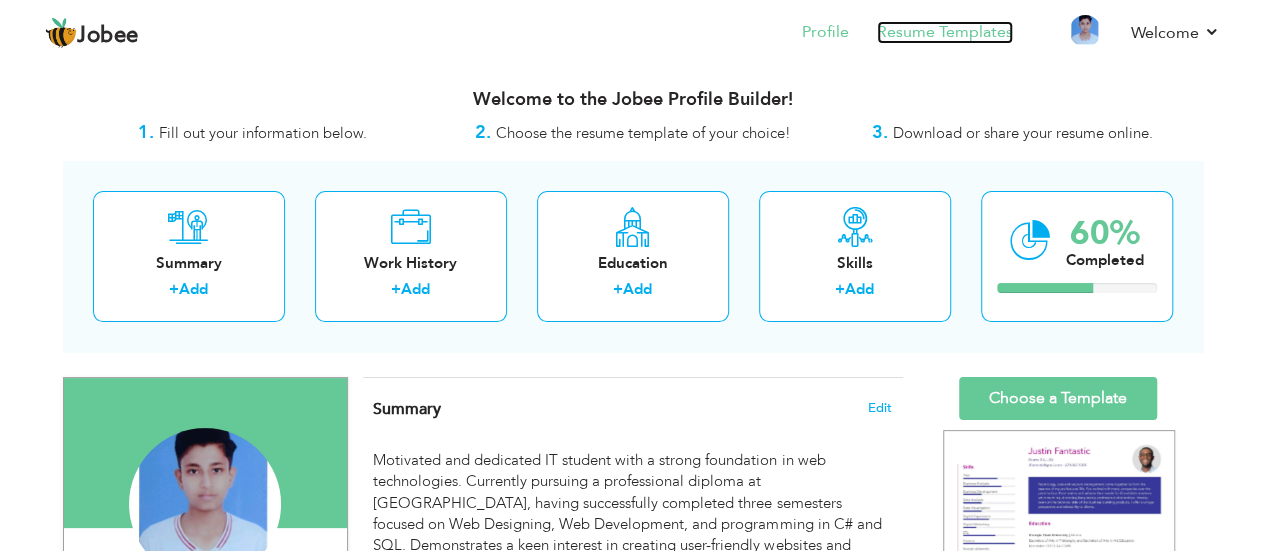 click on "Resume Templates" at bounding box center (945, 32) 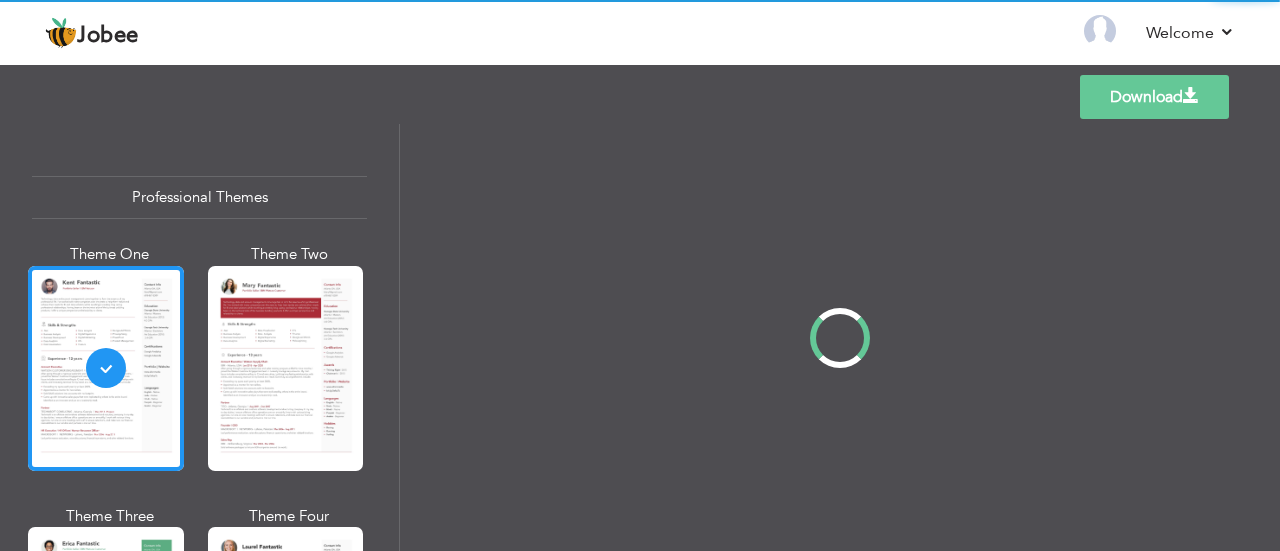 scroll, scrollTop: 0, scrollLeft: 0, axis: both 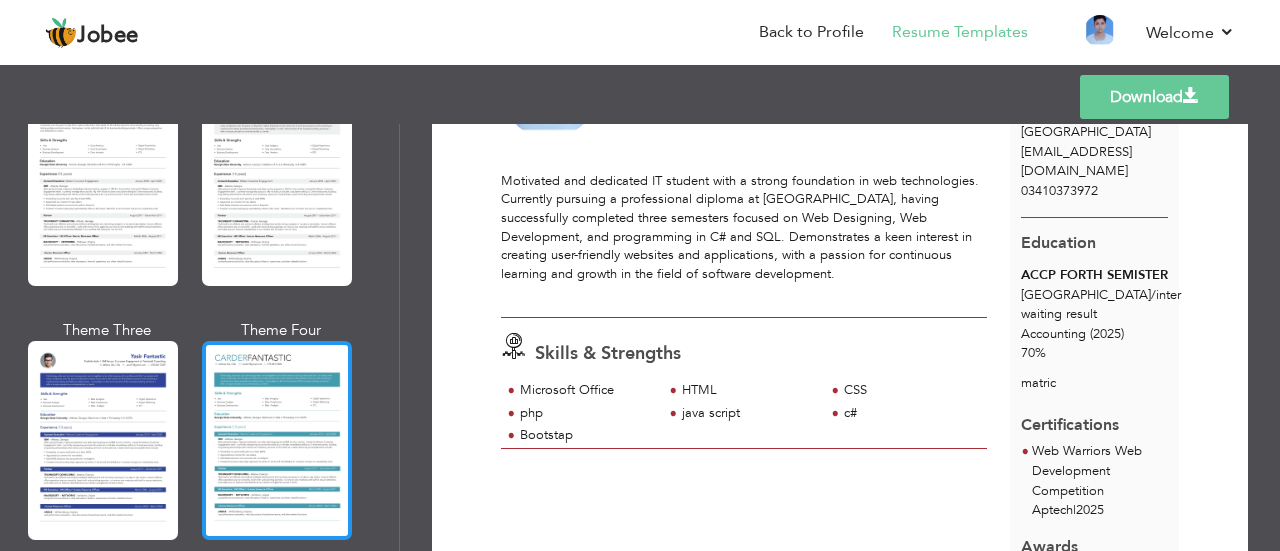 click at bounding box center [277, 440] 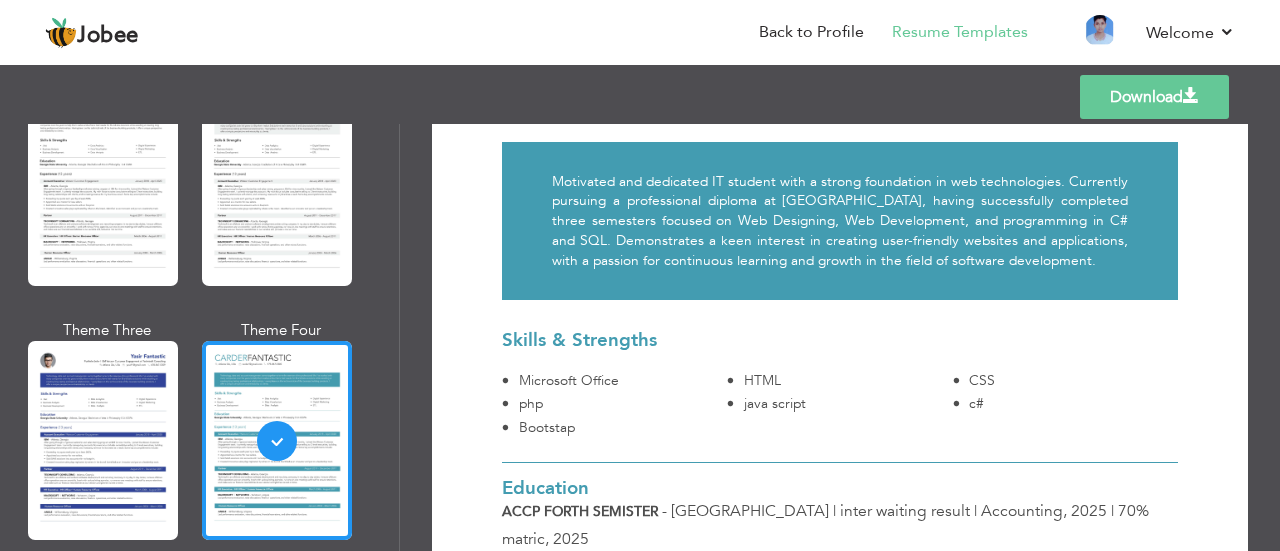 scroll, scrollTop: 0, scrollLeft: 0, axis: both 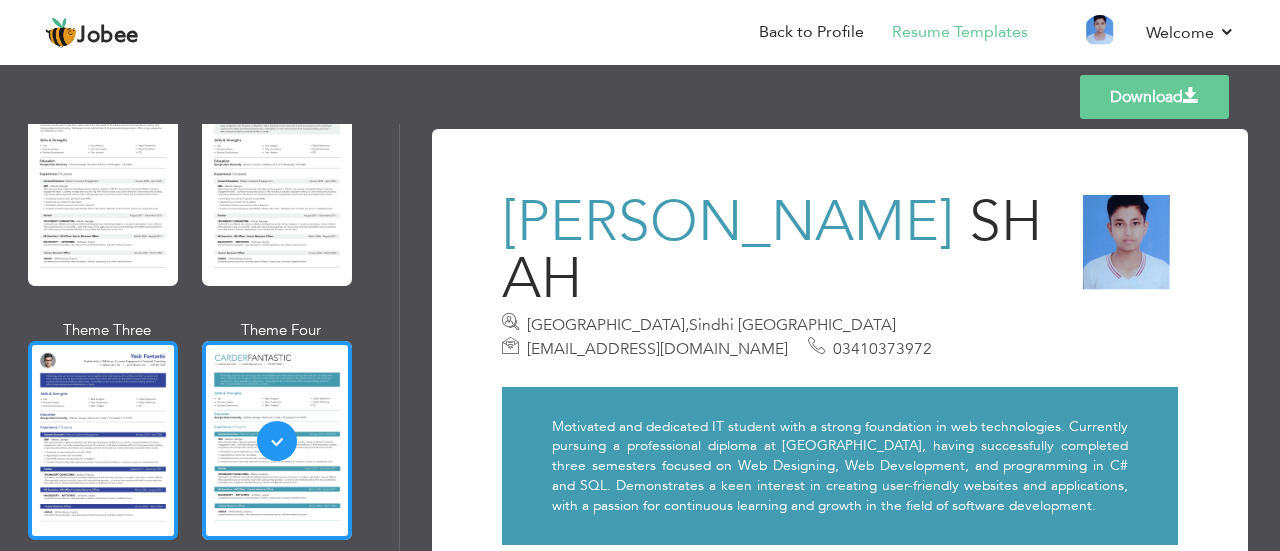 click at bounding box center (103, 440) 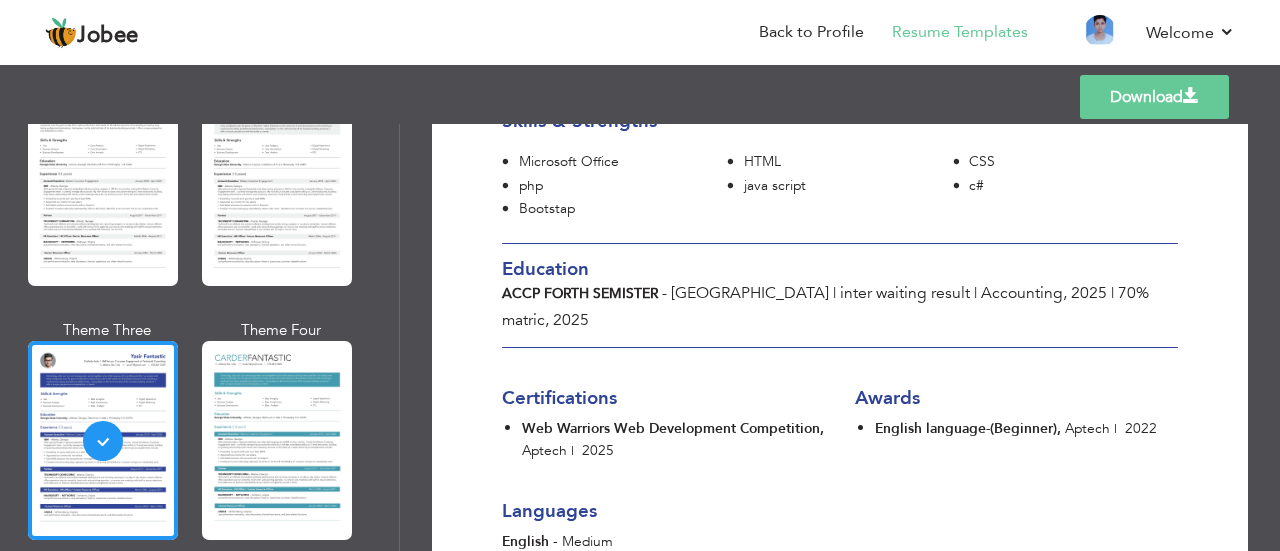 scroll, scrollTop: 457, scrollLeft: 0, axis: vertical 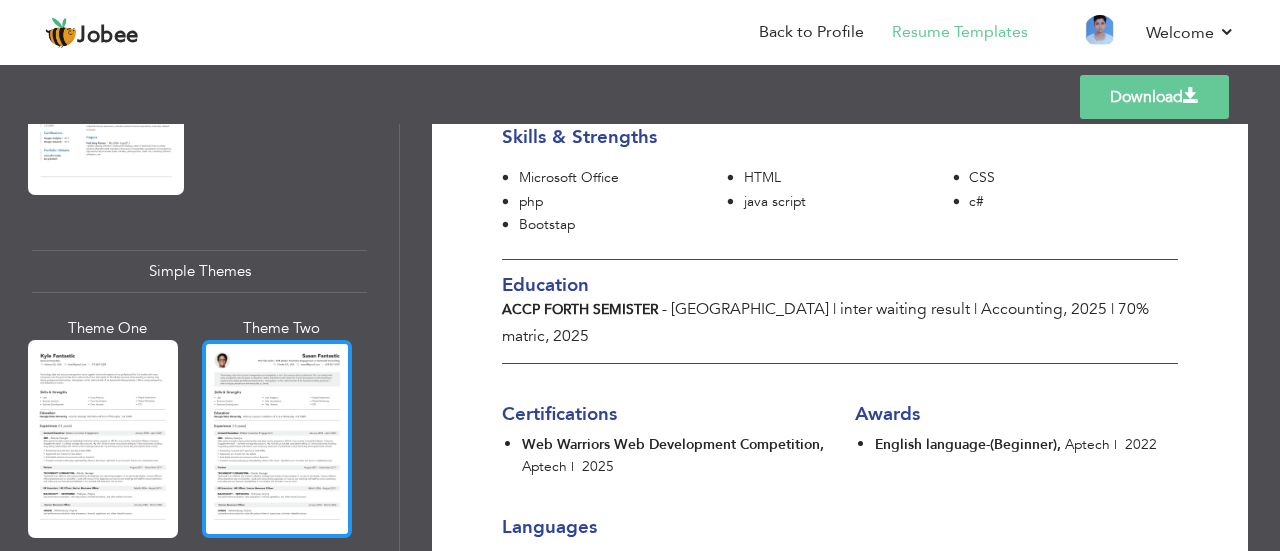 click at bounding box center (277, 439) 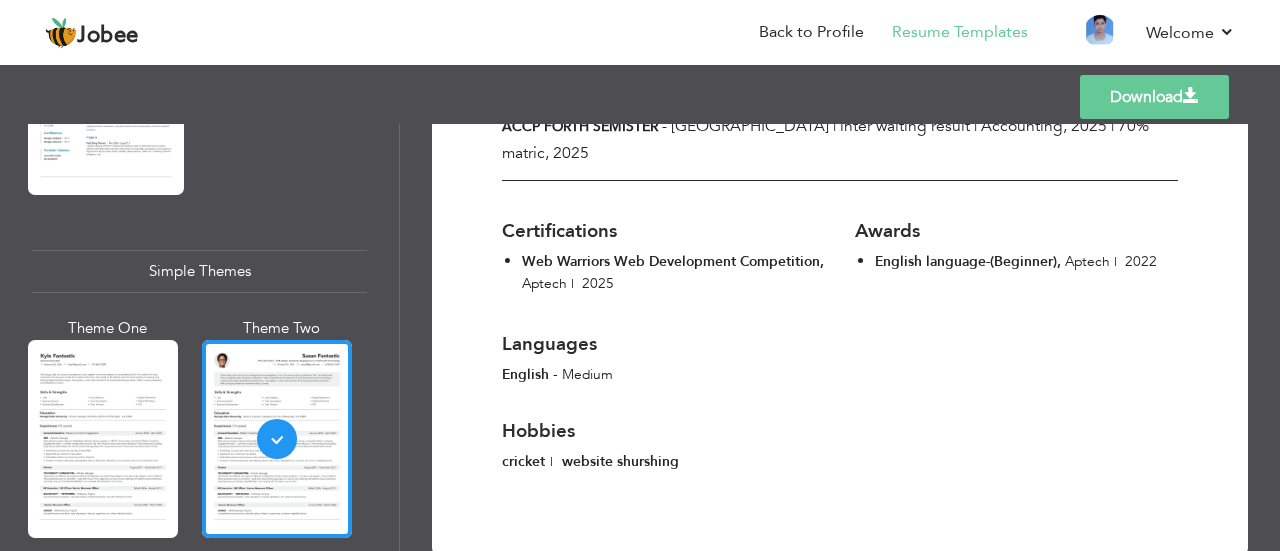 scroll, scrollTop: 0, scrollLeft: 0, axis: both 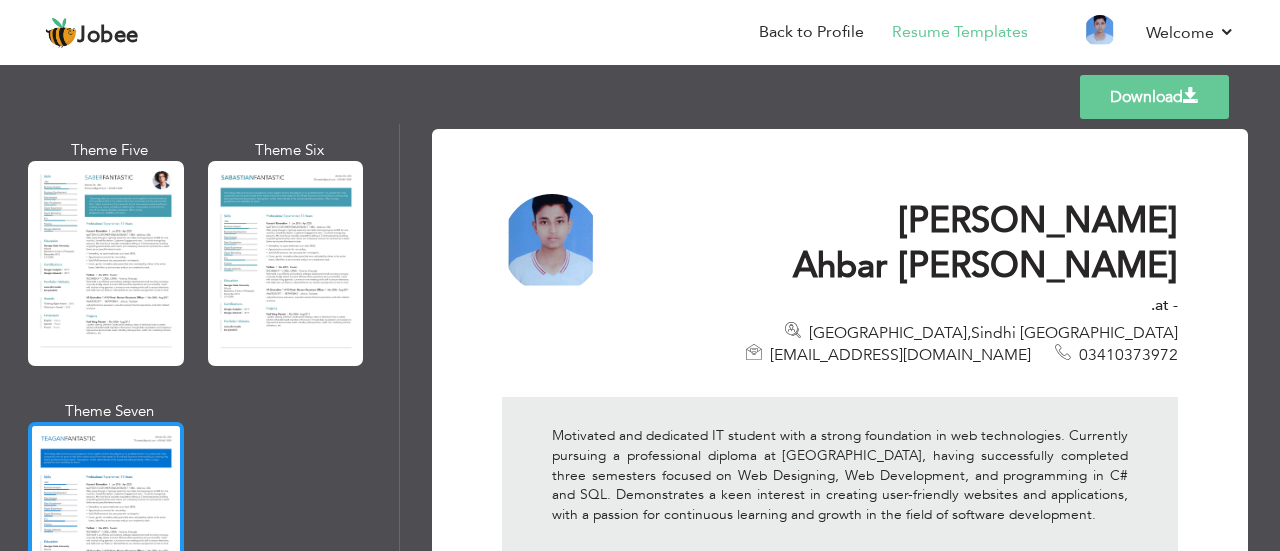 click at bounding box center (106, 524) 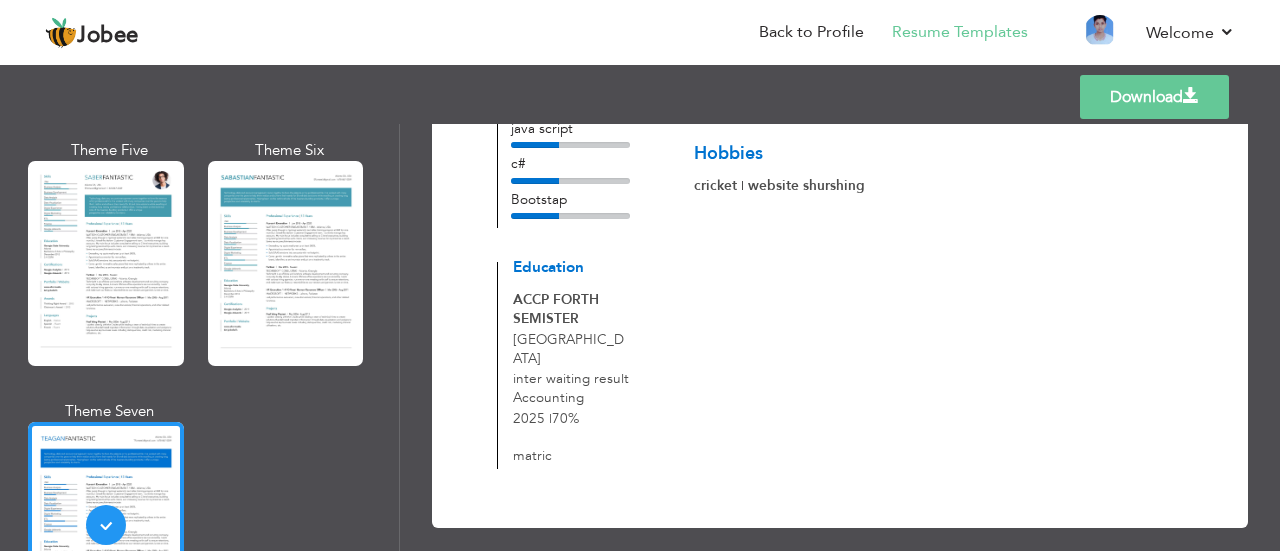 scroll, scrollTop: 0, scrollLeft: 0, axis: both 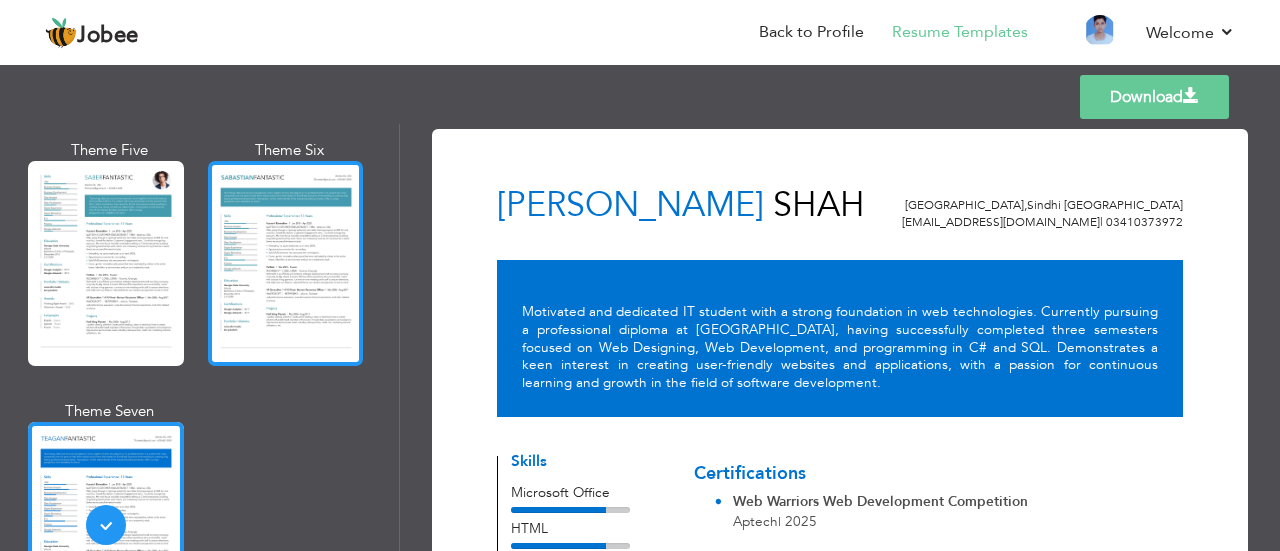 click at bounding box center (286, 263) 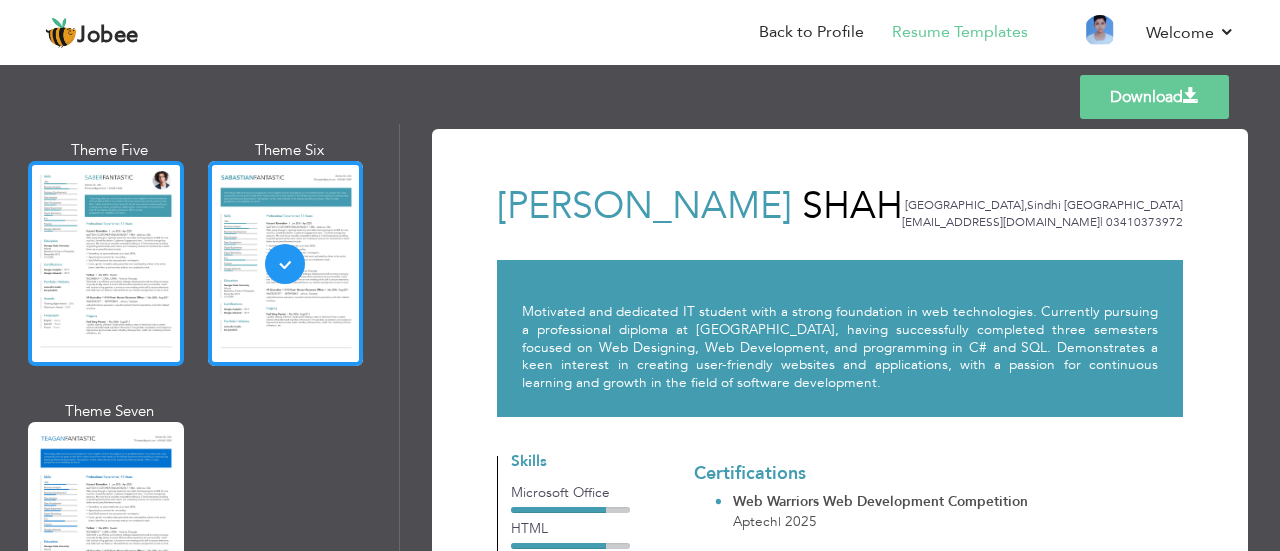 click at bounding box center [106, 263] 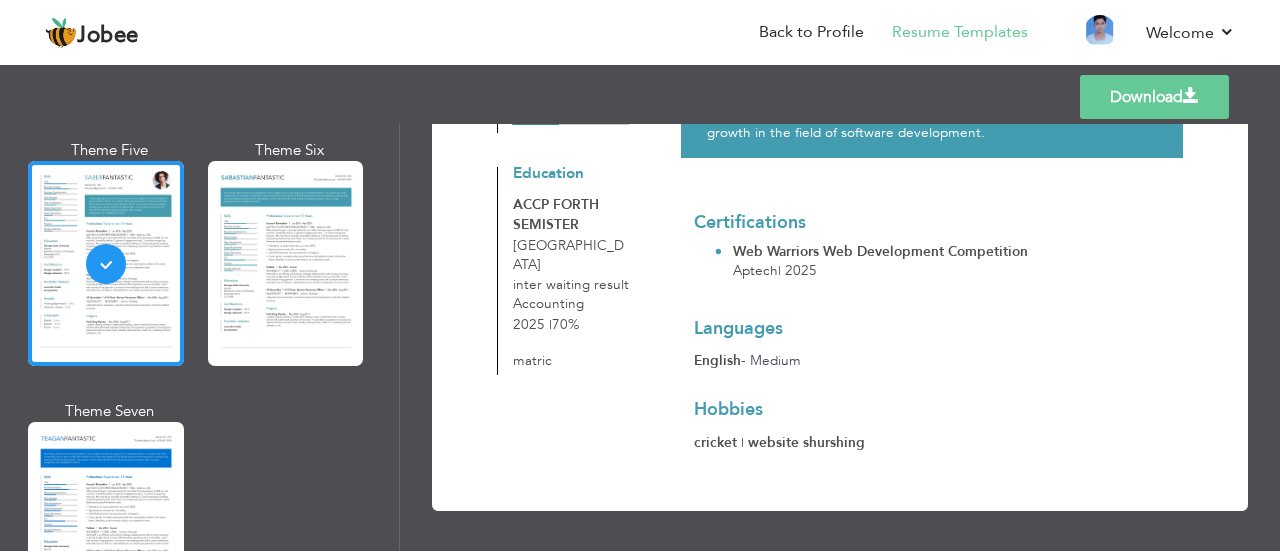 scroll, scrollTop: 0, scrollLeft: 0, axis: both 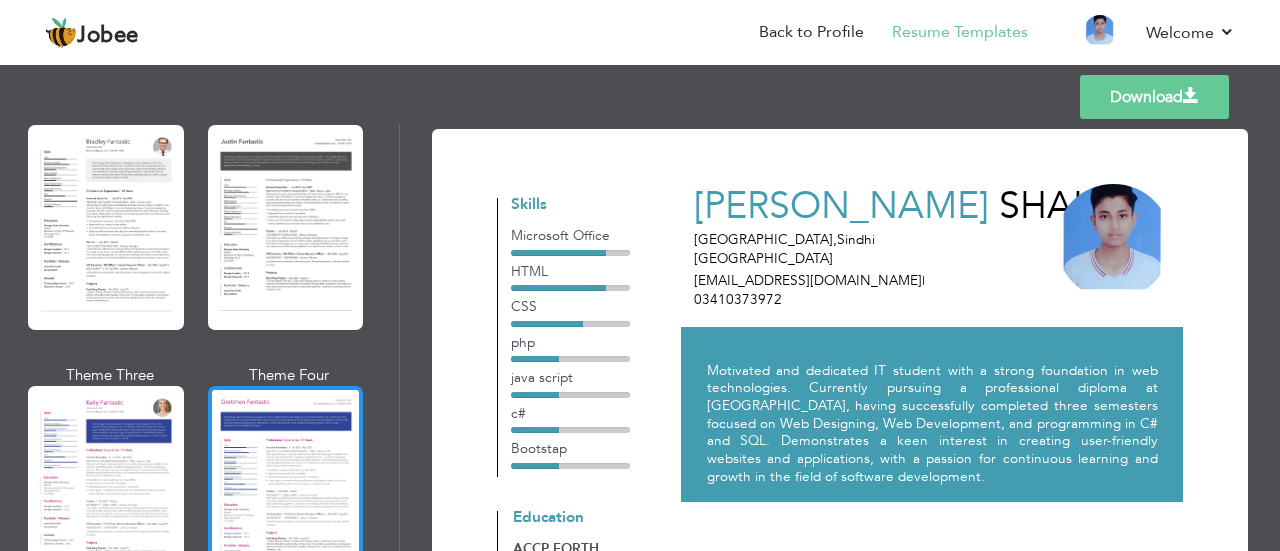 click at bounding box center (286, 488) 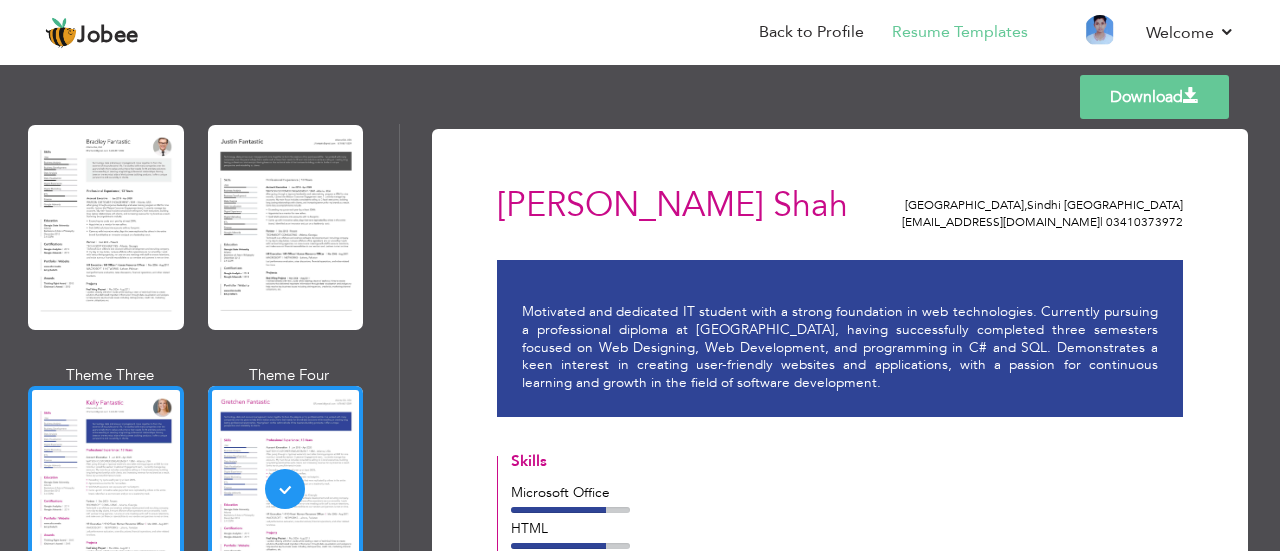click at bounding box center [106, 488] 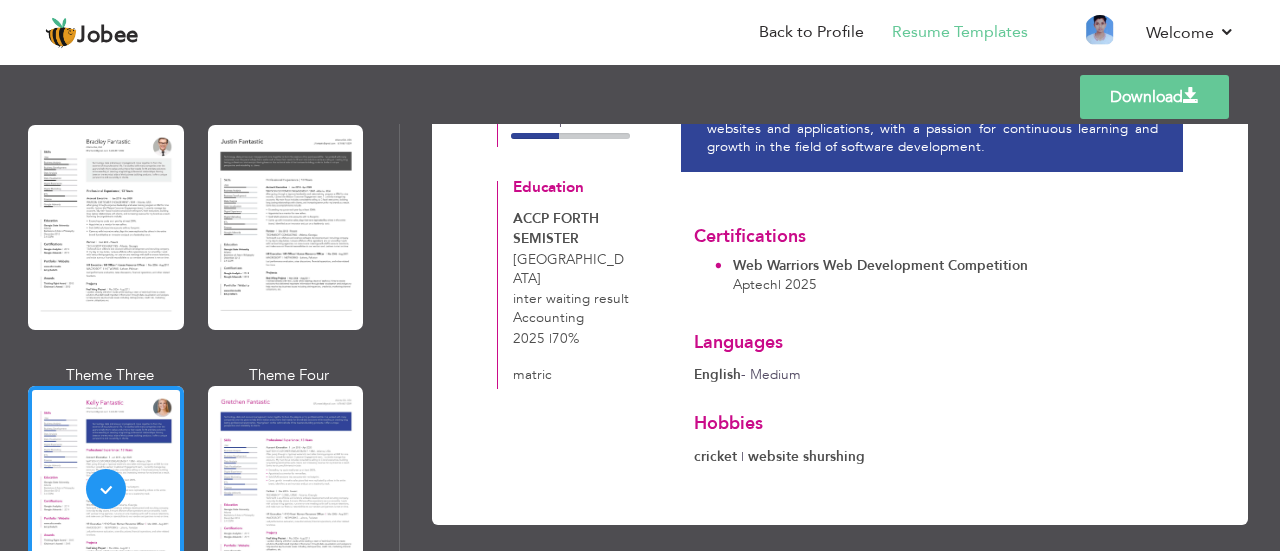 scroll, scrollTop: 0, scrollLeft: 0, axis: both 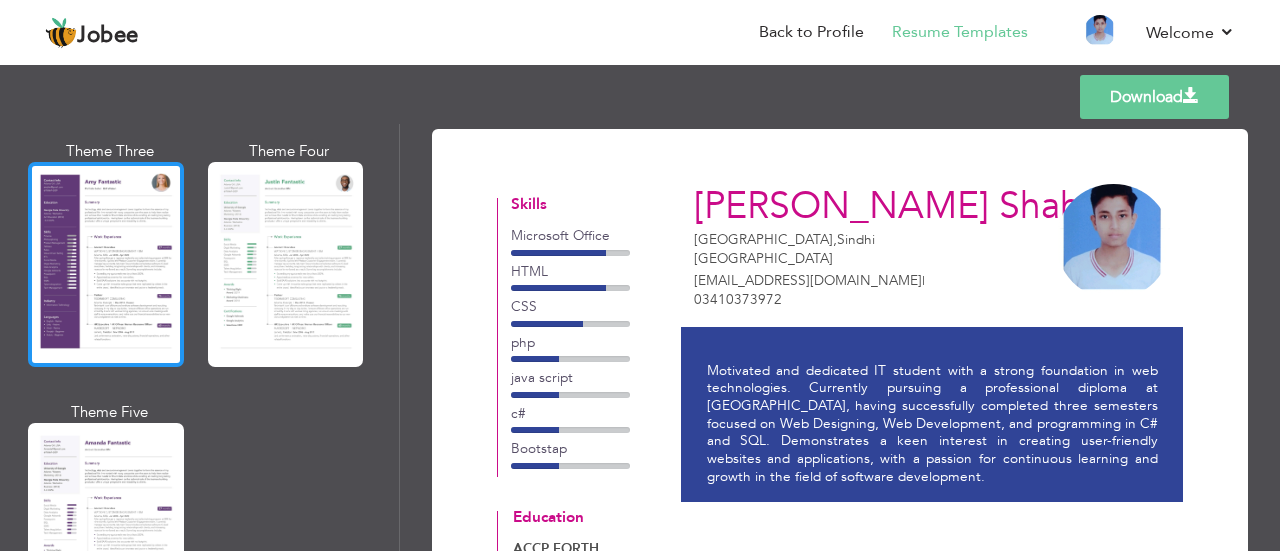 click at bounding box center [106, 264] 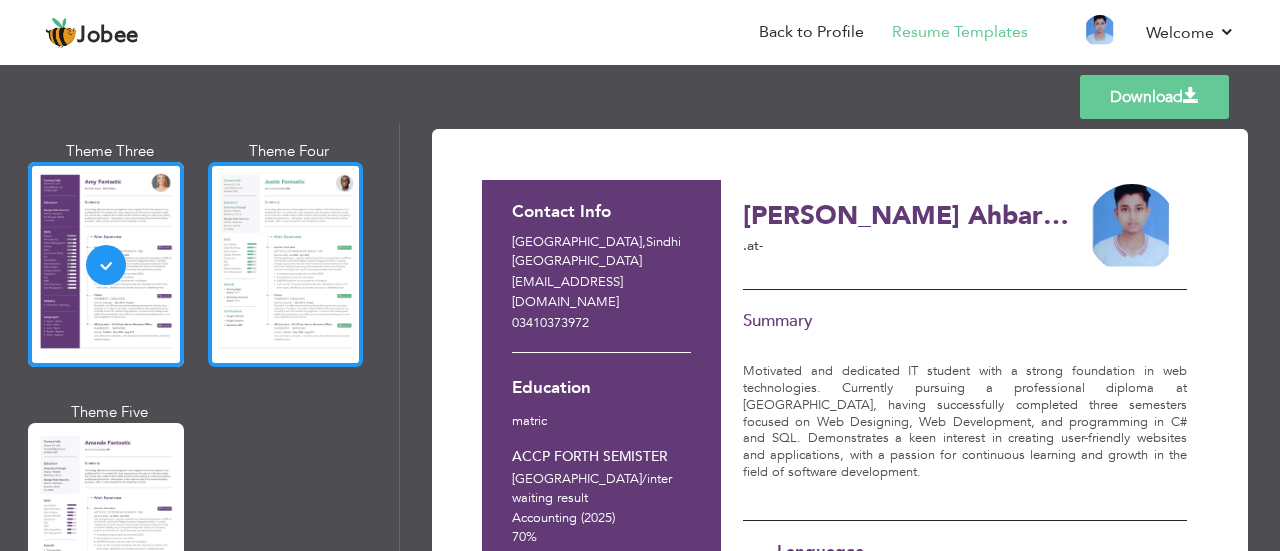 click at bounding box center [286, 264] 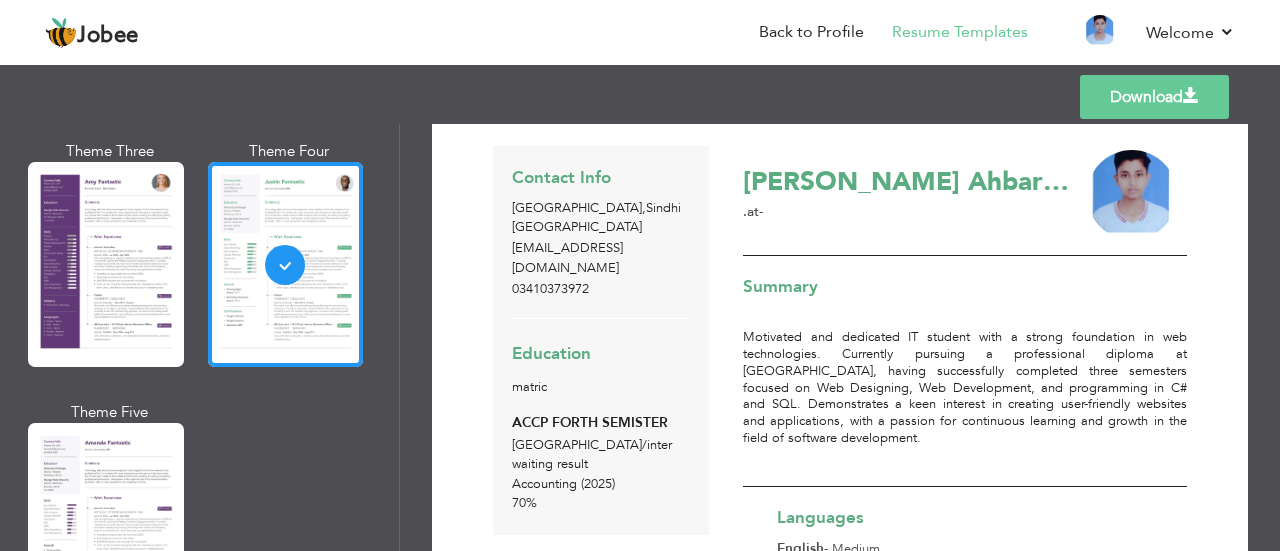 scroll, scrollTop: 0, scrollLeft: 0, axis: both 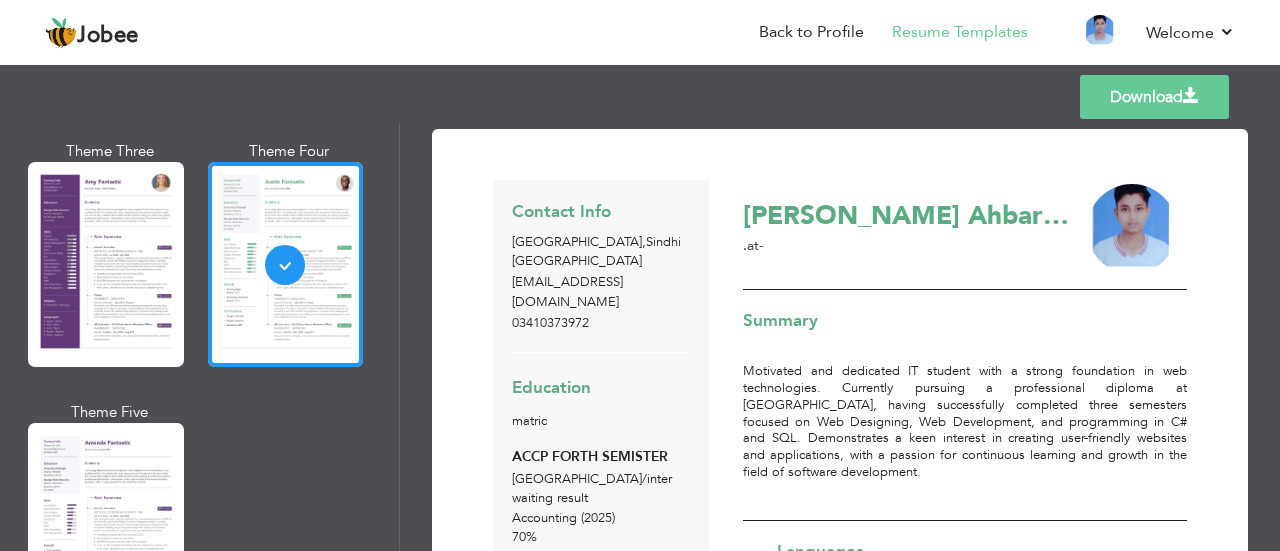 click on "Motivated and dedicated IT student with a strong foundation in web technologies. Currently pursuing a professional diploma at [GEOGRAPHIC_DATA], having successfully completed three semesters focused on Web Designing, Web Development, and programming in C# and SQL. Demonstrates a keen interest in creating user-friendly websites and applications, with a passion for continuous learning and growth in the field of software development." at bounding box center [965, 422] 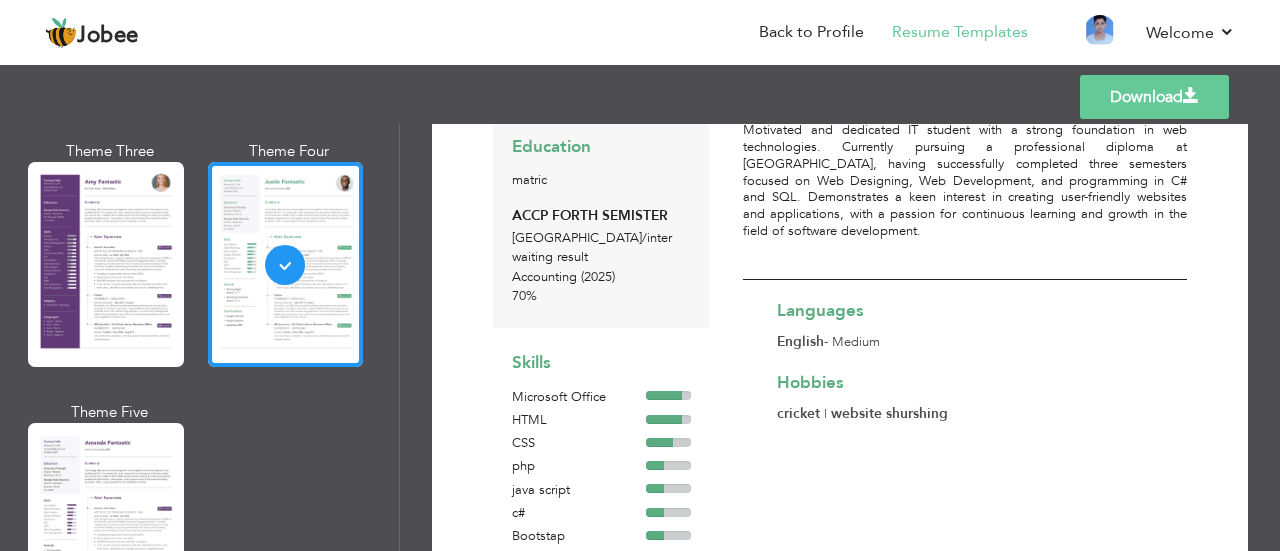 scroll, scrollTop: 242, scrollLeft: 0, axis: vertical 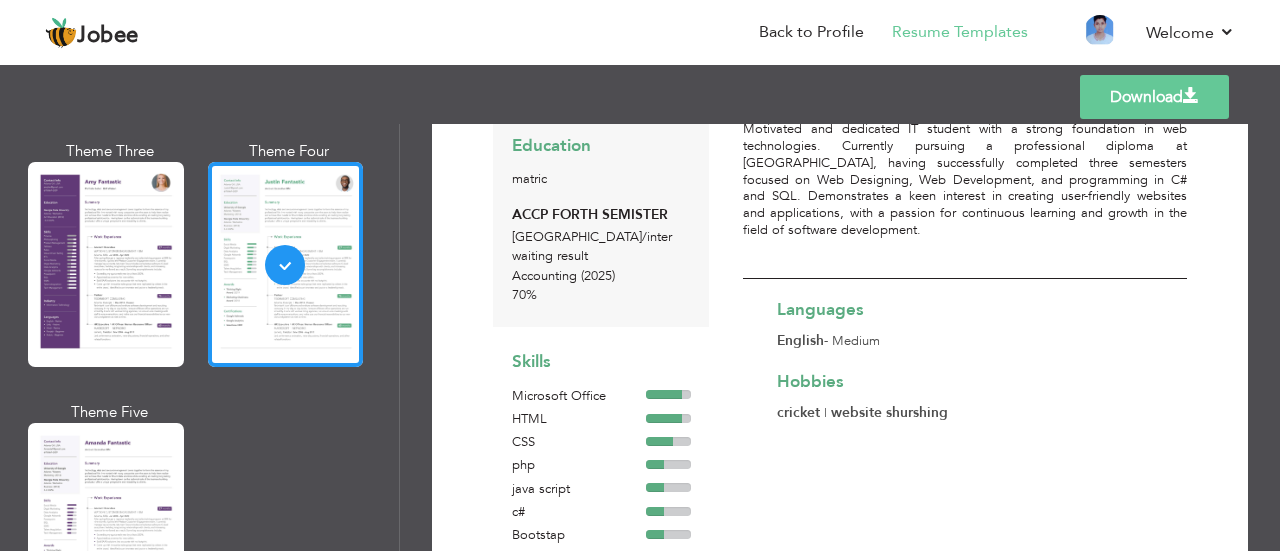 click on "English" at bounding box center [800, 340] 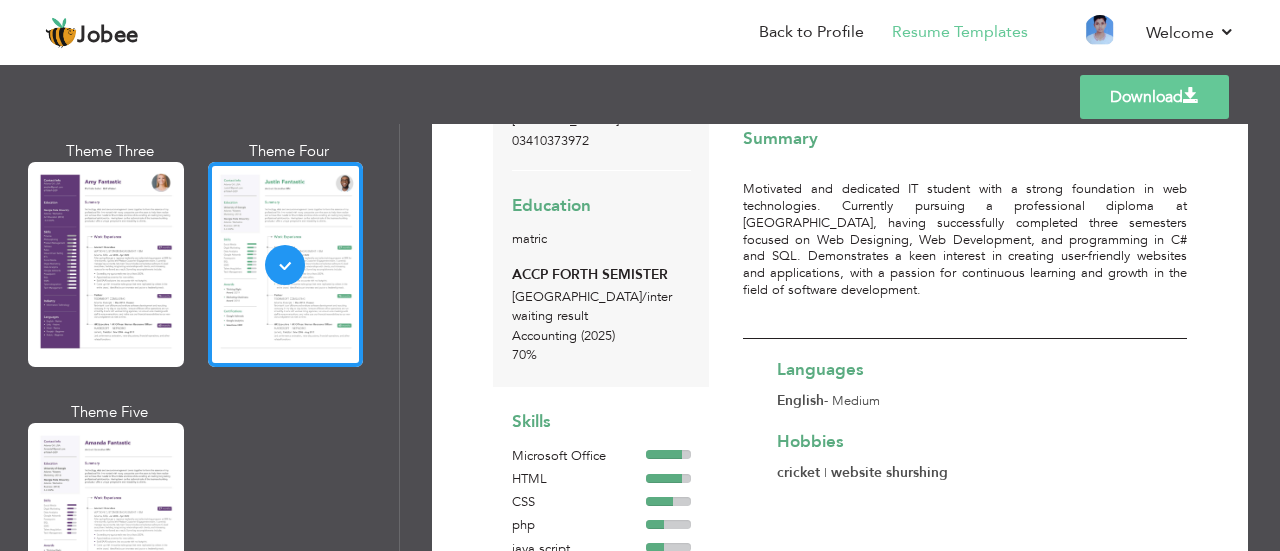 scroll, scrollTop: 0, scrollLeft: 0, axis: both 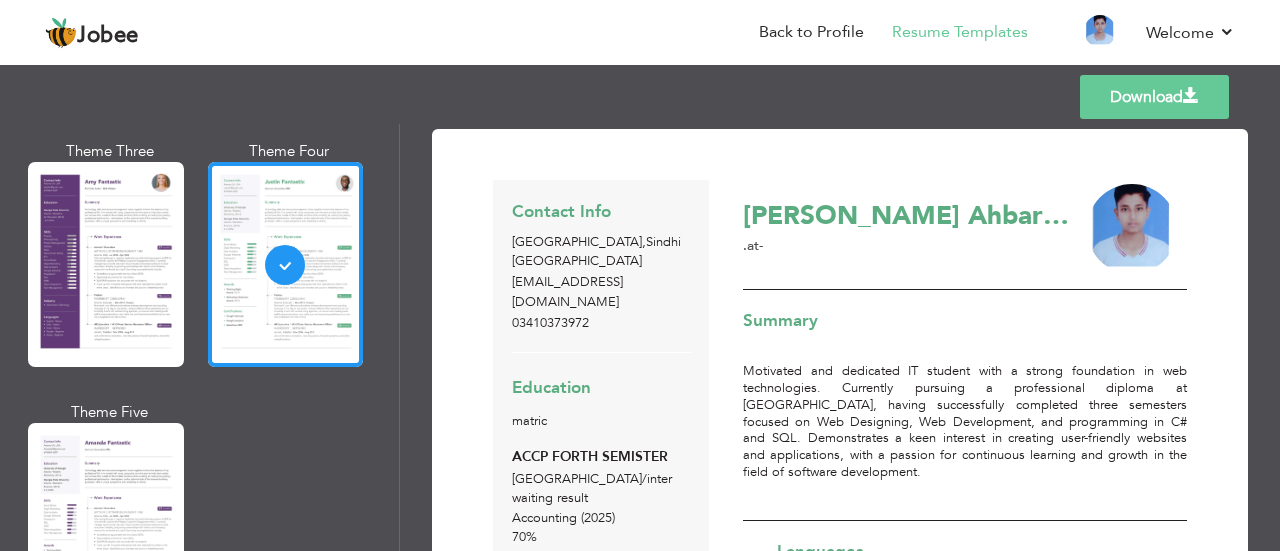 click on "at" at bounding box center (753, 245) 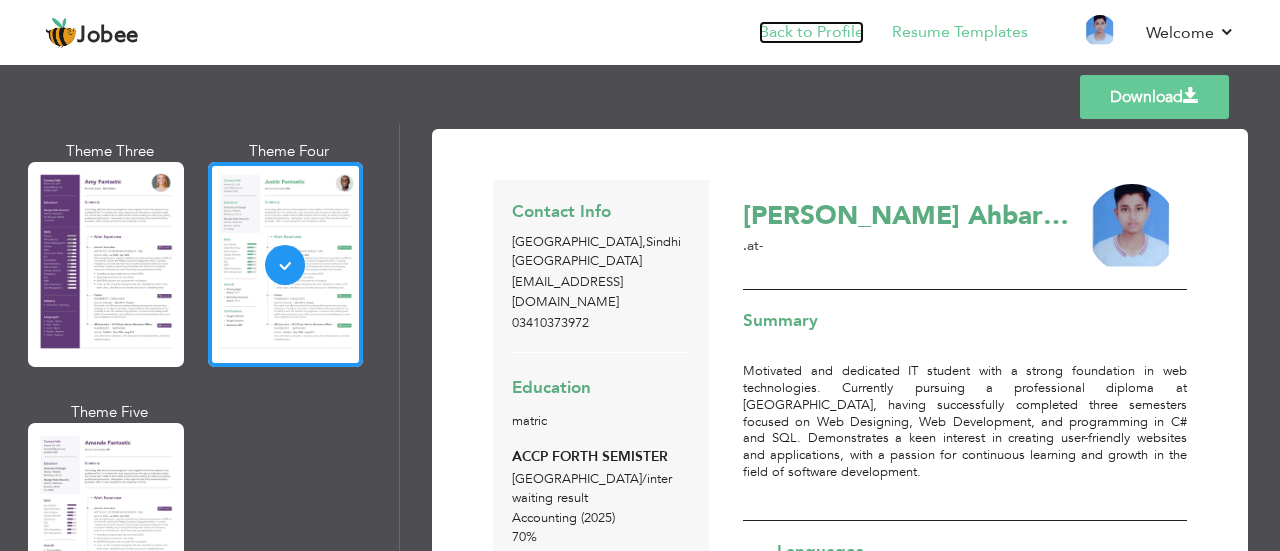 click on "Back to Profile" at bounding box center [811, 32] 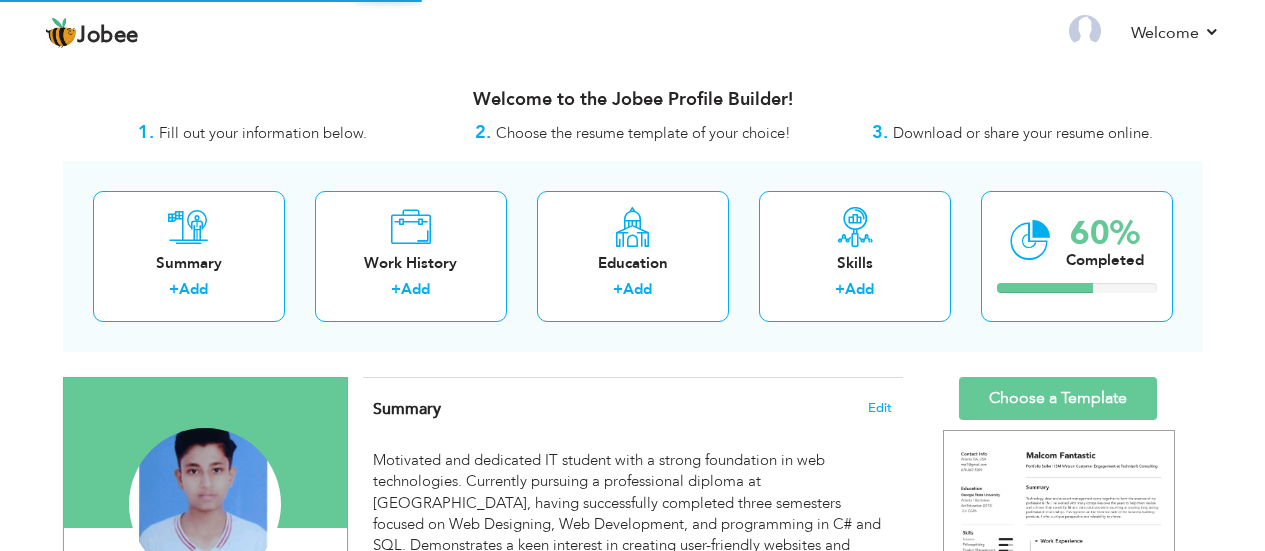scroll, scrollTop: 0, scrollLeft: 0, axis: both 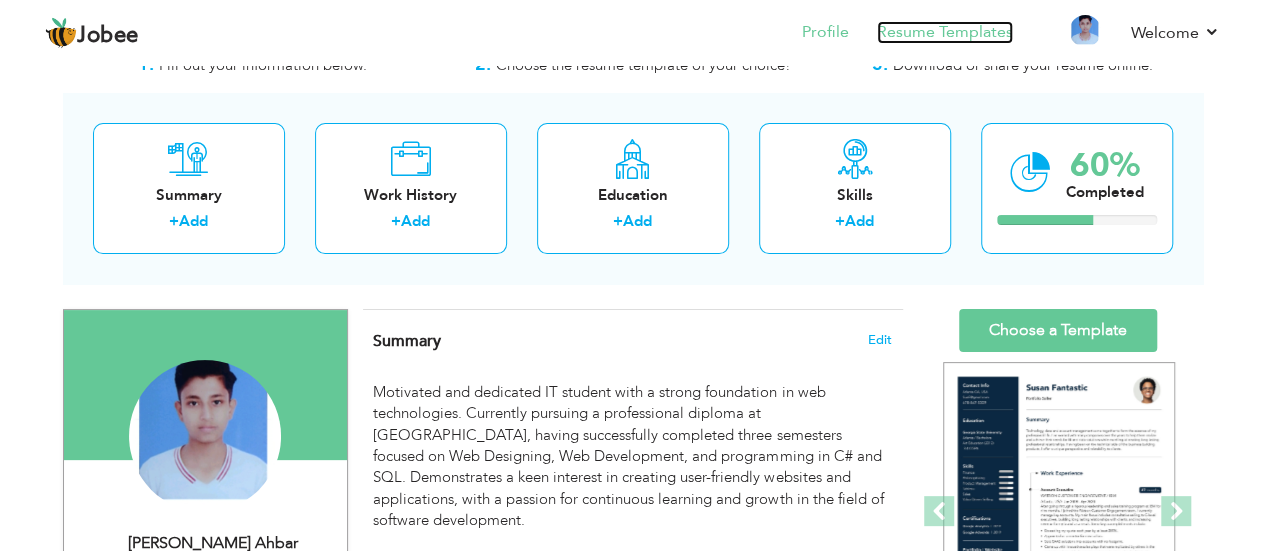 click on "Resume Templates" at bounding box center (945, 32) 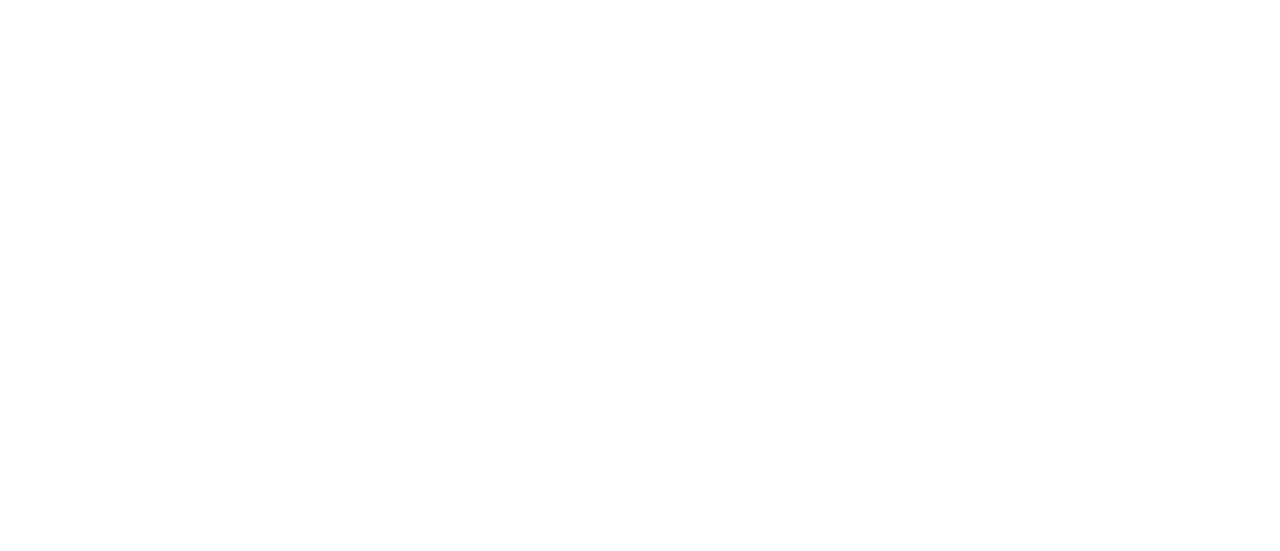 scroll, scrollTop: 0, scrollLeft: 0, axis: both 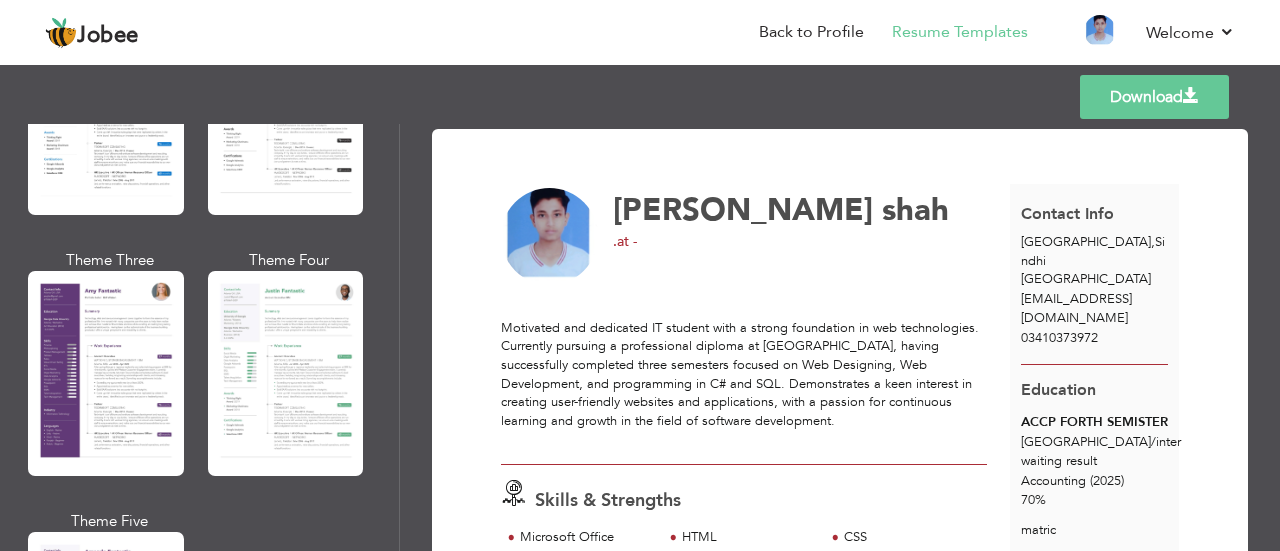 click at bounding box center (286, 373) 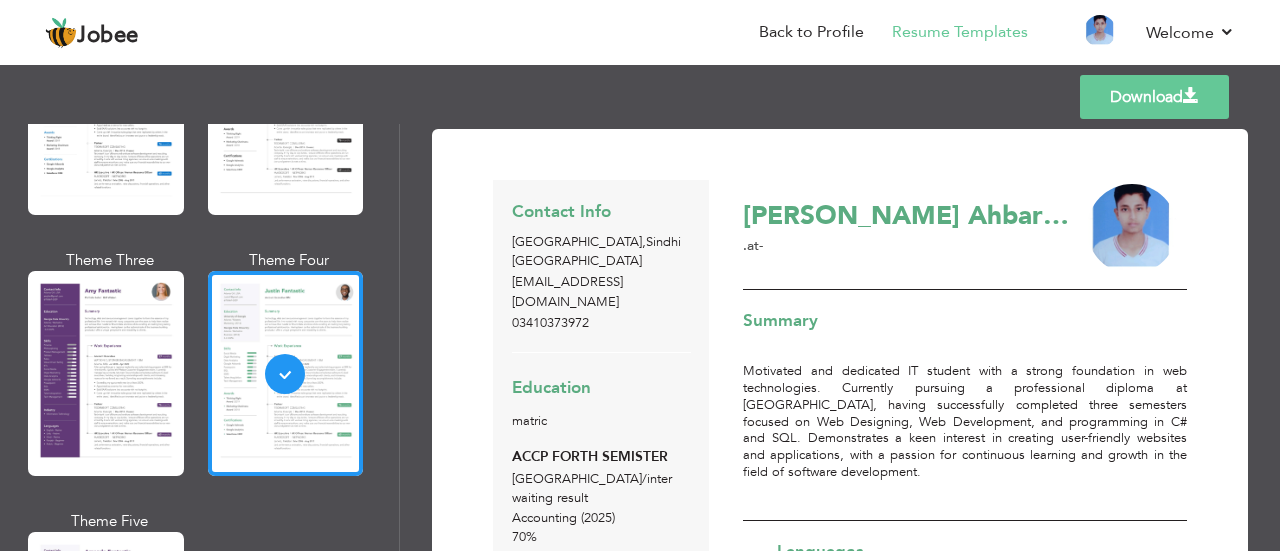 click on "[PERSON_NAME] Ahbar [PERSON_NAME]
.  at  -" at bounding box center [965, 235] 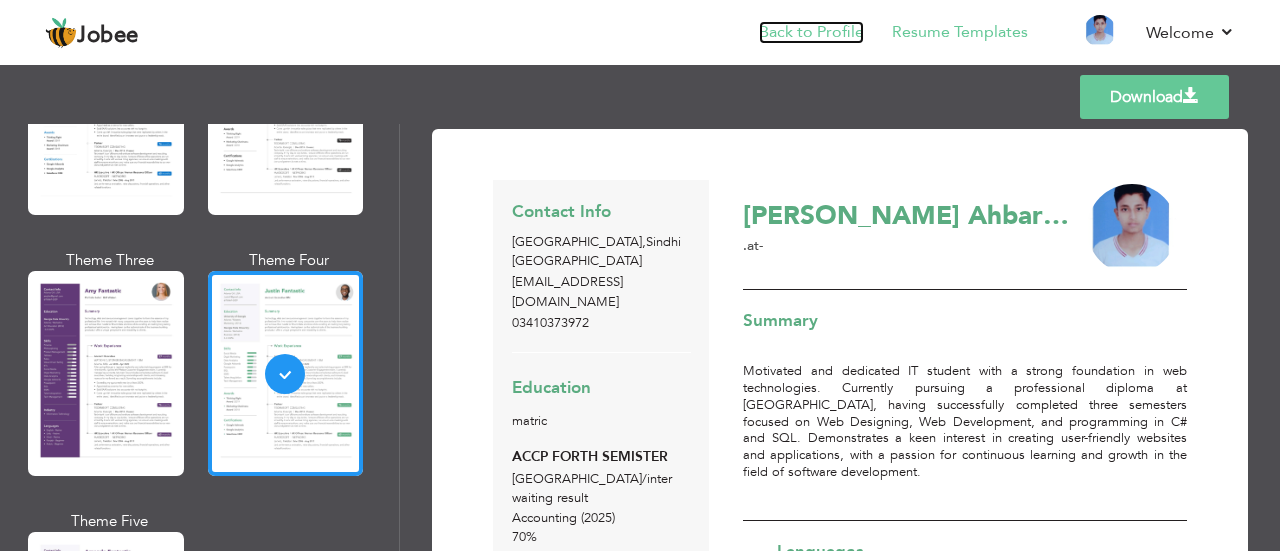 click on "Back to Profile" at bounding box center [811, 32] 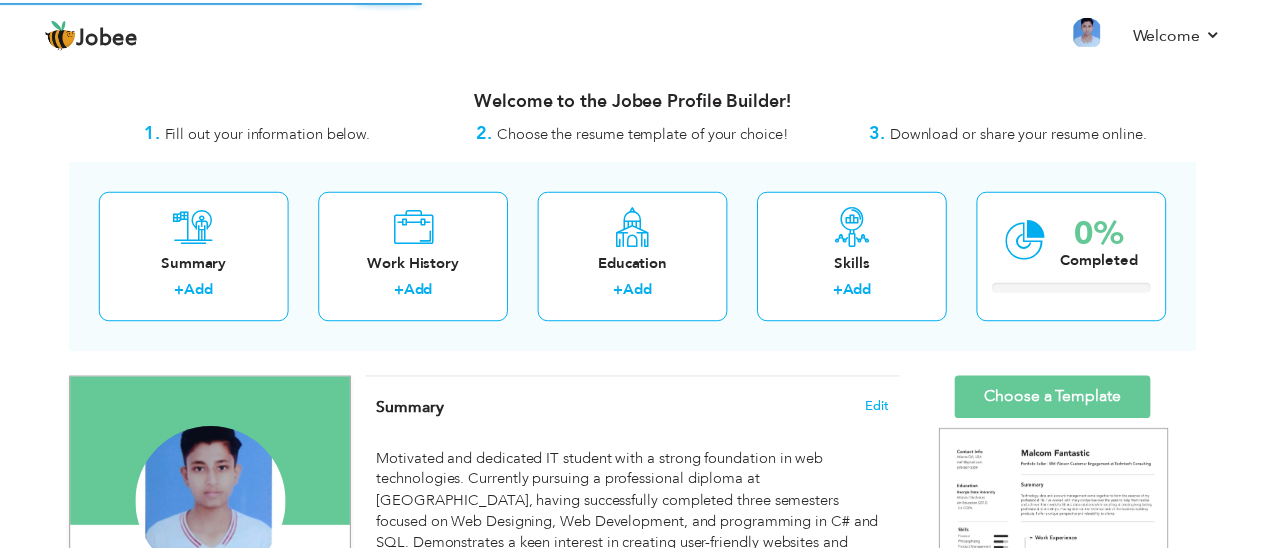 scroll, scrollTop: 0, scrollLeft: 0, axis: both 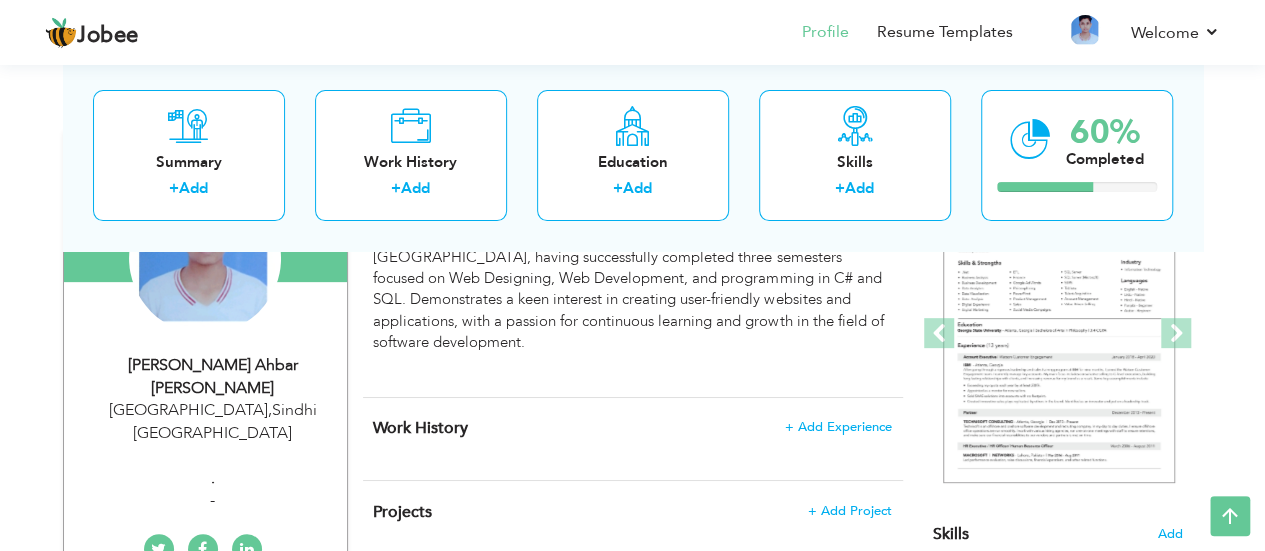click on "Syed Ahbar shah" at bounding box center (213, 377) 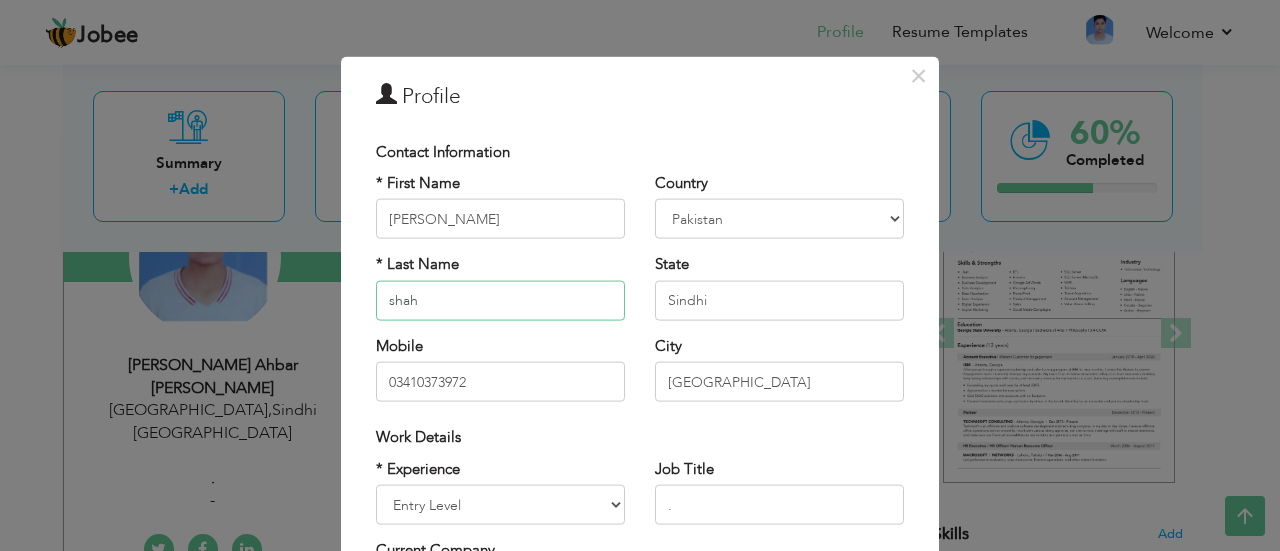 click on "shah" at bounding box center [500, 300] 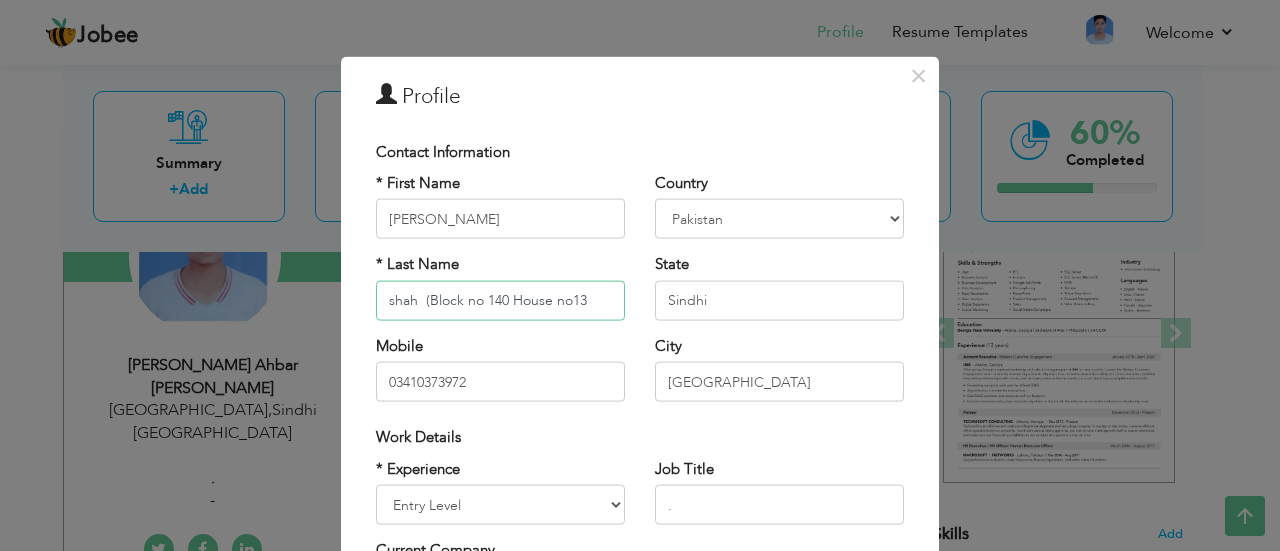 click on "shah  (Block no 140 House no13" at bounding box center [500, 300] 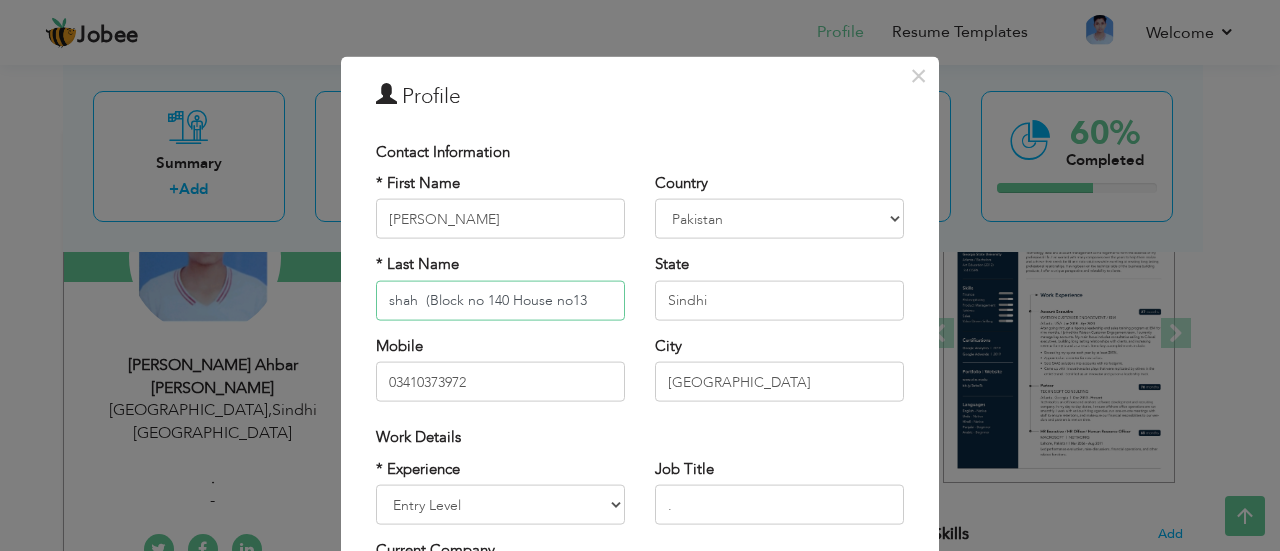 click on "shah  (Block no 140 House no13" at bounding box center (500, 300) 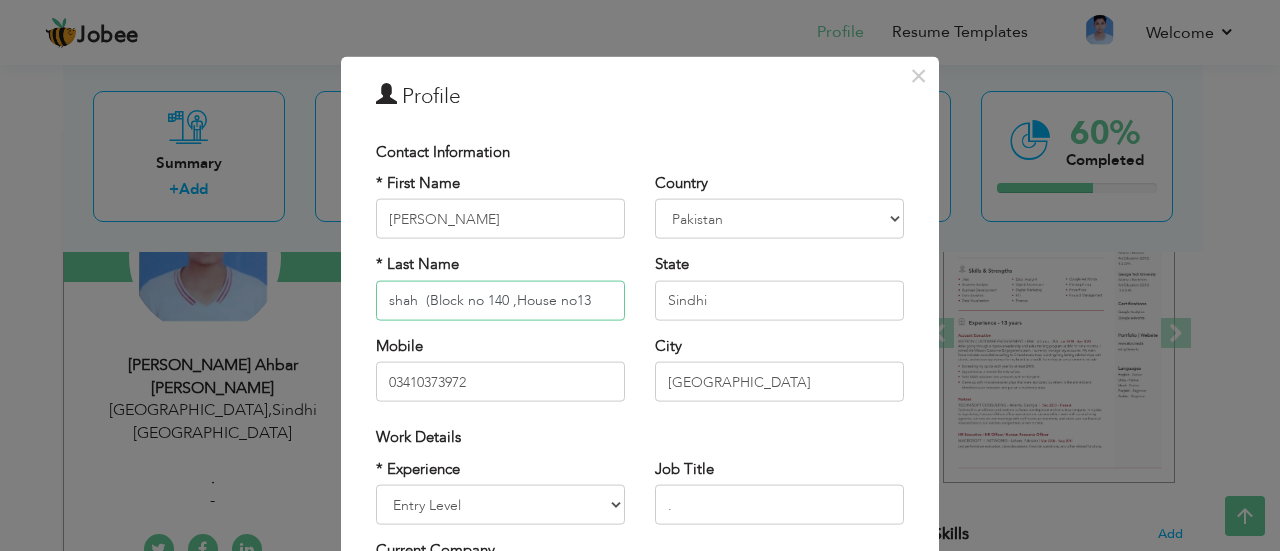 type on "shah  (Block no 140 ,House no13" 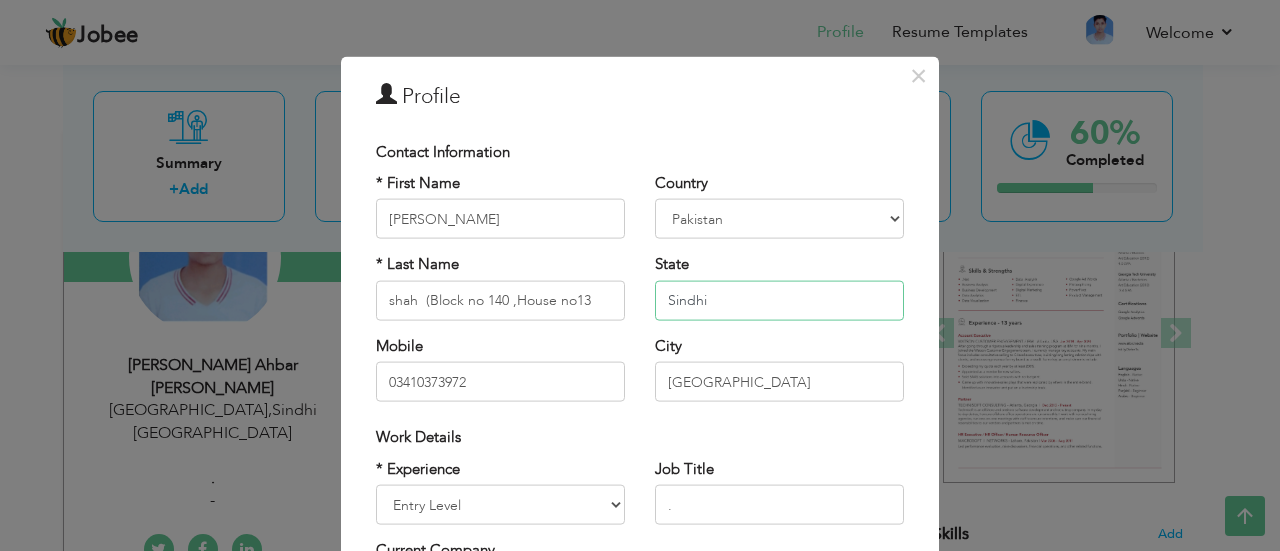 click on "Sindhi" at bounding box center [779, 300] 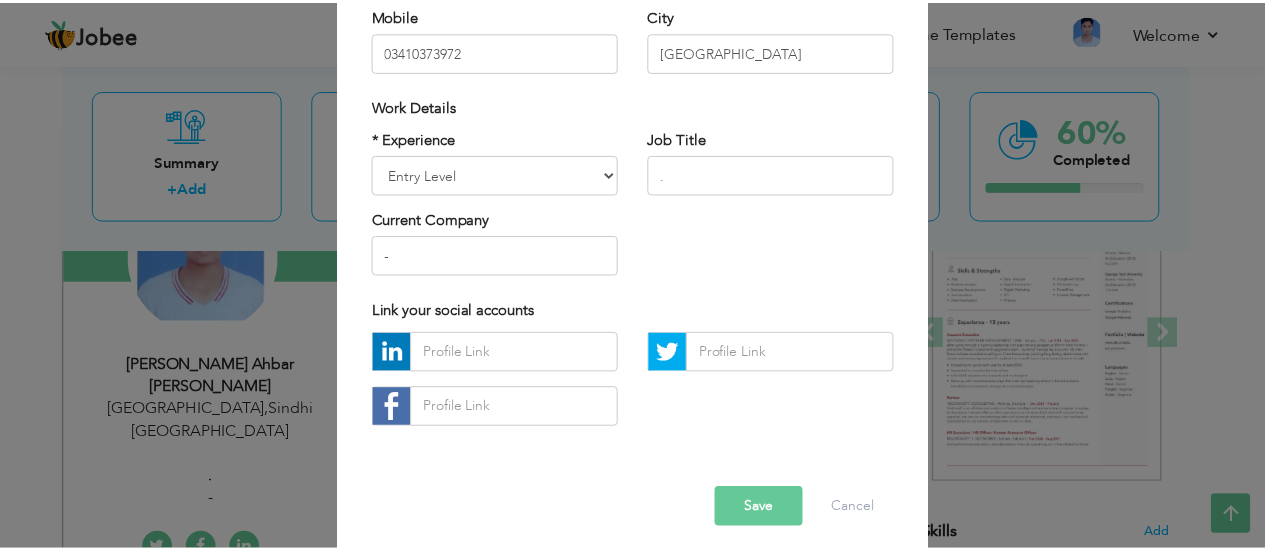 scroll, scrollTop: 331, scrollLeft: 0, axis: vertical 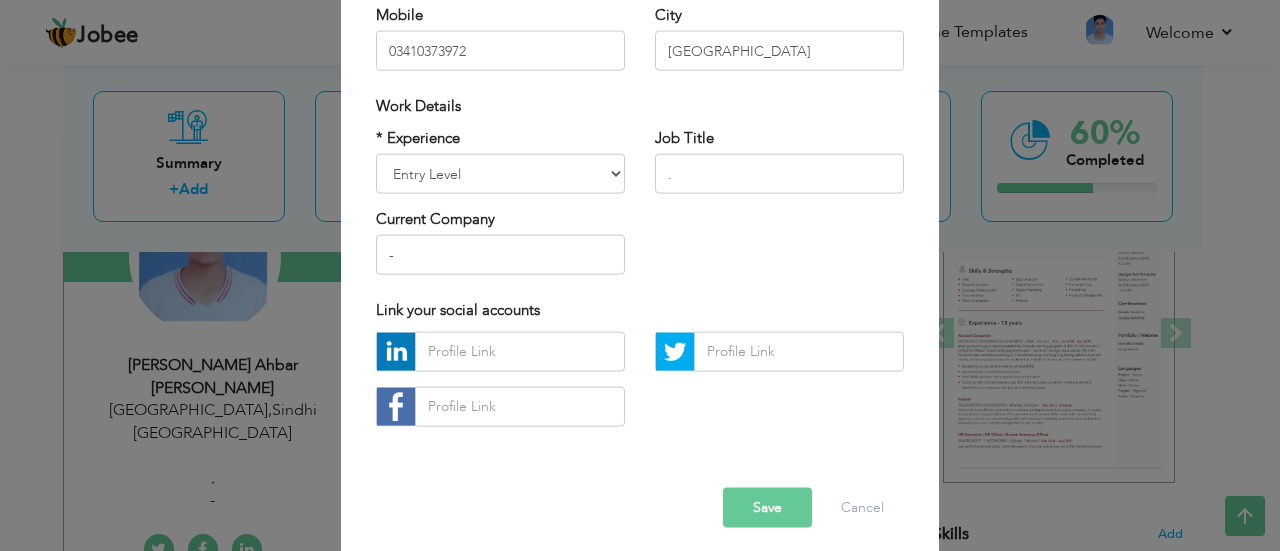 click on "Save" at bounding box center (767, 507) 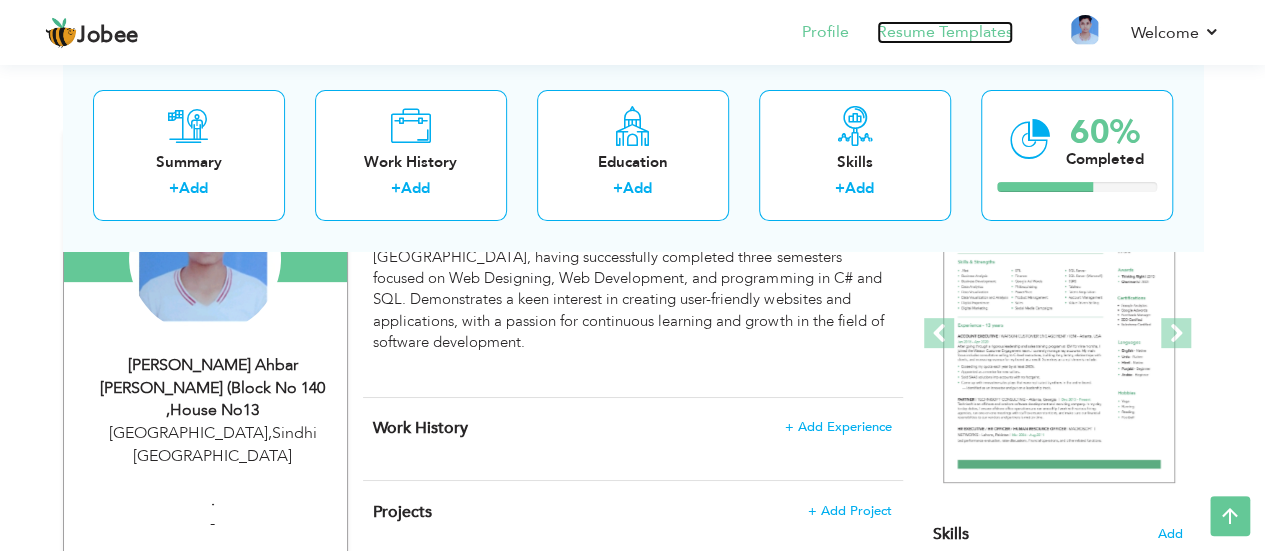 click on "Resume Templates" at bounding box center (945, 32) 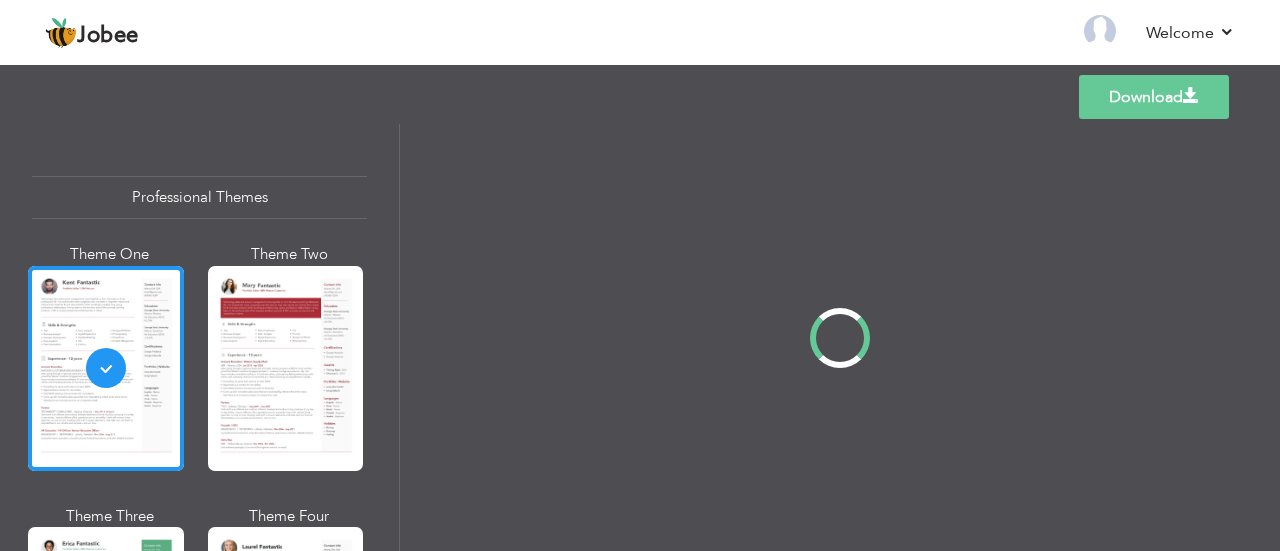 scroll, scrollTop: 0, scrollLeft: 0, axis: both 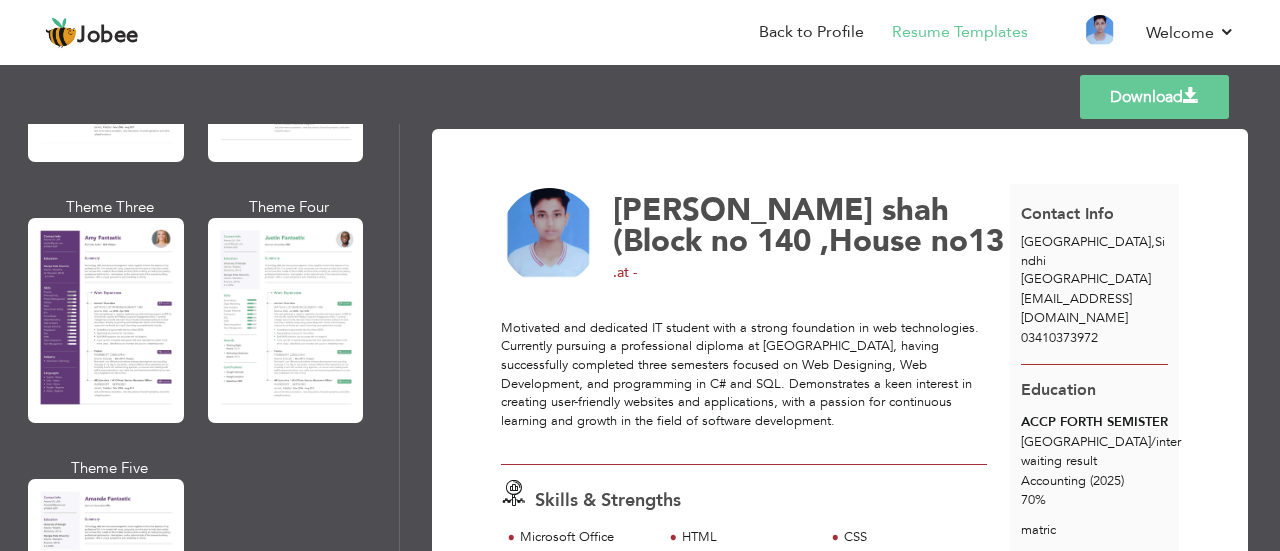 click at bounding box center [286, 320] 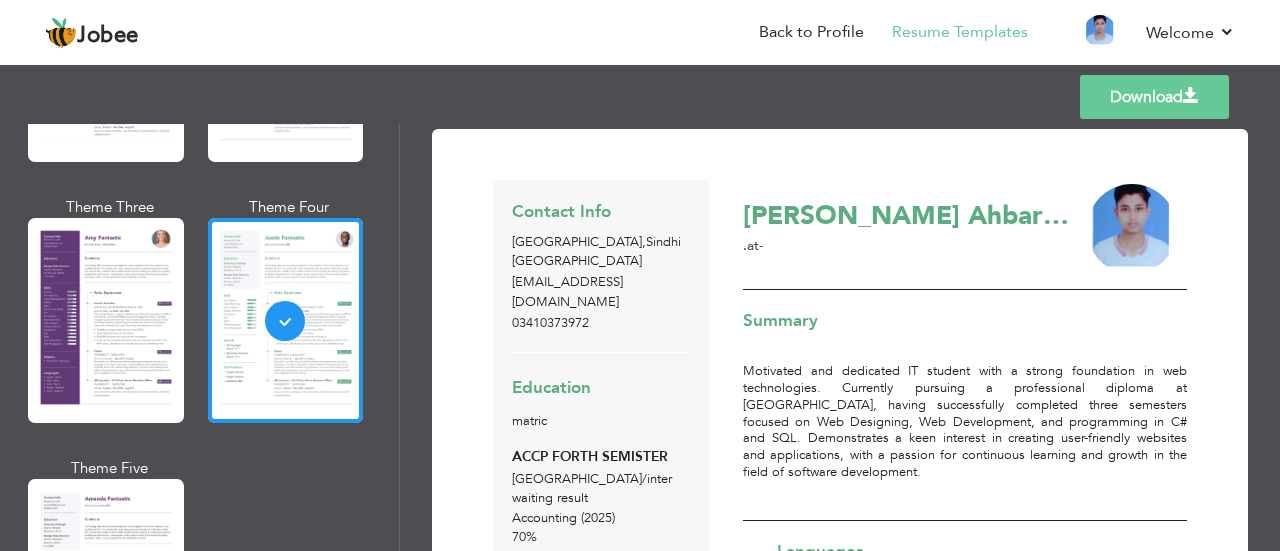 click on "[PERSON_NAME] Ahbar [PERSON_NAME]  (Block no 140 ,House no13" at bounding box center (909, 217) 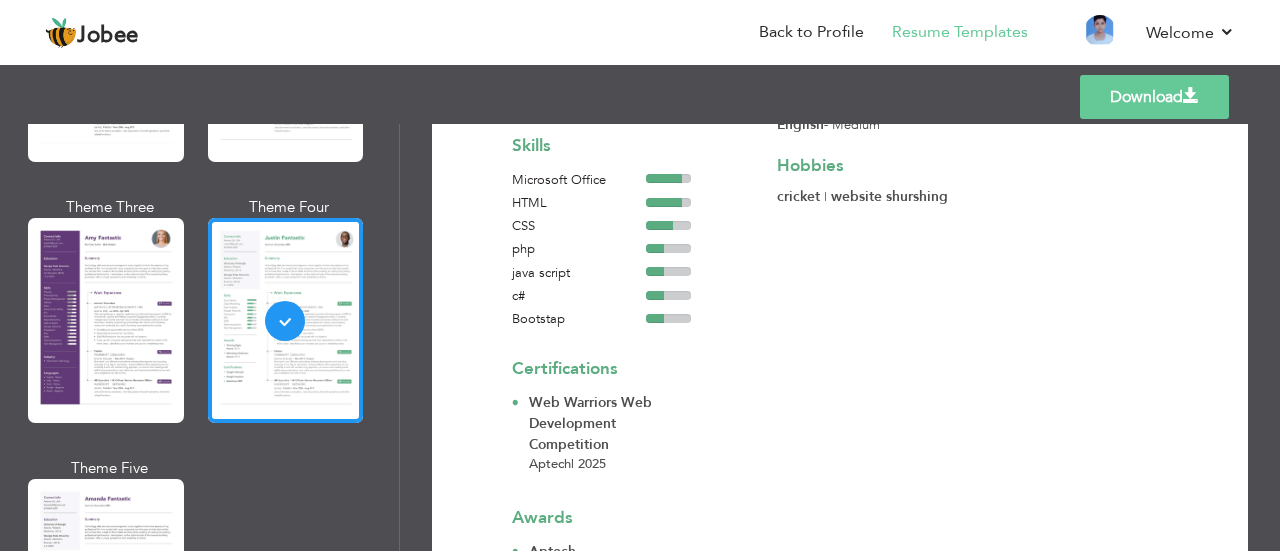 scroll, scrollTop: 376, scrollLeft: 0, axis: vertical 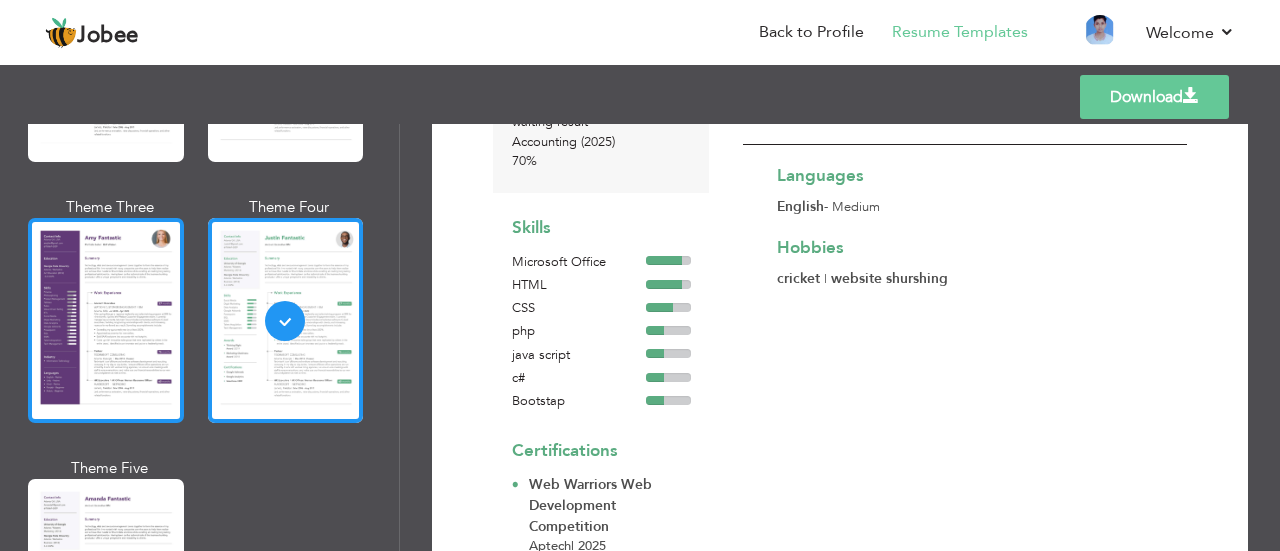 click at bounding box center [106, 320] 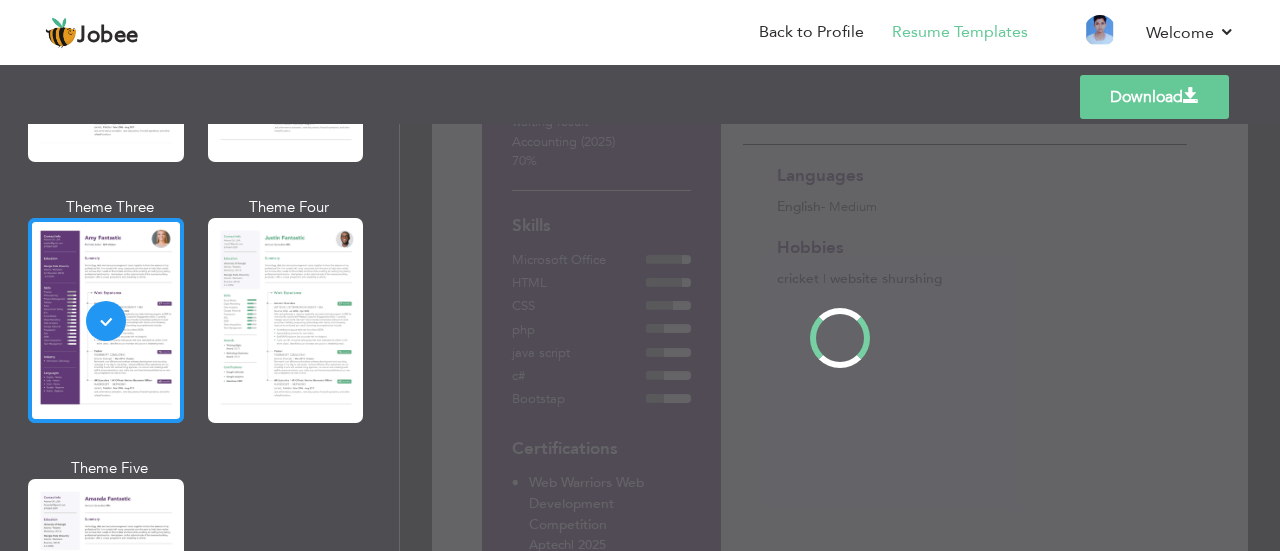 scroll, scrollTop: 0, scrollLeft: 0, axis: both 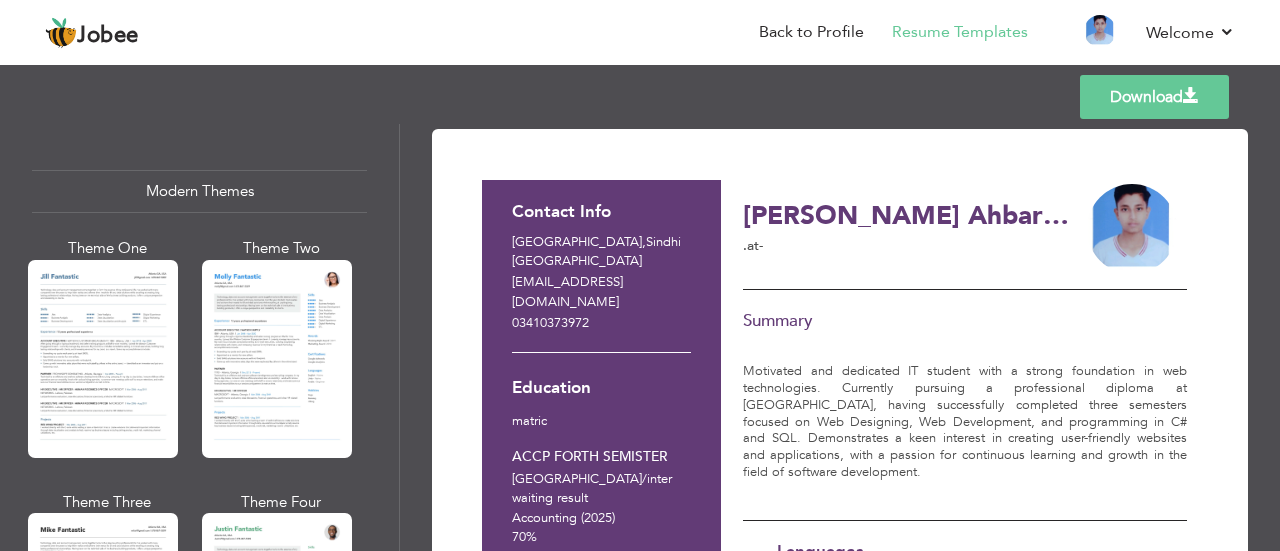 click at bounding box center [277, 359] 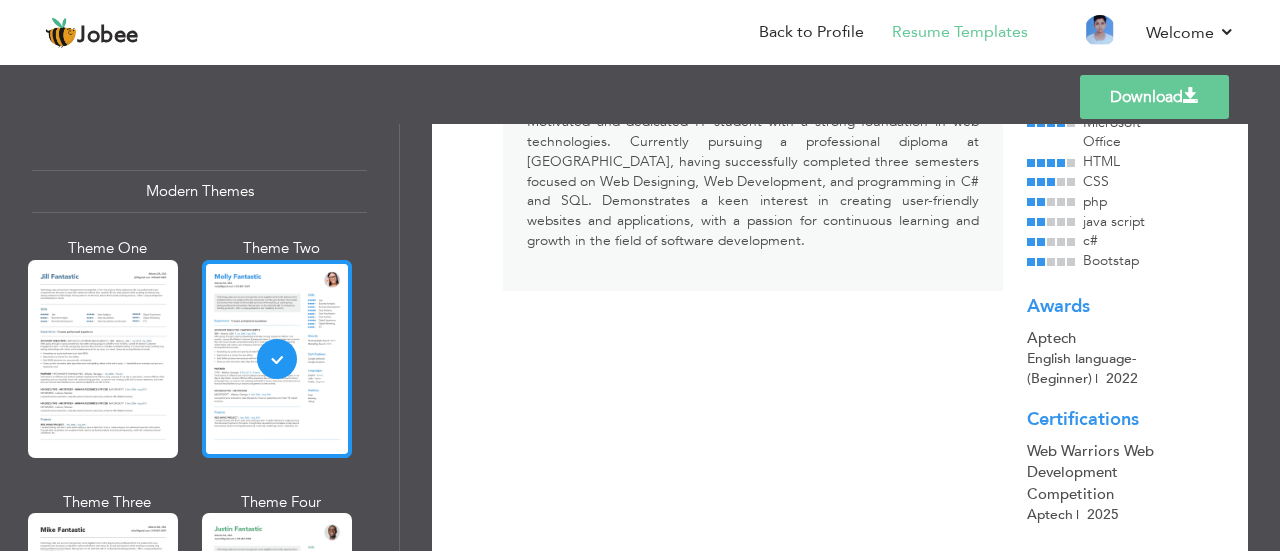 scroll, scrollTop: 308, scrollLeft: 0, axis: vertical 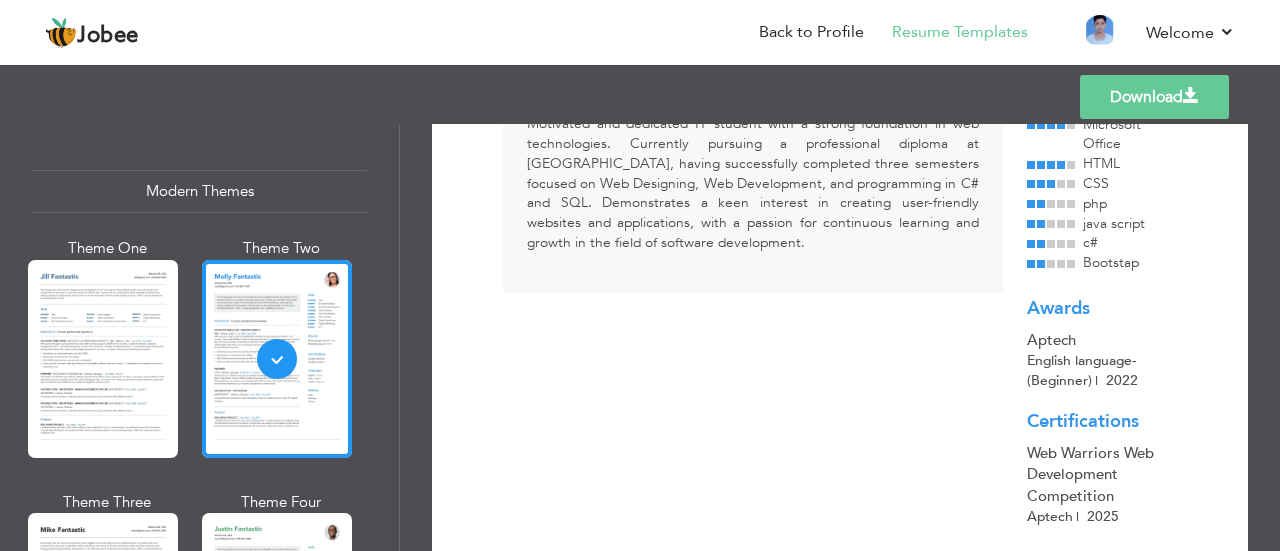 click on "Professional Themes
Theme One
Theme Two
Theme Three
Theme Six" at bounding box center [199, 337] 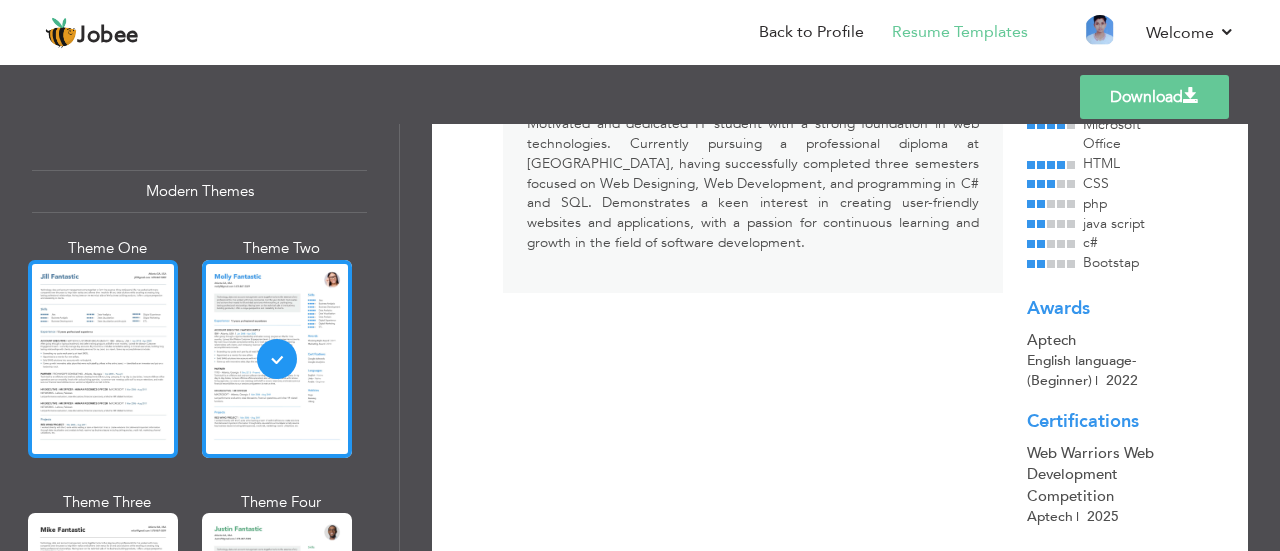 click at bounding box center (103, 359) 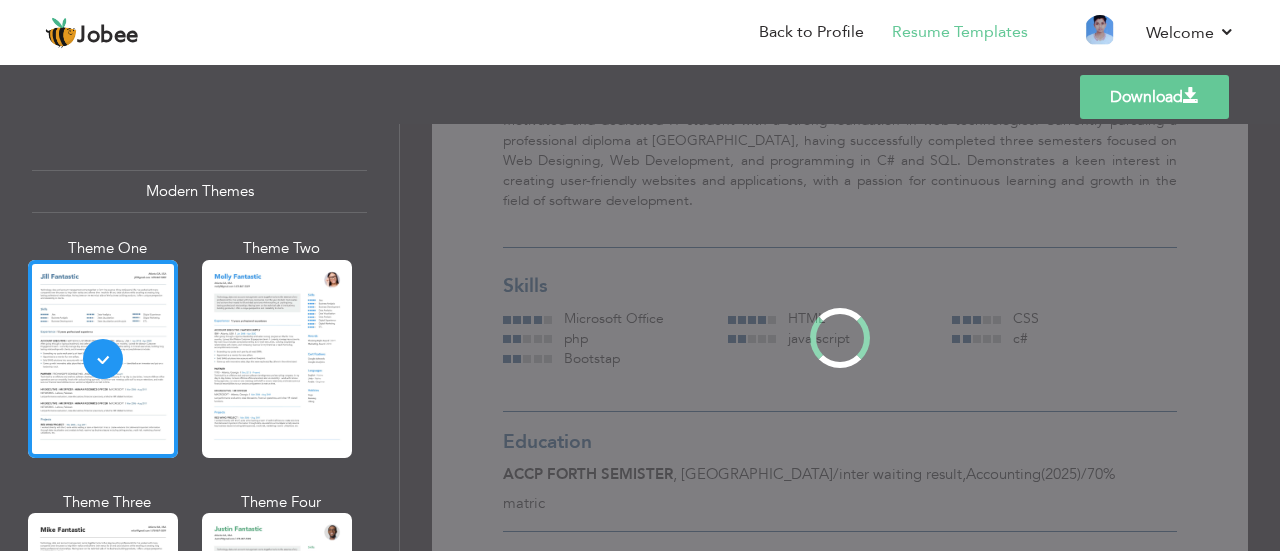 scroll, scrollTop: 0, scrollLeft: 0, axis: both 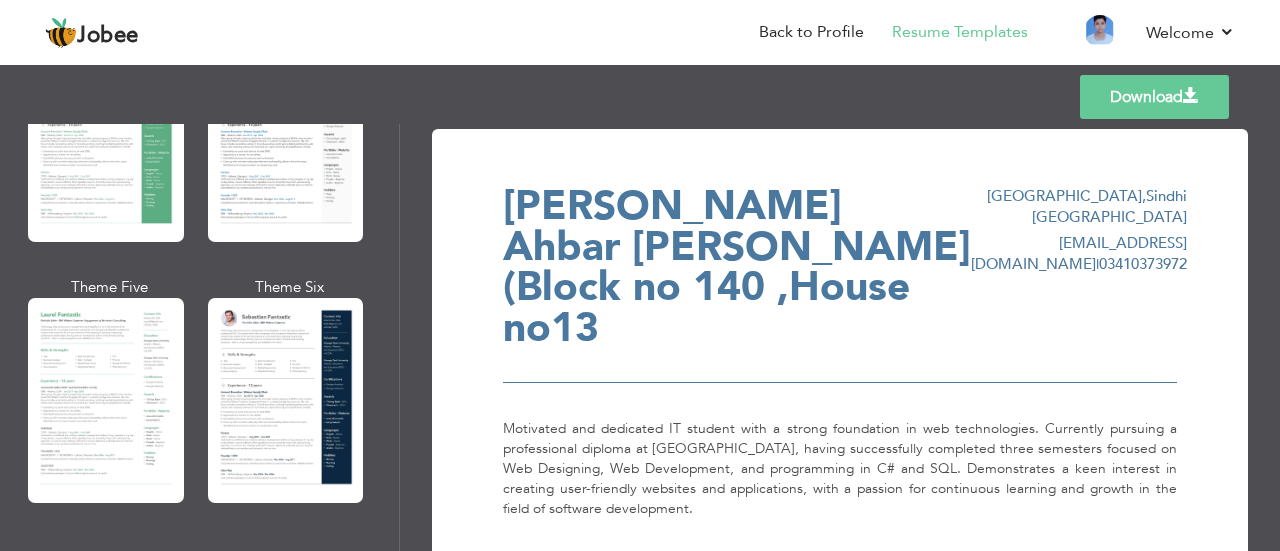 click at bounding box center [286, 400] 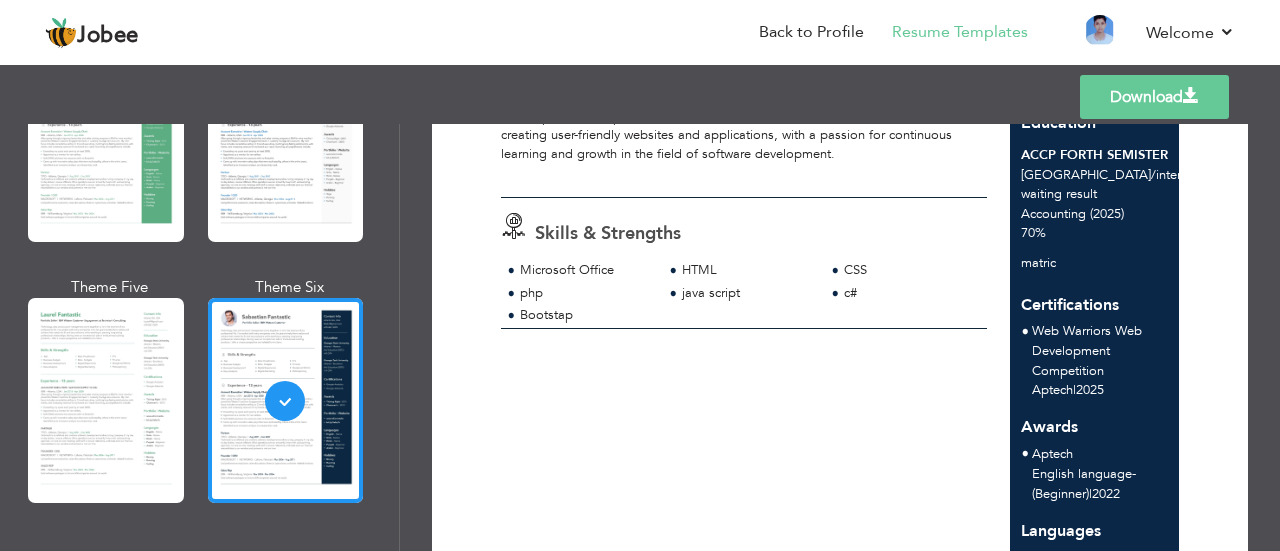 scroll, scrollTop: 0, scrollLeft: 0, axis: both 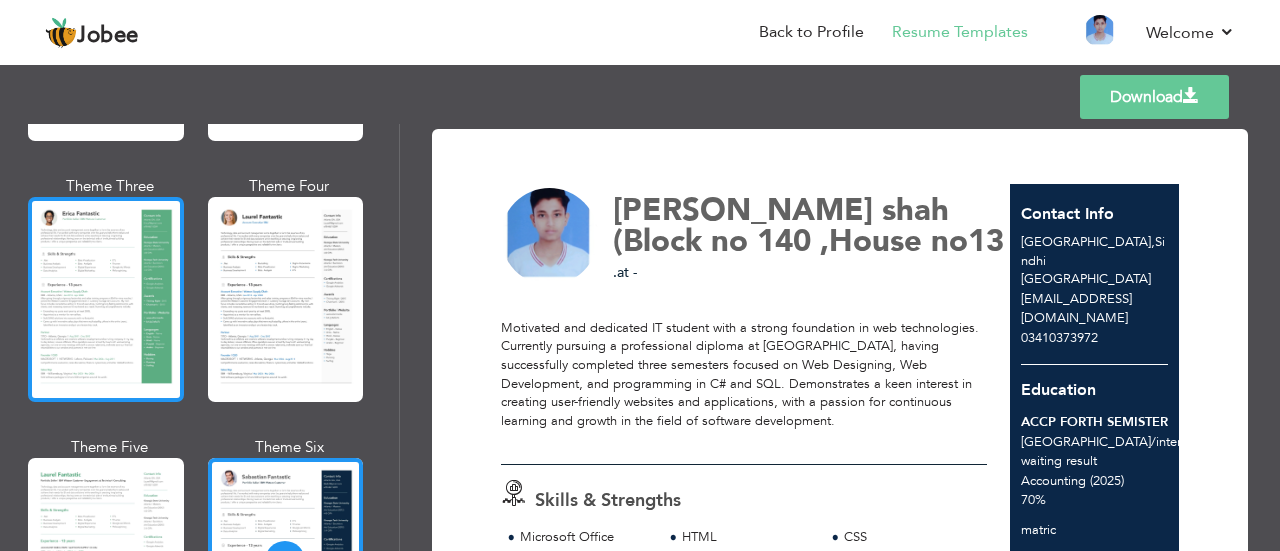 click at bounding box center [106, 299] 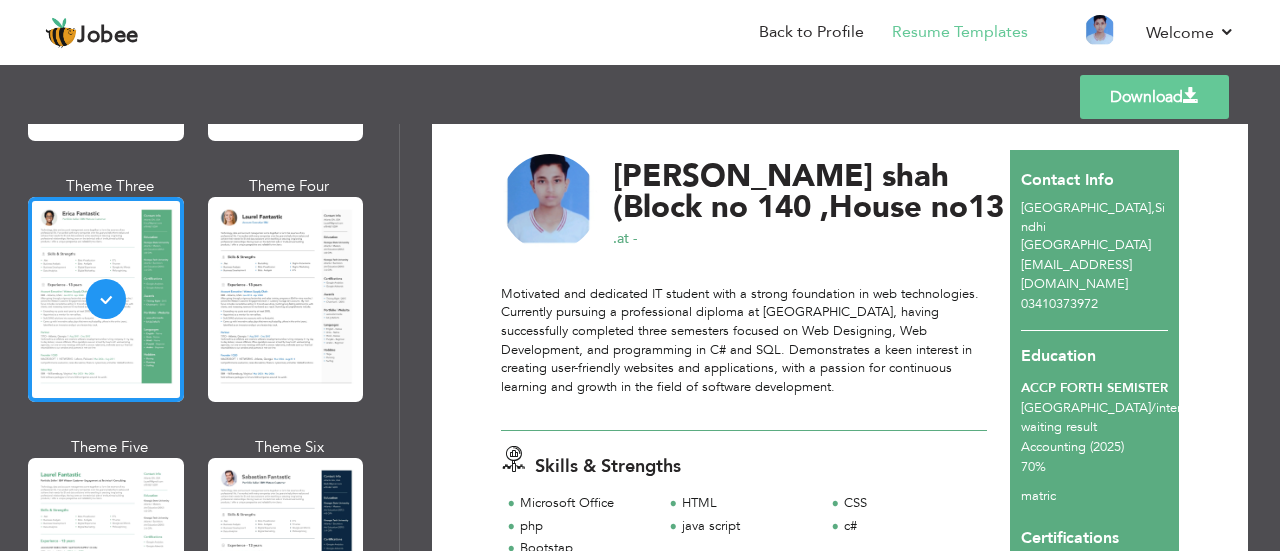 scroll, scrollTop: 0, scrollLeft: 0, axis: both 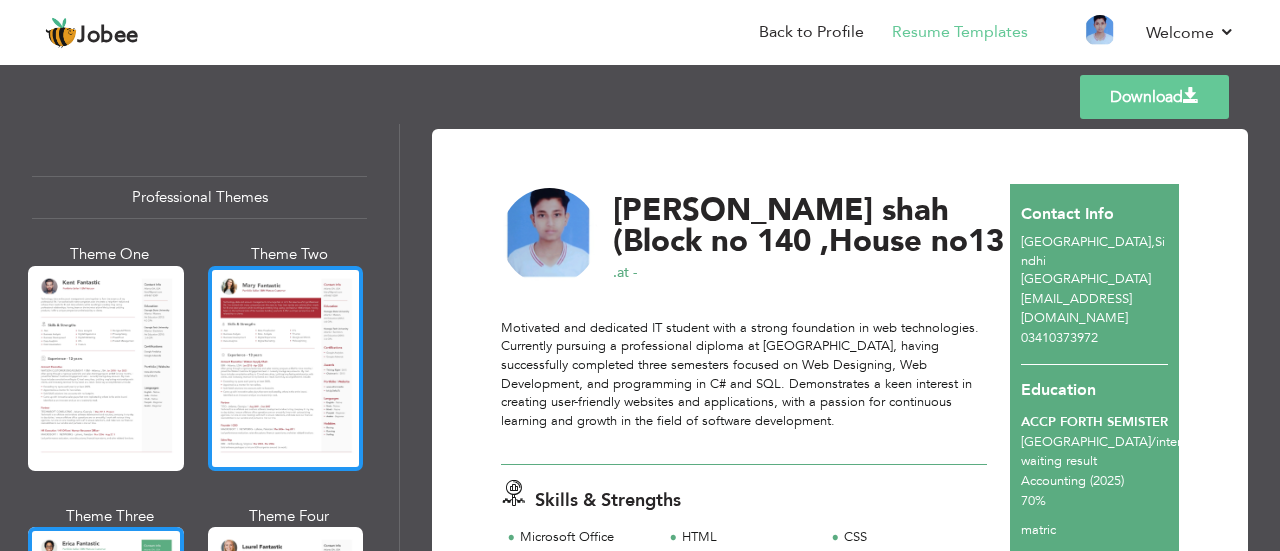 click at bounding box center (286, 368) 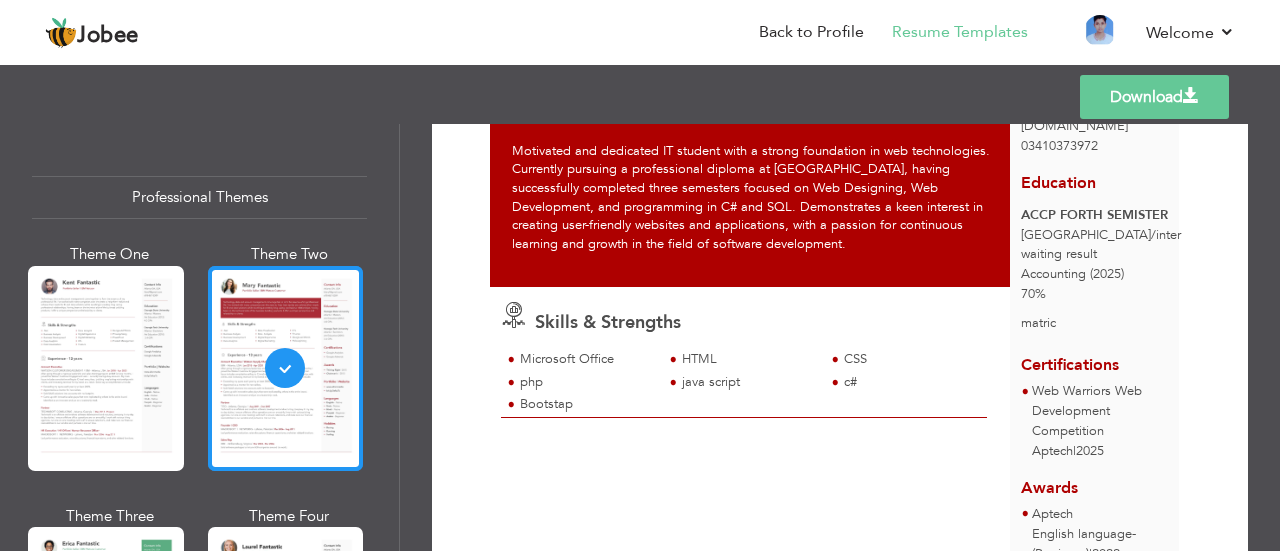 scroll, scrollTop: 202, scrollLeft: 0, axis: vertical 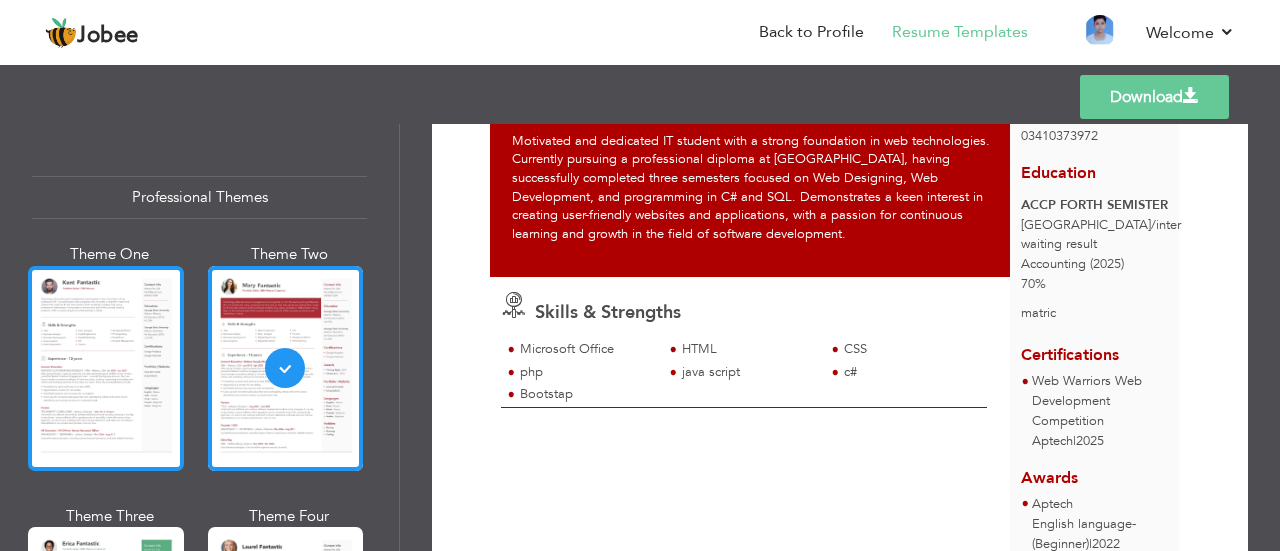 click at bounding box center (106, 368) 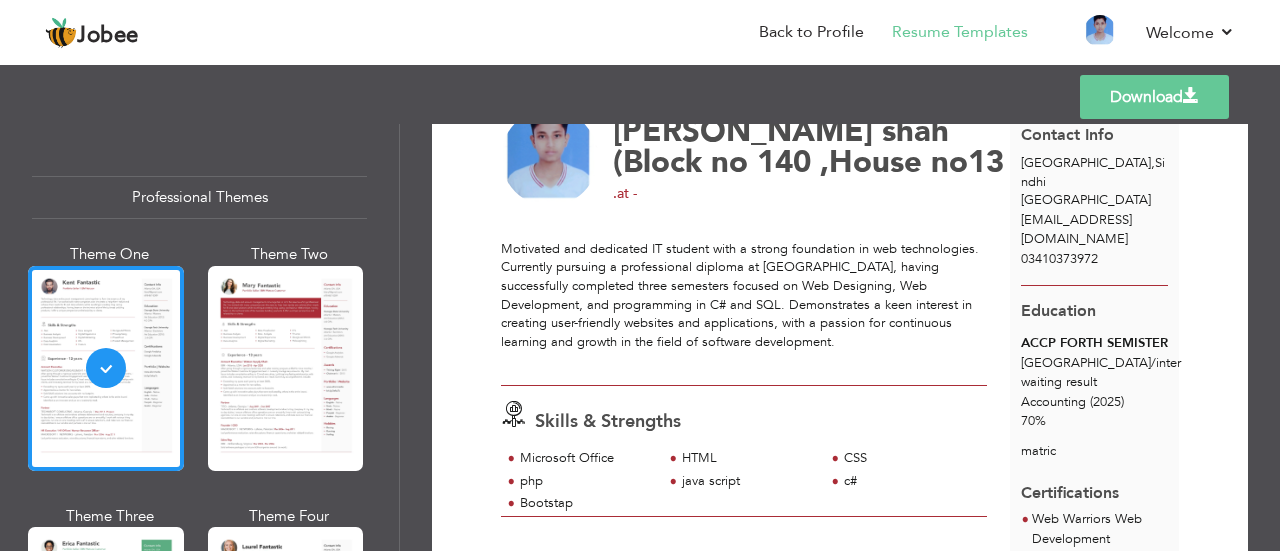 scroll, scrollTop: 0, scrollLeft: 0, axis: both 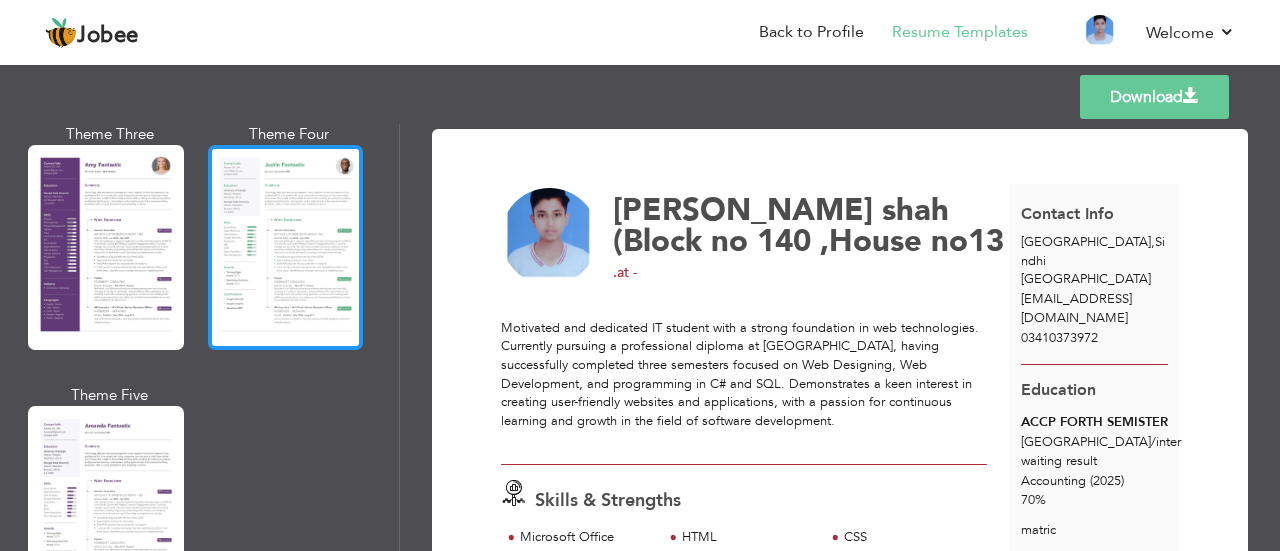 click at bounding box center [286, 247] 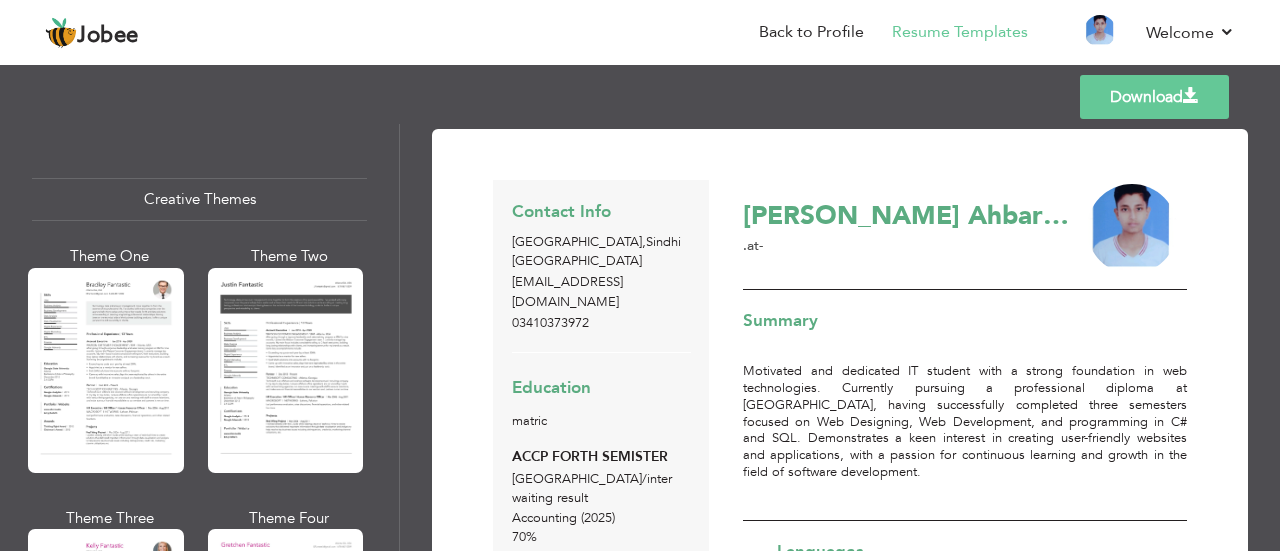 scroll, scrollTop: 2389, scrollLeft: 0, axis: vertical 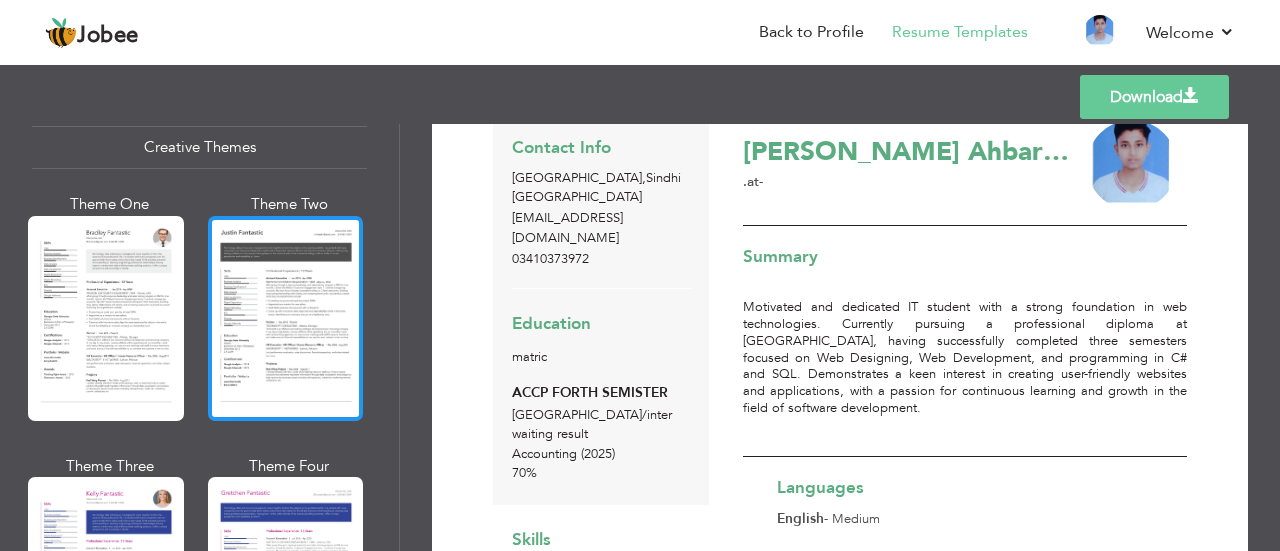 click at bounding box center (286, 318) 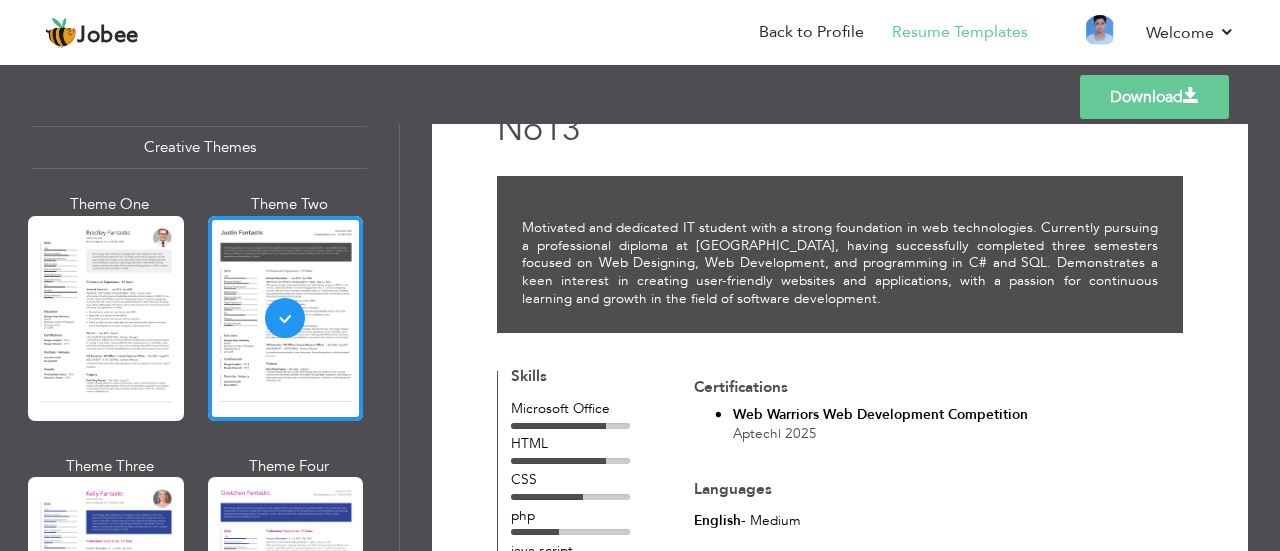 scroll, scrollTop: 145, scrollLeft: 0, axis: vertical 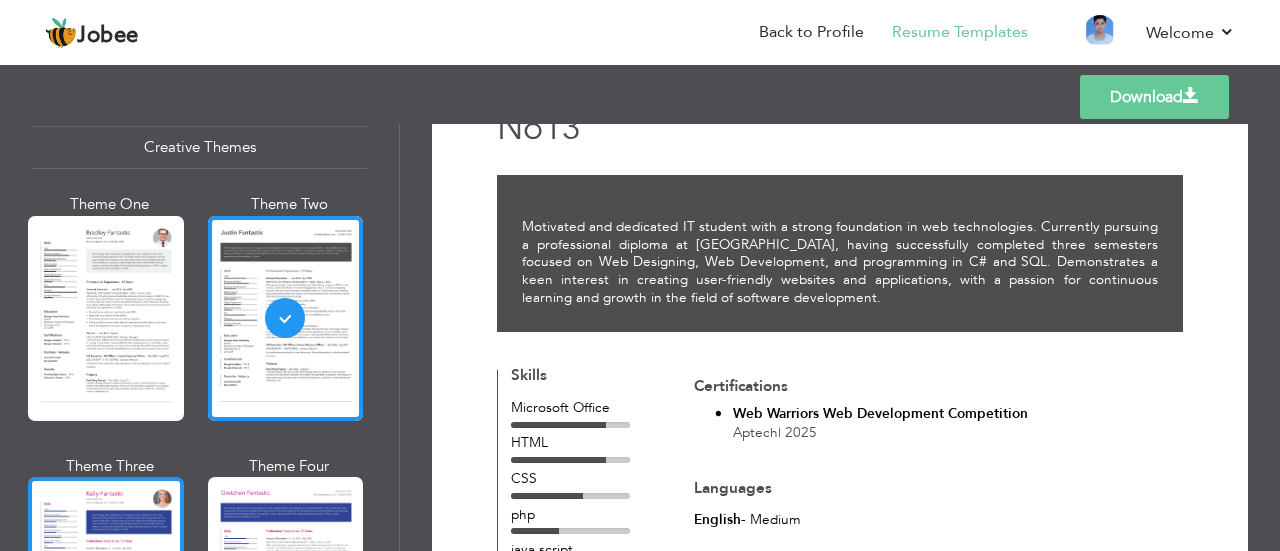 click at bounding box center (106, 579) 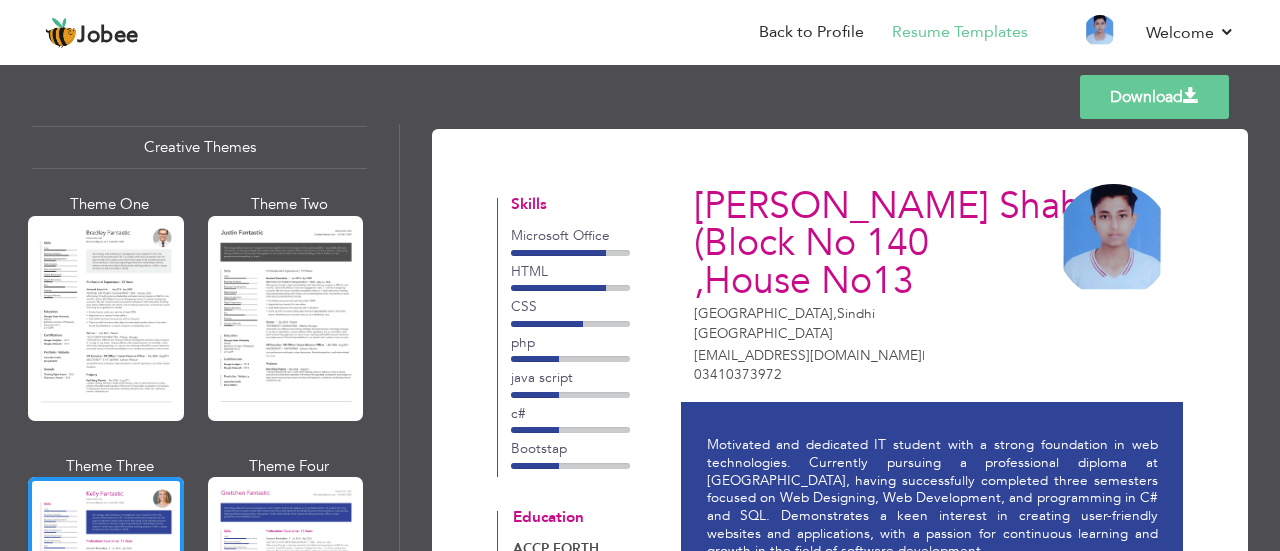 scroll, scrollTop: 64, scrollLeft: 0, axis: vertical 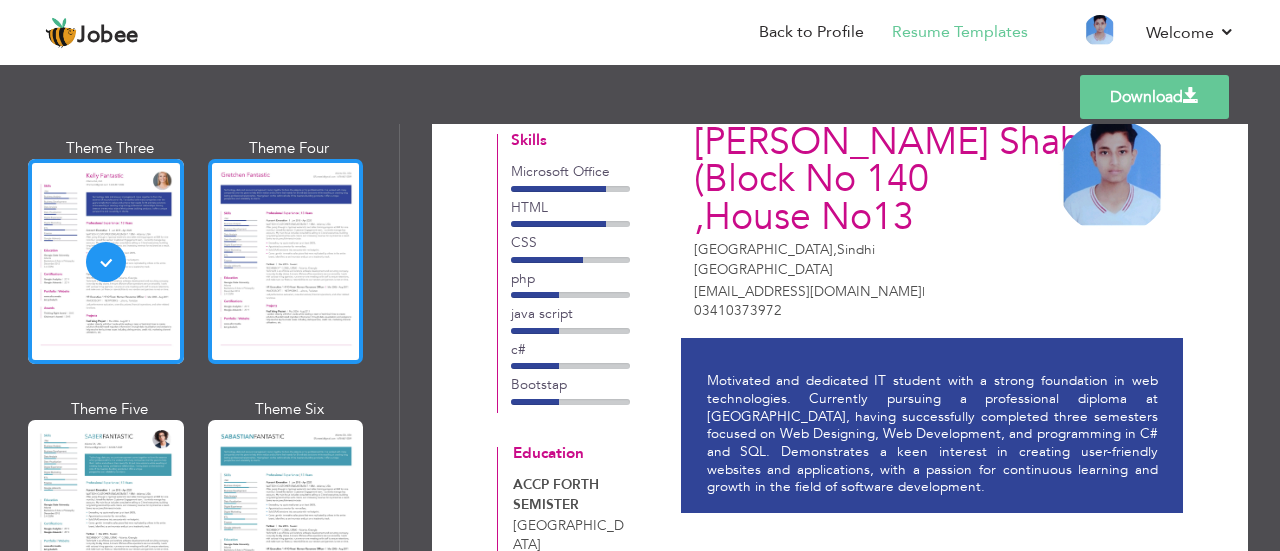 click at bounding box center (286, 522) 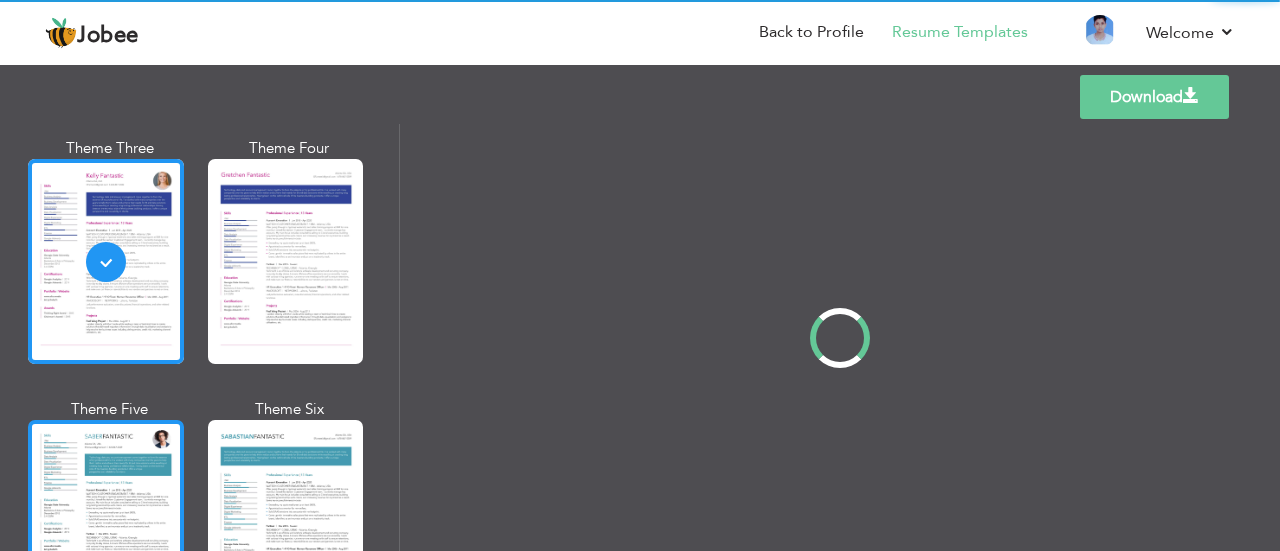 scroll, scrollTop: 0, scrollLeft: 0, axis: both 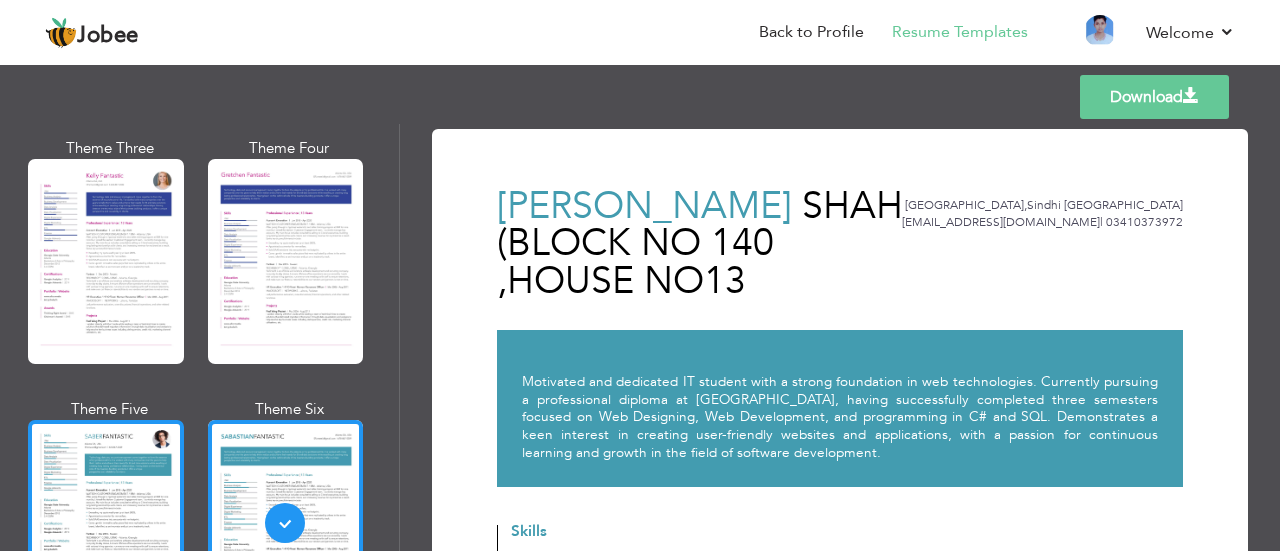 click at bounding box center (106, 522) 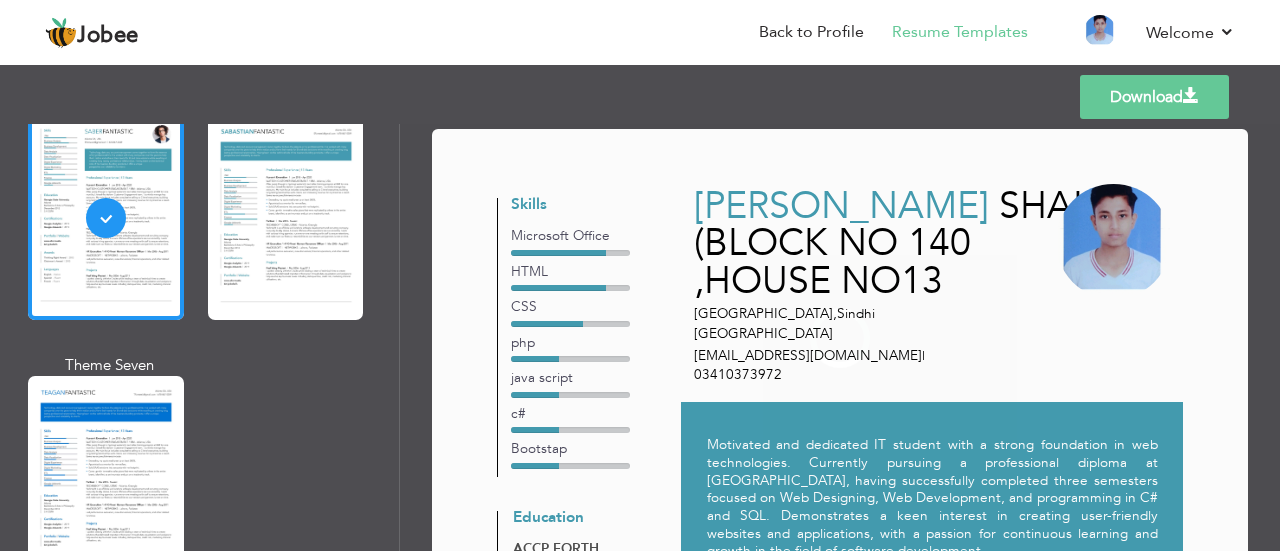scroll, scrollTop: 3013, scrollLeft: 0, axis: vertical 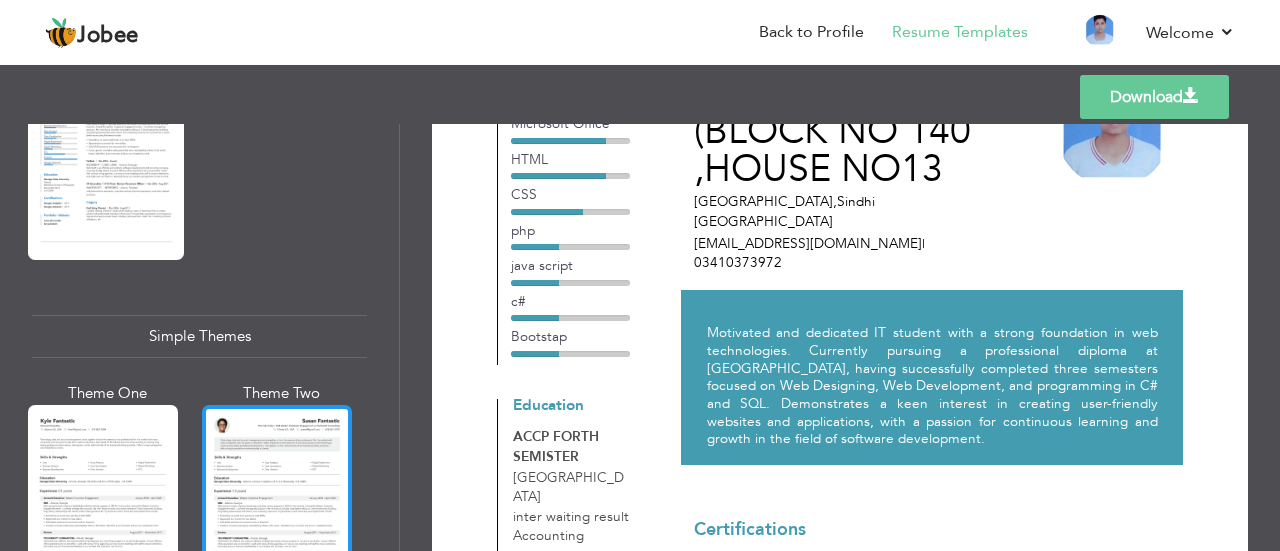 click at bounding box center [277, 504] 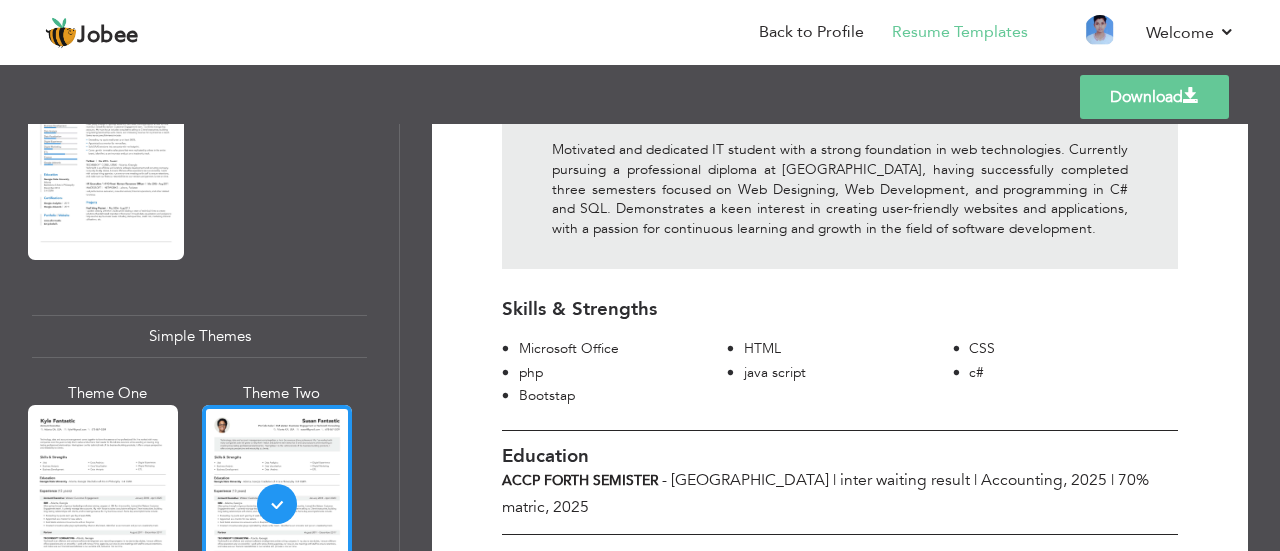 scroll, scrollTop: 215, scrollLeft: 0, axis: vertical 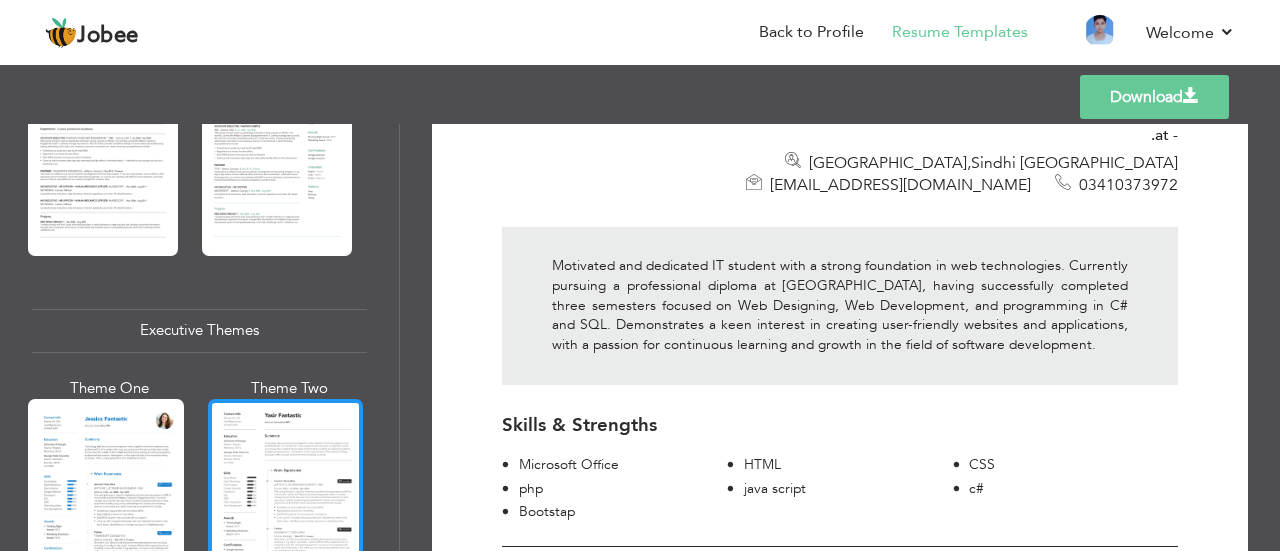 click at bounding box center (286, 501) 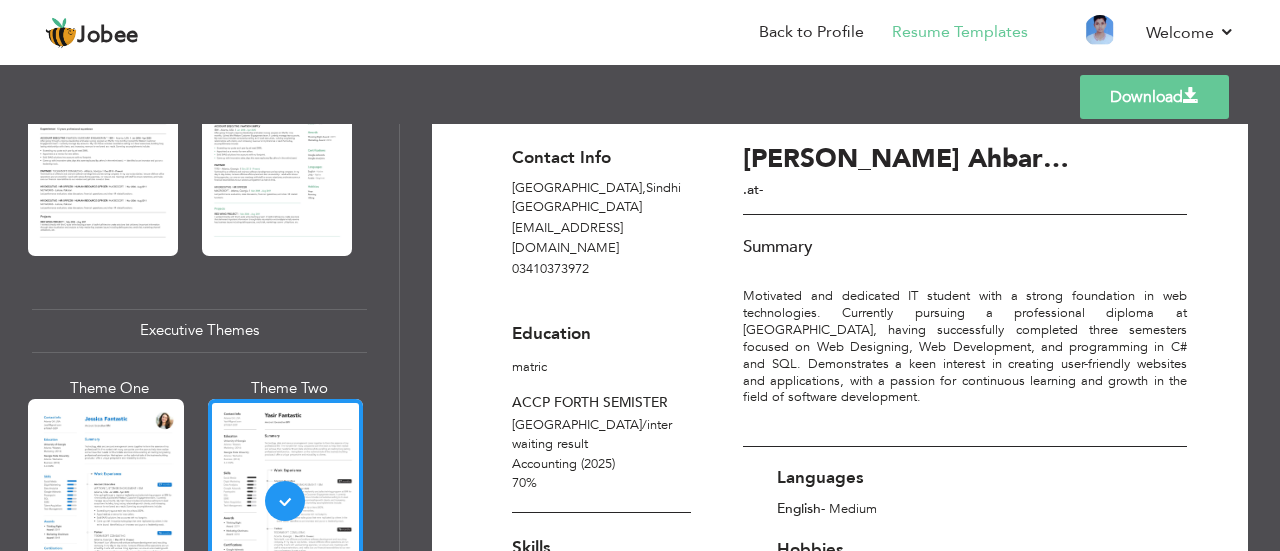 scroll, scrollTop: 0, scrollLeft: 0, axis: both 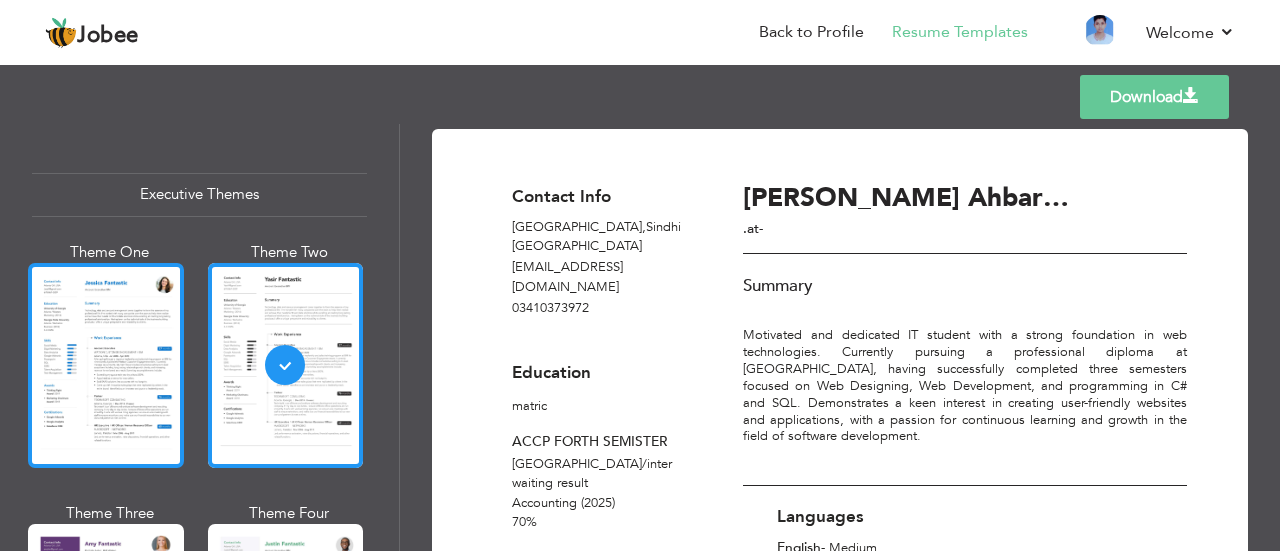 click at bounding box center [106, 365] 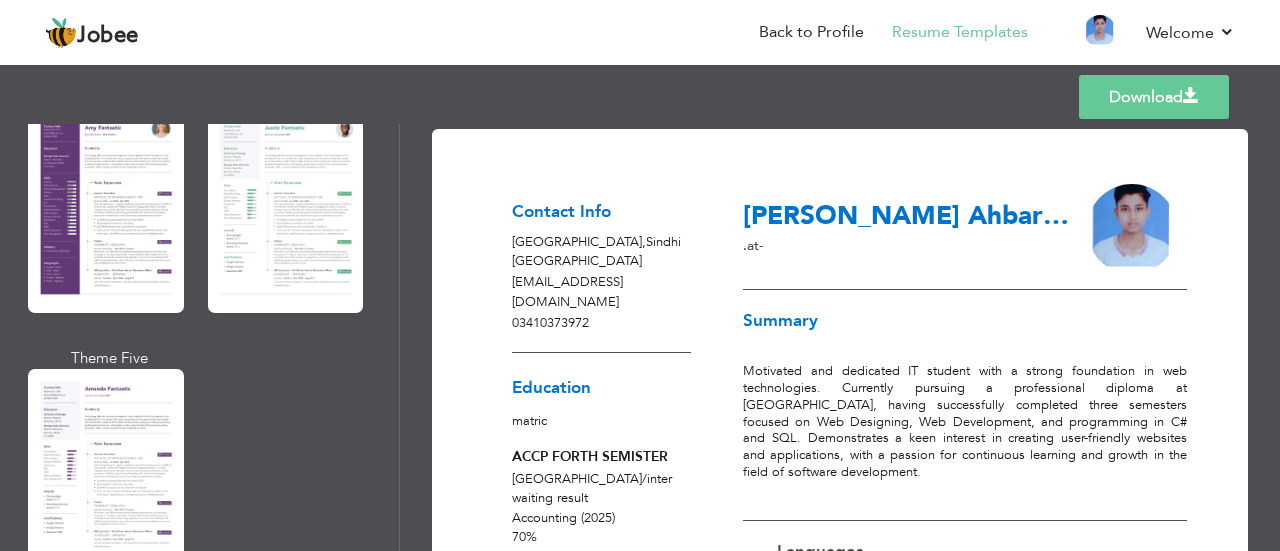 scroll, scrollTop: 1890, scrollLeft: 0, axis: vertical 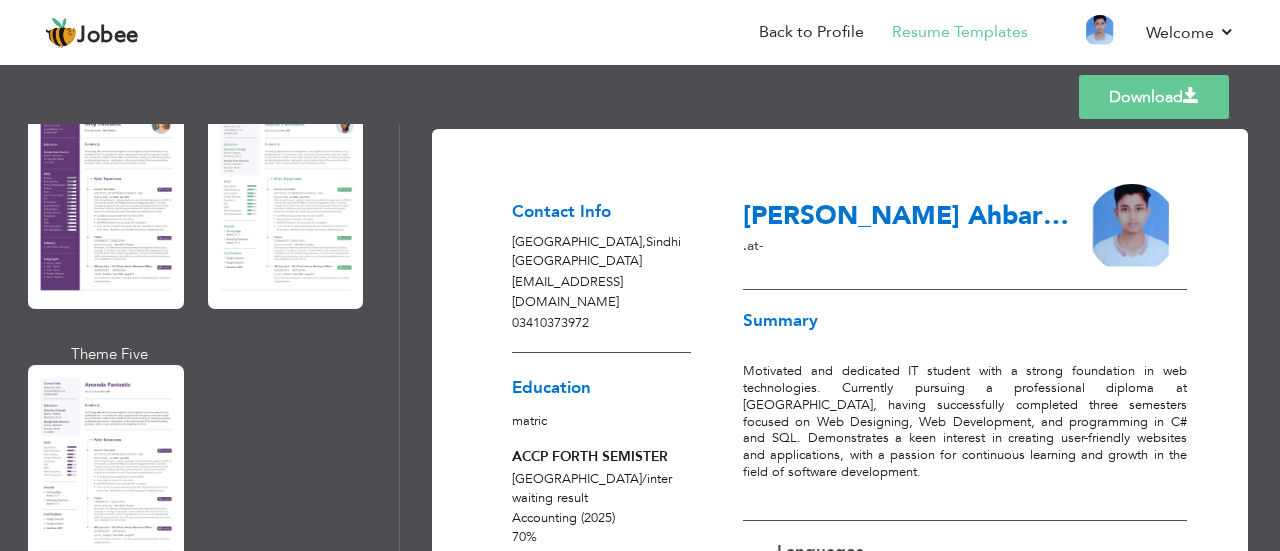 click on "Syed Ahbar shah  (Block no 140 ,House no13
.  at  -
Summary
Motivated and dedicated IT student with a strong foundation in web technologies. Currently pursuing a professional diploma at Aptech, having successfully completed three semesters focused on Web Designing, Web Development, and programming in C# and SQL. Demonstrates a keen interest in creating user-friendly websites and applications, with a passion for continuous learning and growth in the field of software development." at bounding box center [959, 422] 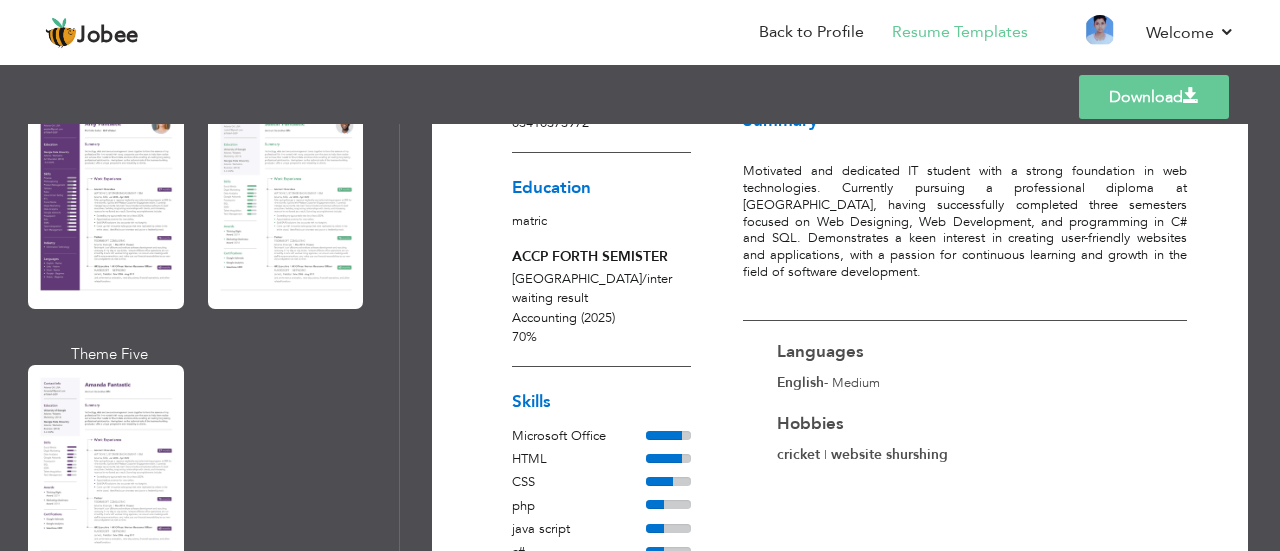scroll, scrollTop: 66, scrollLeft: 0, axis: vertical 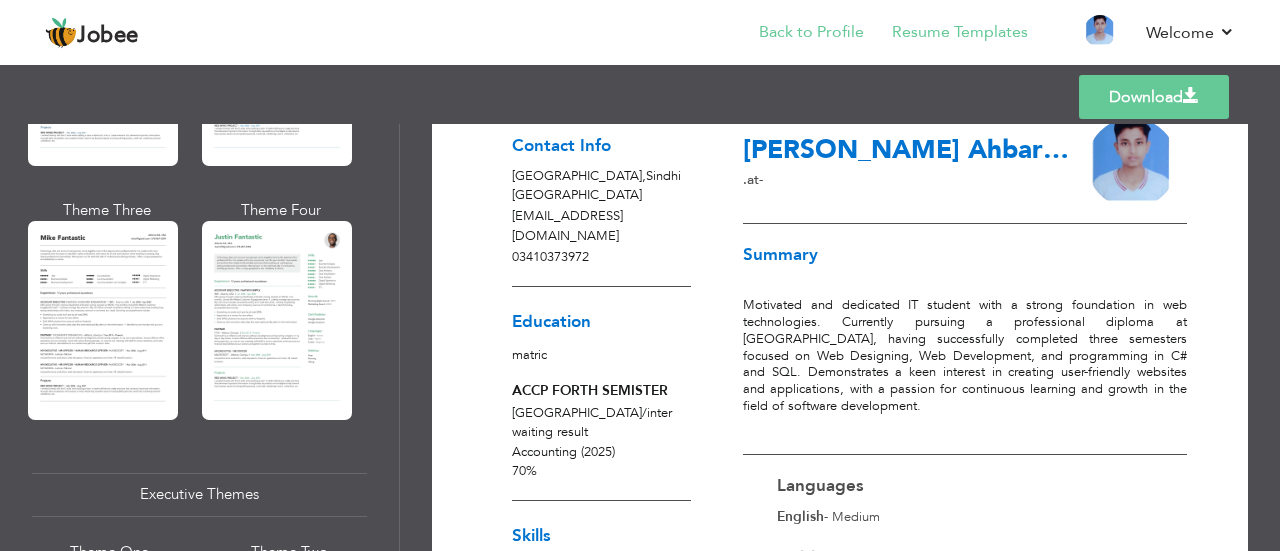 click on "Back to Profile" at bounding box center [797, 34] 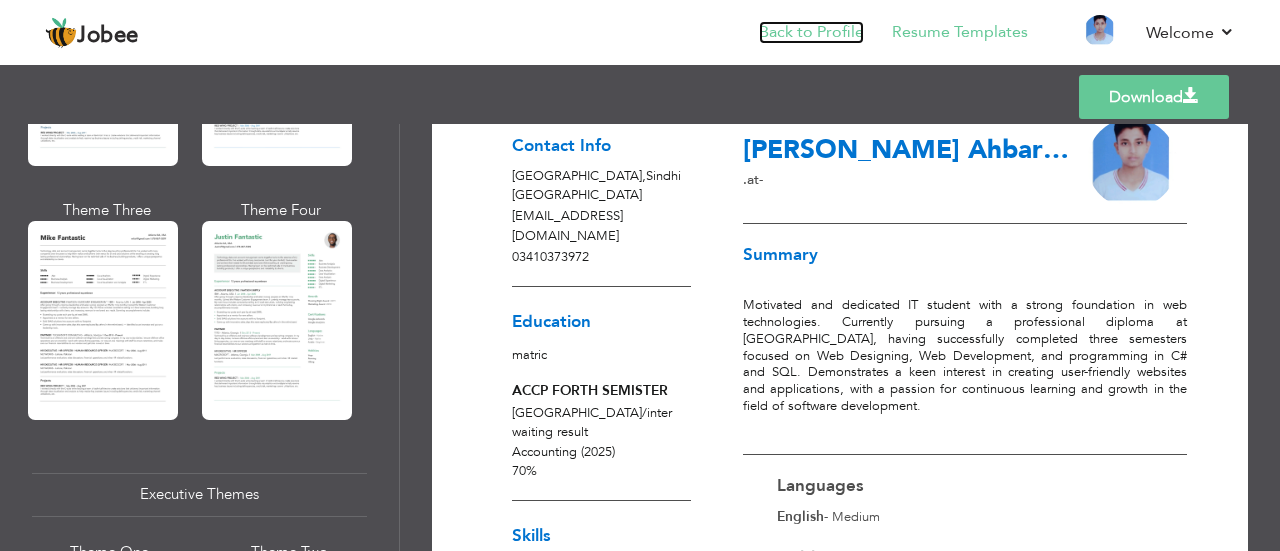 click on "Back to Profile" at bounding box center (811, 32) 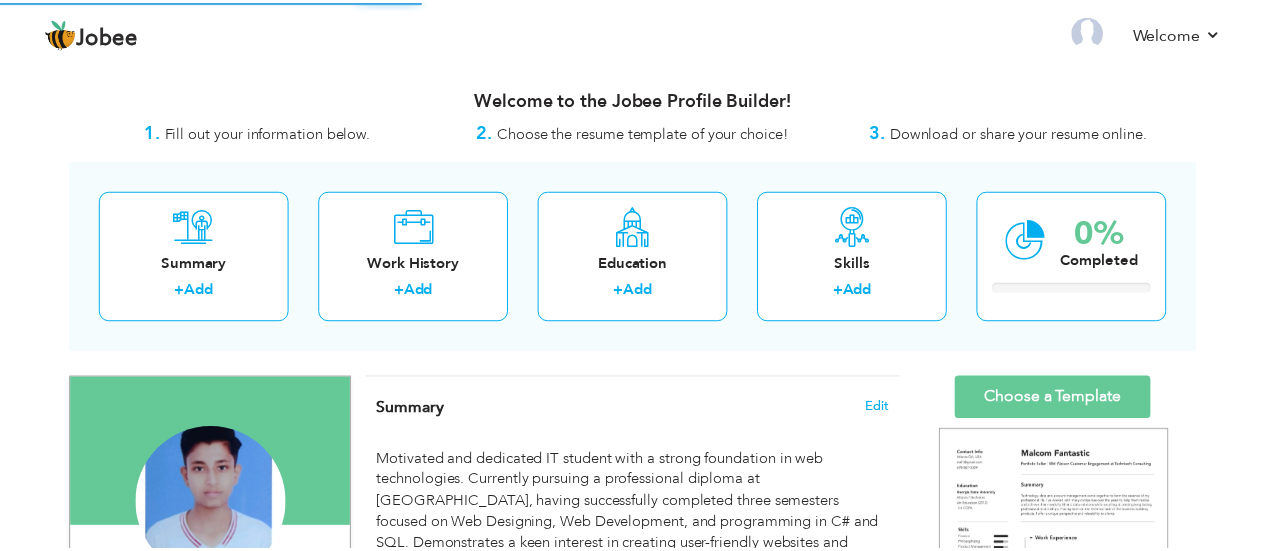scroll, scrollTop: 0, scrollLeft: 0, axis: both 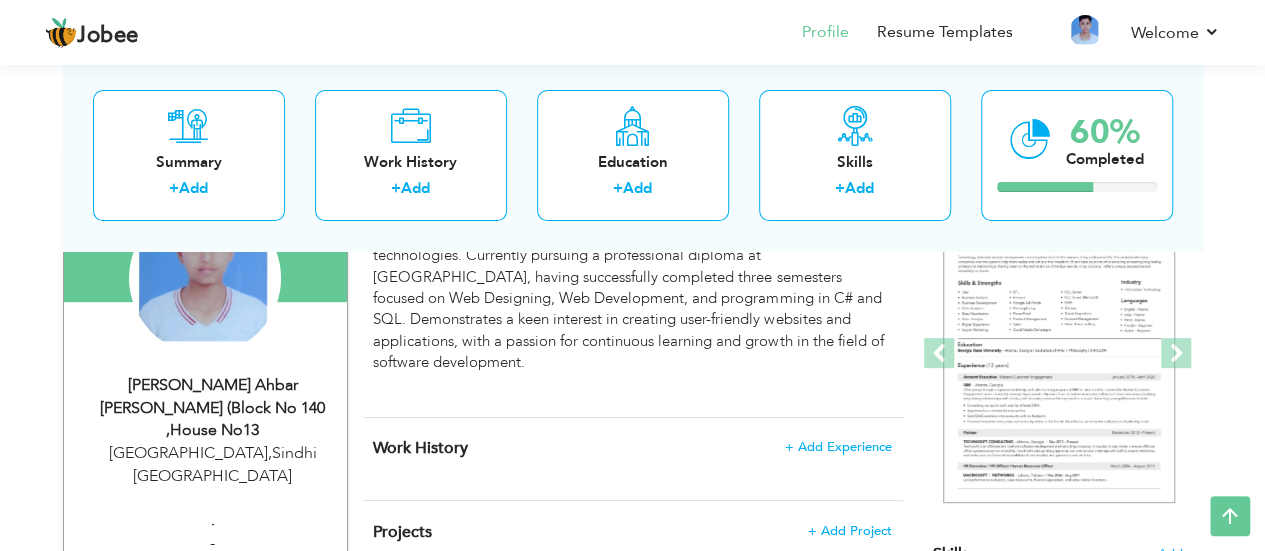 click on "[PERSON_NAME] Ahbar [PERSON_NAME]  (Block no 140 ,House no13" at bounding box center (213, 408) 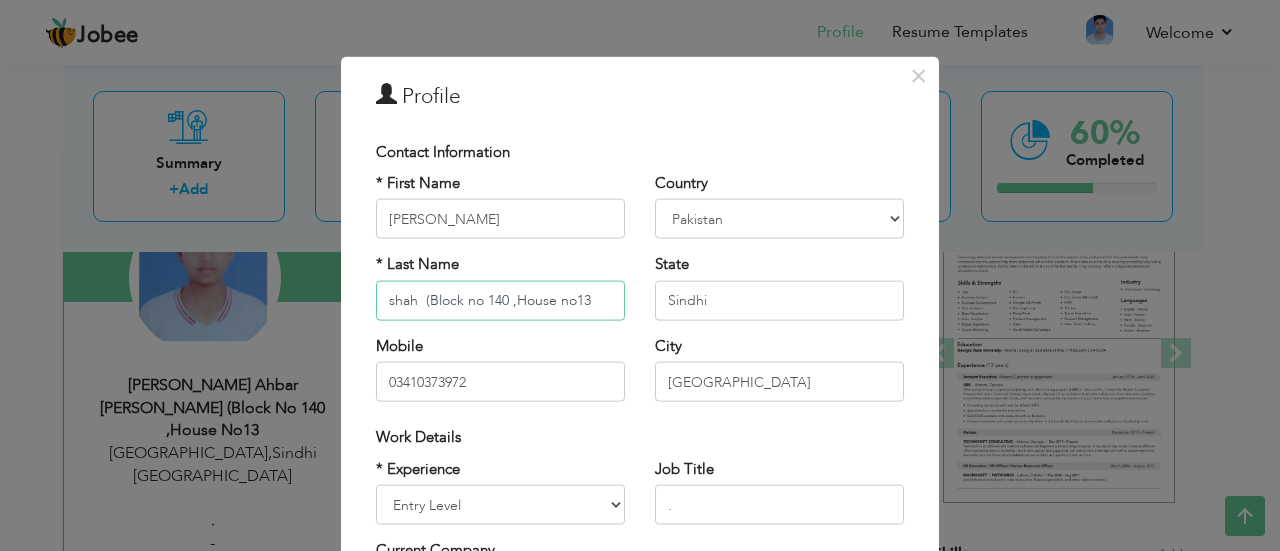 click on "shah  (Block no 140 ,House no13" at bounding box center (500, 300) 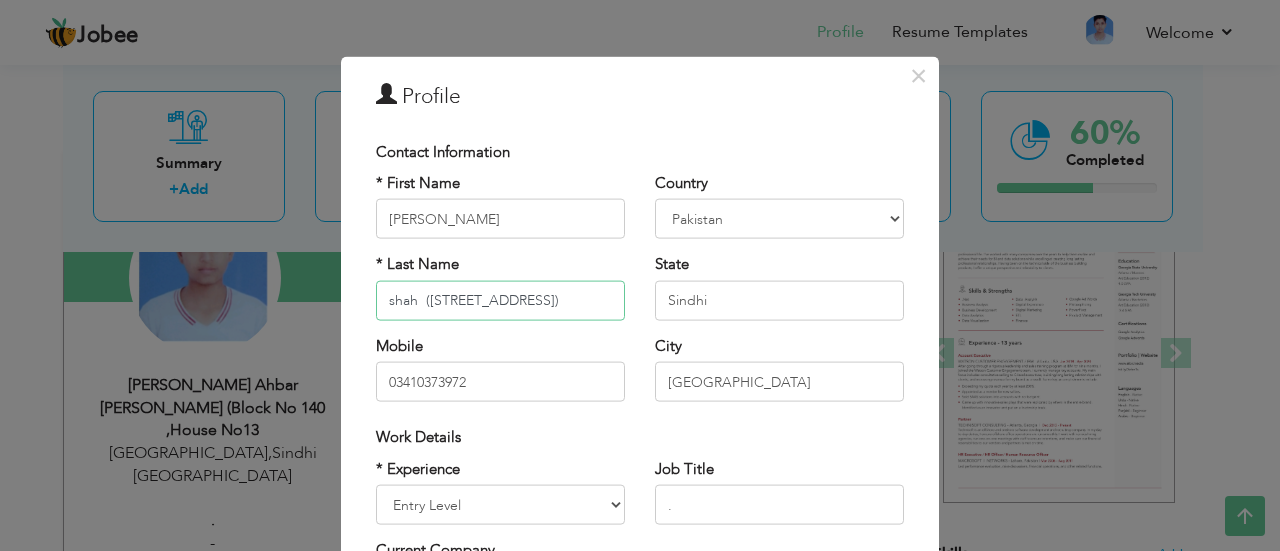 scroll, scrollTop: 0, scrollLeft: 84, axis: horizontal 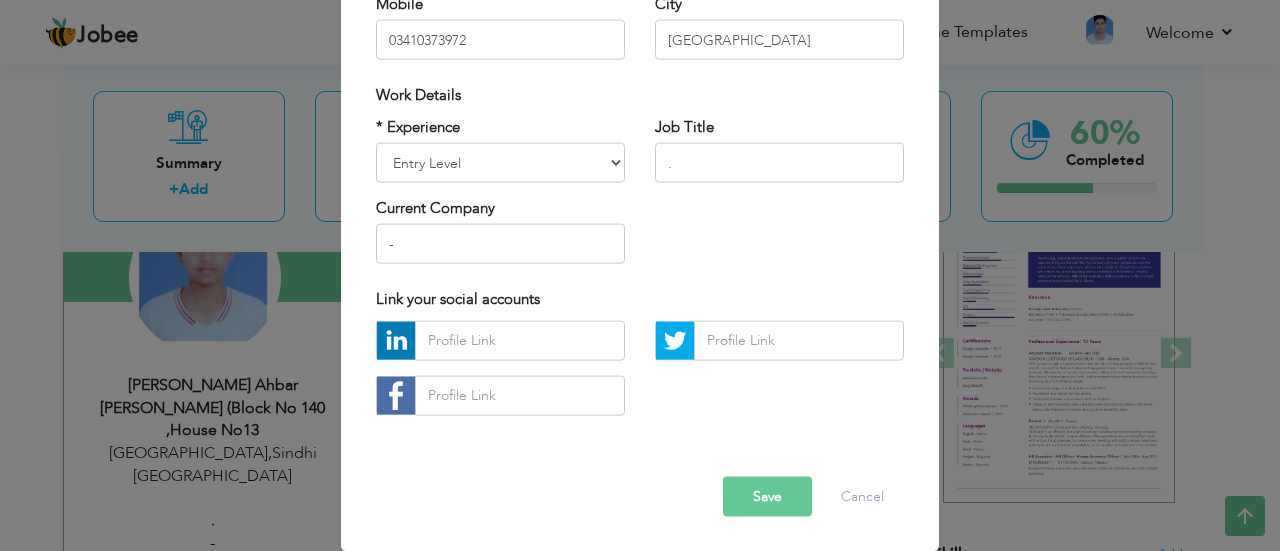type on "shah  ([STREET_ADDRESS])" 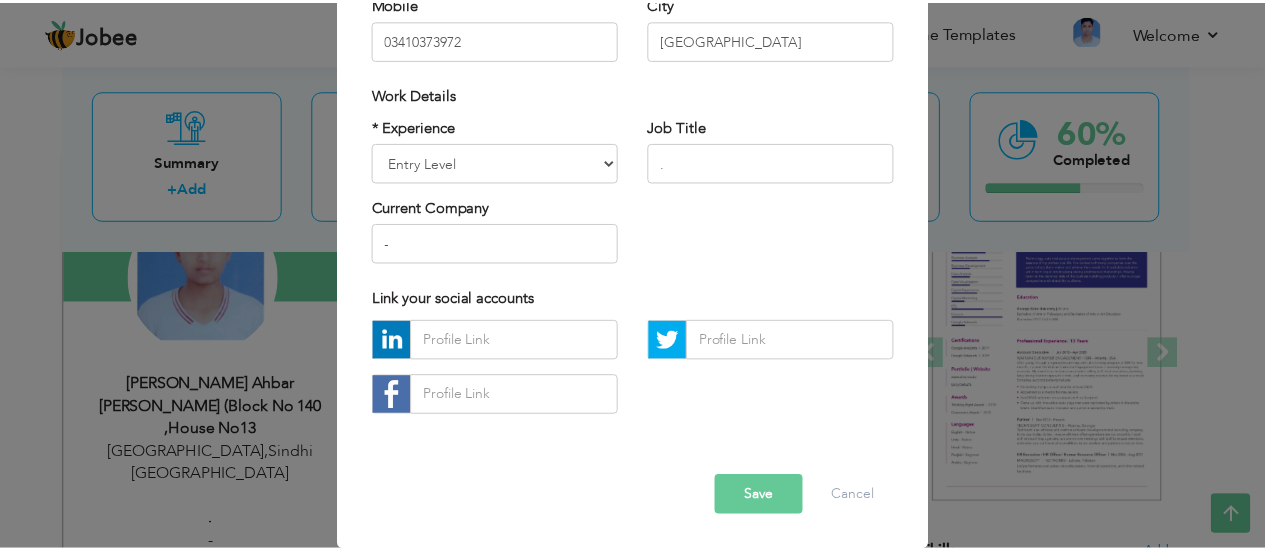 scroll, scrollTop: 0, scrollLeft: 0, axis: both 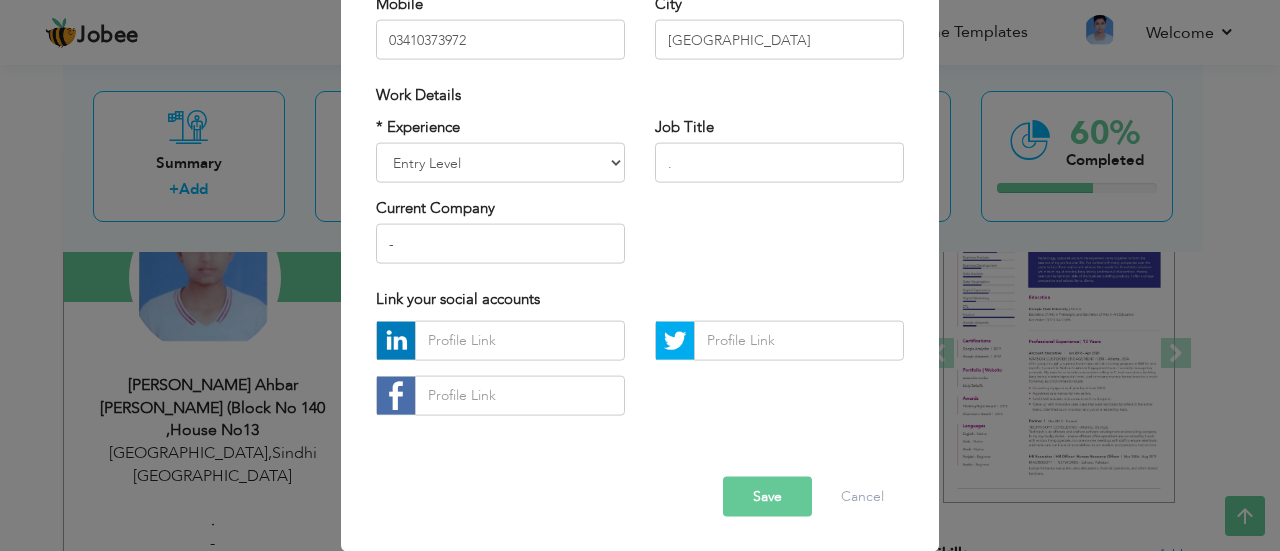 click on "Save" at bounding box center [767, 496] 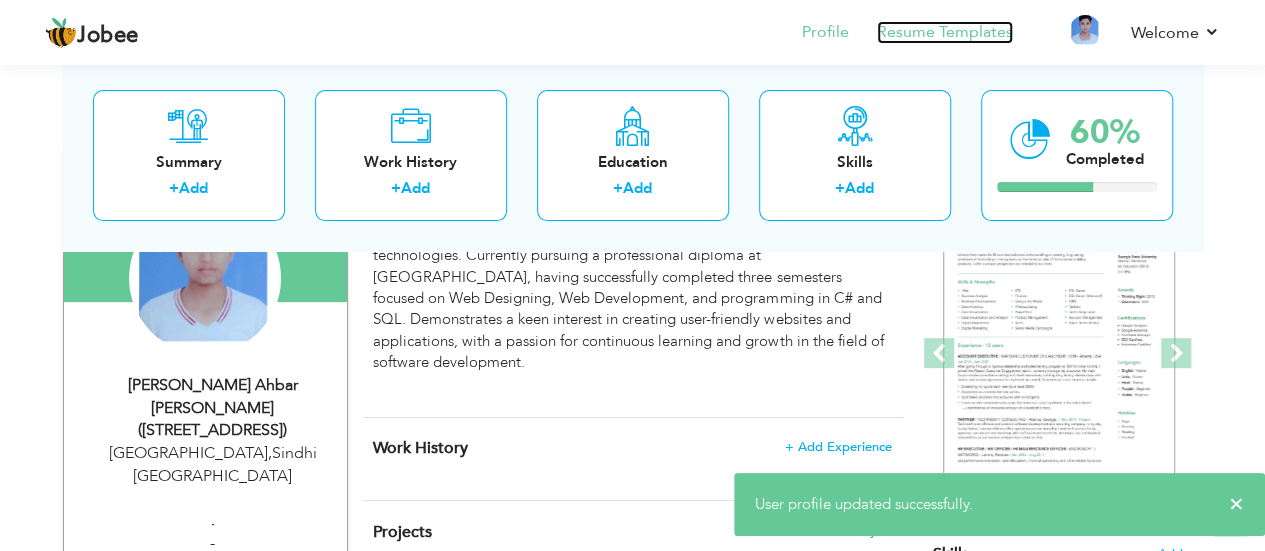 click on "Resume Templates" at bounding box center [945, 32] 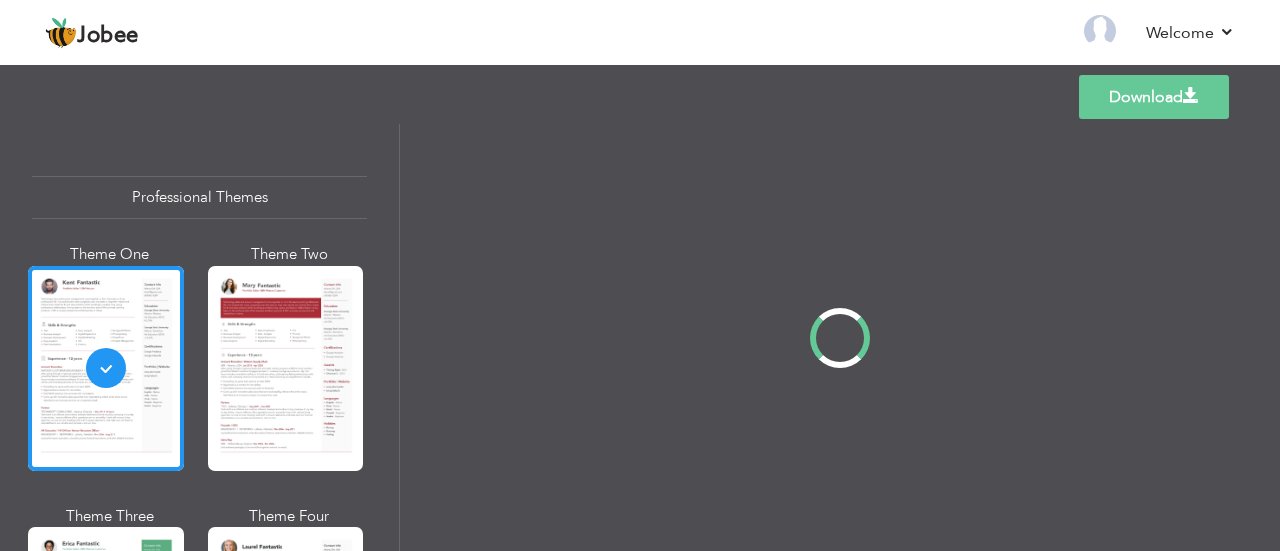 scroll, scrollTop: 0, scrollLeft: 0, axis: both 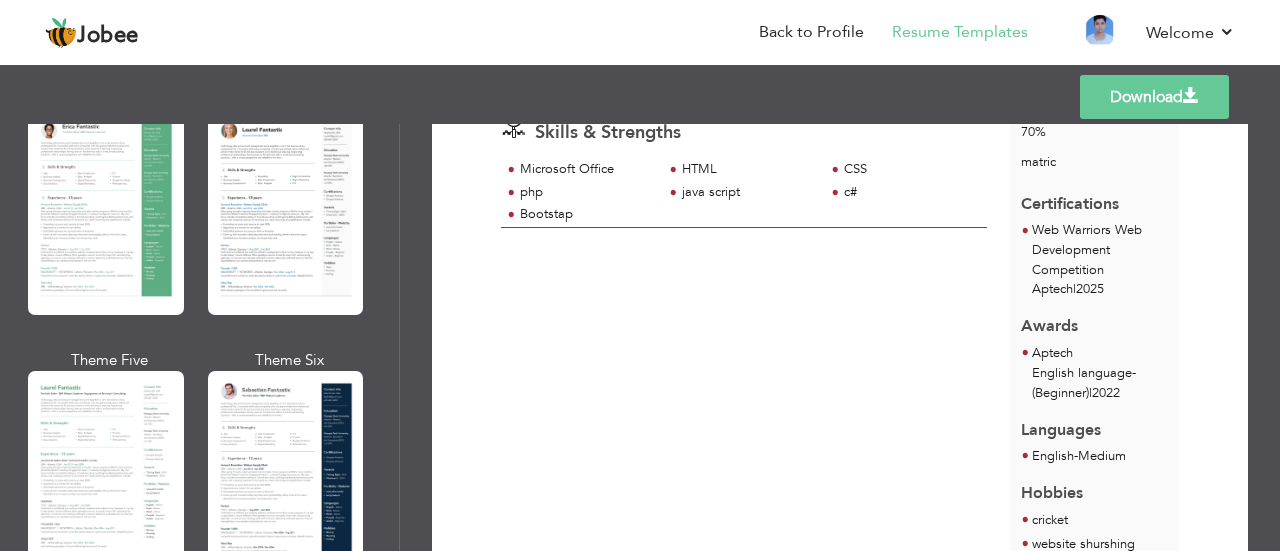 click at bounding box center (286, 473) 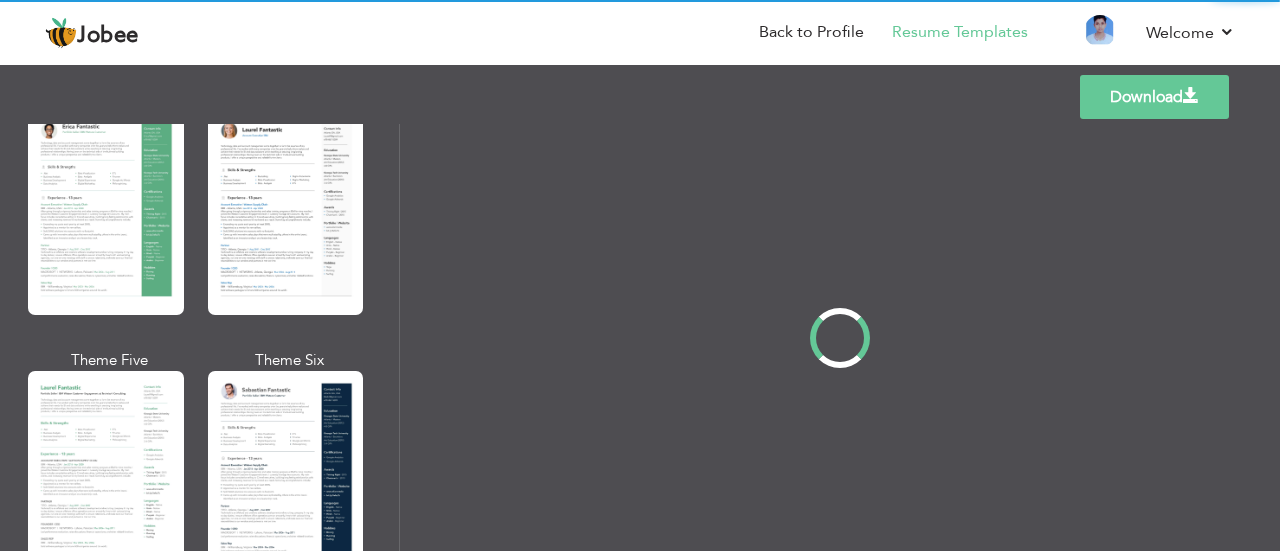 scroll, scrollTop: 0, scrollLeft: 0, axis: both 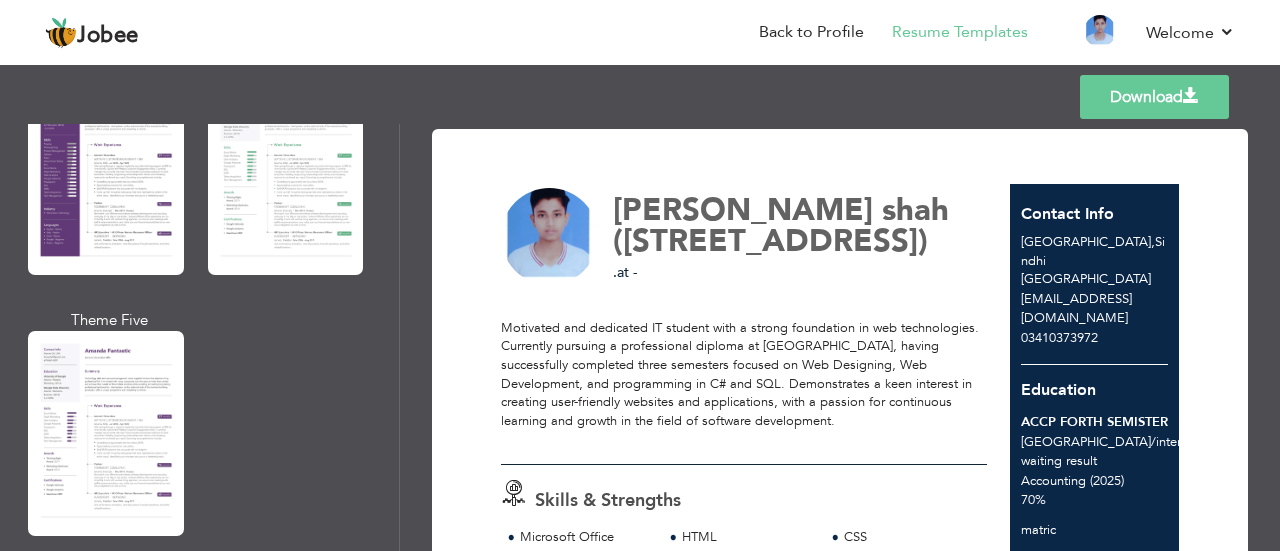 click at bounding box center [106, 433] 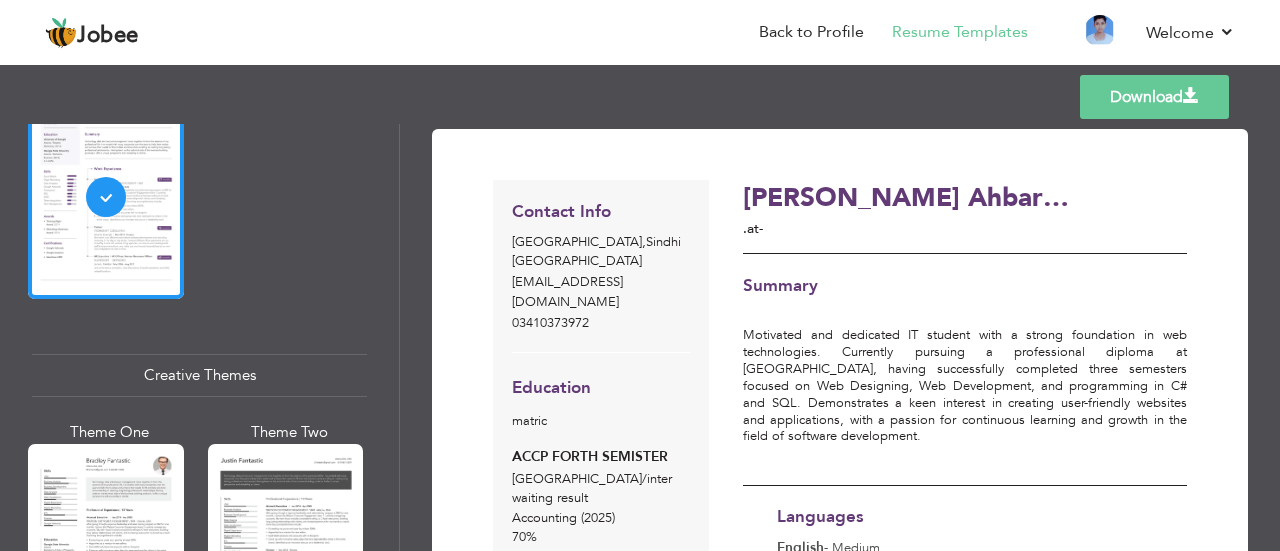scroll, scrollTop: 2162, scrollLeft: 0, axis: vertical 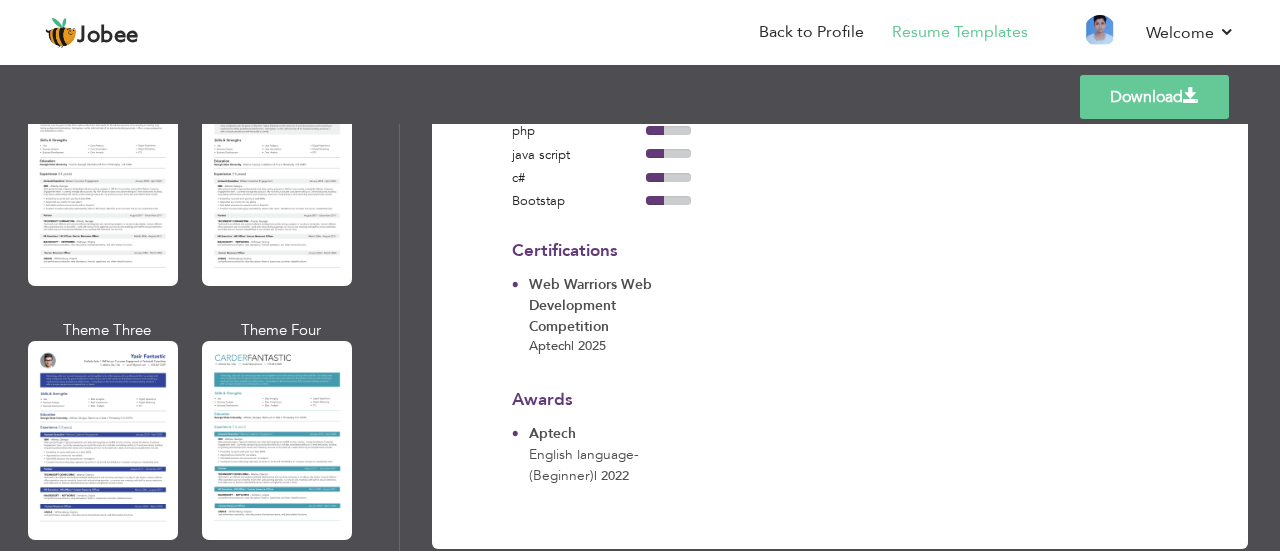 click on "Theme Three" at bounding box center (107, 436) 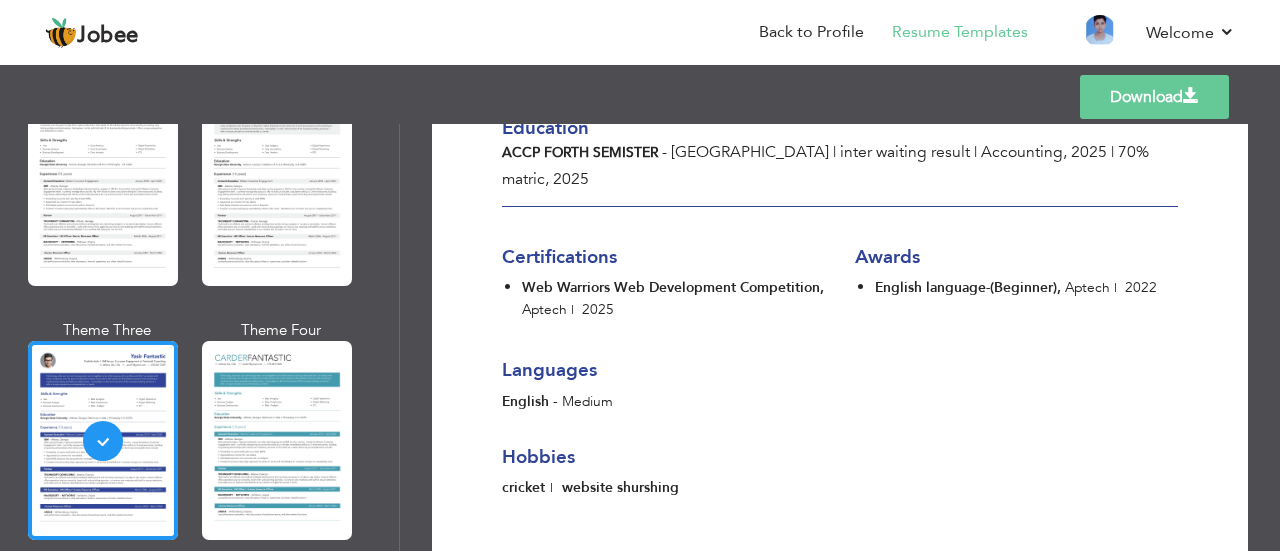 scroll, scrollTop: 685, scrollLeft: 0, axis: vertical 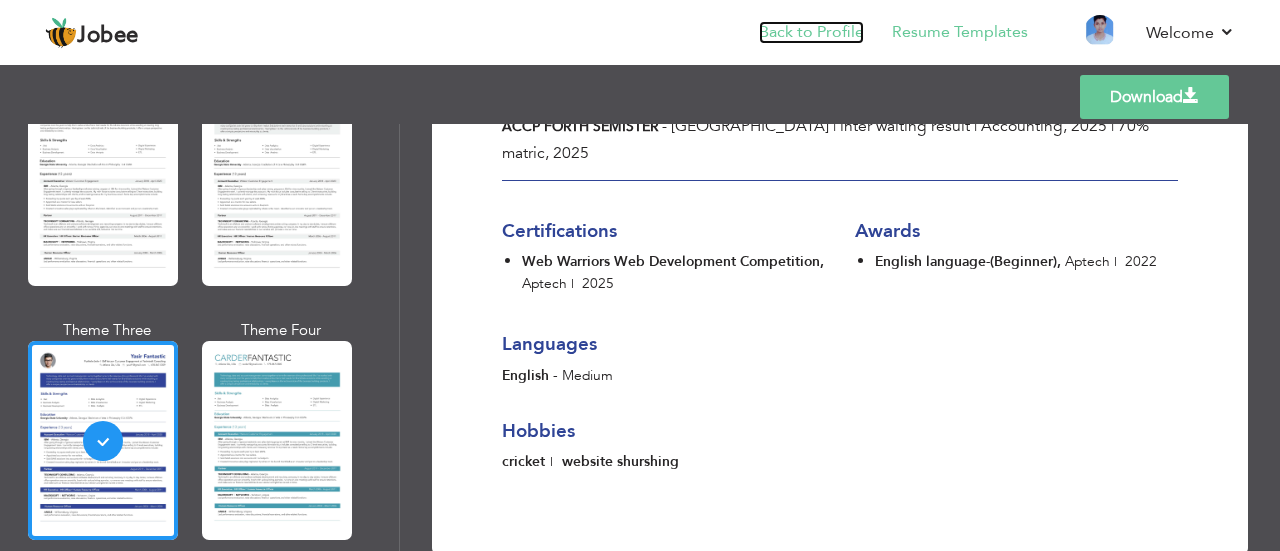 click on "Back to Profile" at bounding box center (811, 32) 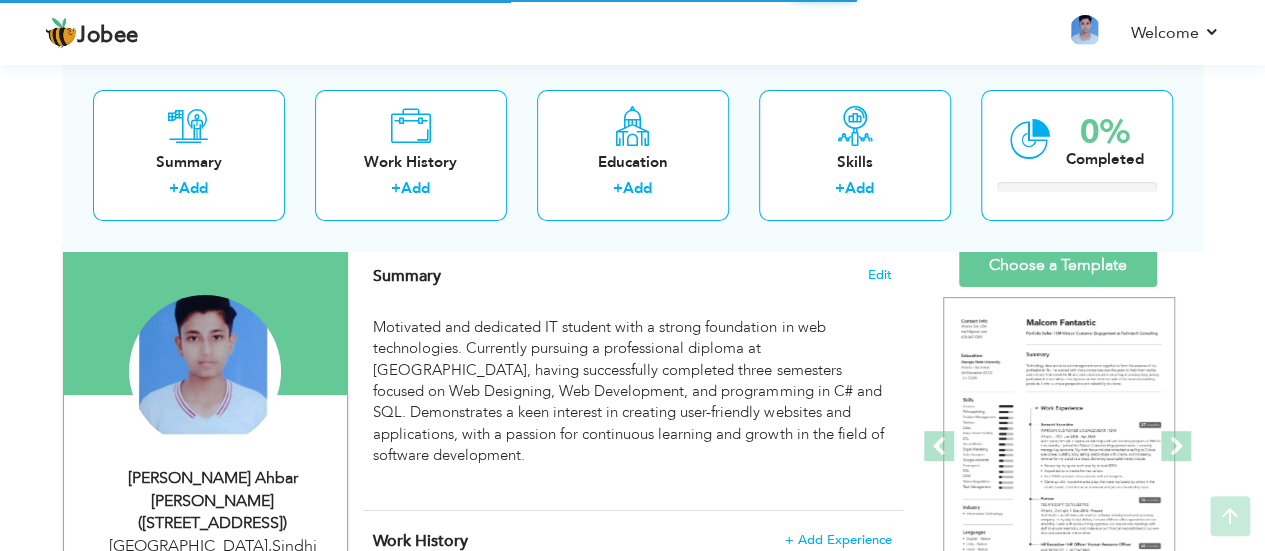 scroll, scrollTop: 183, scrollLeft: 0, axis: vertical 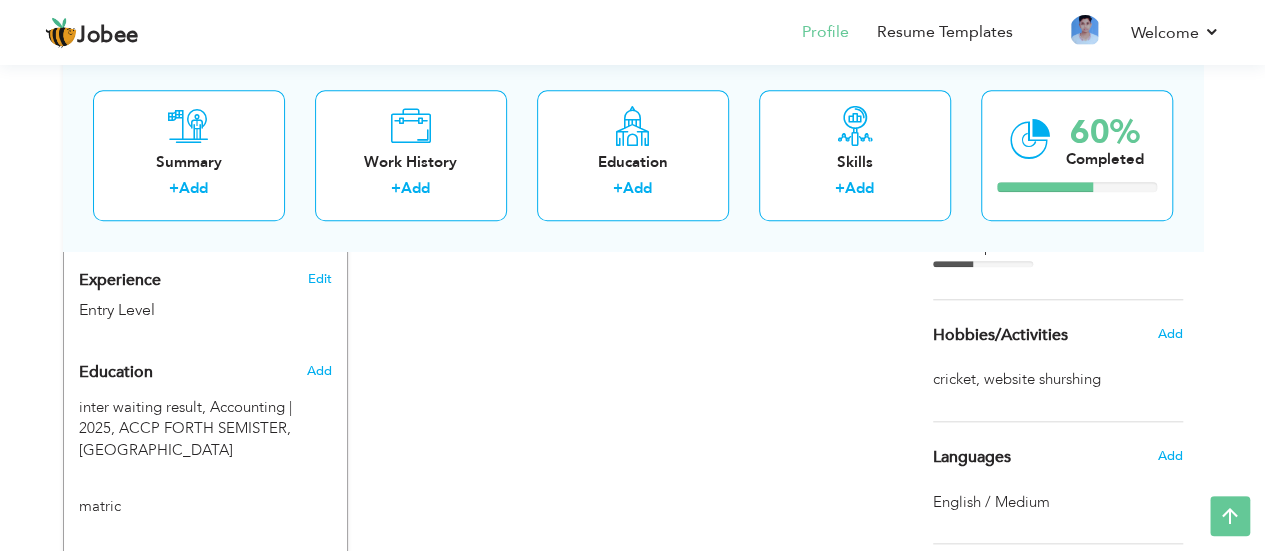 click on "website shurshing ," at bounding box center [1044, 379] 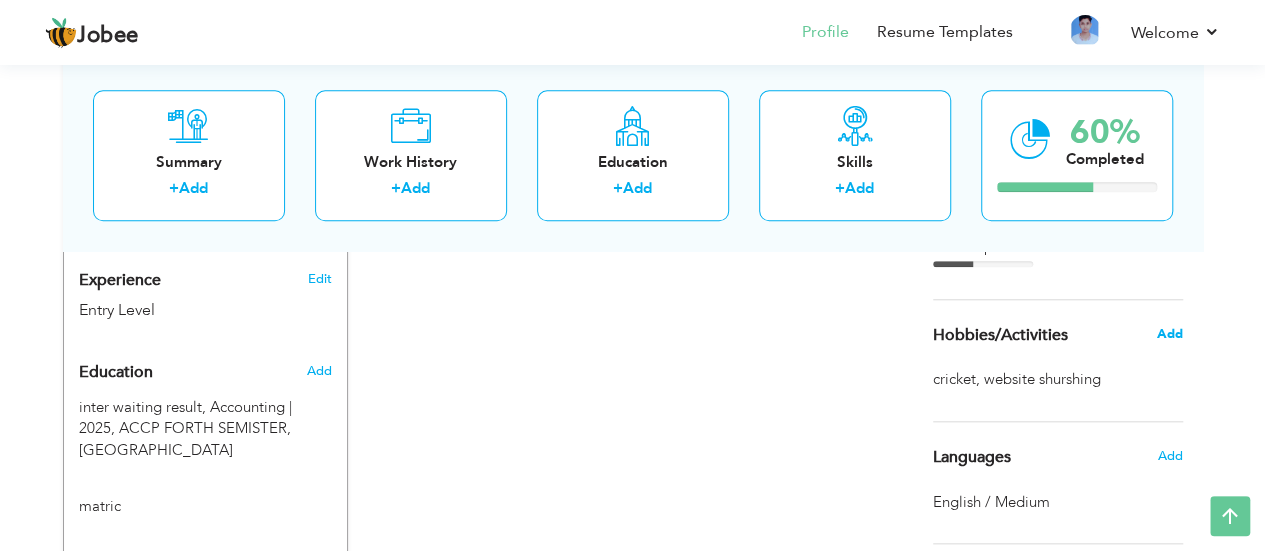 click on "Add" at bounding box center [1169, 334] 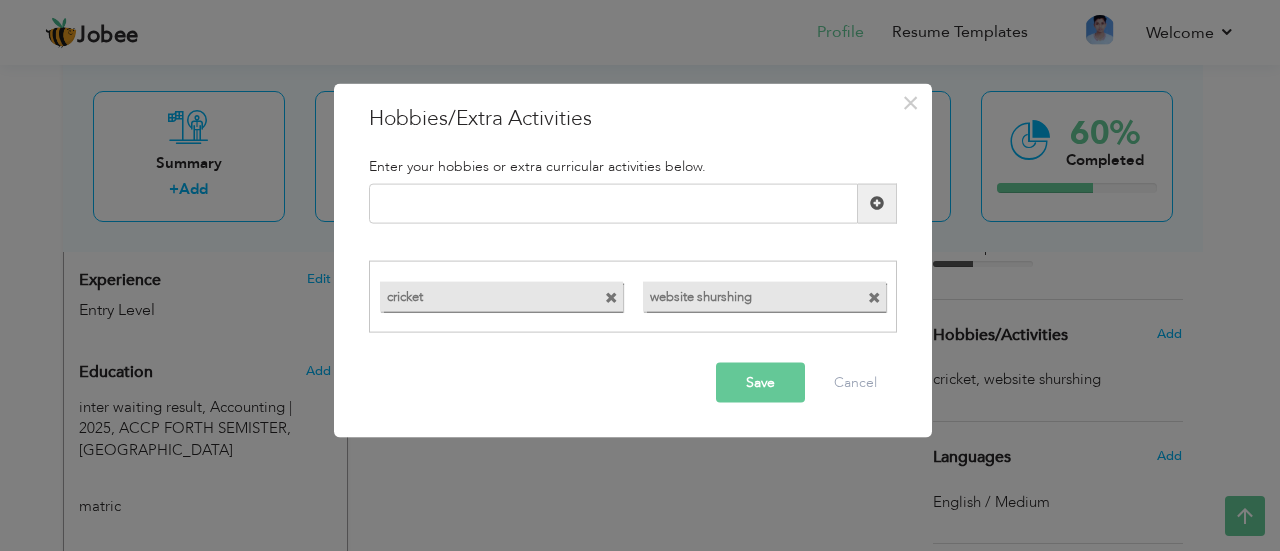 click on "website shurshing" at bounding box center (746, 294) 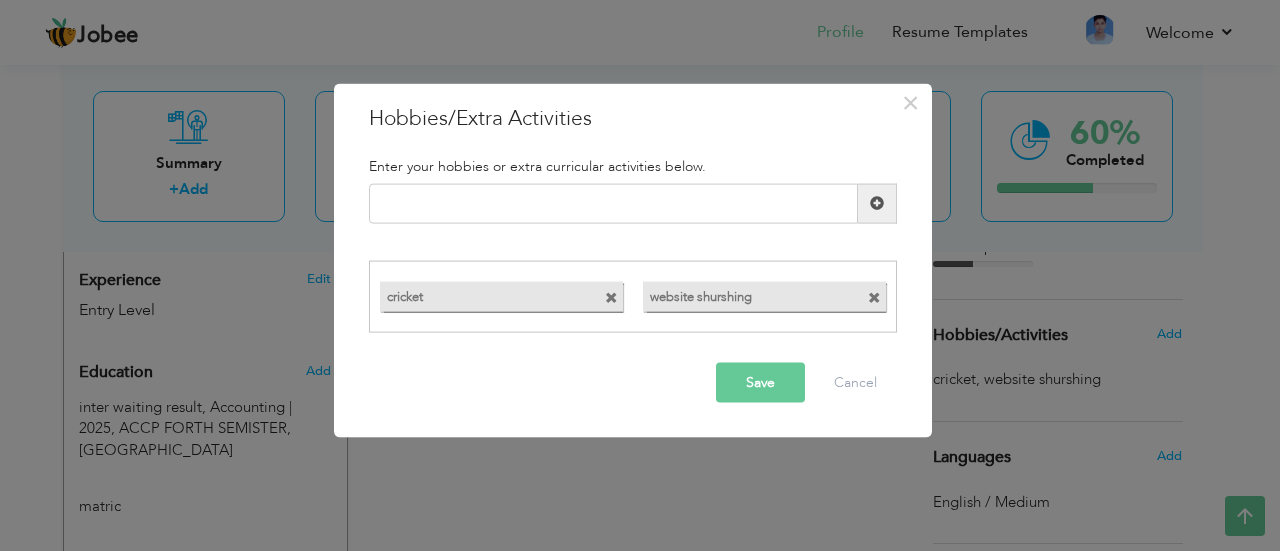 click at bounding box center (874, 298) 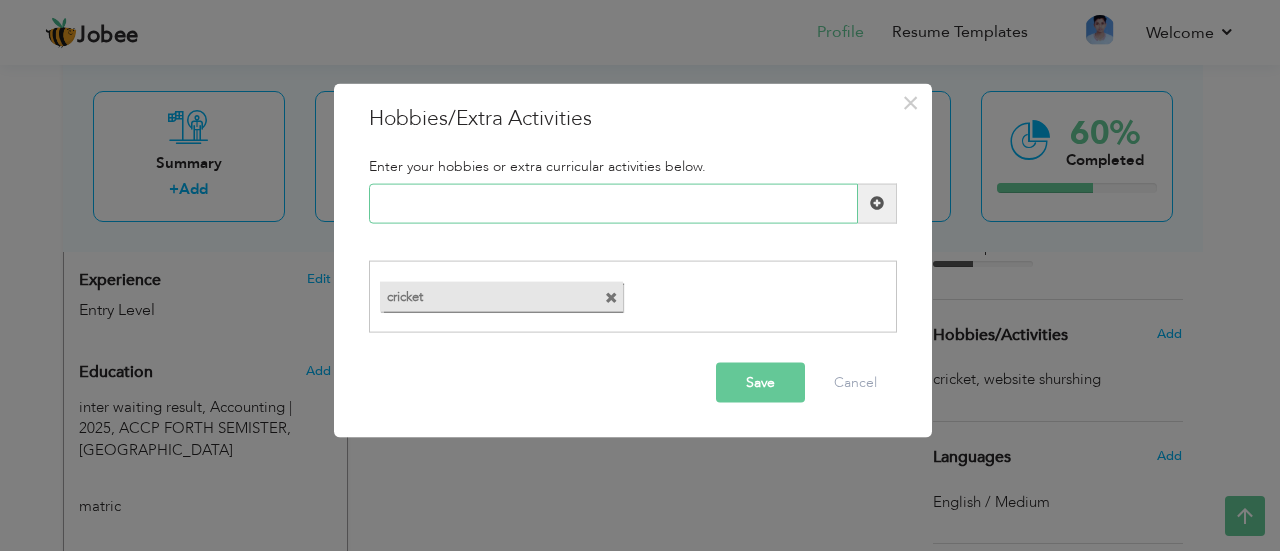 click at bounding box center [613, 203] 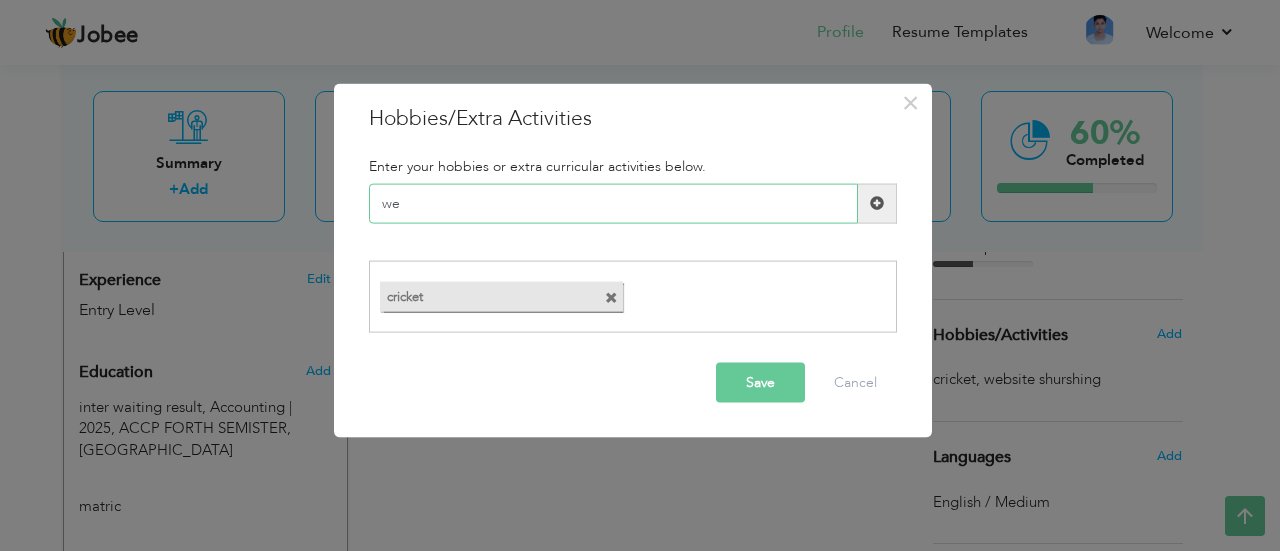 type on "w" 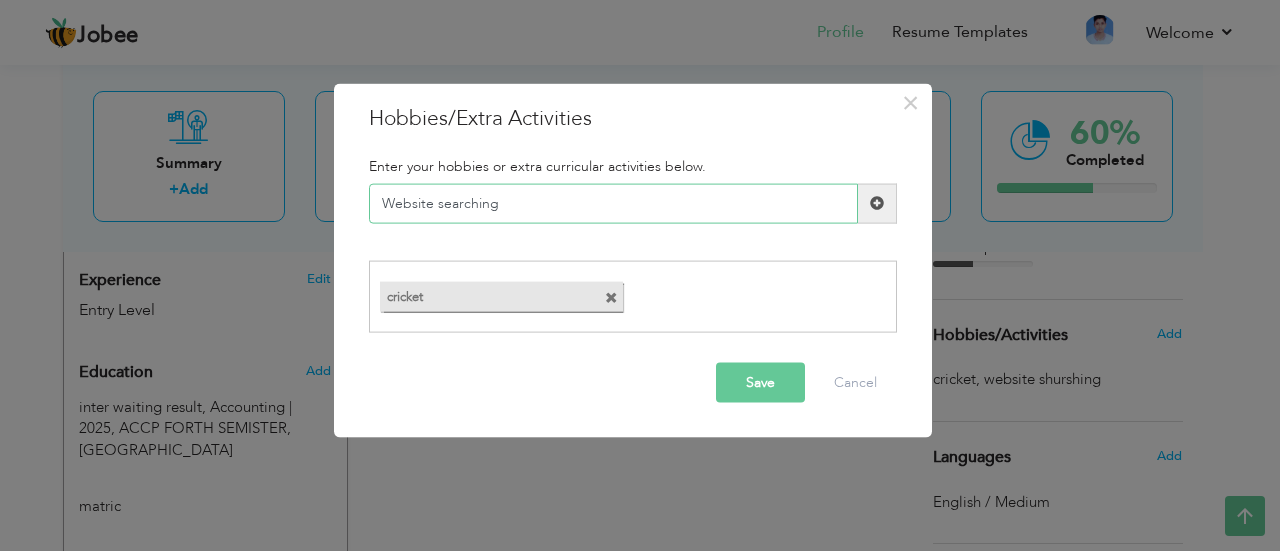 type on "Website searching" 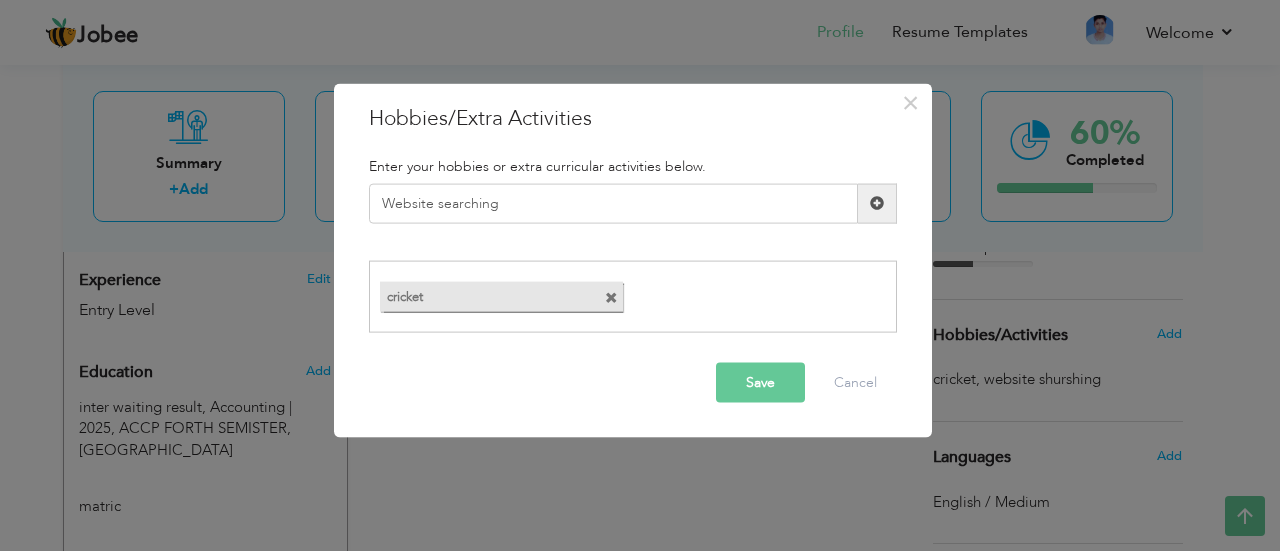click at bounding box center [877, 203] 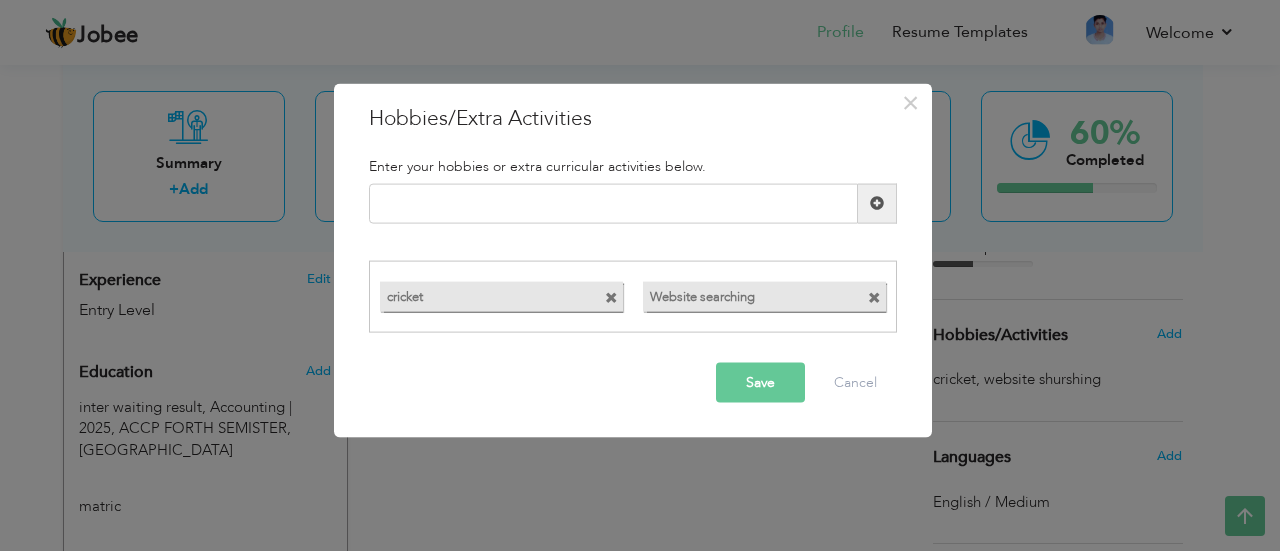 click on "Save" at bounding box center (760, 383) 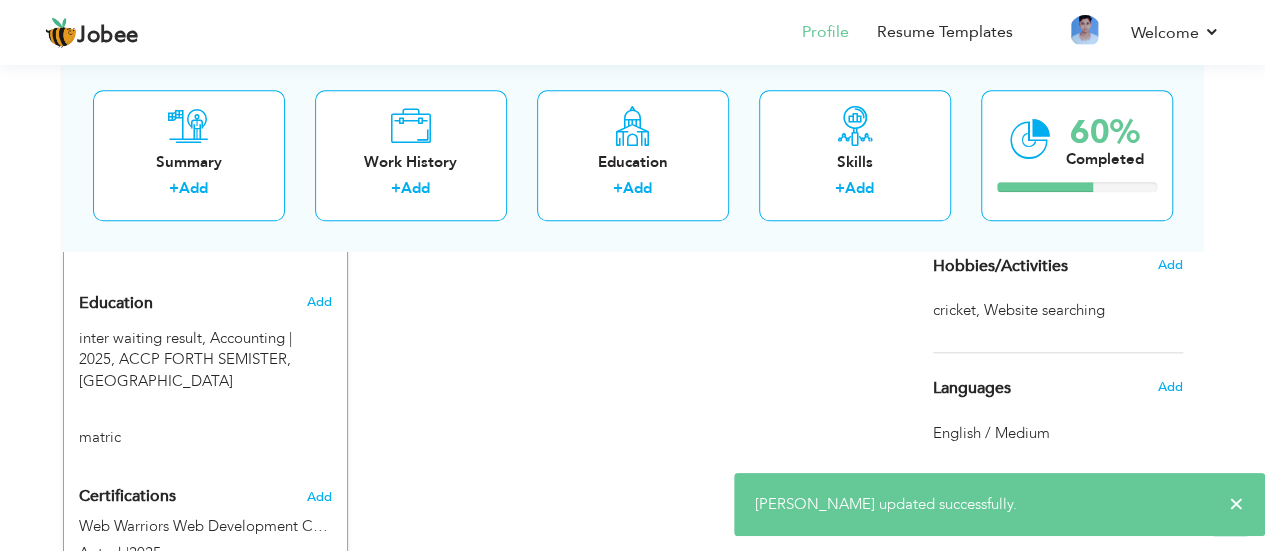 scroll, scrollTop: 893, scrollLeft: 0, axis: vertical 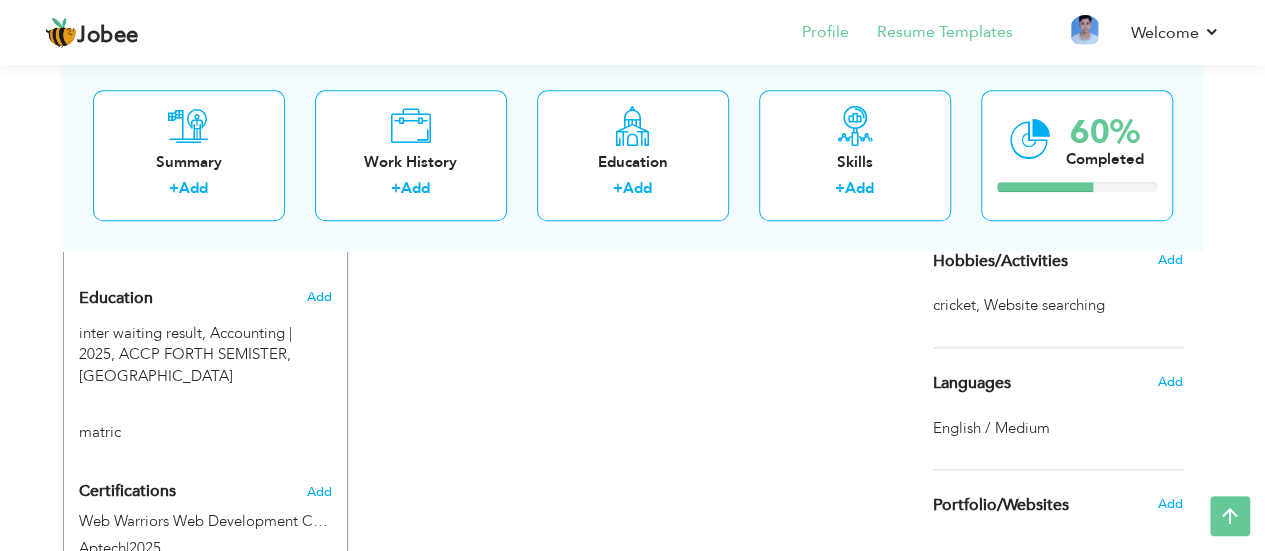 click on "Resume Templates" at bounding box center (931, 34) 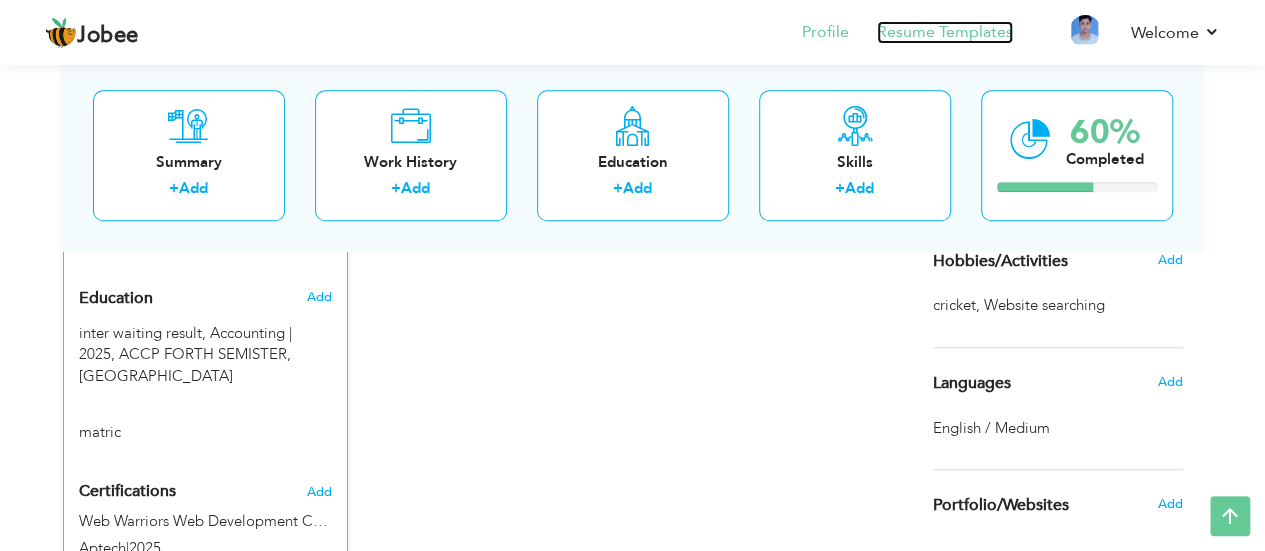 click on "Resume Templates" at bounding box center [945, 32] 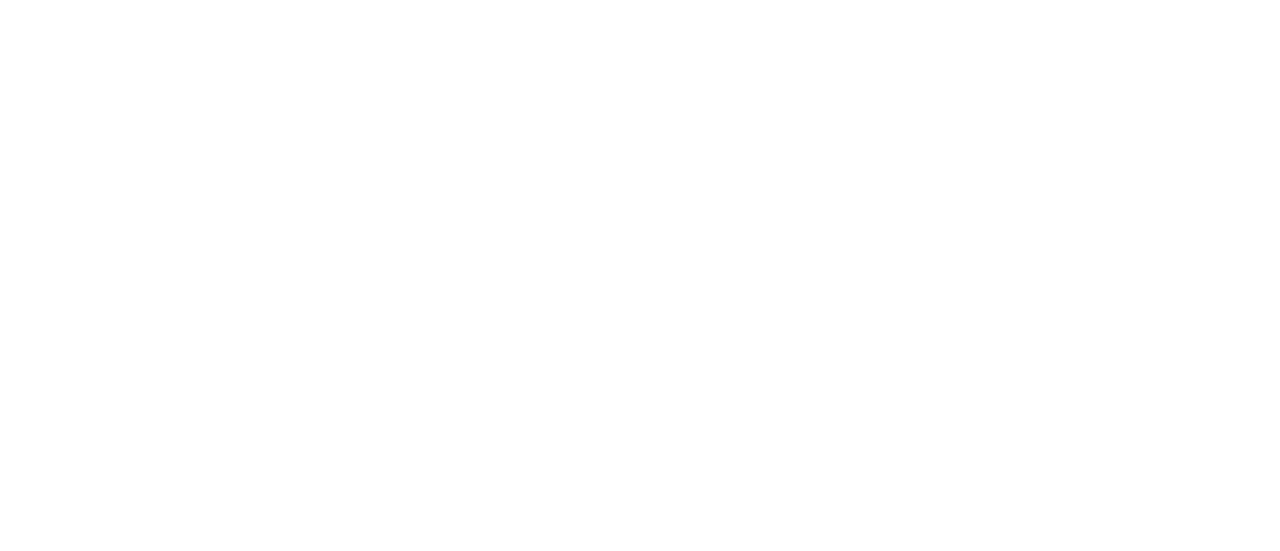 scroll, scrollTop: 0, scrollLeft: 0, axis: both 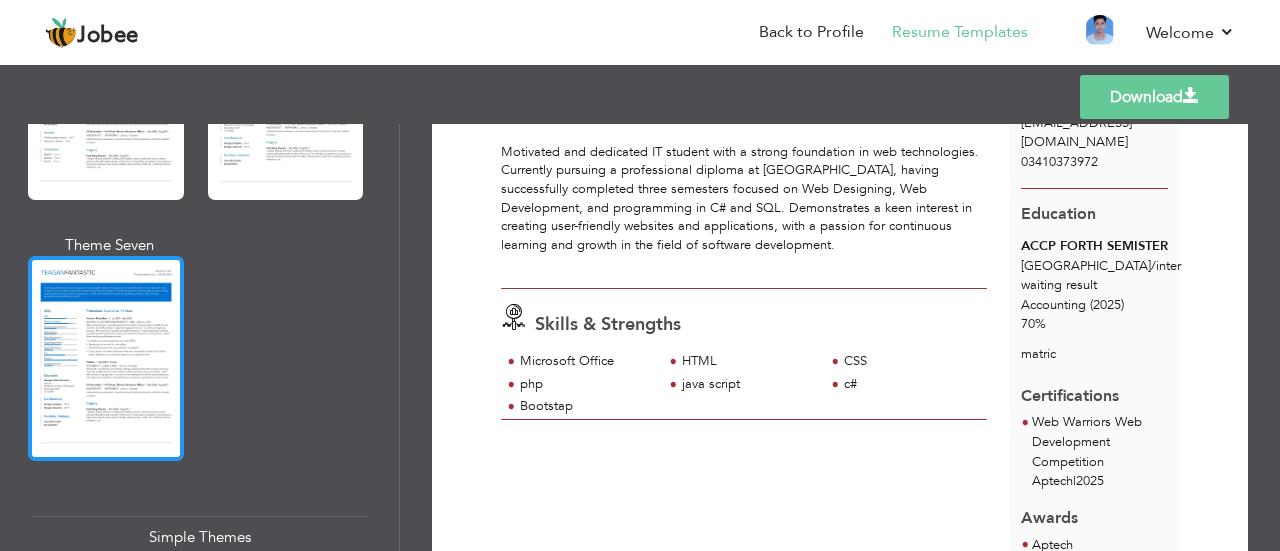 click at bounding box center [106, 358] 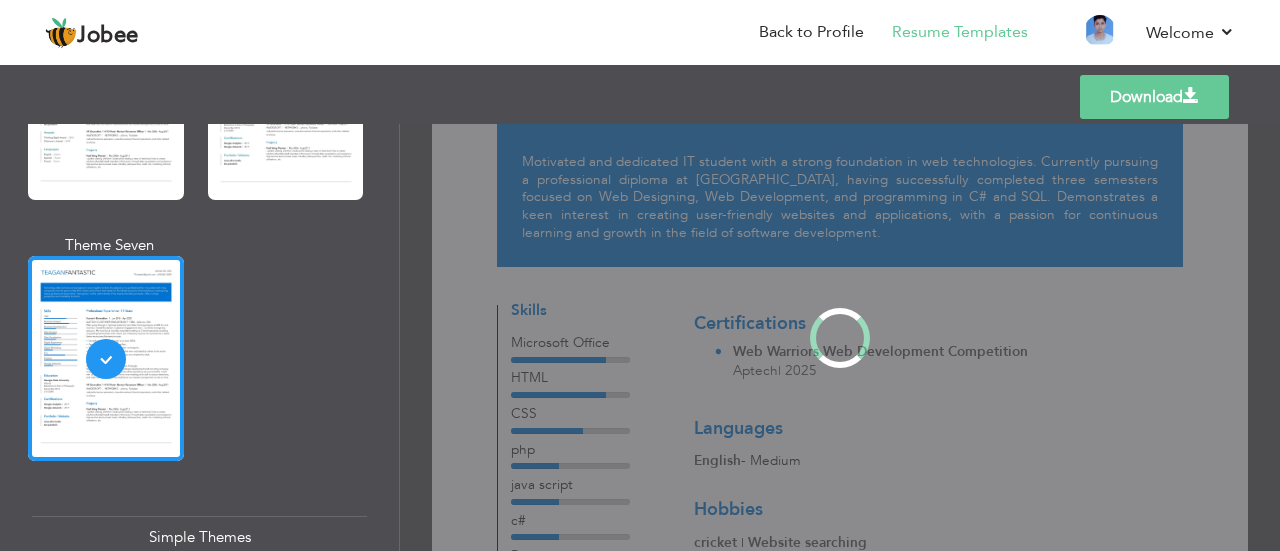scroll, scrollTop: 0, scrollLeft: 0, axis: both 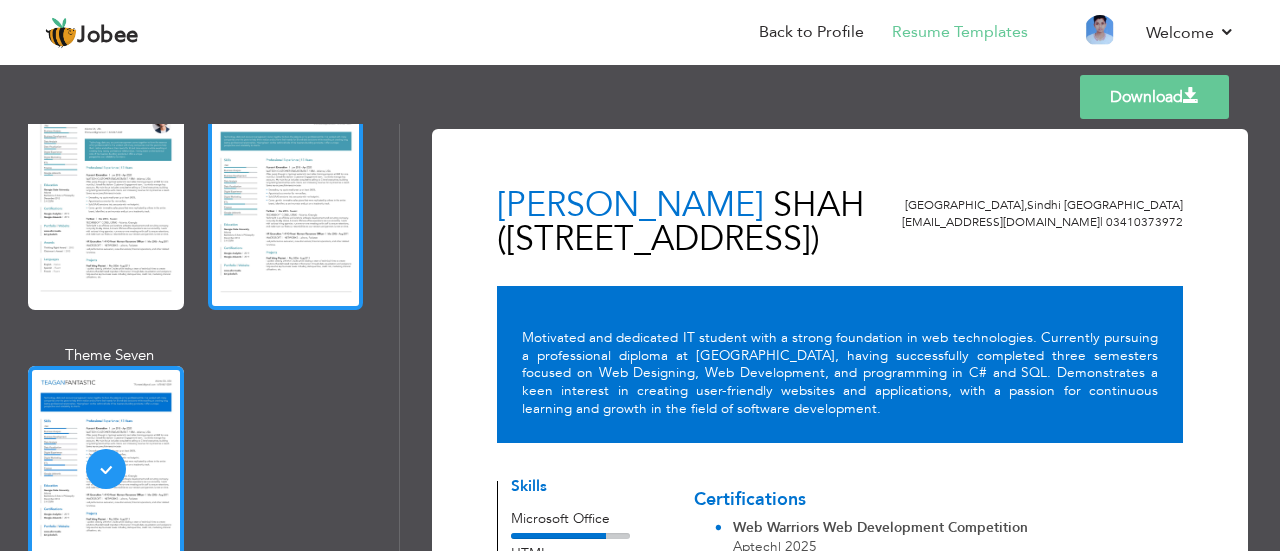 drag, startPoint x: 366, startPoint y: 163, endPoint x: 338, endPoint y: 169, distance: 28.635643 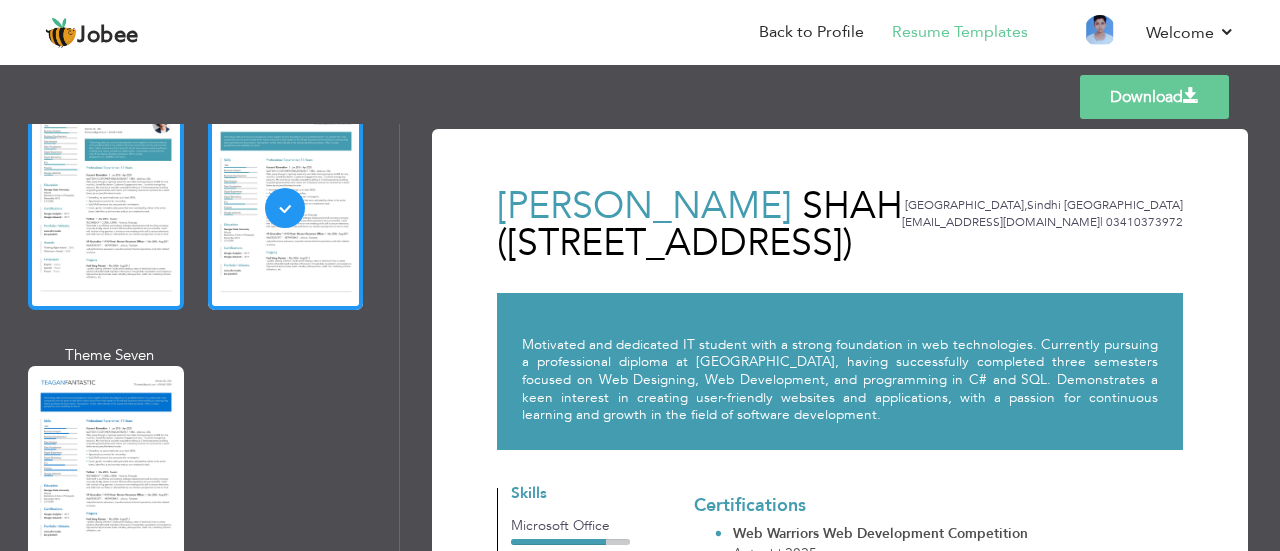 click at bounding box center [106, 207] 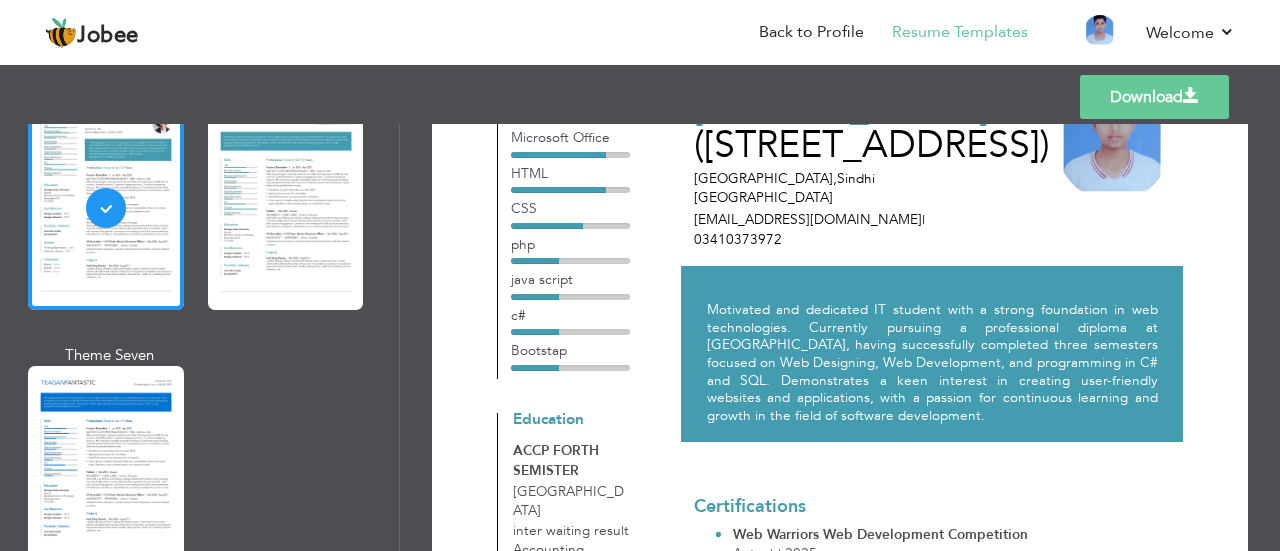 scroll, scrollTop: 0, scrollLeft: 0, axis: both 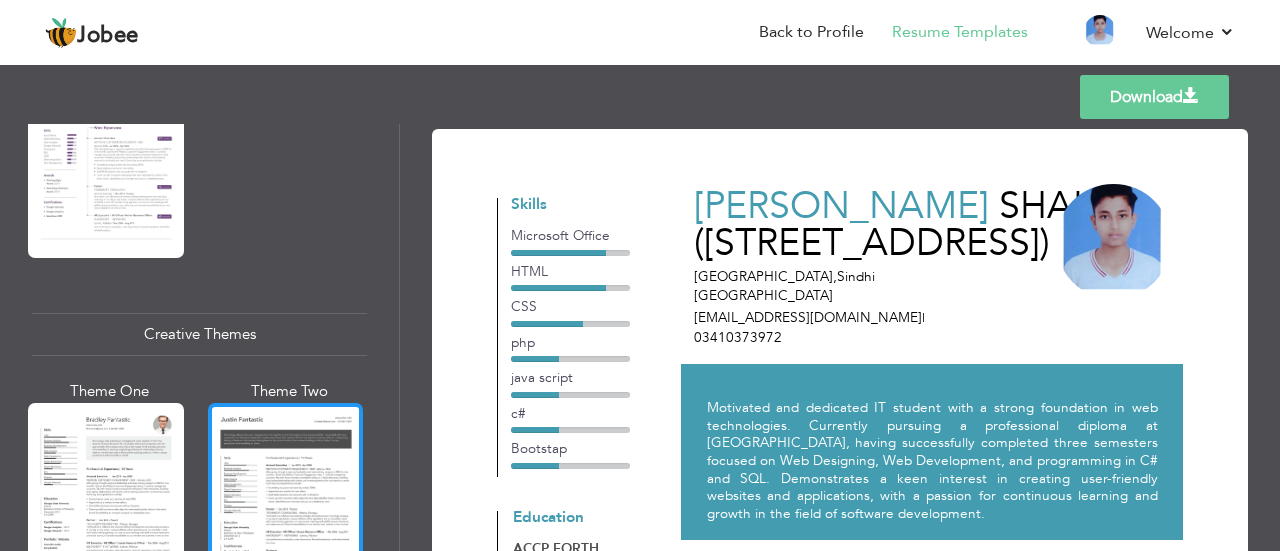 click at bounding box center [286, 505] 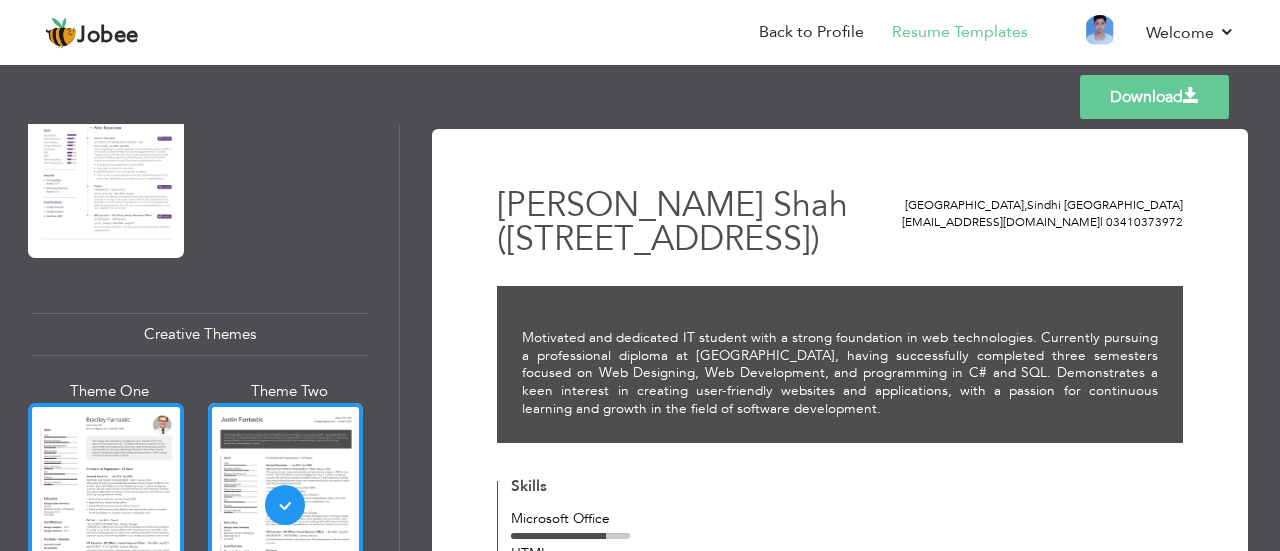 click at bounding box center [106, 505] 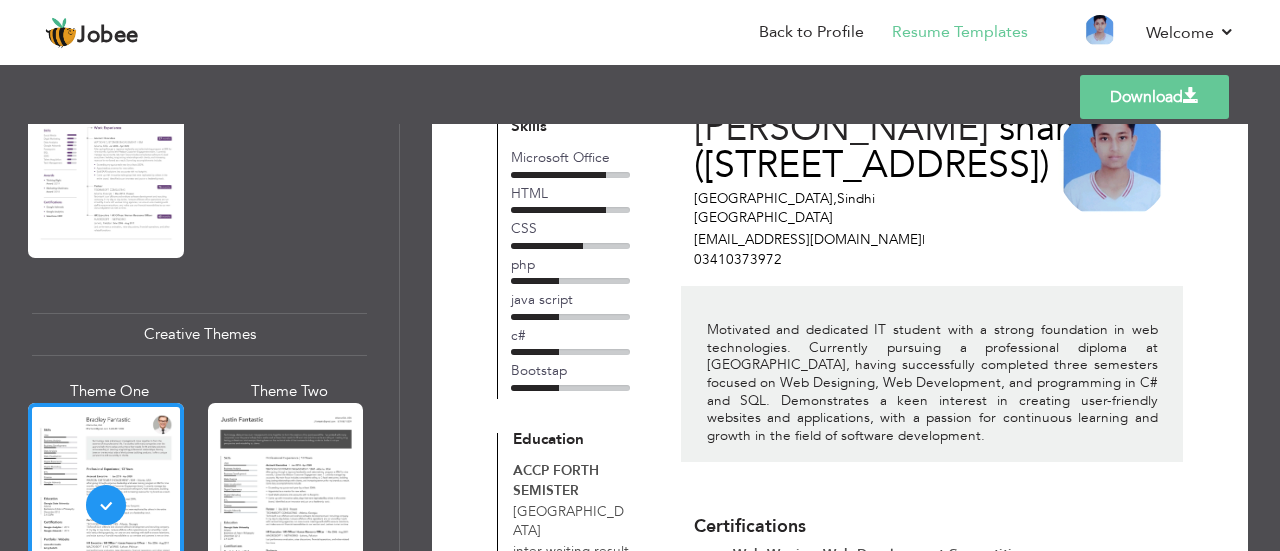 scroll, scrollTop: 0, scrollLeft: 0, axis: both 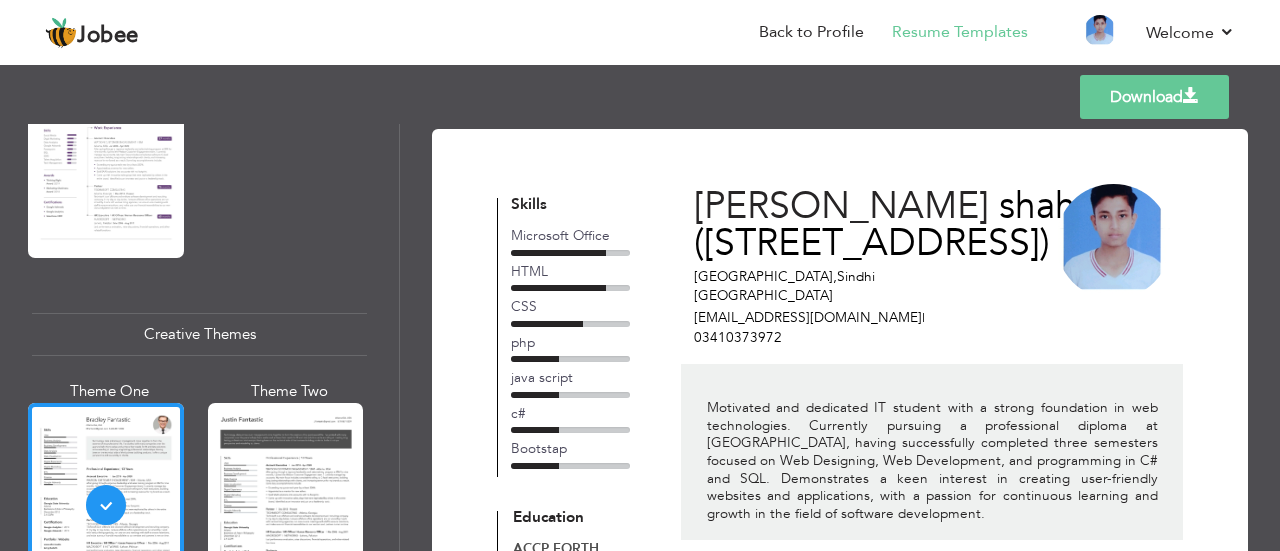 click on "Download" at bounding box center [1154, 97] 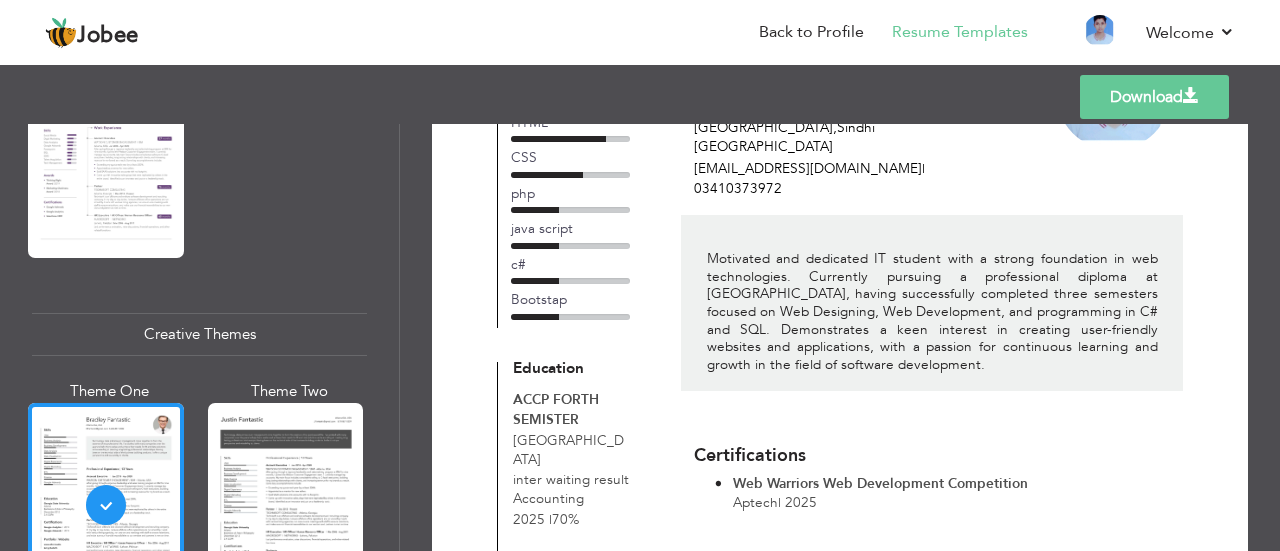 scroll, scrollTop: 150, scrollLeft: 0, axis: vertical 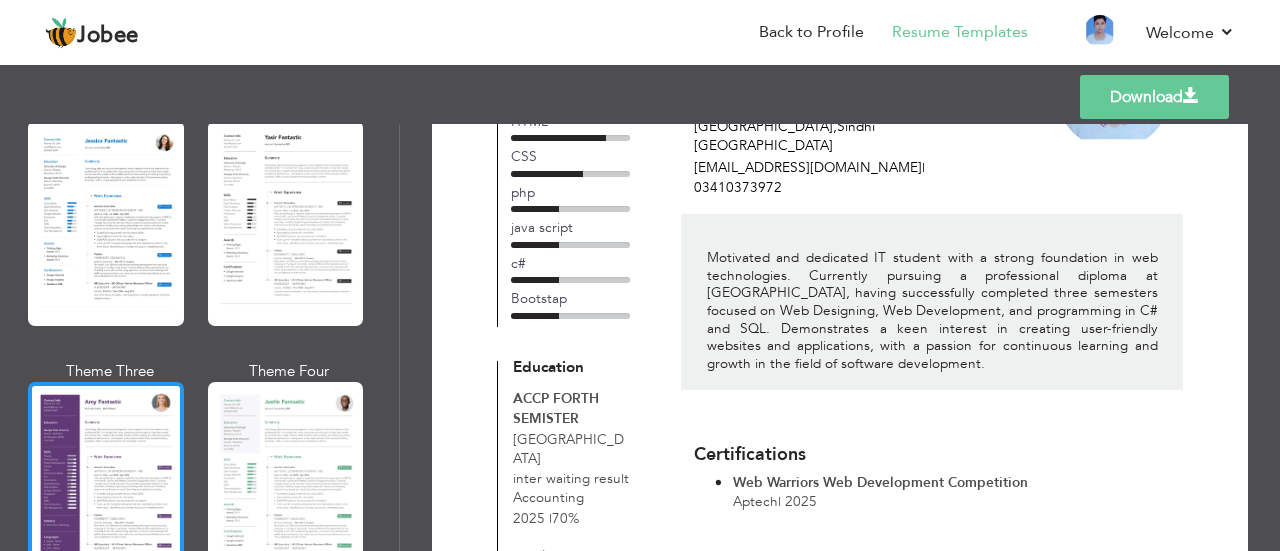 click at bounding box center [106, 484] 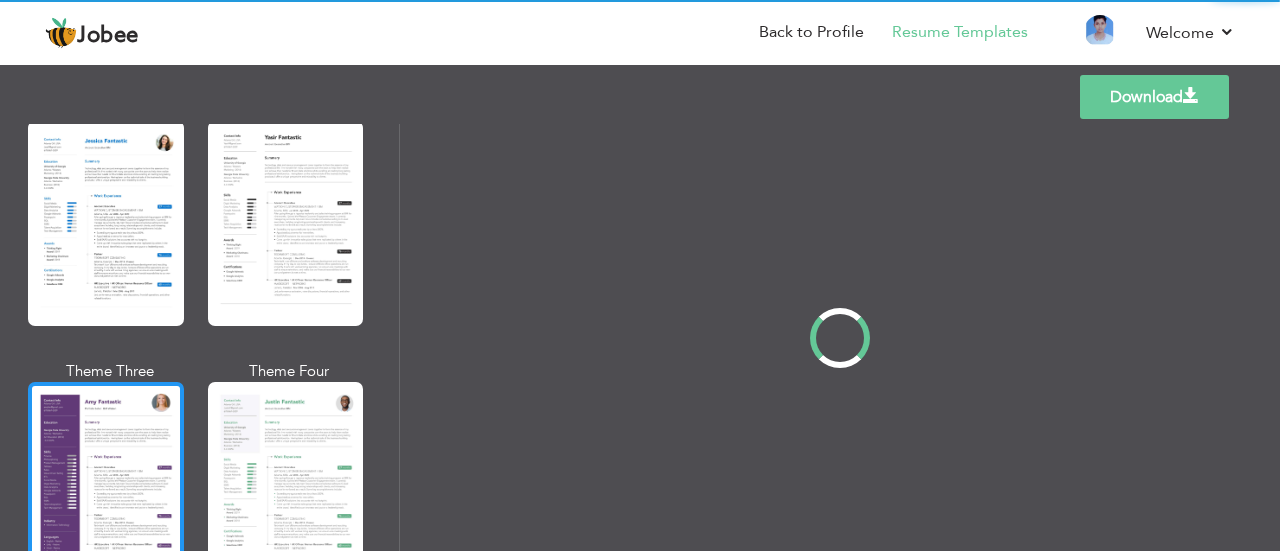scroll, scrollTop: 0, scrollLeft: 0, axis: both 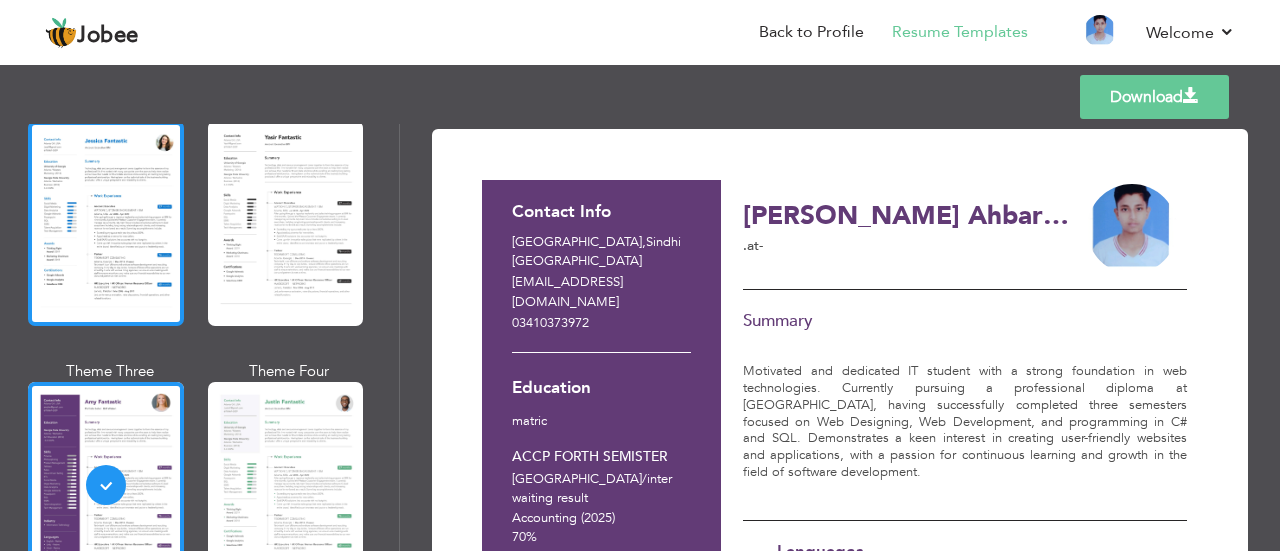click at bounding box center (106, 223) 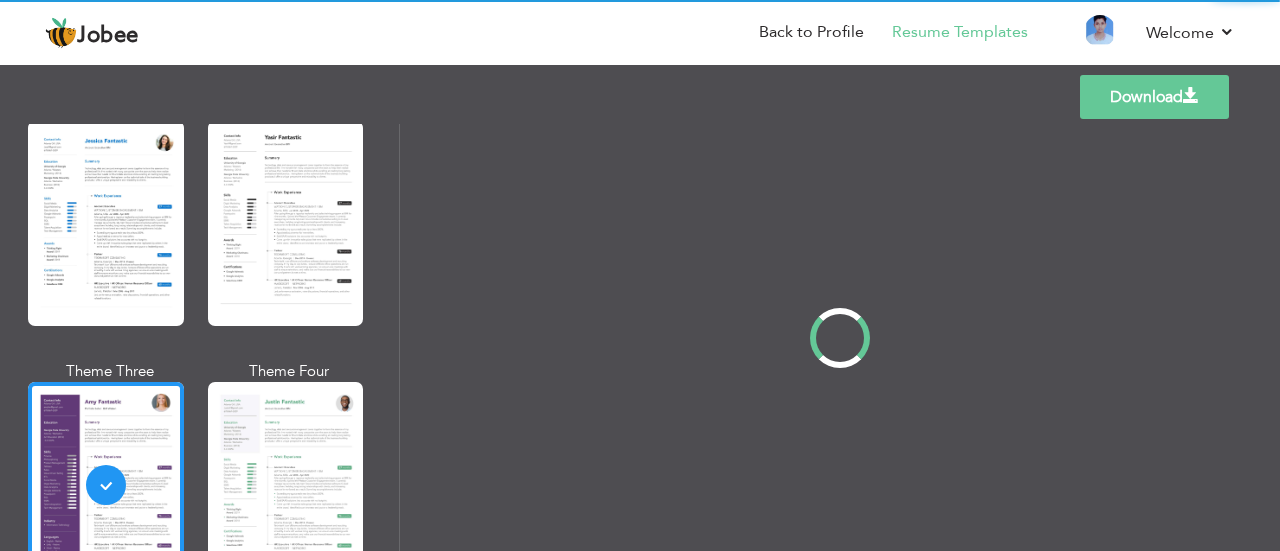 scroll, scrollTop: 1610, scrollLeft: 0, axis: vertical 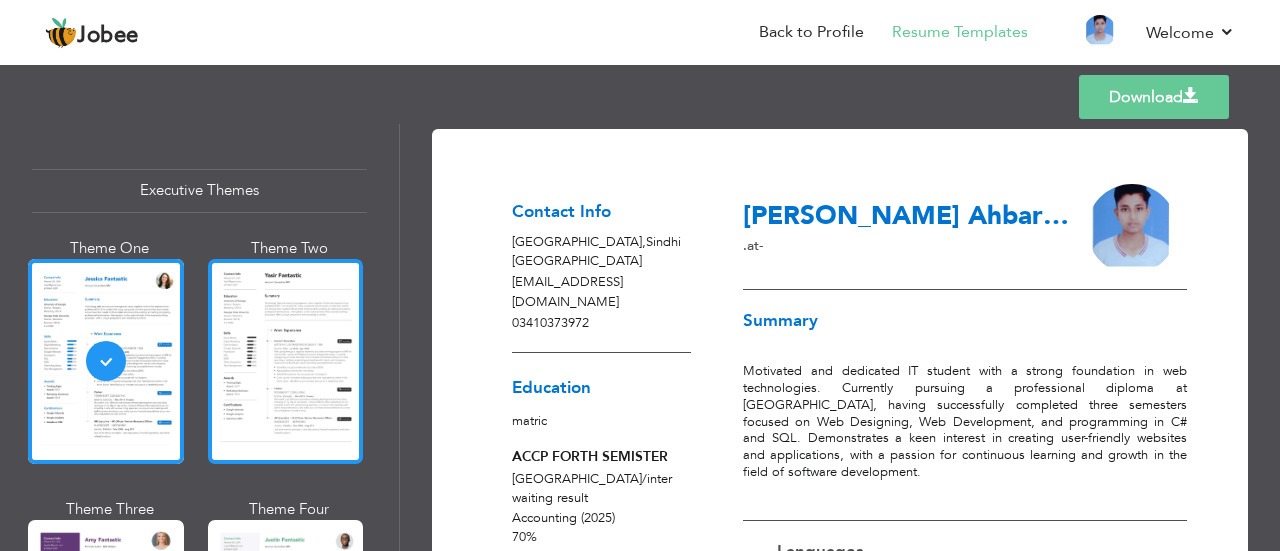 click at bounding box center (286, 361) 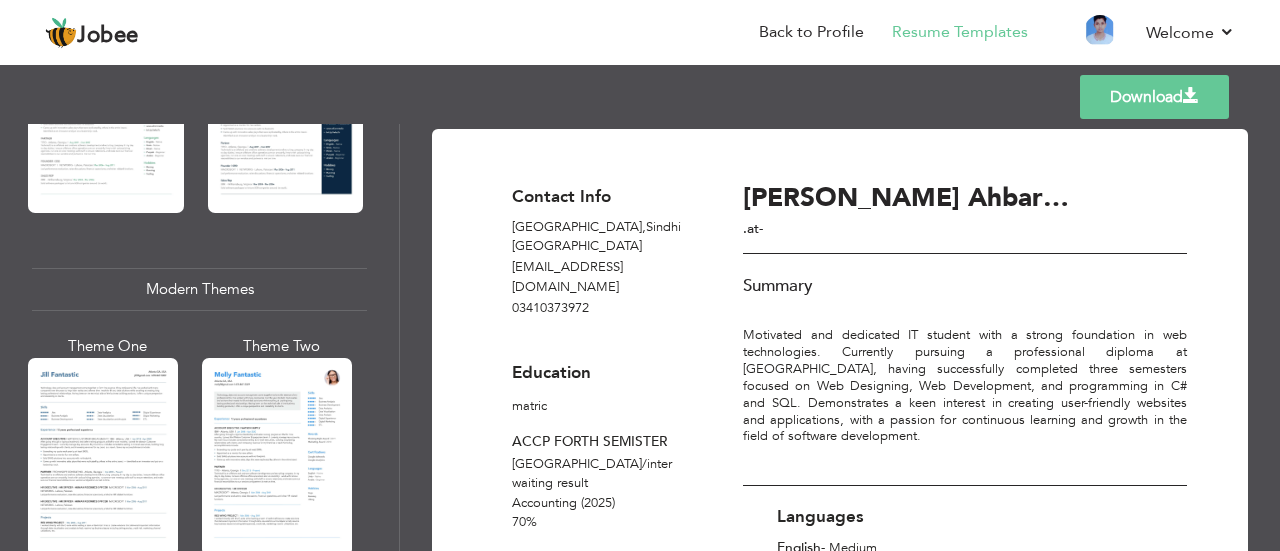 scroll, scrollTop: 778, scrollLeft: 0, axis: vertical 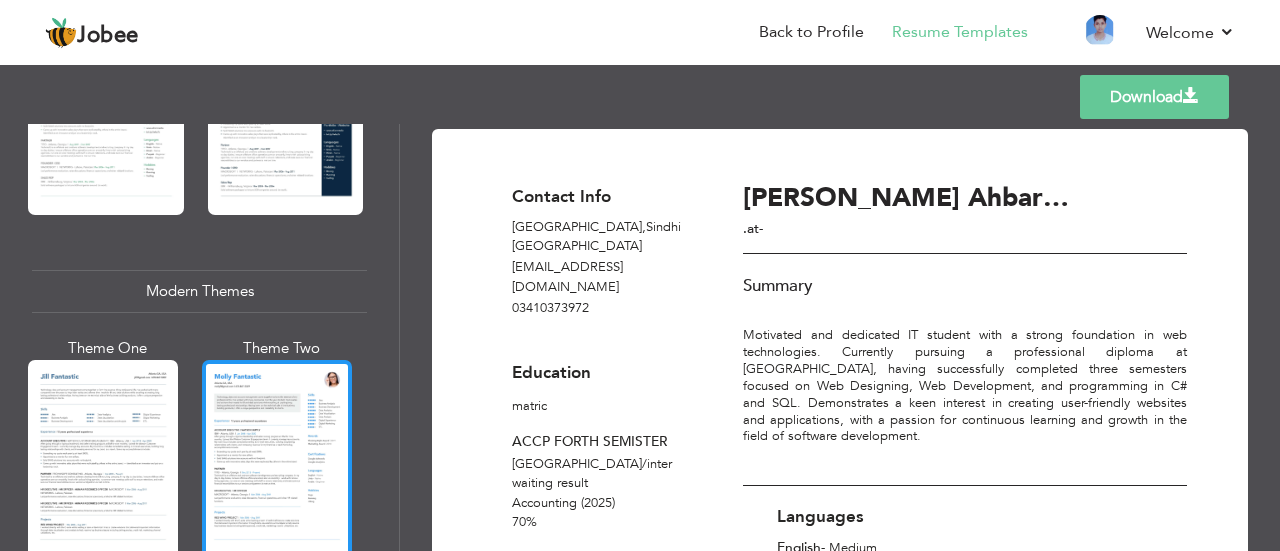 click at bounding box center [277, 459] 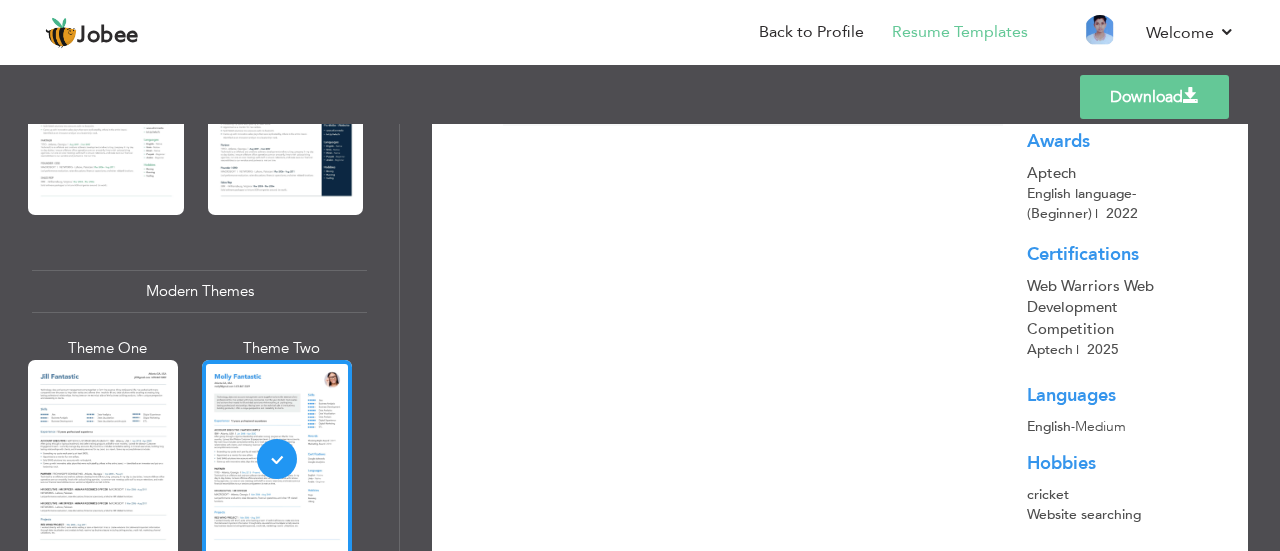scroll, scrollTop: 478, scrollLeft: 0, axis: vertical 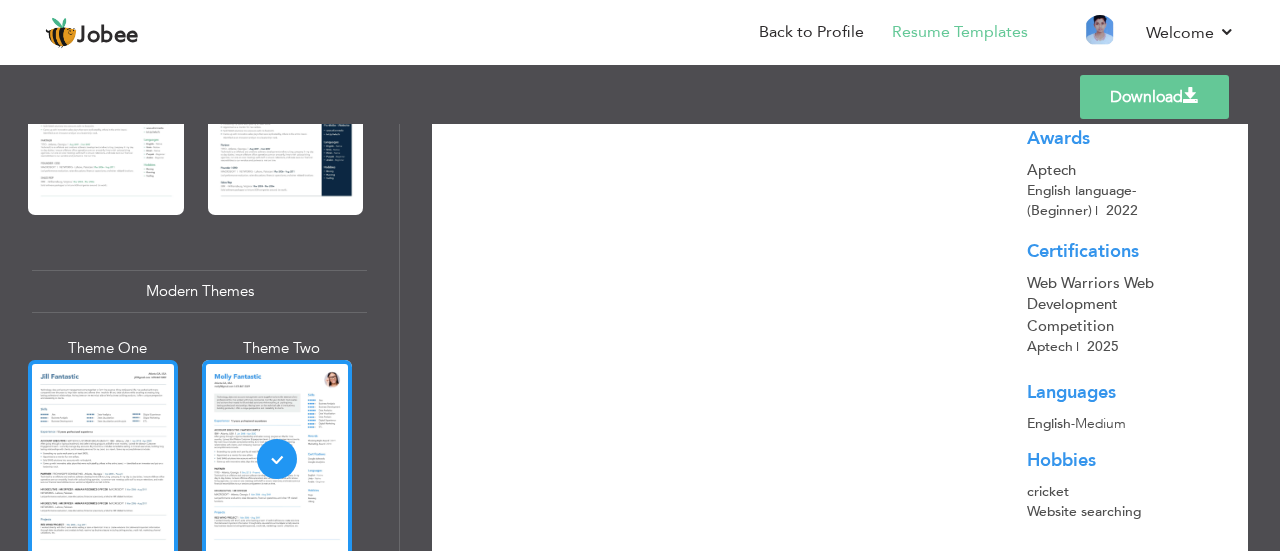 click at bounding box center [103, 459] 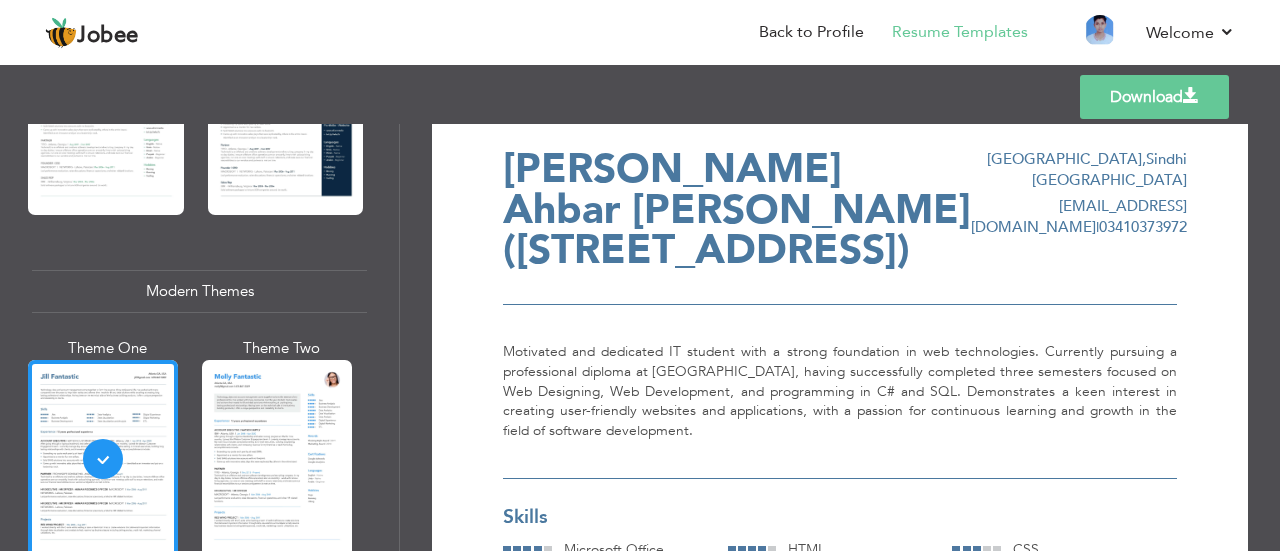 scroll, scrollTop: 0, scrollLeft: 0, axis: both 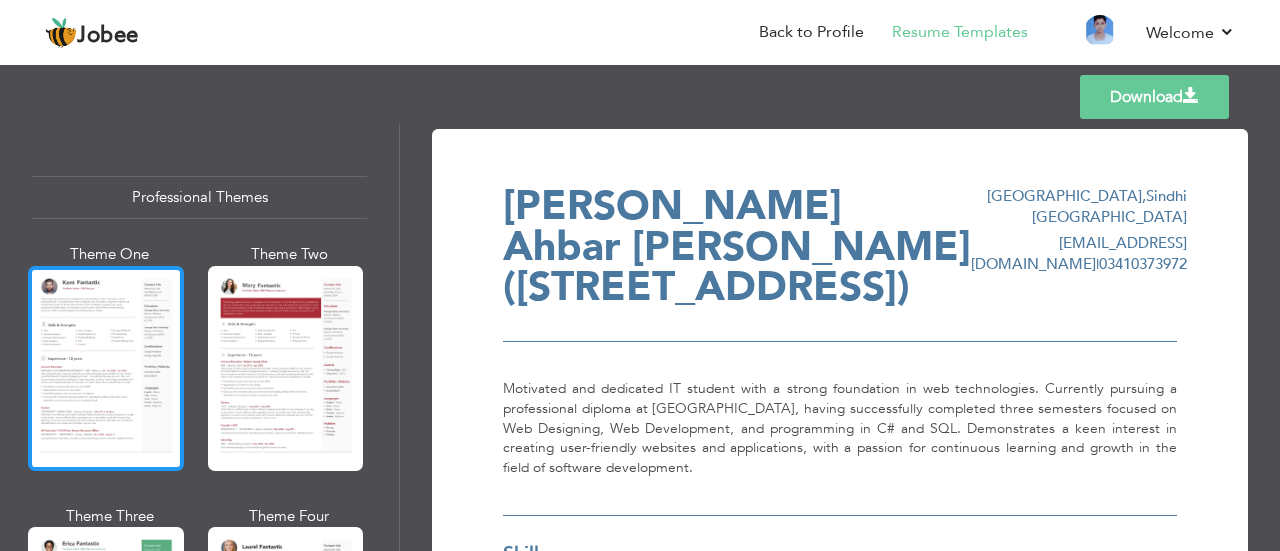 click at bounding box center [106, 368] 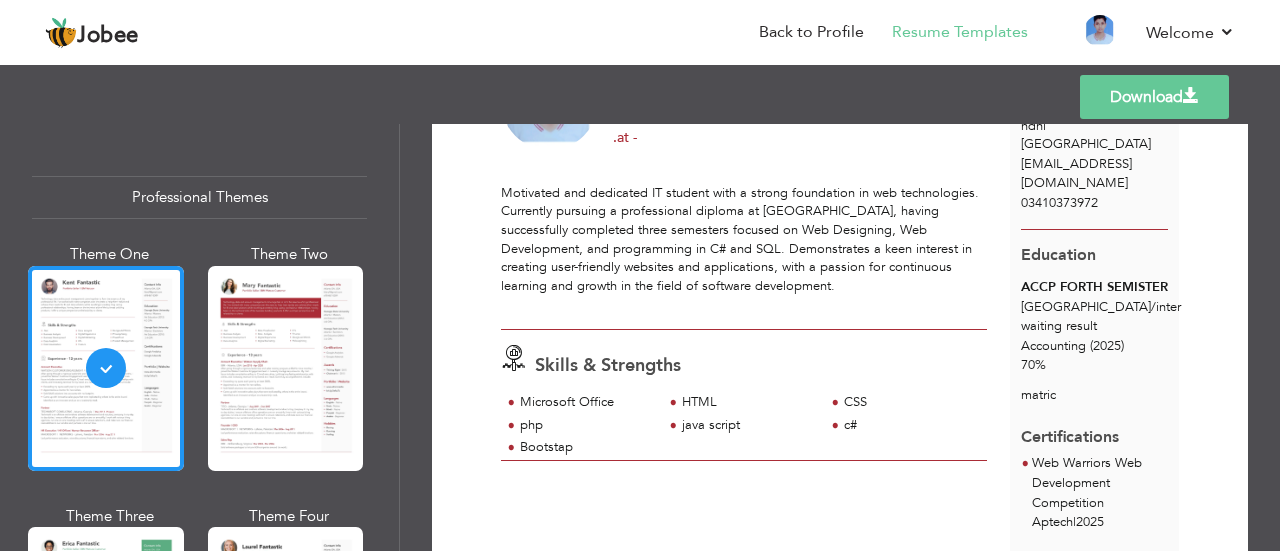 scroll, scrollTop: 0, scrollLeft: 0, axis: both 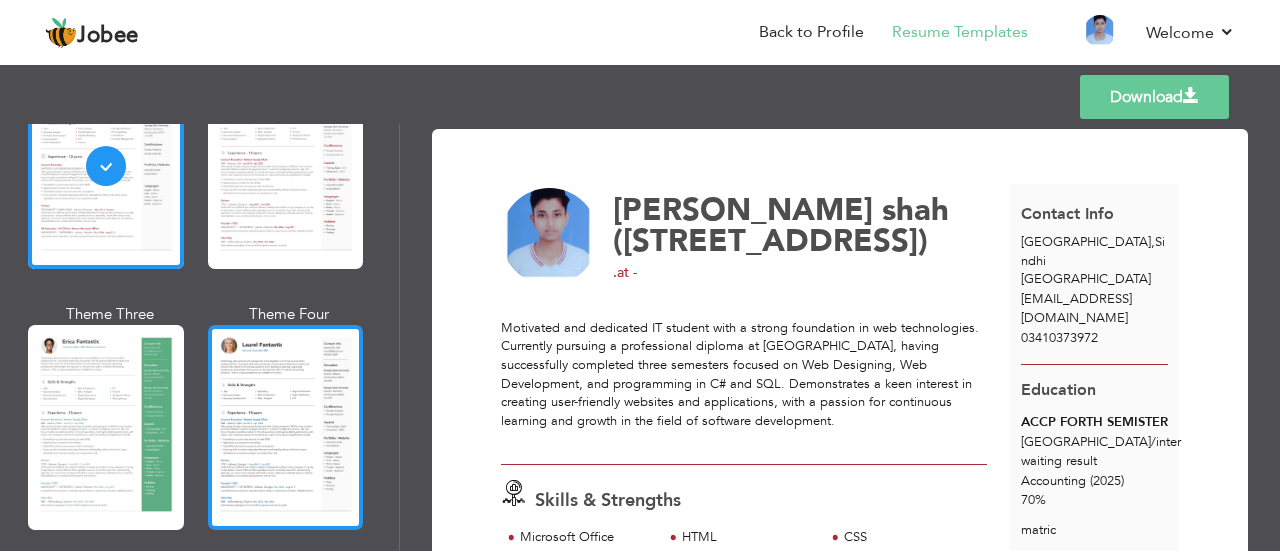 click at bounding box center [286, 427] 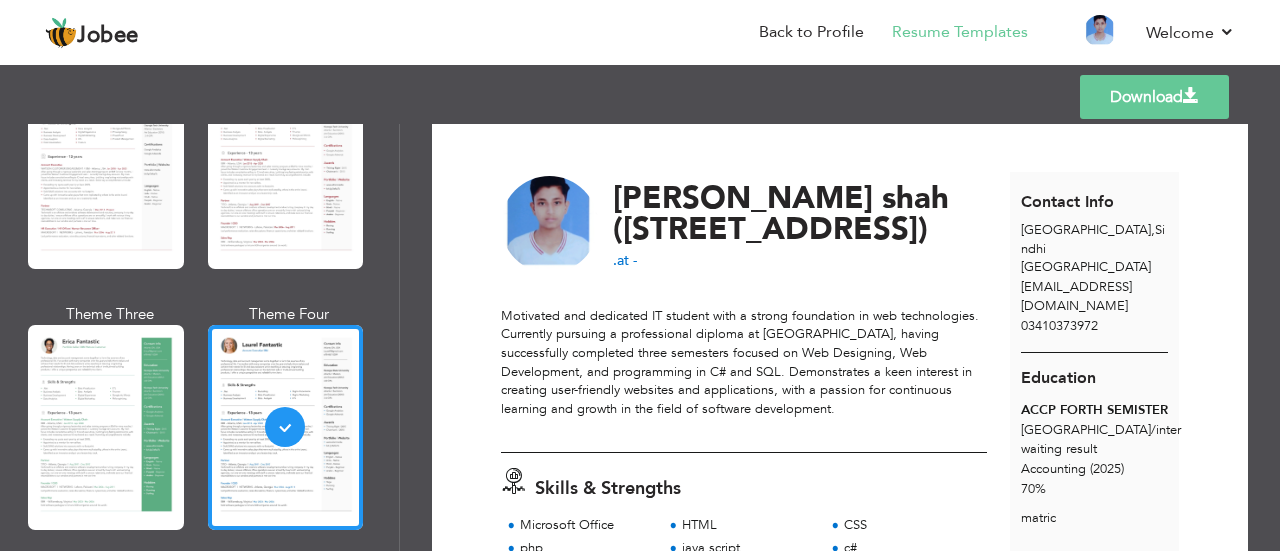 scroll, scrollTop: 0, scrollLeft: 0, axis: both 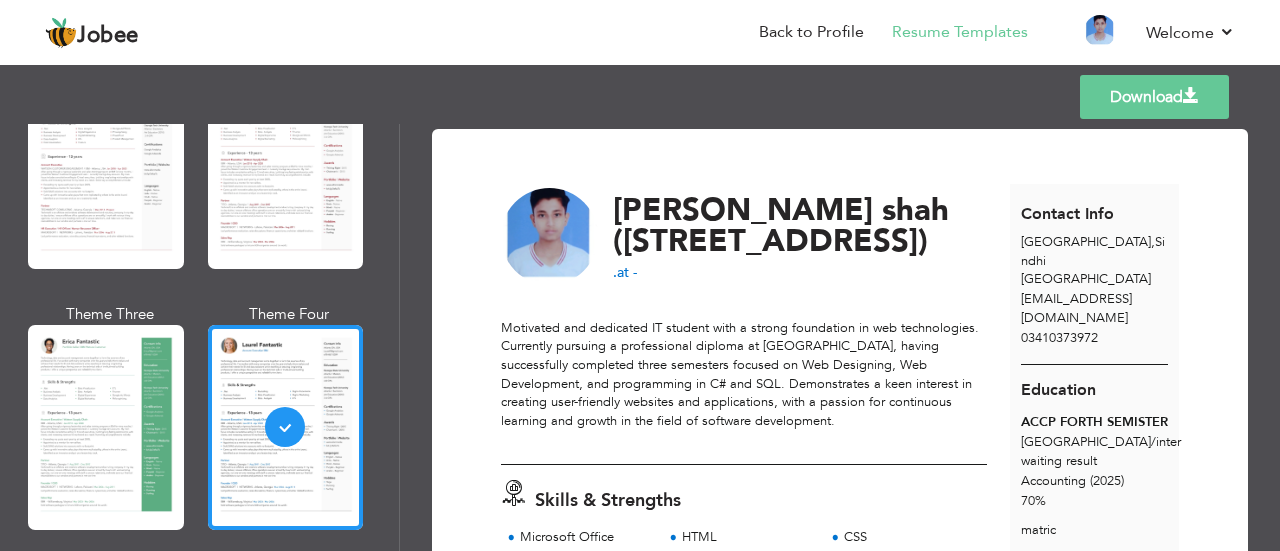 click on "Download" at bounding box center [1154, 97] 